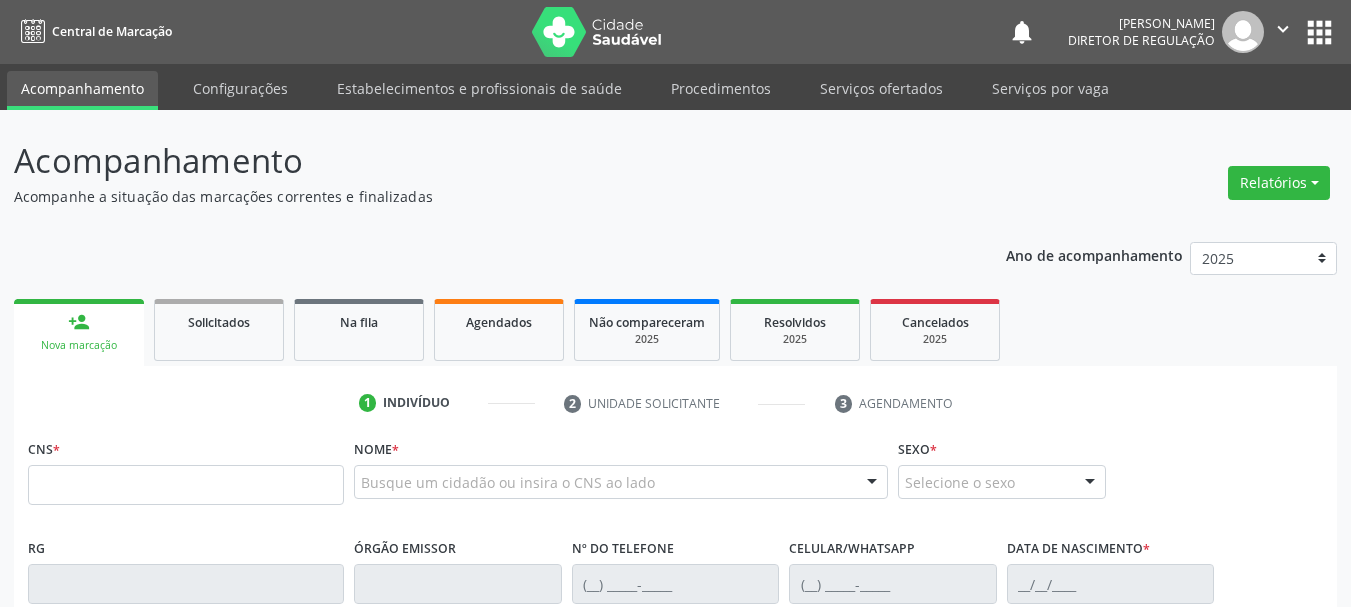 scroll, scrollTop: 0, scrollLeft: 0, axis: both 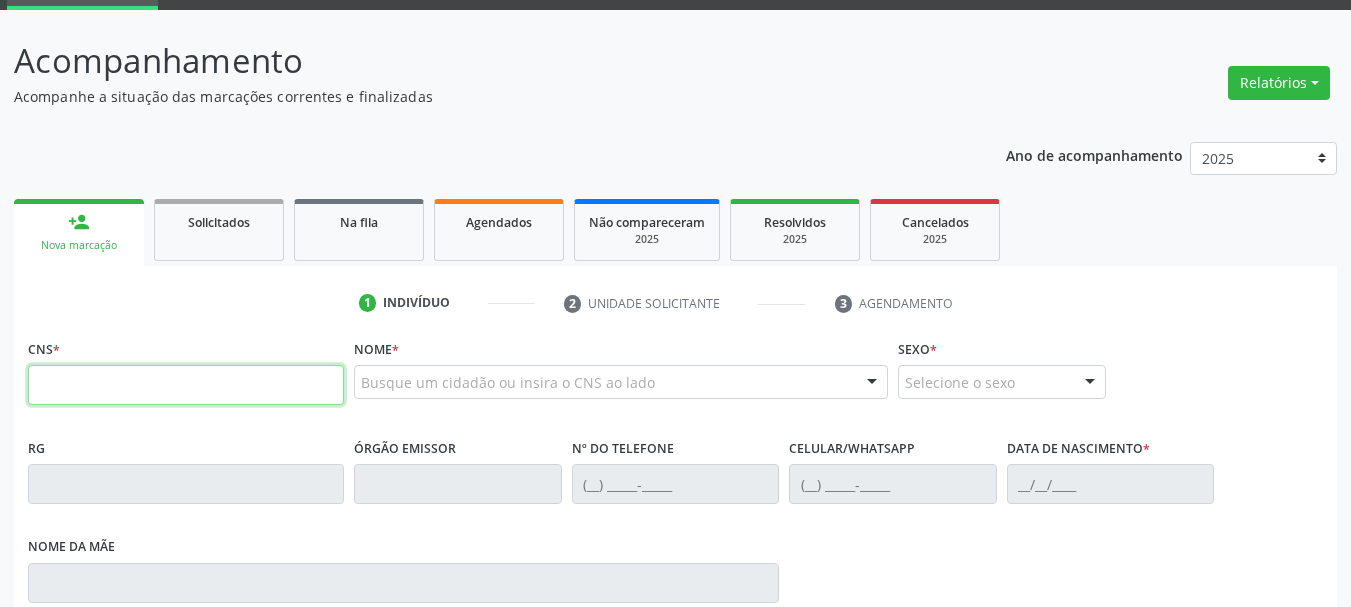 click at bounding box center [186, 385] 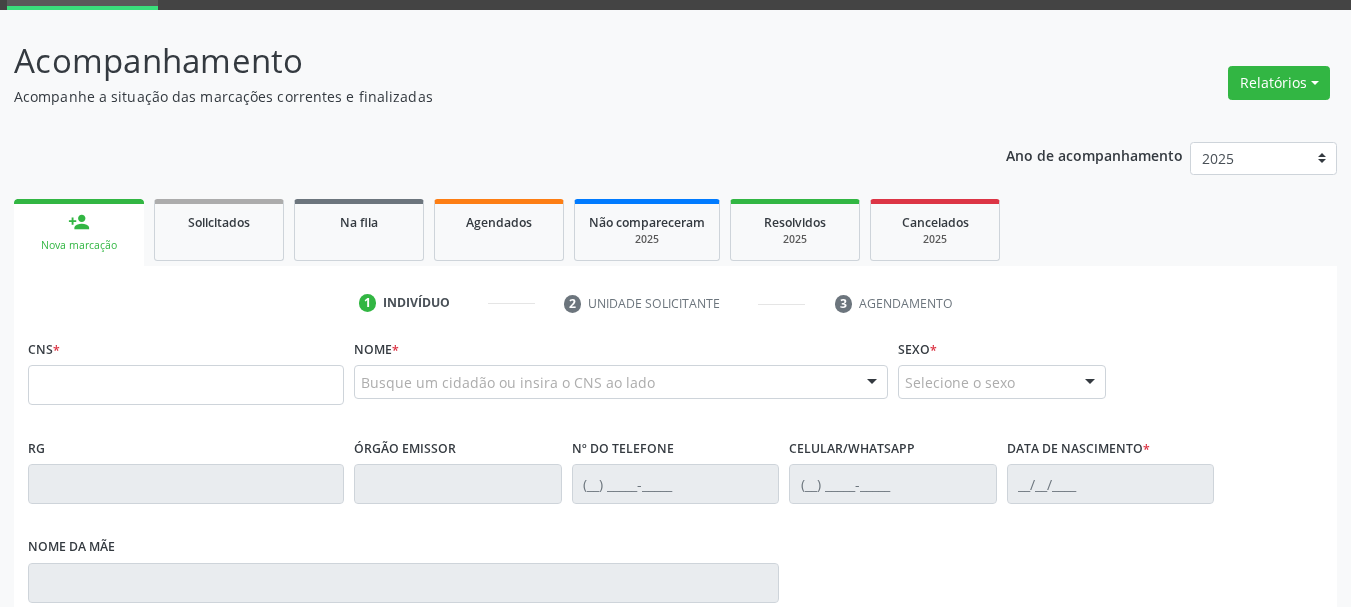 click on "Busque um cidadão ou insira o CNS ao lado
Nenhum resultado encontrado para: "   "
Digite o nome ou CNS para buscar um indivíduo" at bounding box center [621, 389] 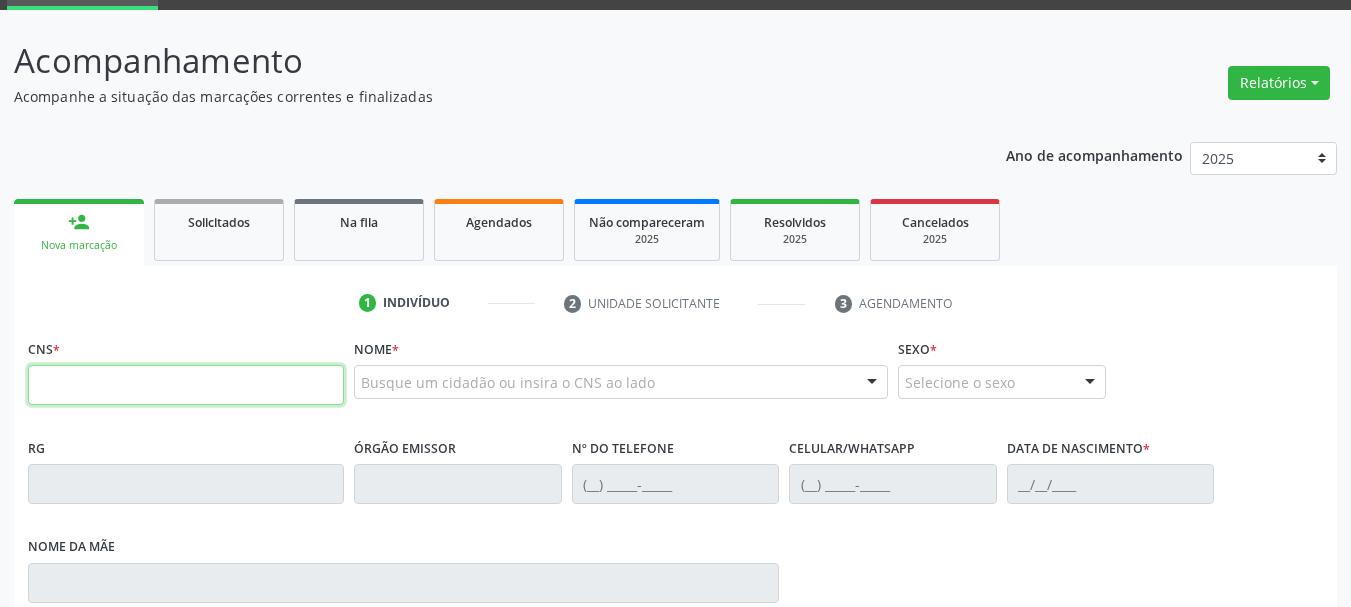 click at bounding box center [186, 385] 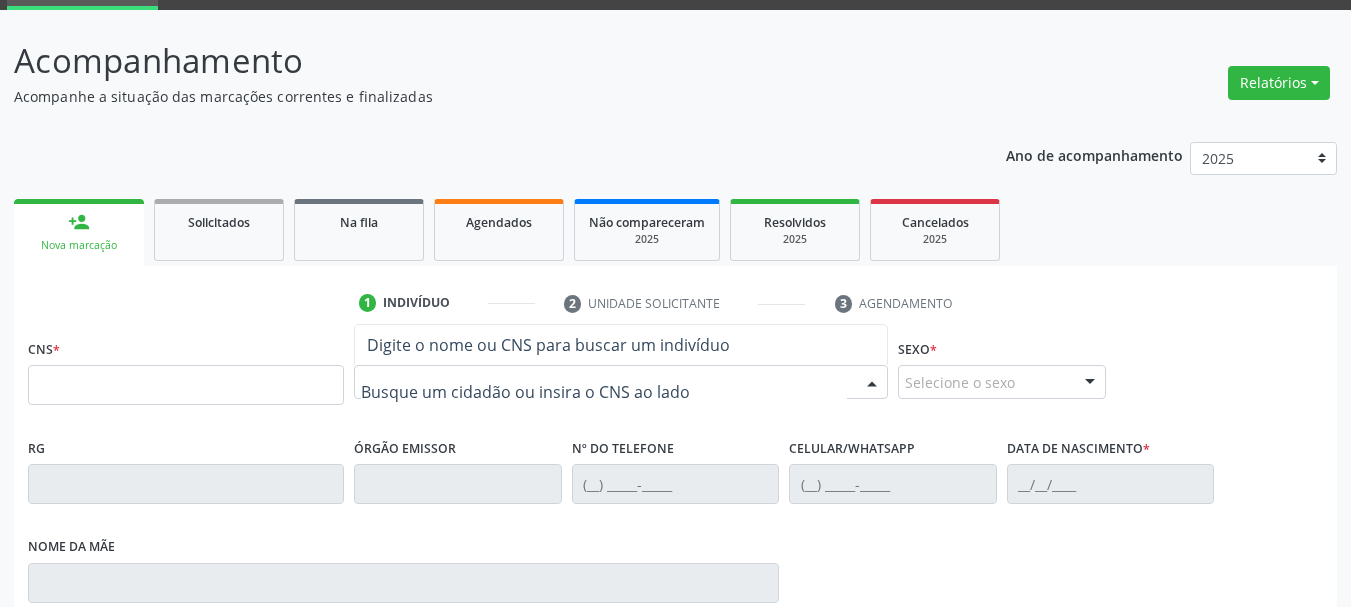 scroll, scrollTop: 0, scrollLeft: 0, axis: both 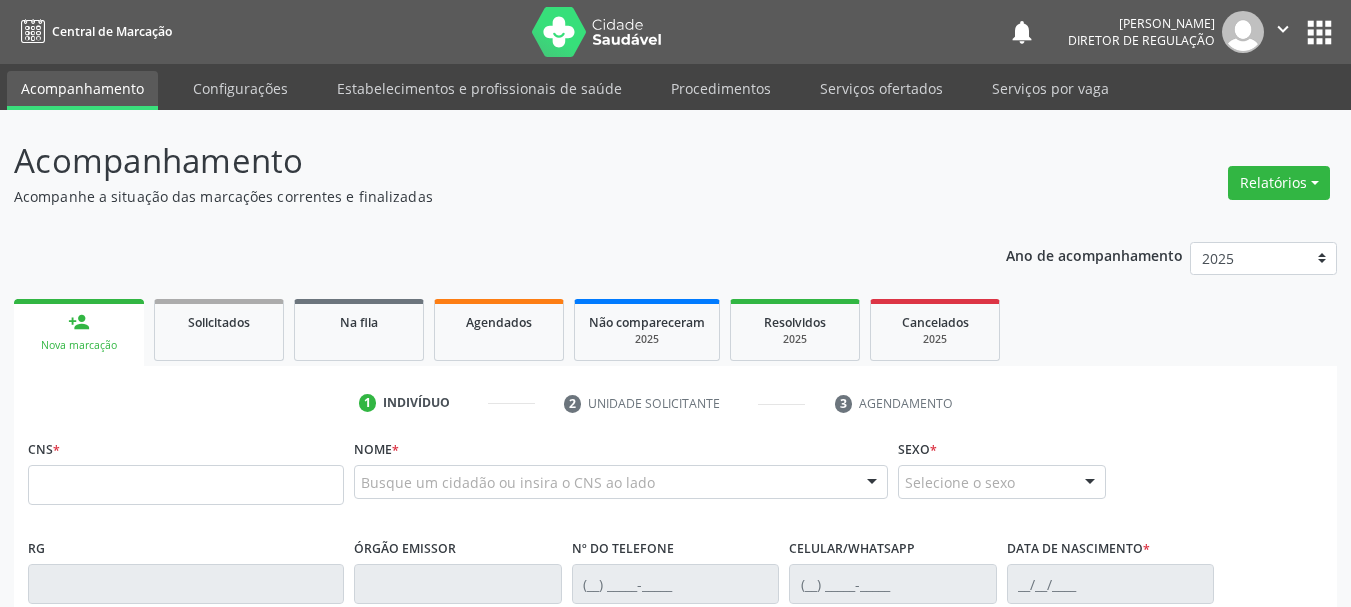 click at bounding box center (186, 485) 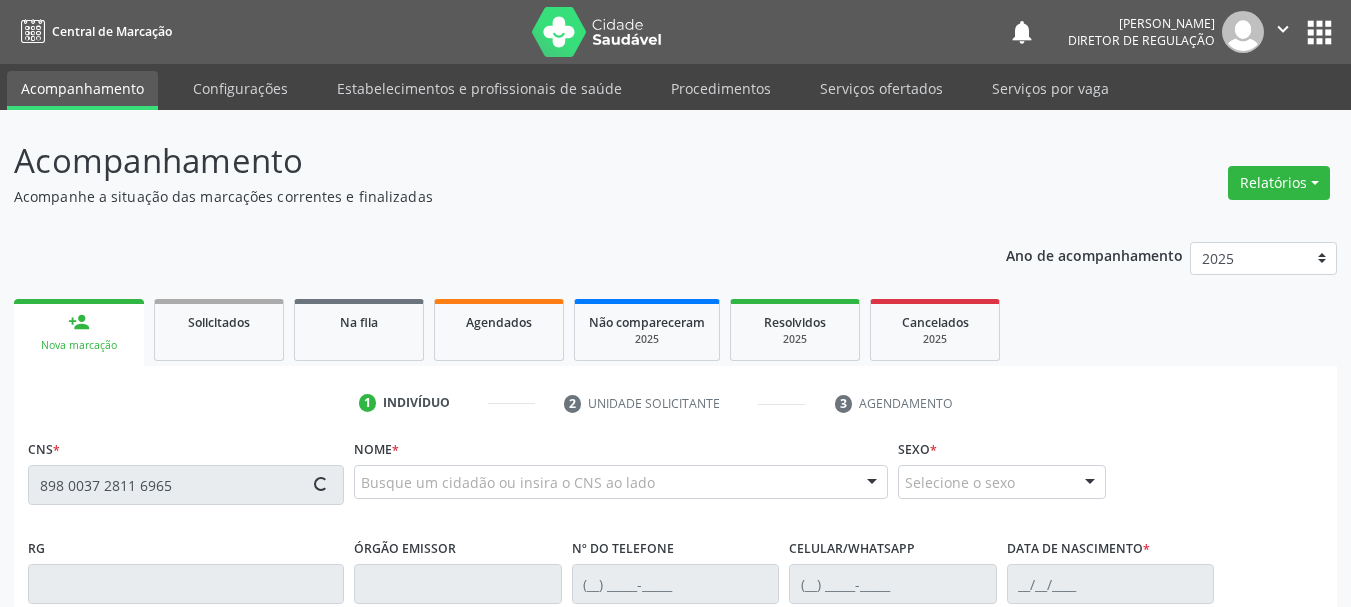 type on "898 0037 2811 6965" 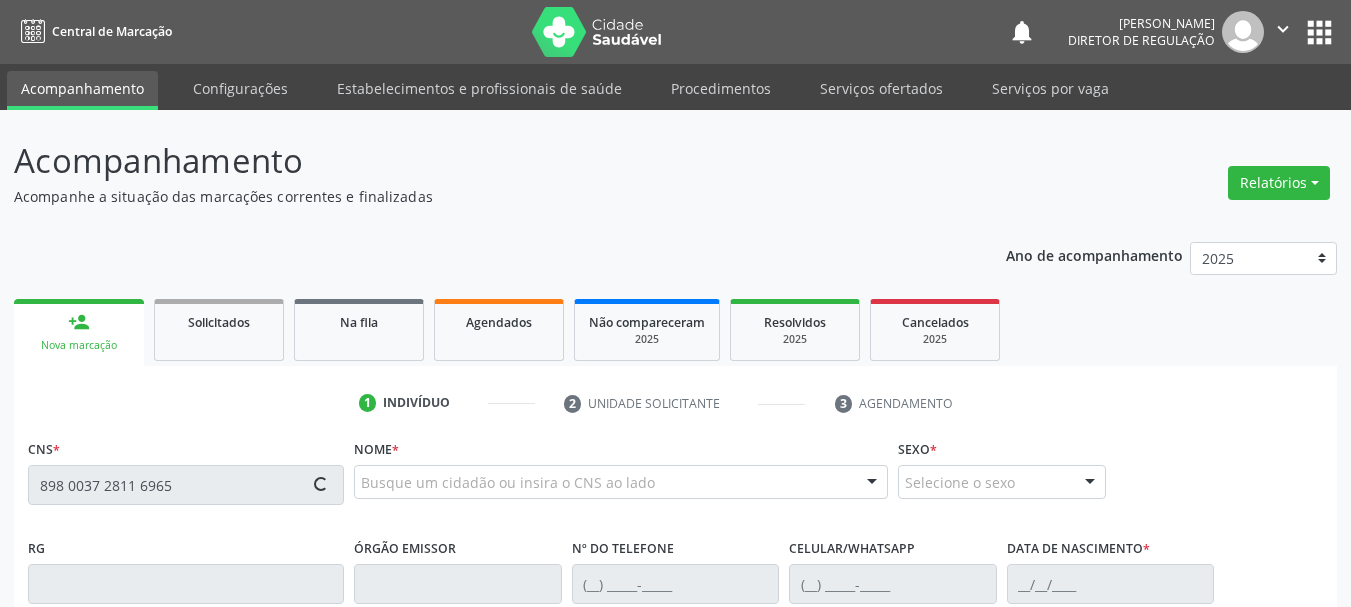 type 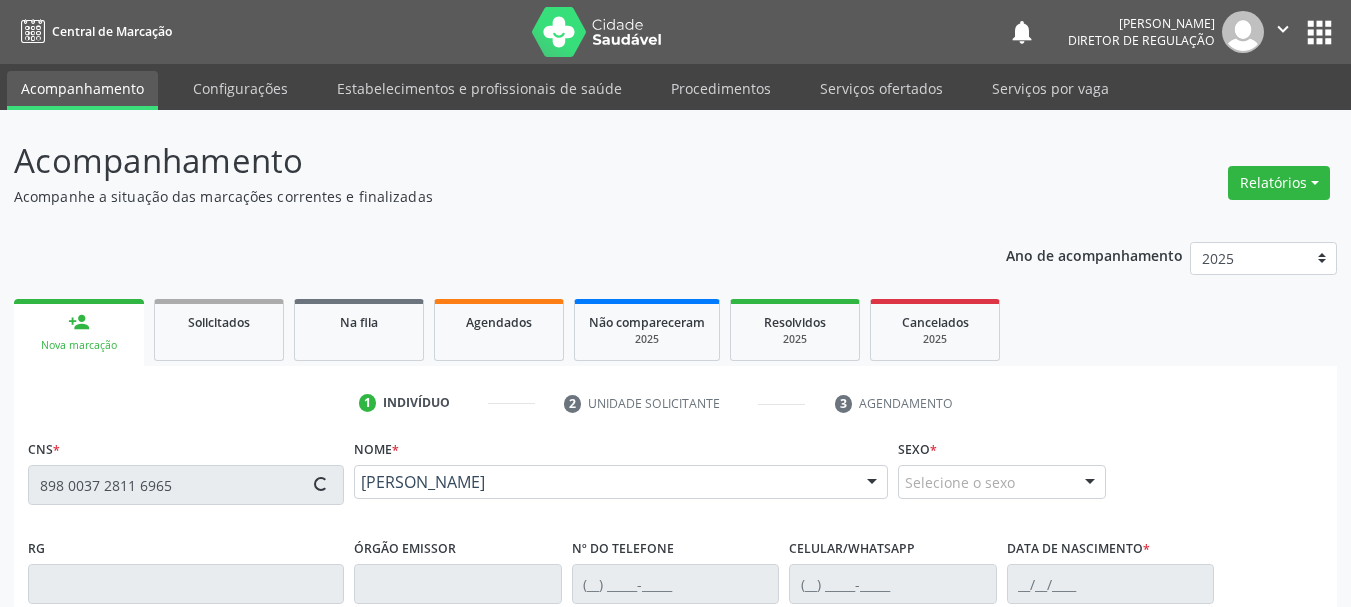 type on "[PHONE_NUMBER]" 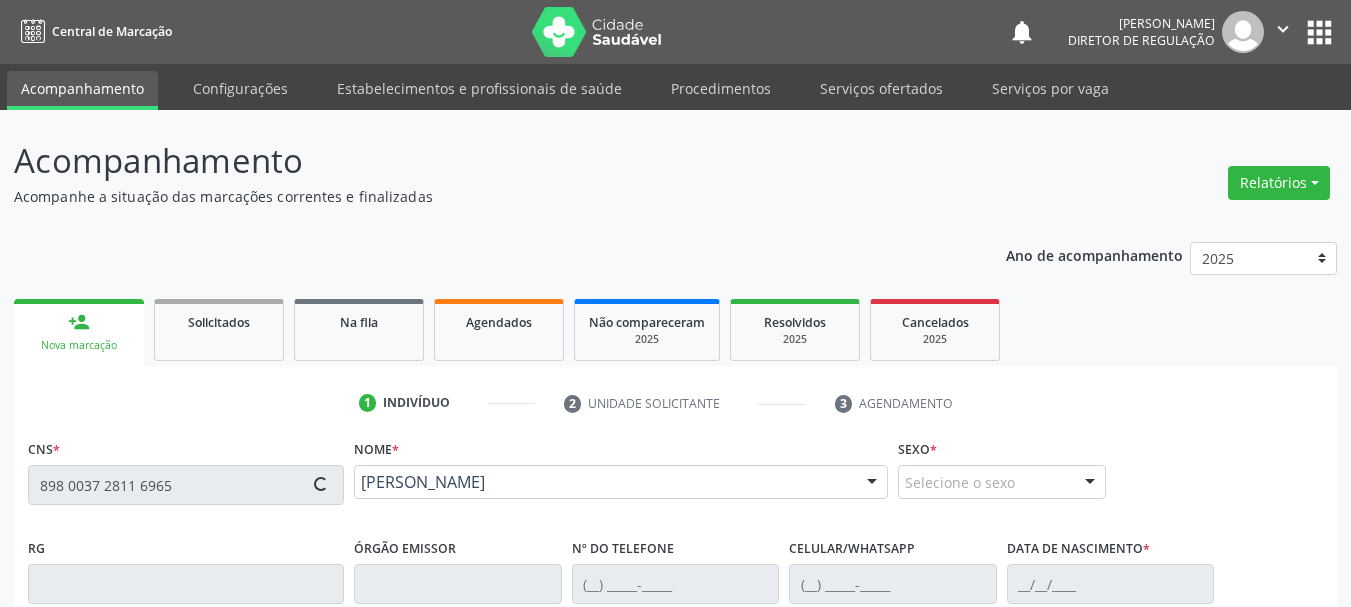type on "18[DATE]" 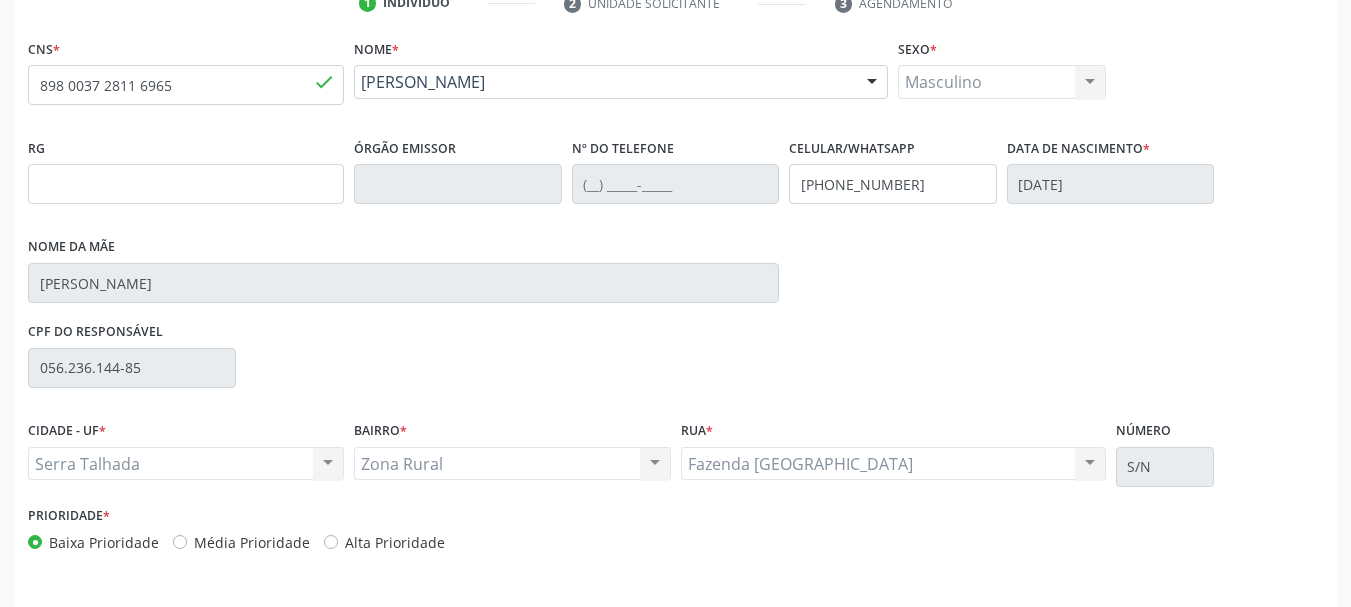 scroll, scrollTop: 463, scrollLeft: 0, axis: vertical 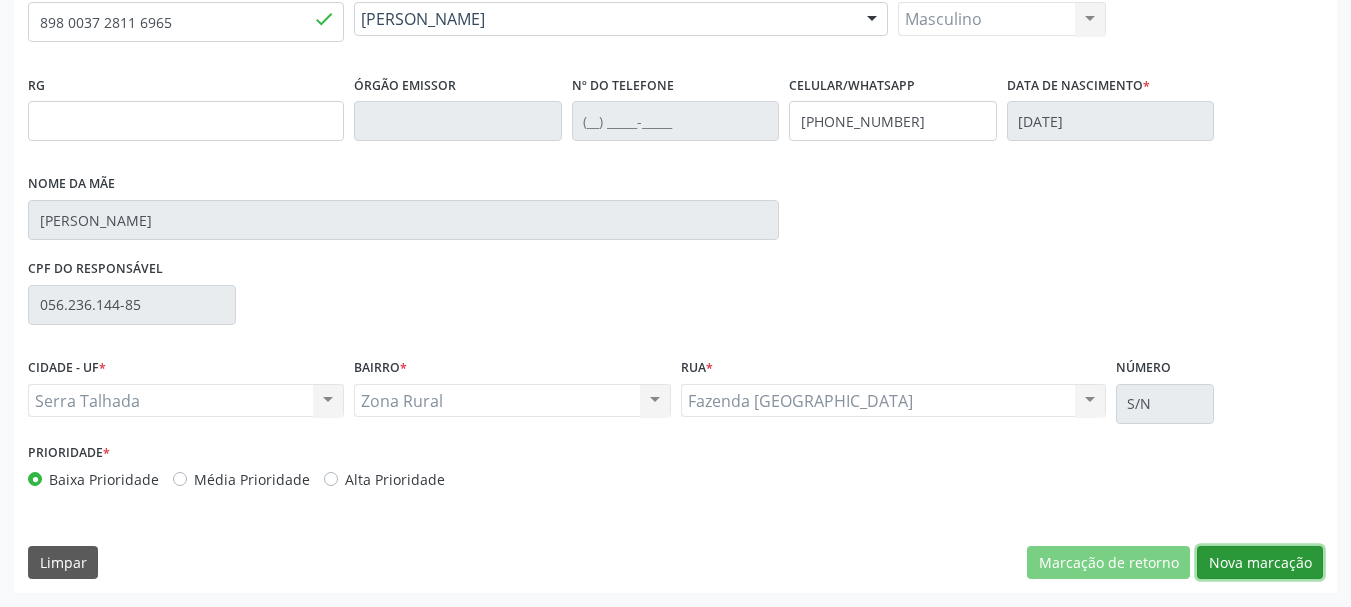 click on "Nova marcação" at bounding box center (1260, 563) 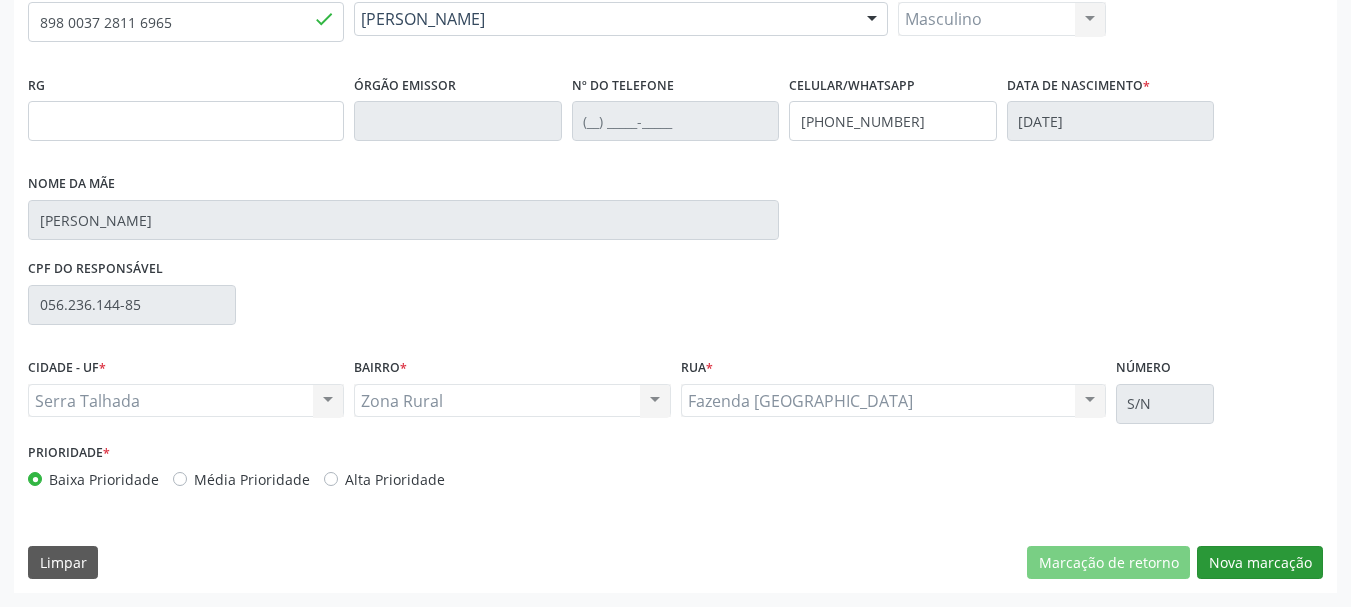 scroll, scrollTop: 299, scrollLeft: 0, axis: vertical 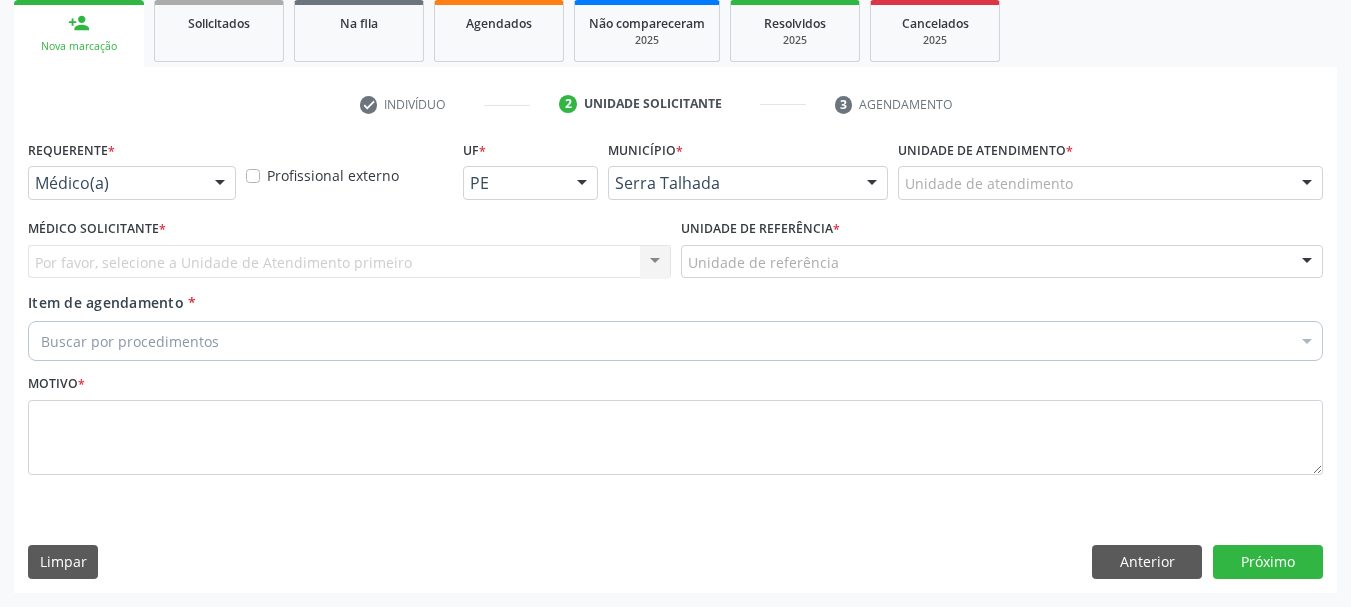 click at bounding box center (220, 184) 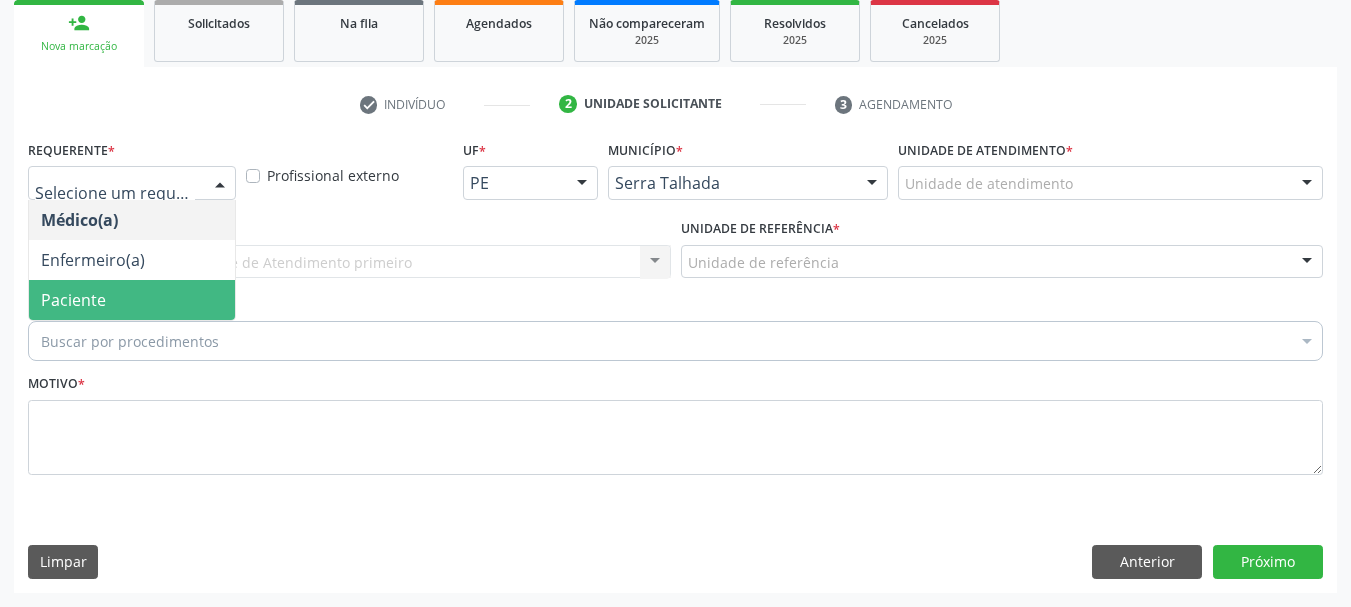 drag, startPoint x: 84, startPoint y: 292, endPoint x: 84, endPoint y: 327, distance: 35 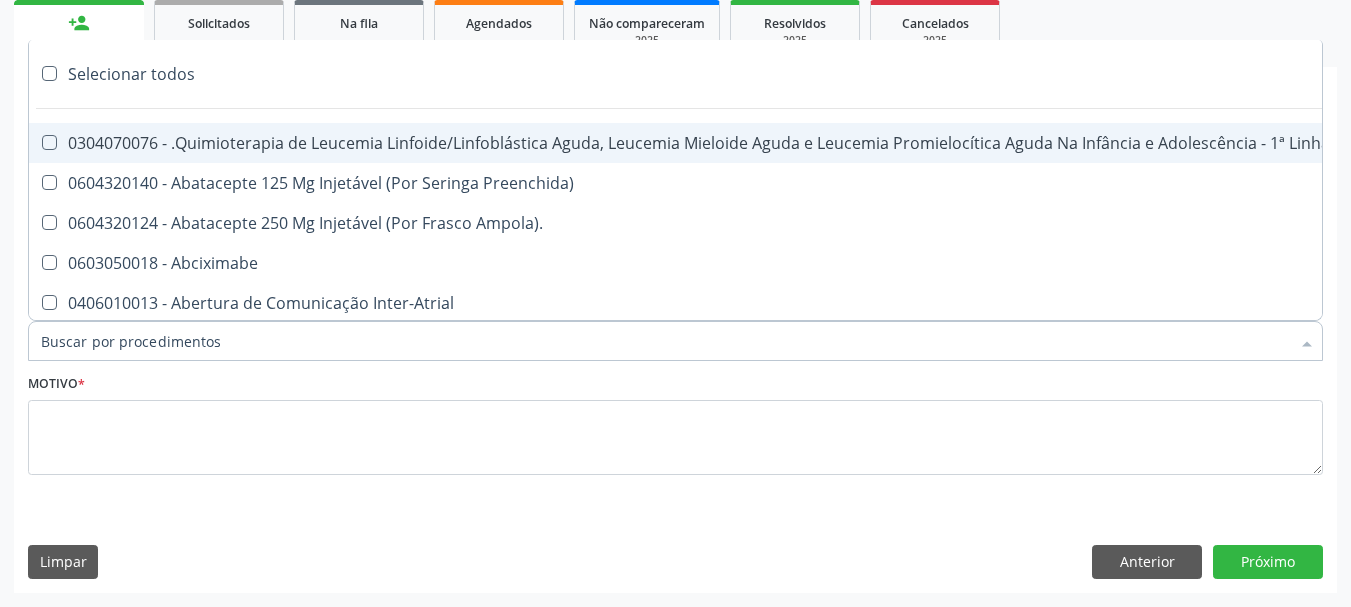 click on "Item de agendamento
*" at bounding box center [665, 341] 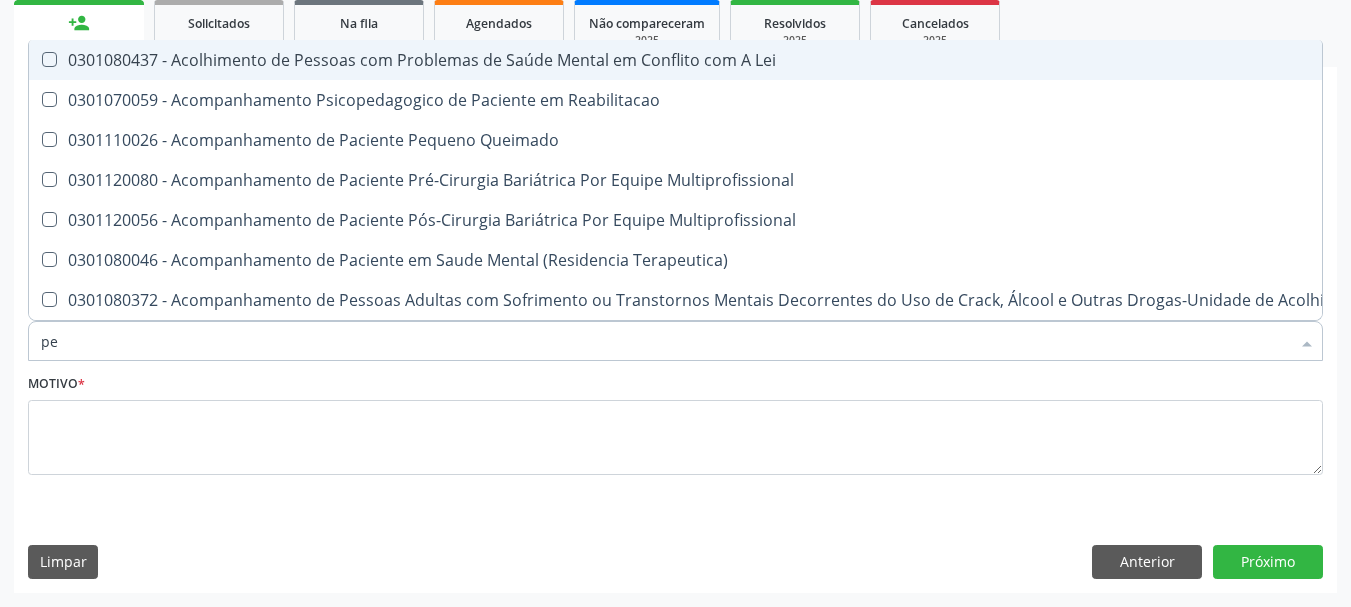 type on "pe" 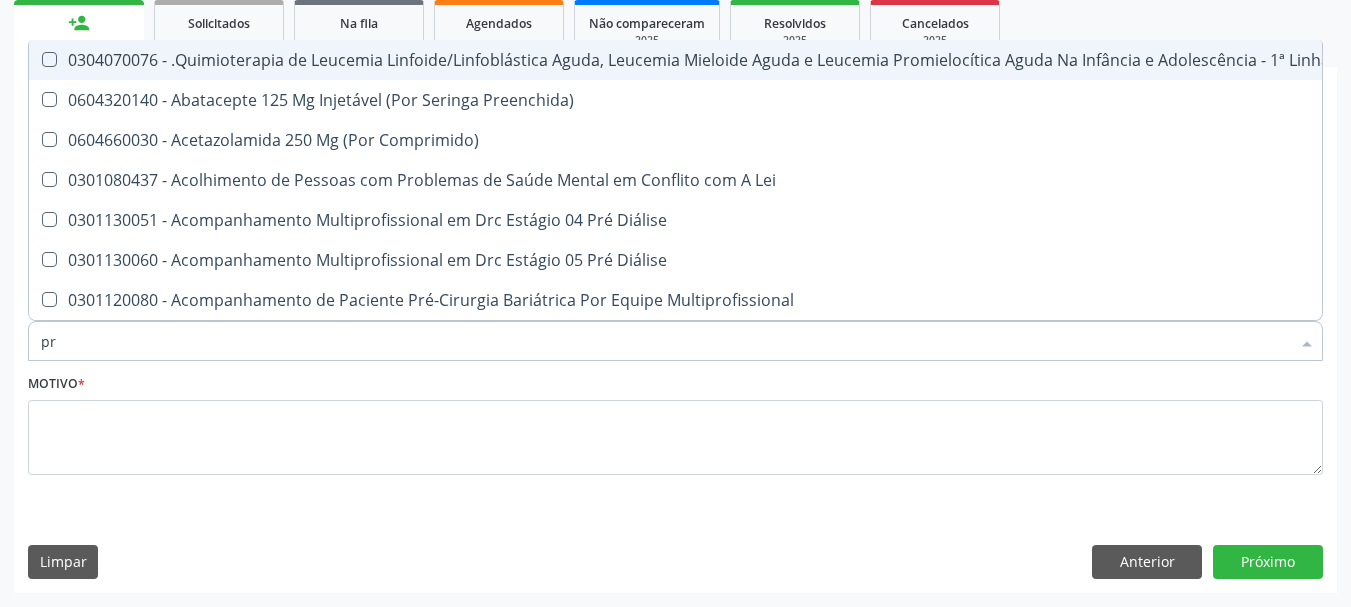 type on "p" 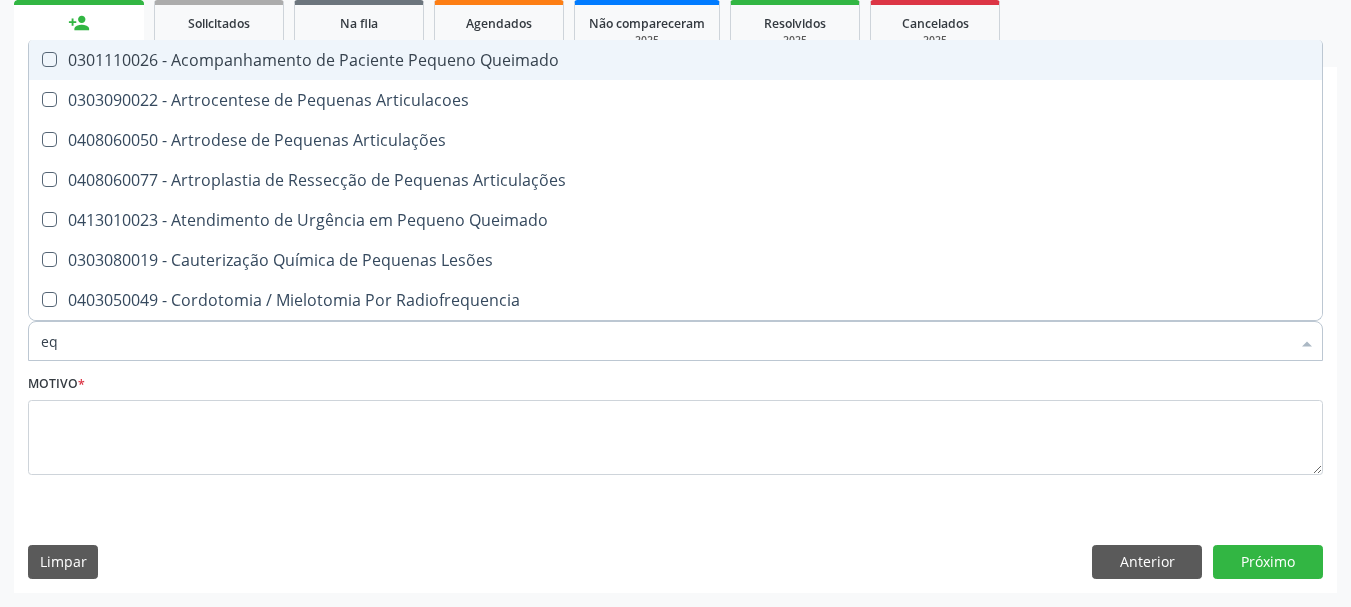 type on "e" 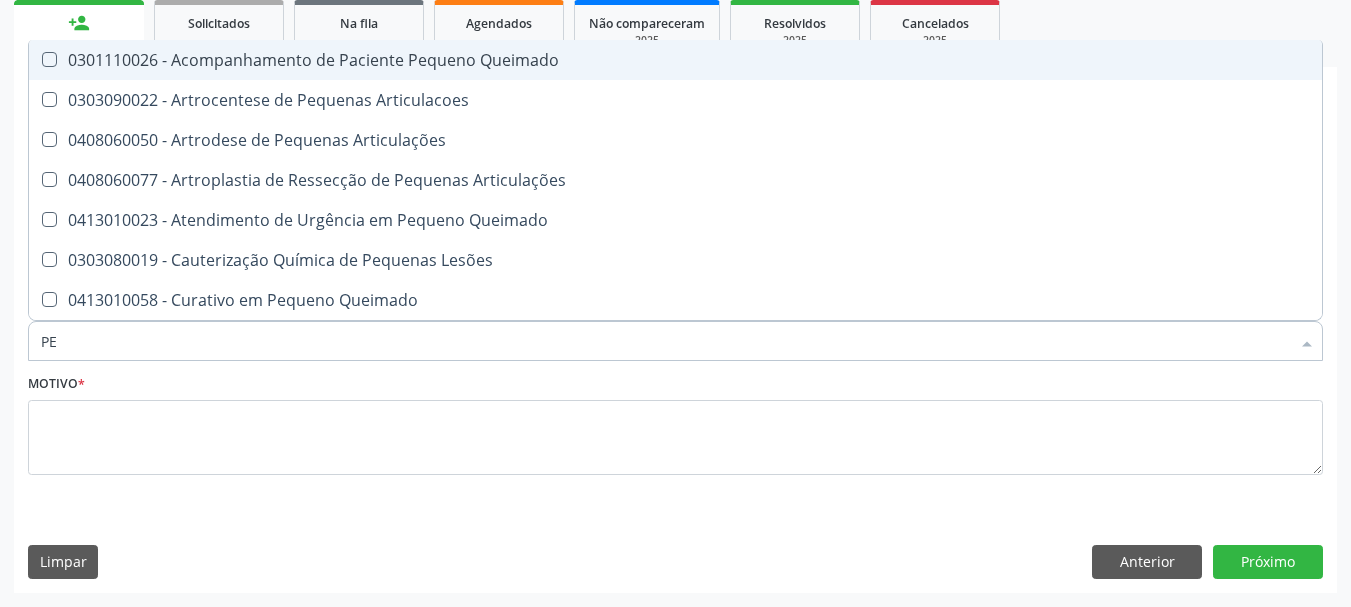type on "P" 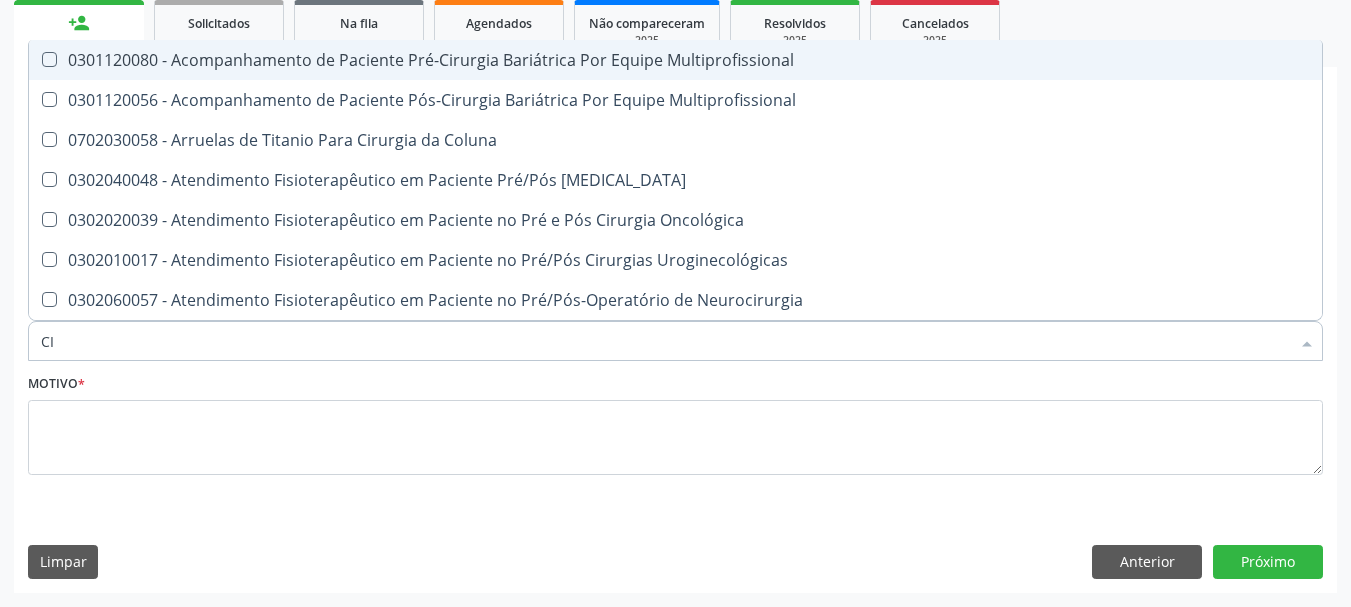 type on "C" 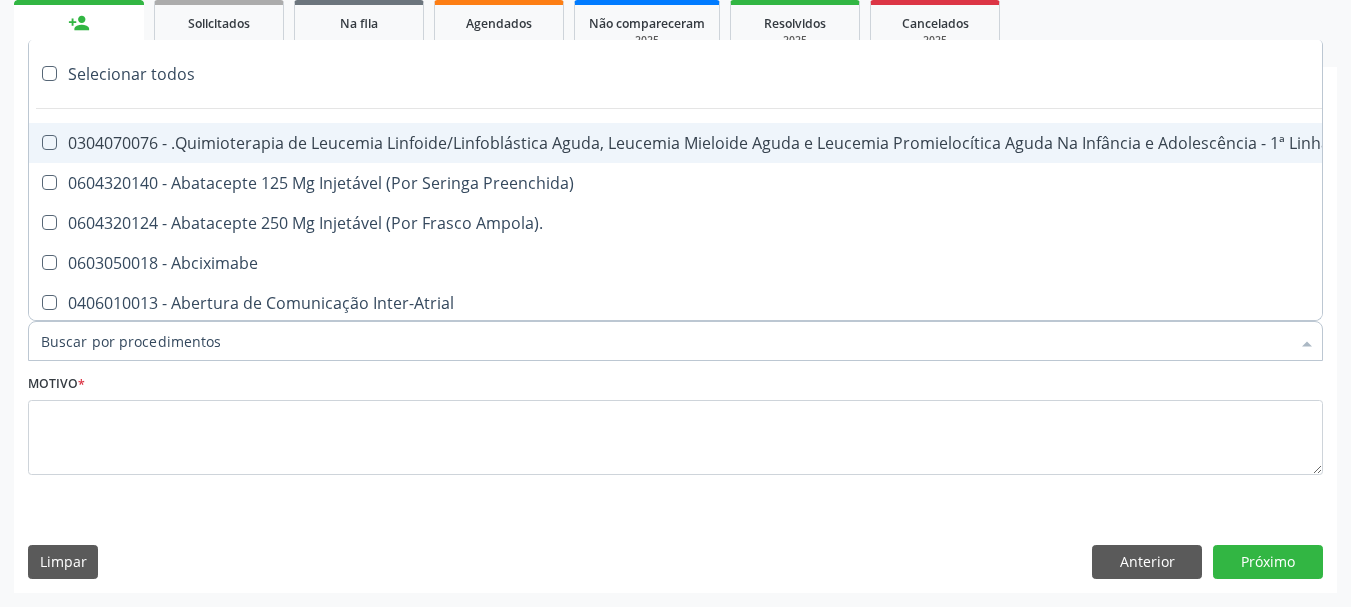 type on "G" 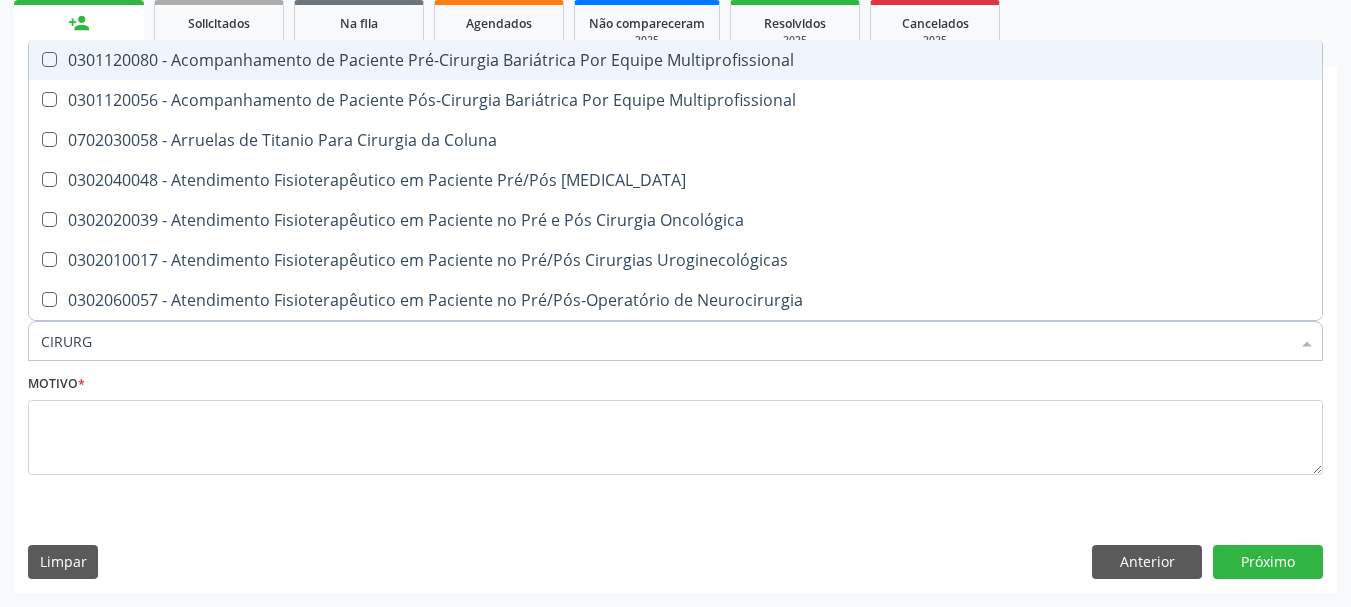 type on "CIRURGI" 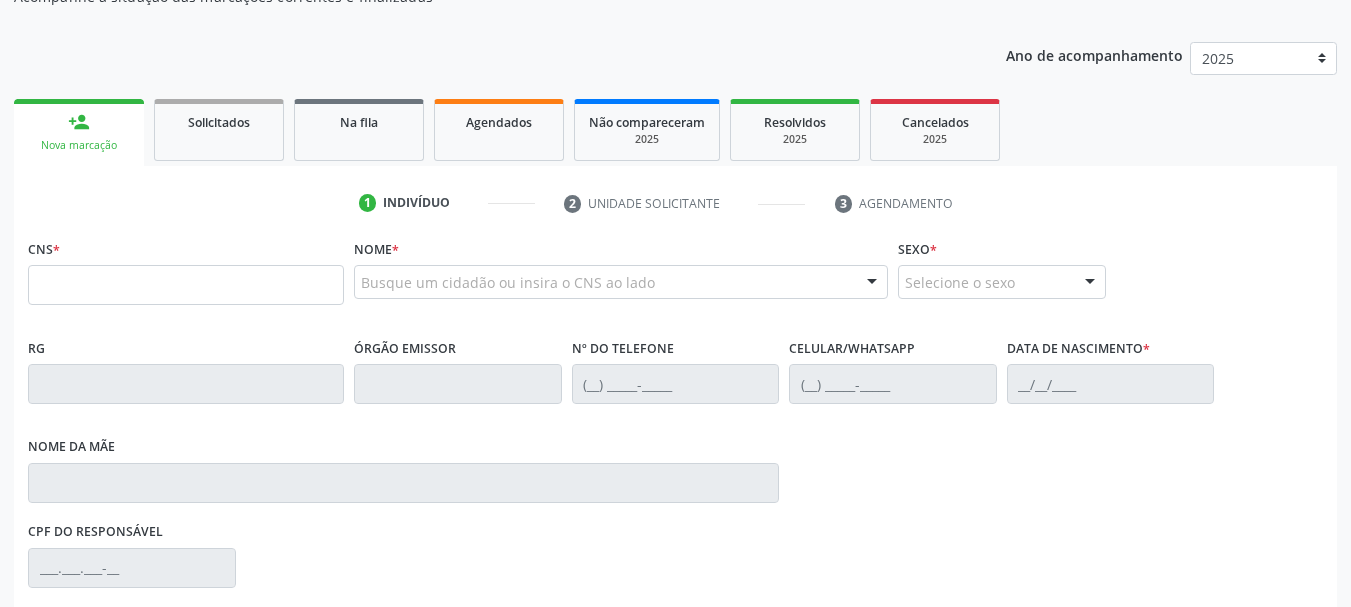 scroll, scrollTop: 200, scrollLeft: 0, axis: vertical 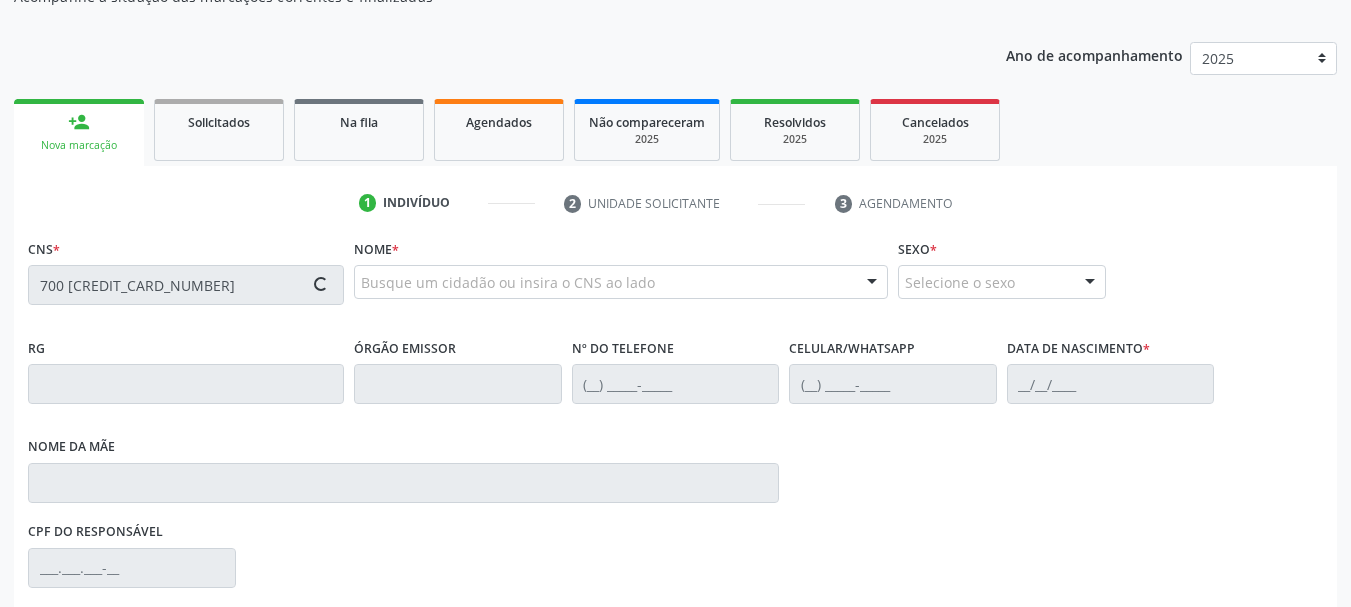 type on "700 [CREDIT_CARD_NUMBER]" 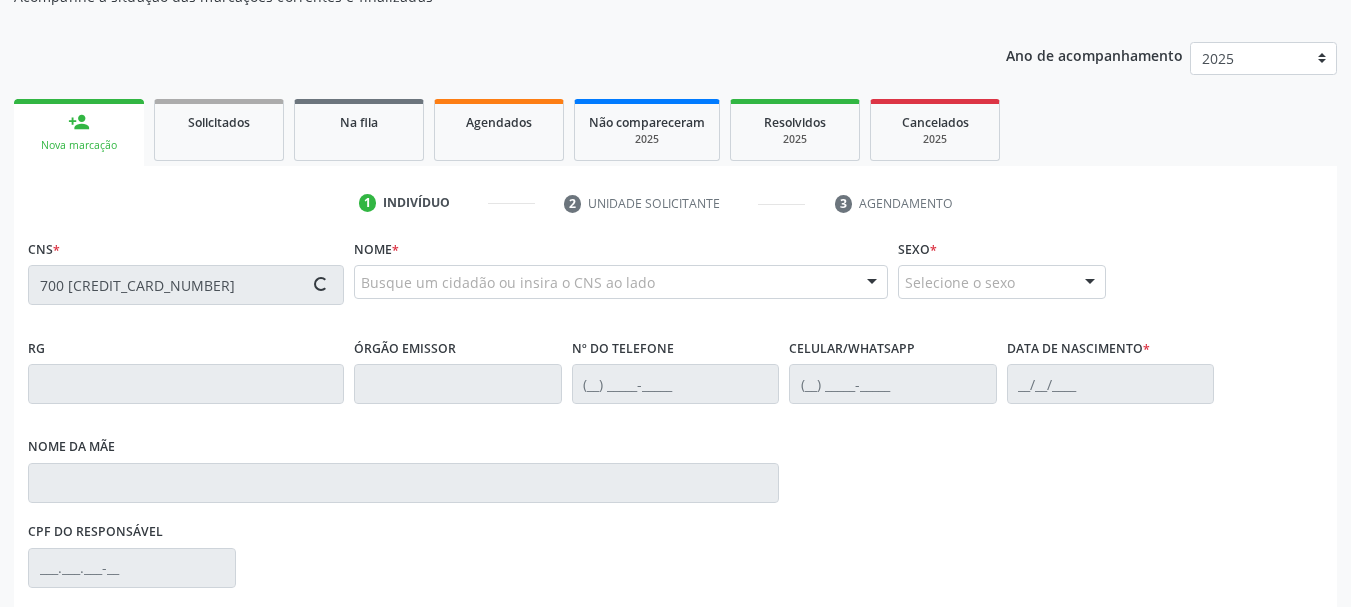 type 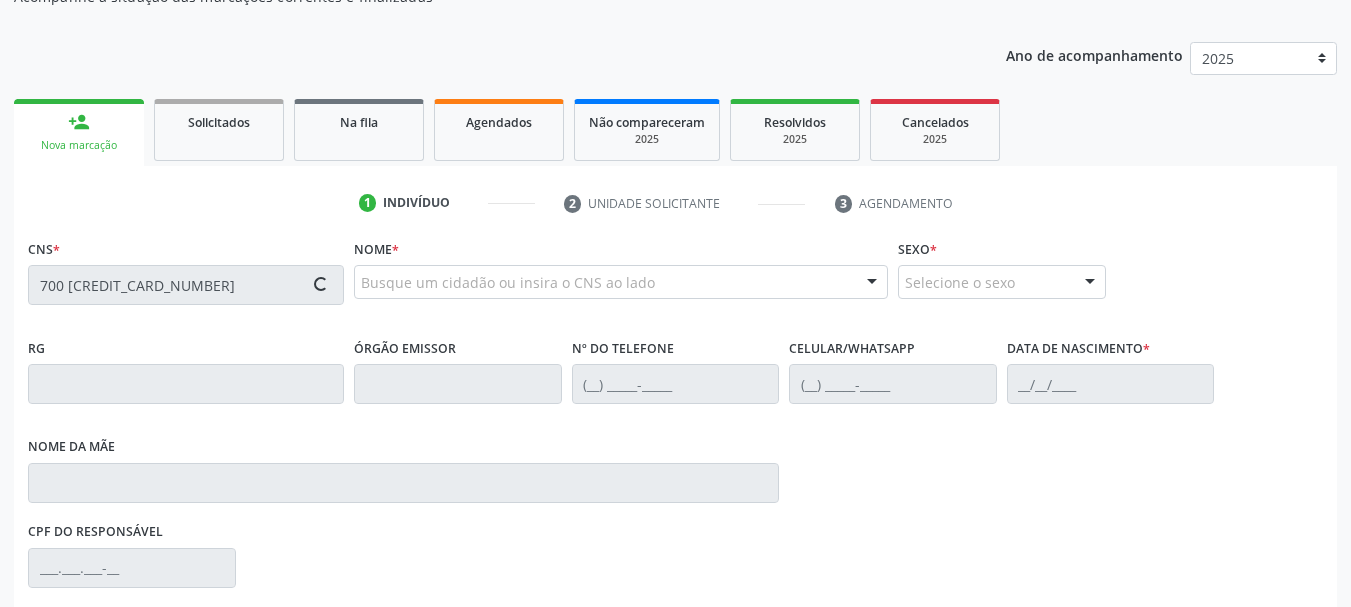 type 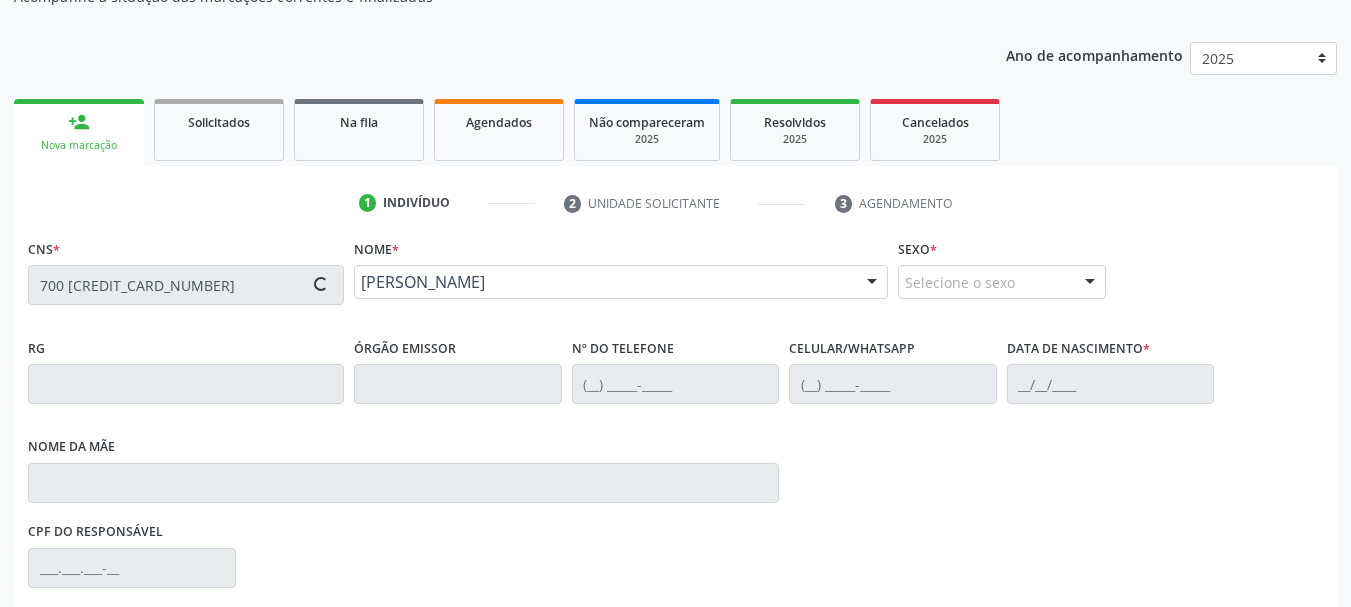 type on "[PHONE_NUMBER]" 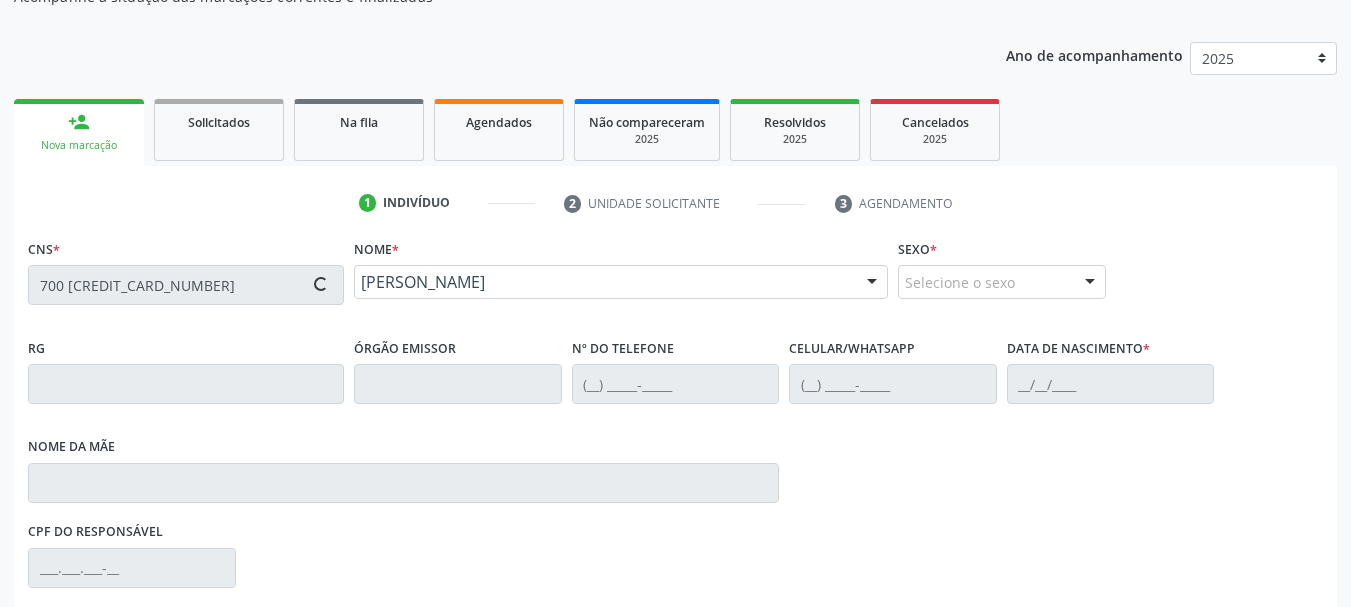 type on "0[DATE]" 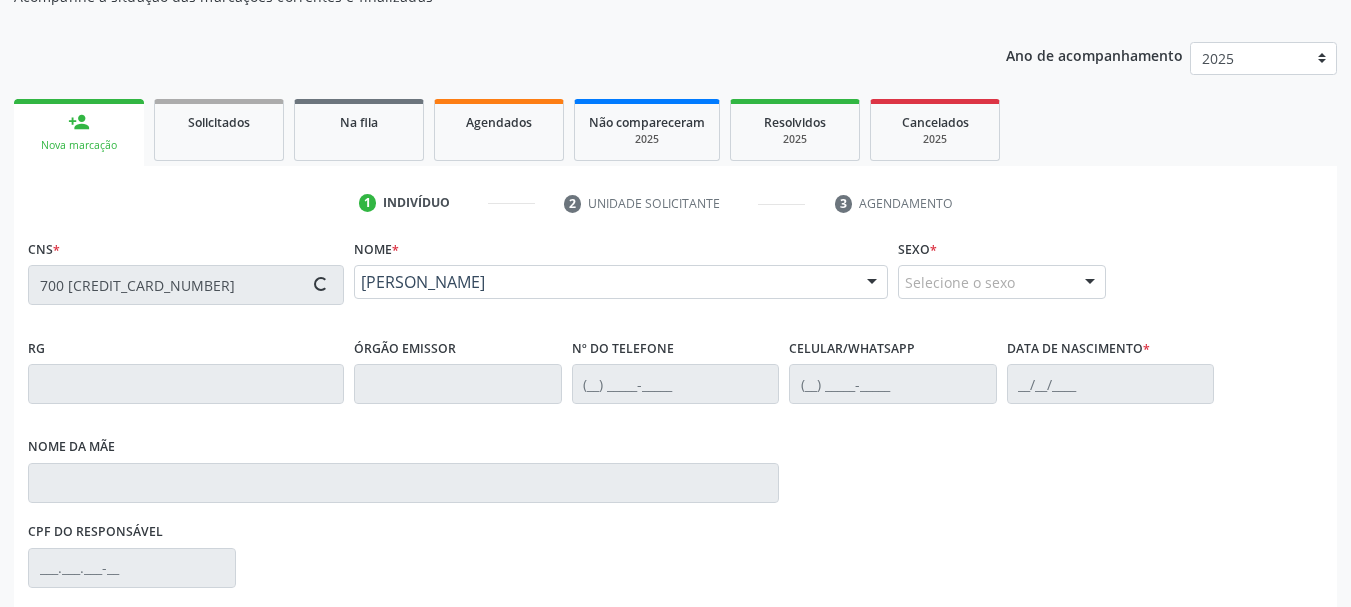 type on "Telma [PERSON_NAME]" 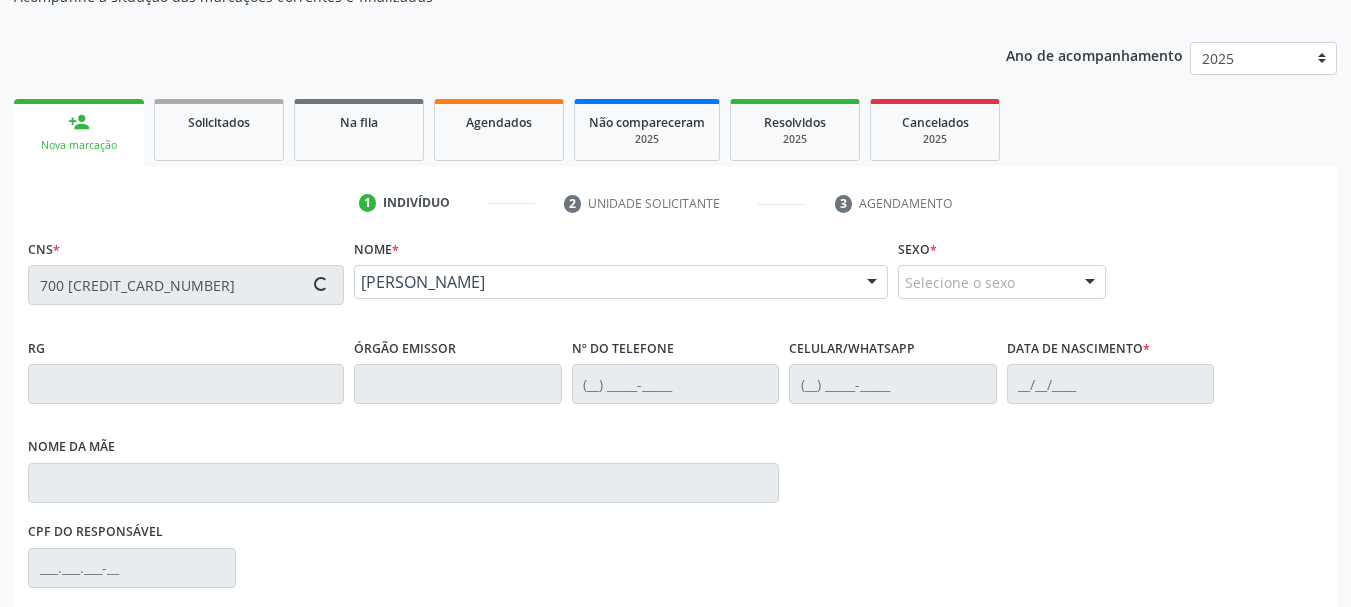 type on "S/N" 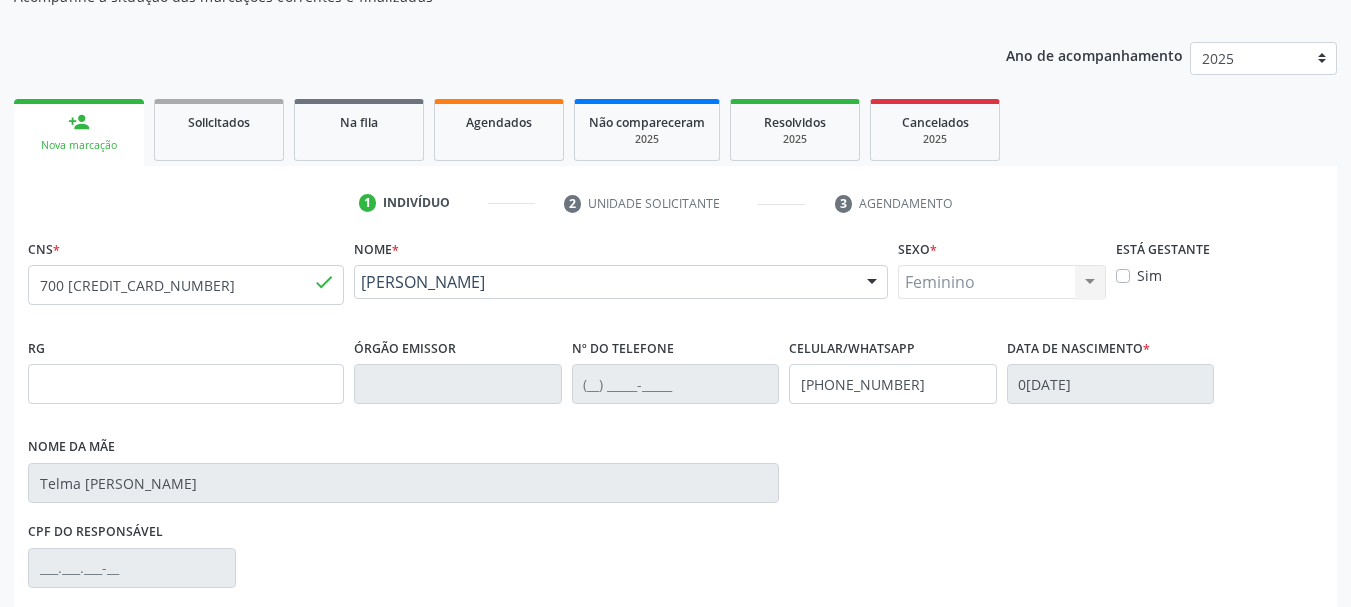scroll, scrollTop: 463, scrollLeft: 0, axis: vertical 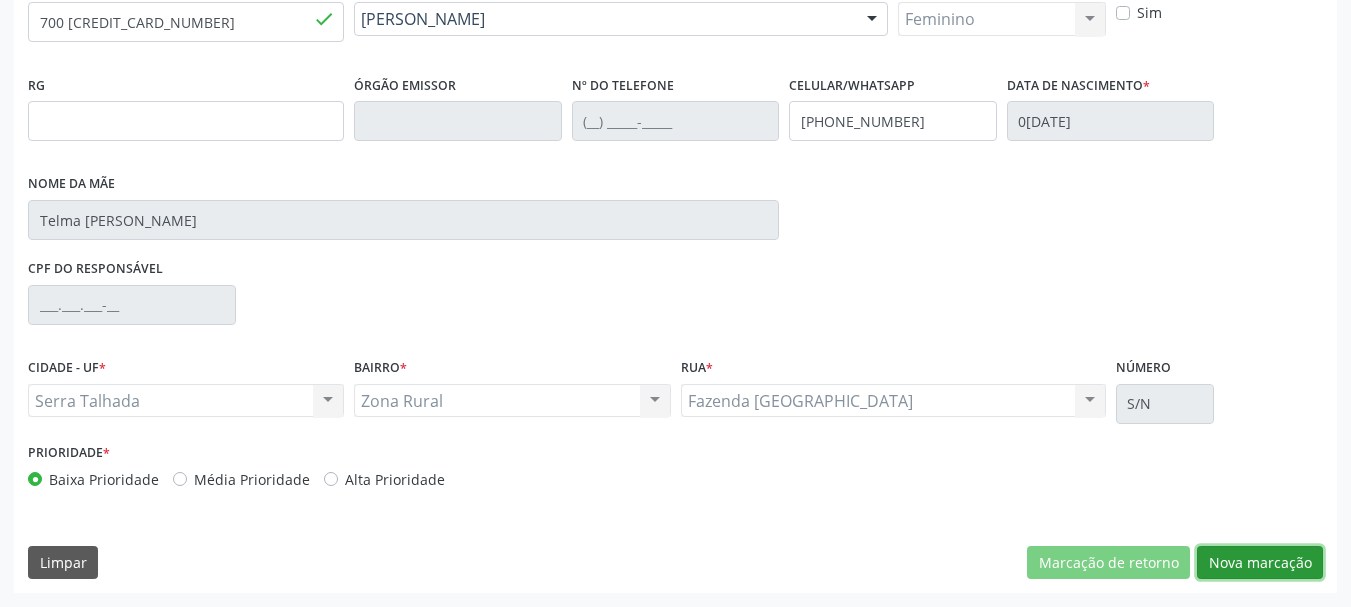 click on "Nova marcação" at bounding box center (1260, 563) 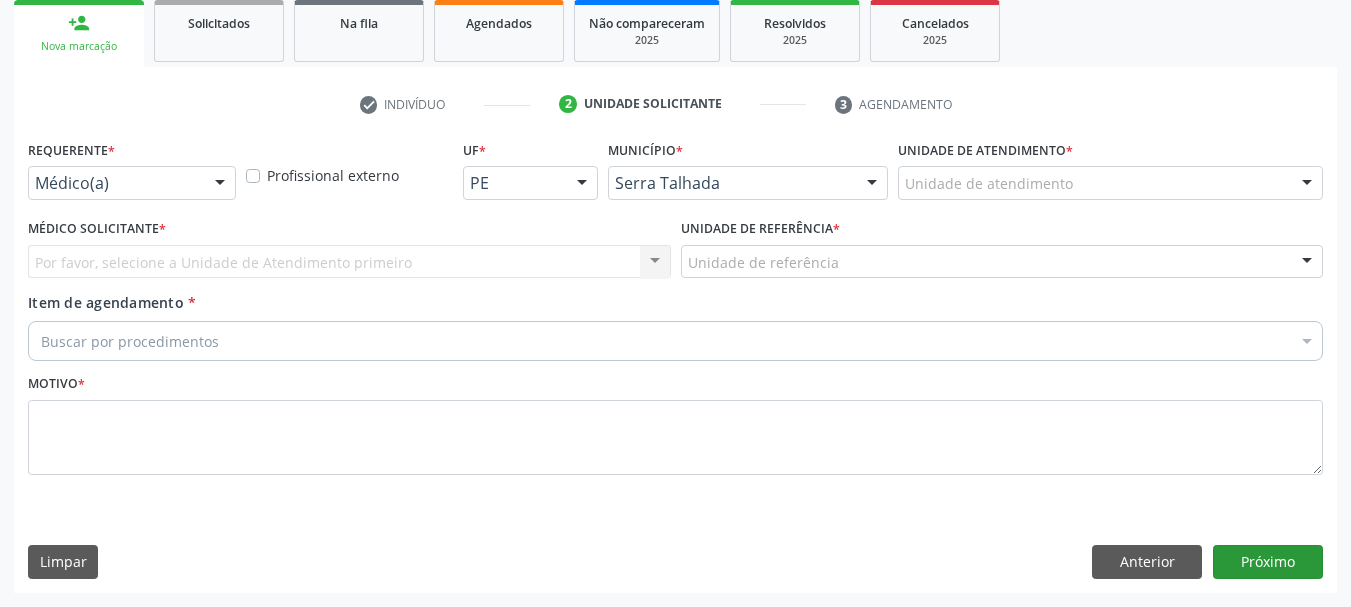 scroll, scrollTop: 299, scrollLeft: 0, axis: vertical 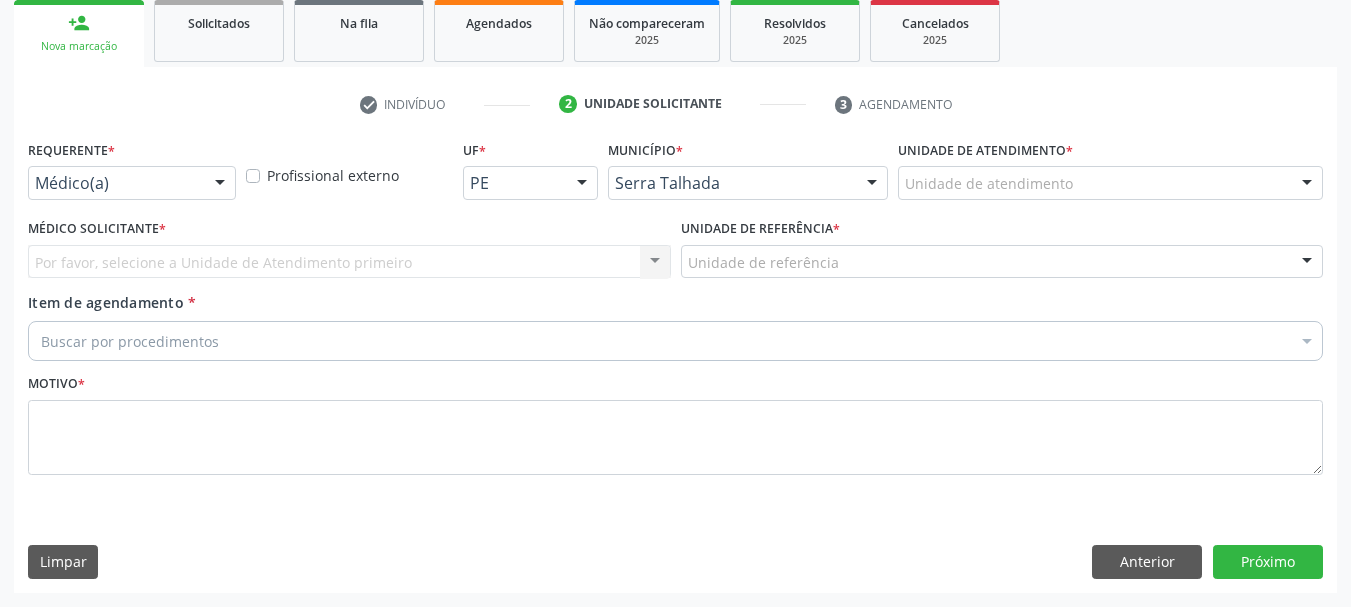 click at bounding box center [220, 184] 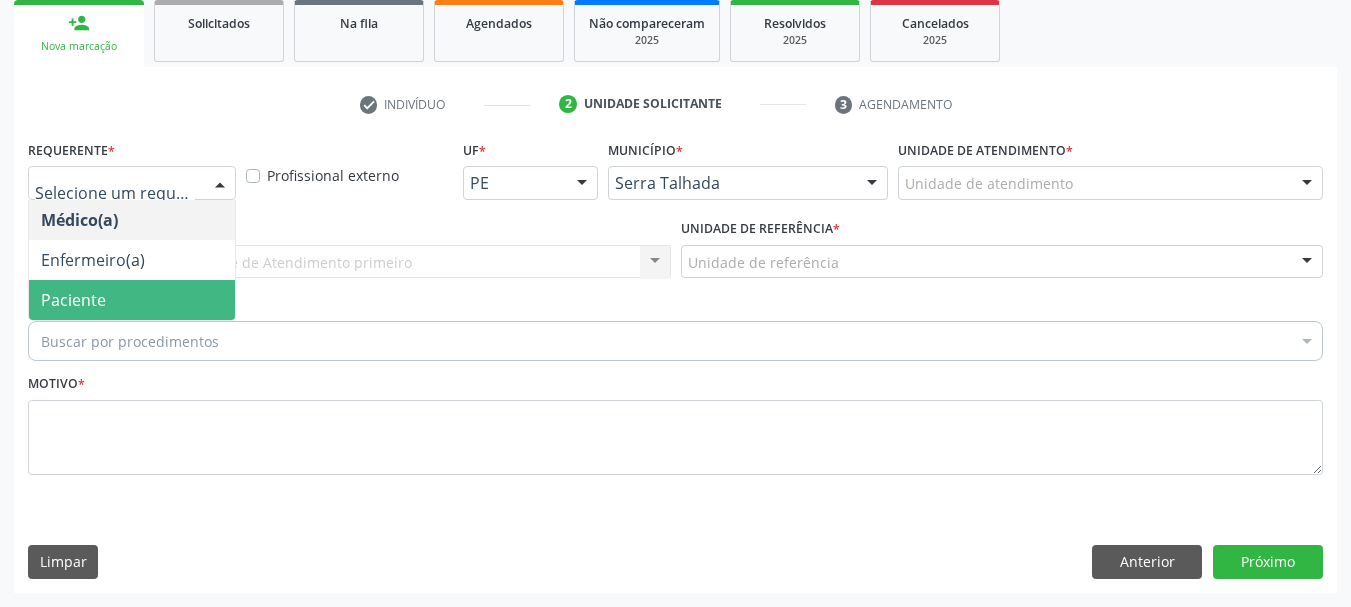 click on "Paciente" at bounding box center (132, 300) 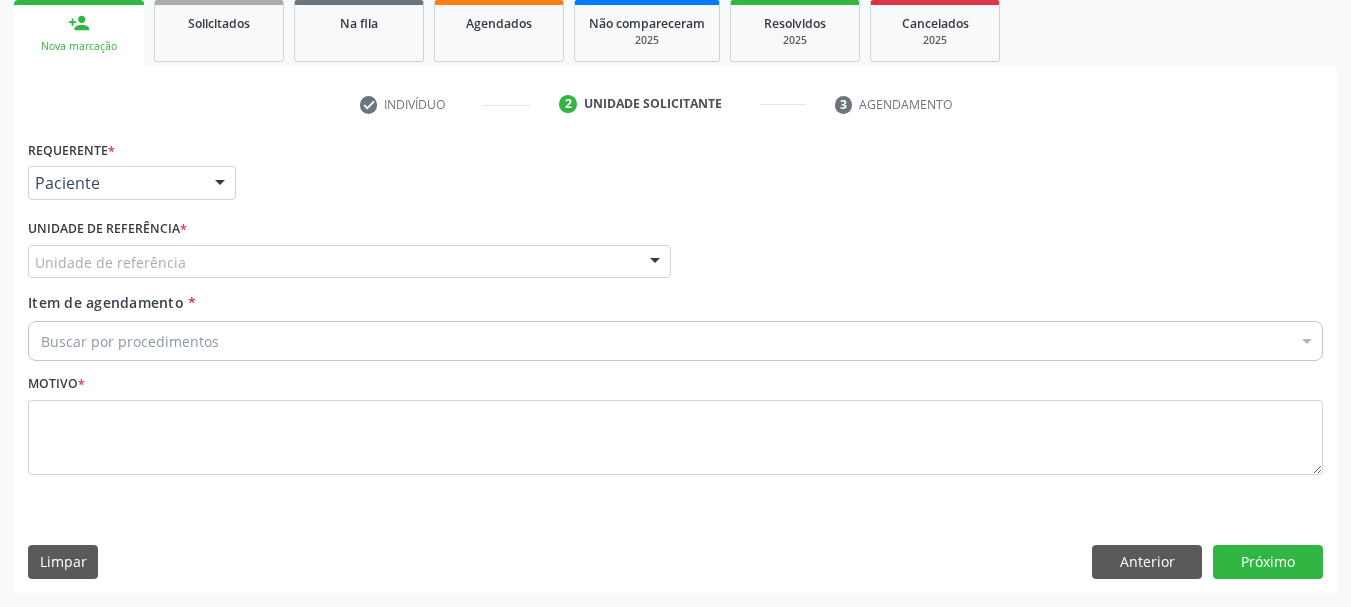 click on "Buscar por procedimentos" at bounding box center [675, 341] 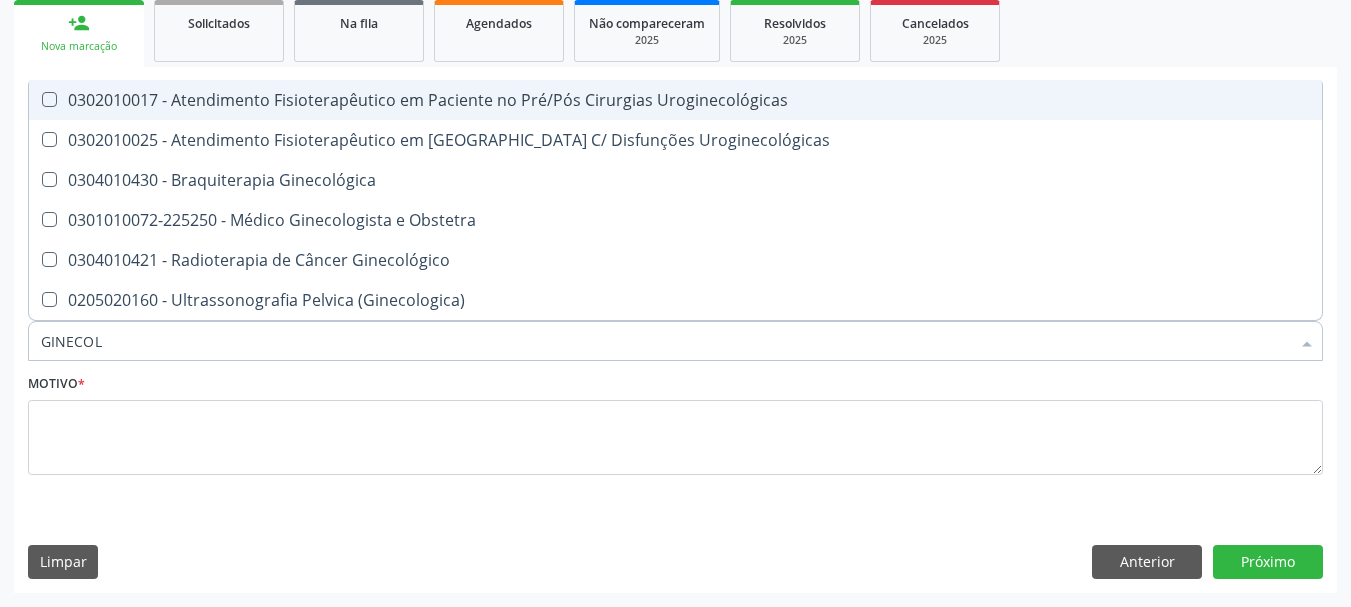type on "GINECOLO" 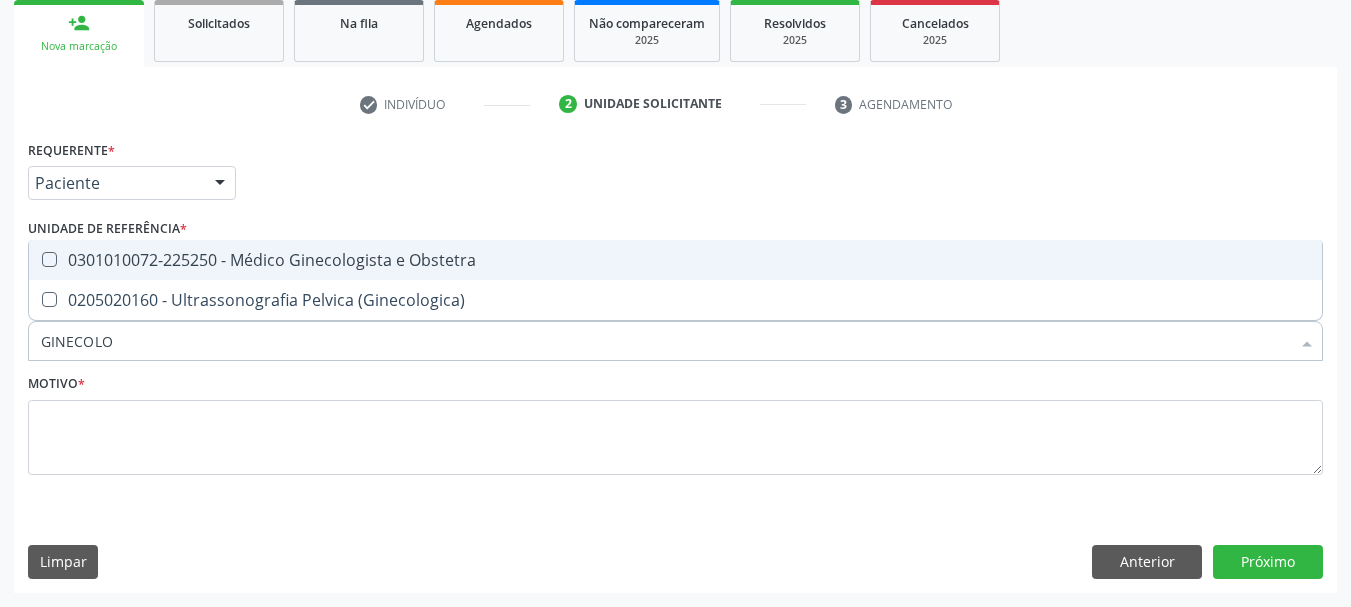 click on "0301010072-225250 - Médico Ginecologista e Obstetra" at bounding box center [675, 260] 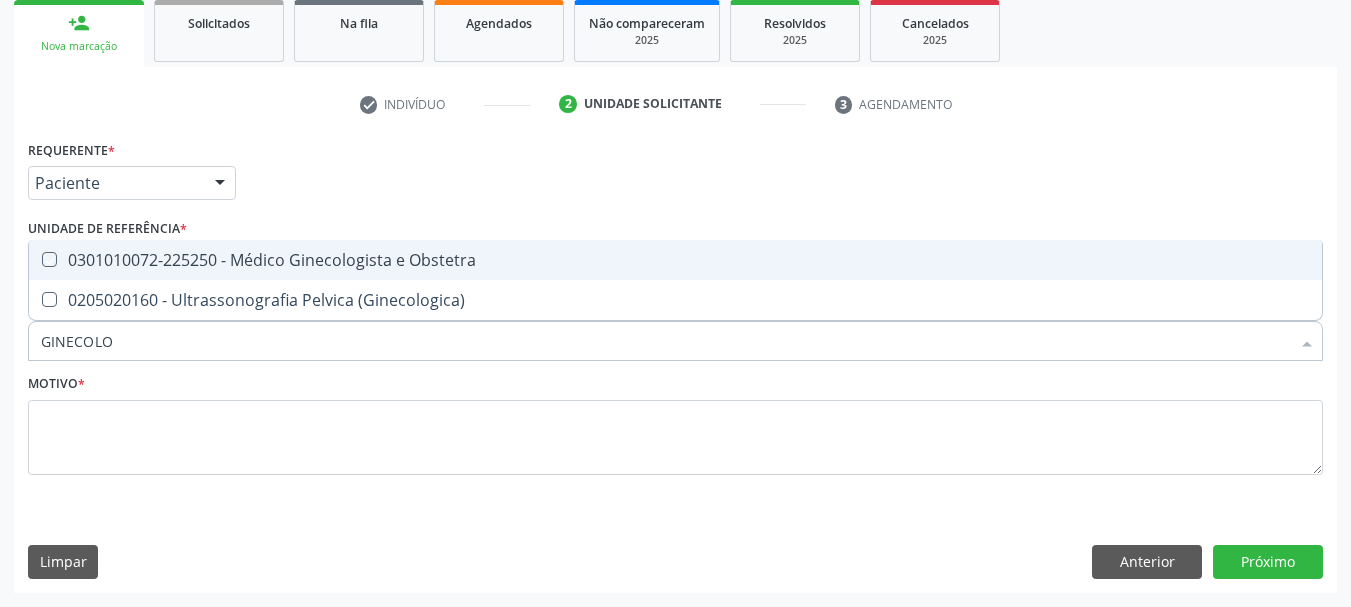 checkbox on "true" 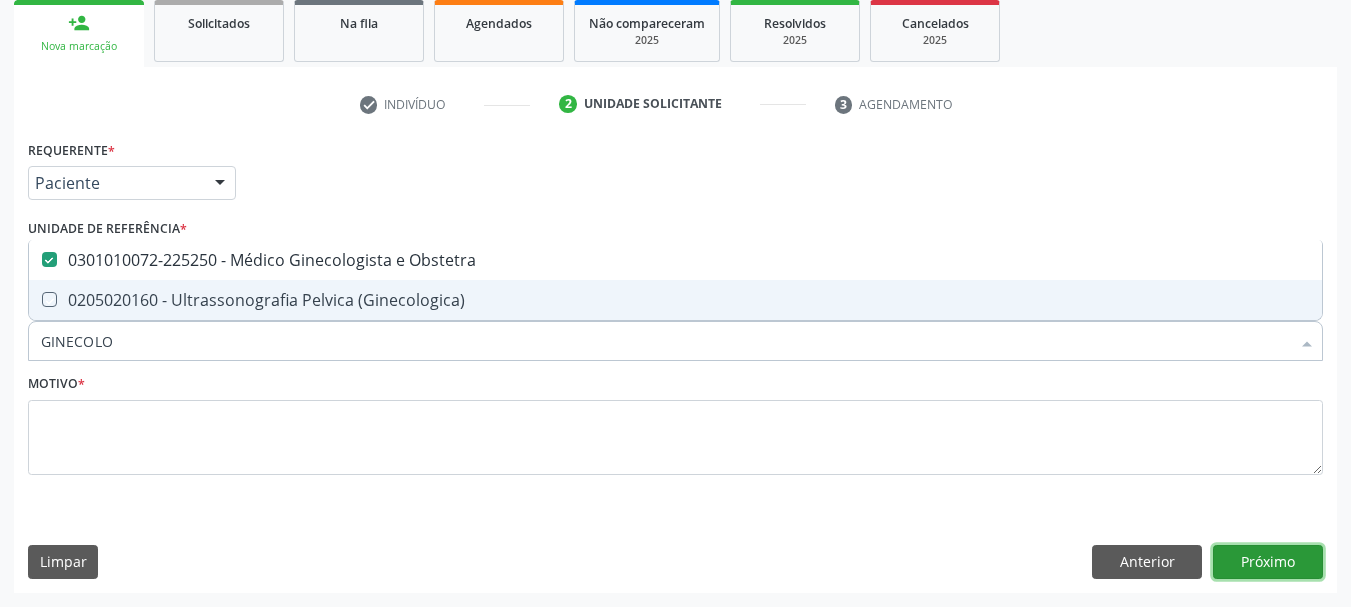 click on "Próximo" at bounding box center (1268, 562) 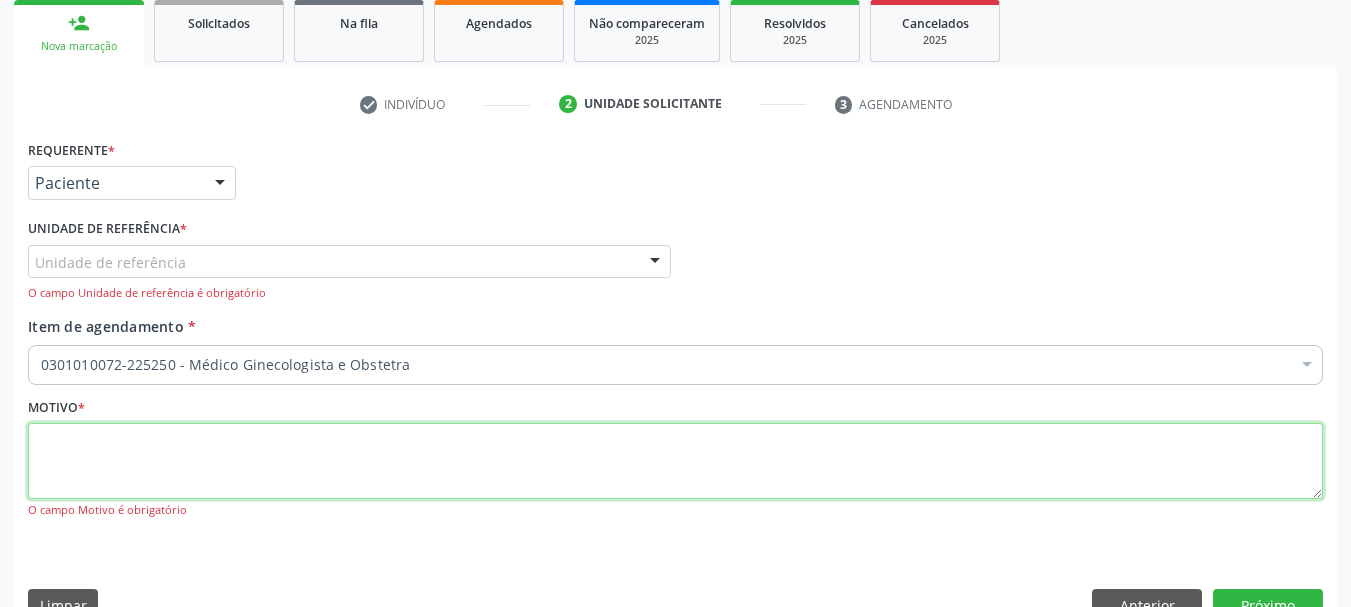 click at bounding box center (675, 461) 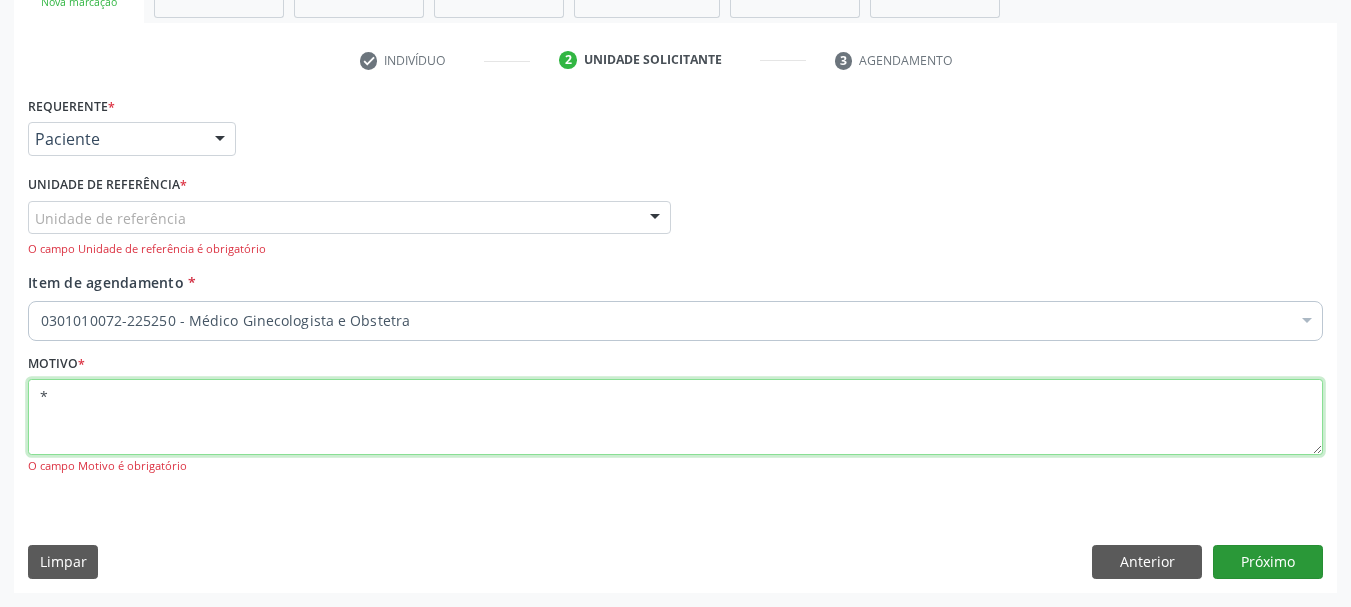 type on "*" 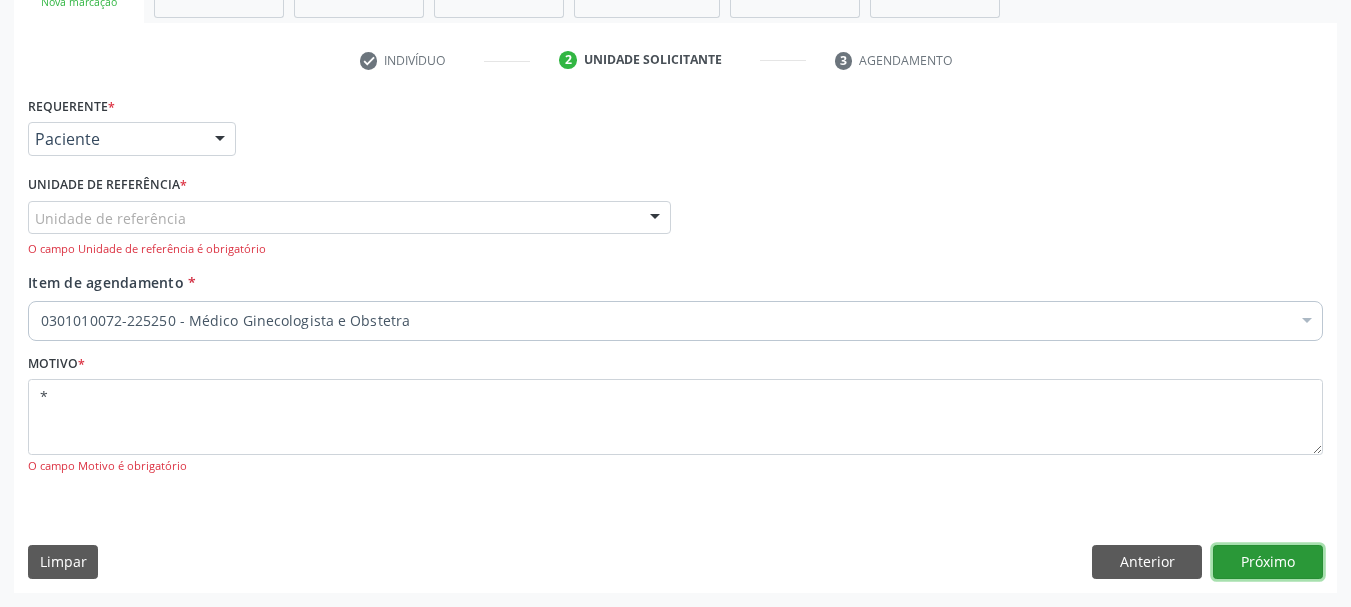 click on "Próximo" at bounding box center (1268, 562) 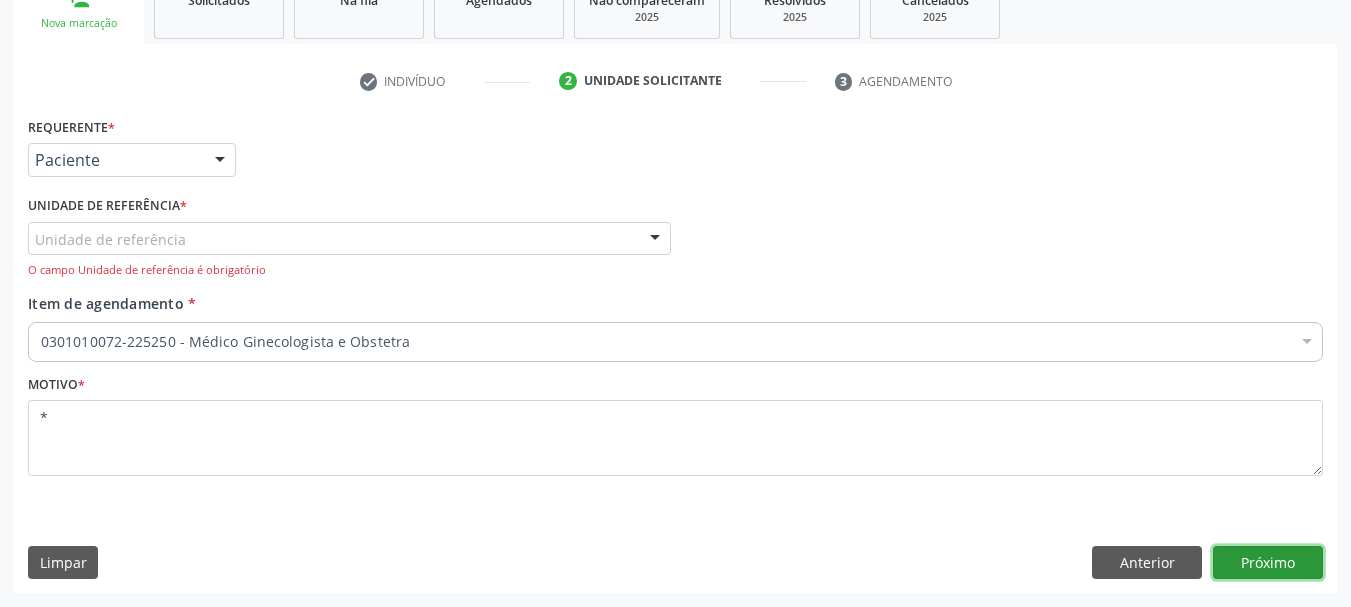 scroll, scrollTop: 322, scrollLeft: 0, axis: vertical 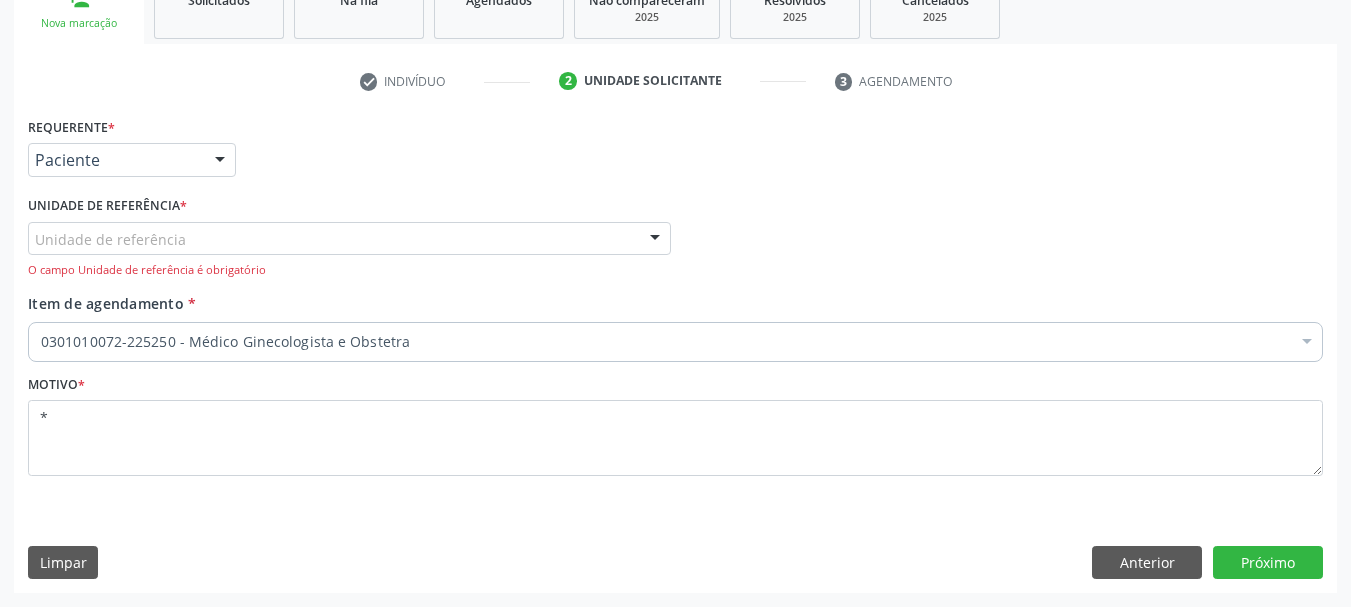 click on "Unidade de referência" at bounding box center (349, 239) 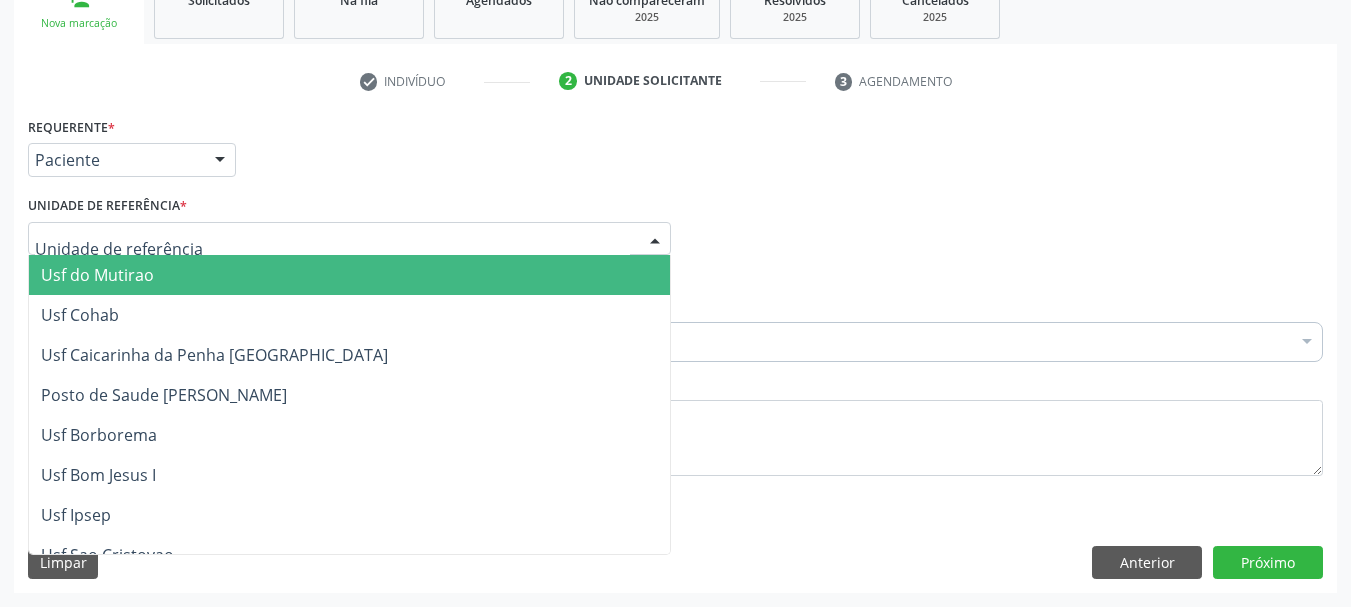 click at bounding box center (332, 249) 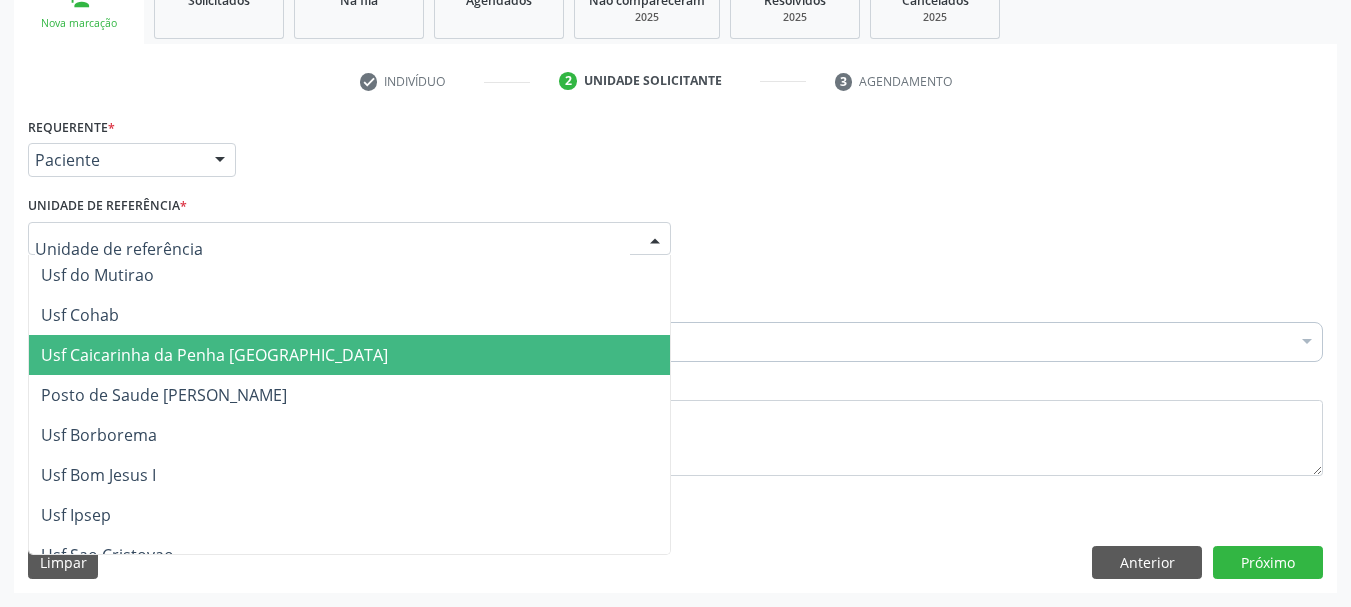 scroll, scrollTop: 200, scrollLeft: 0, axis: vertical 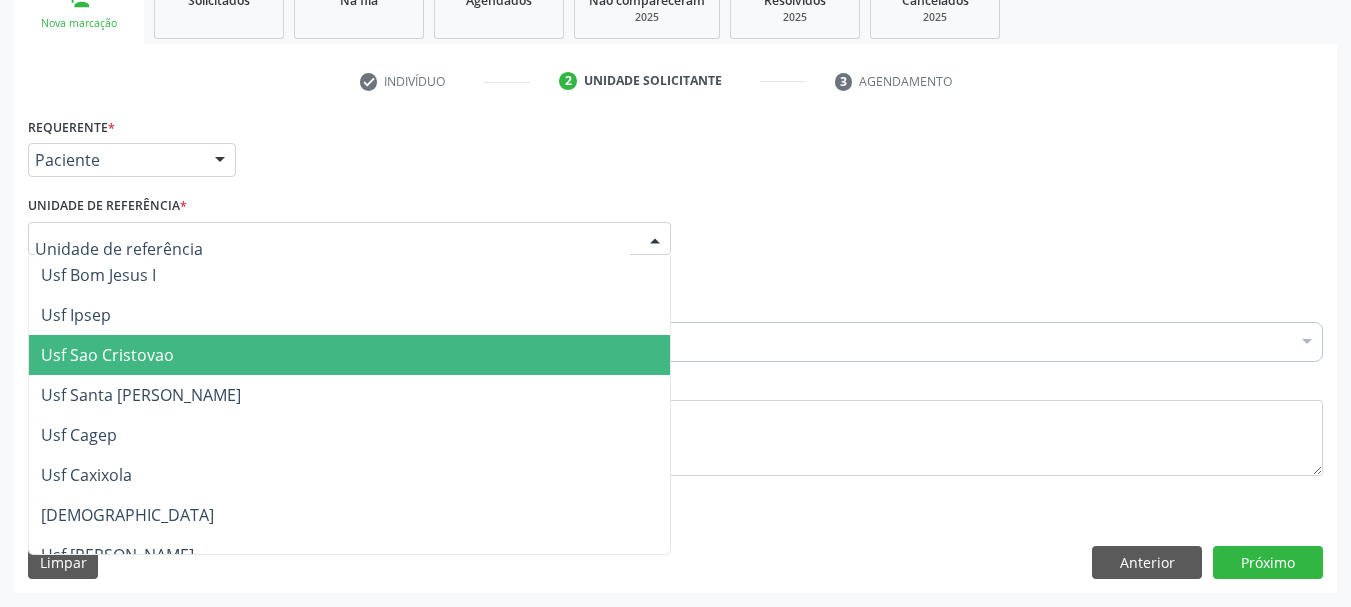 type on "C" 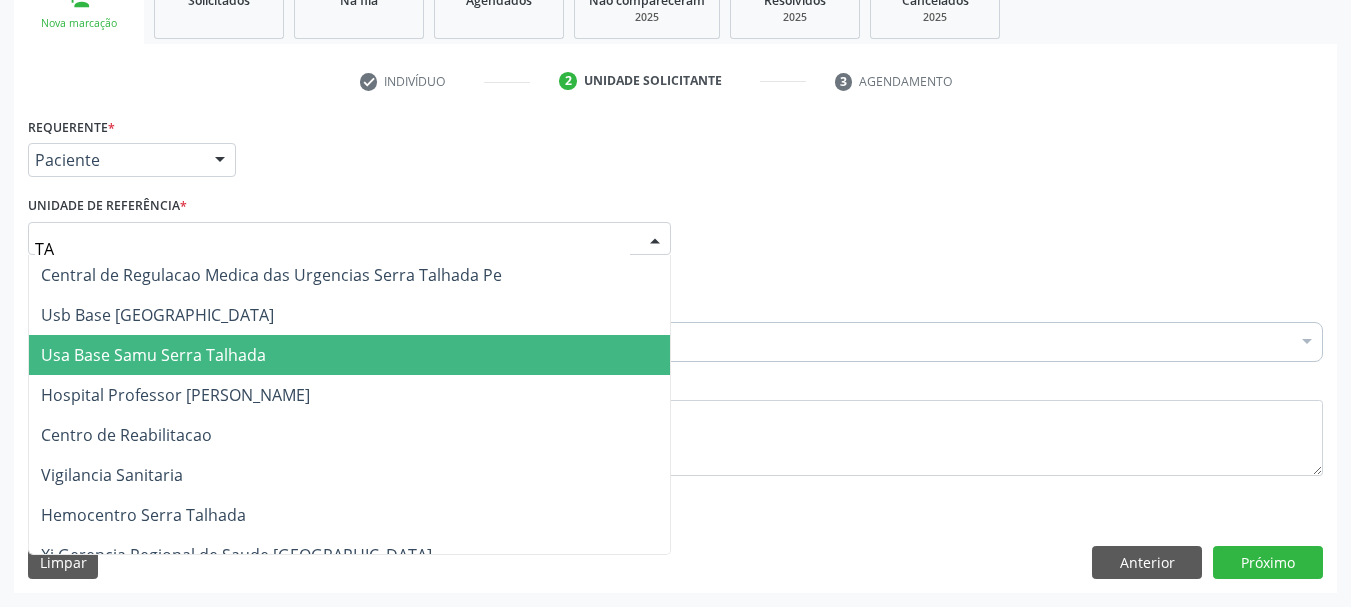 type on "TAU" 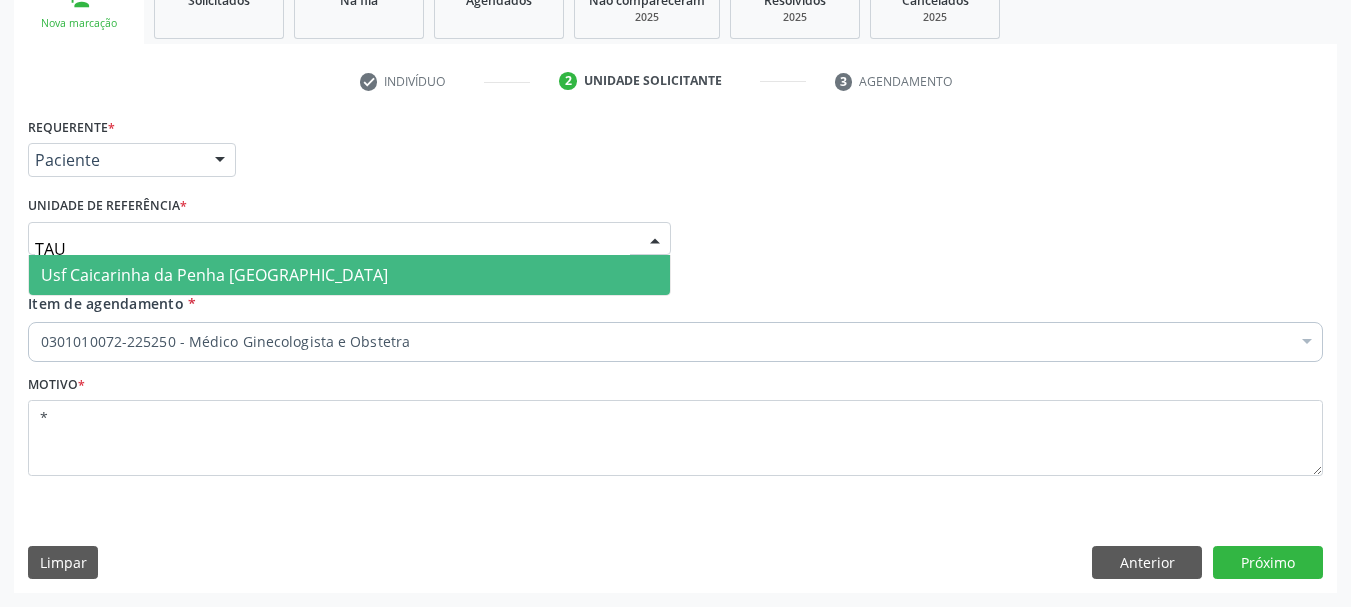 scroll, scrollTop: 0, scrollLeft: 0, axis: both 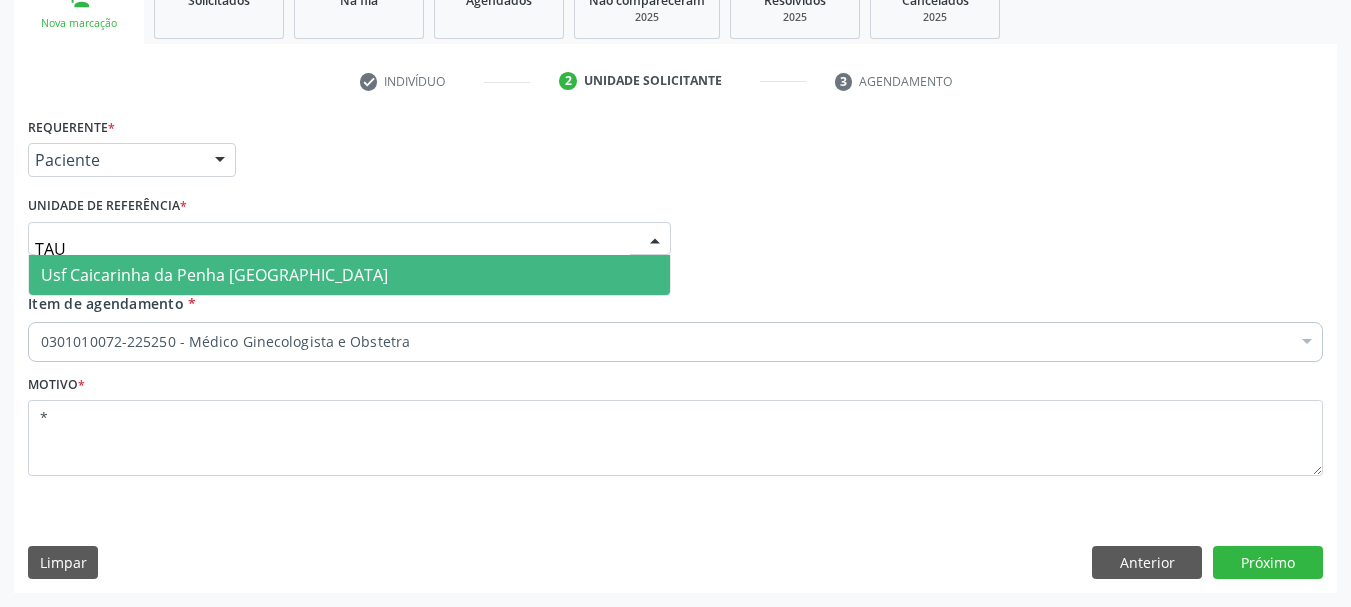 click on "Usf Caicarinha da Penha [GEOGRAPHIC_DATA]" at bounding box center (214, 275) 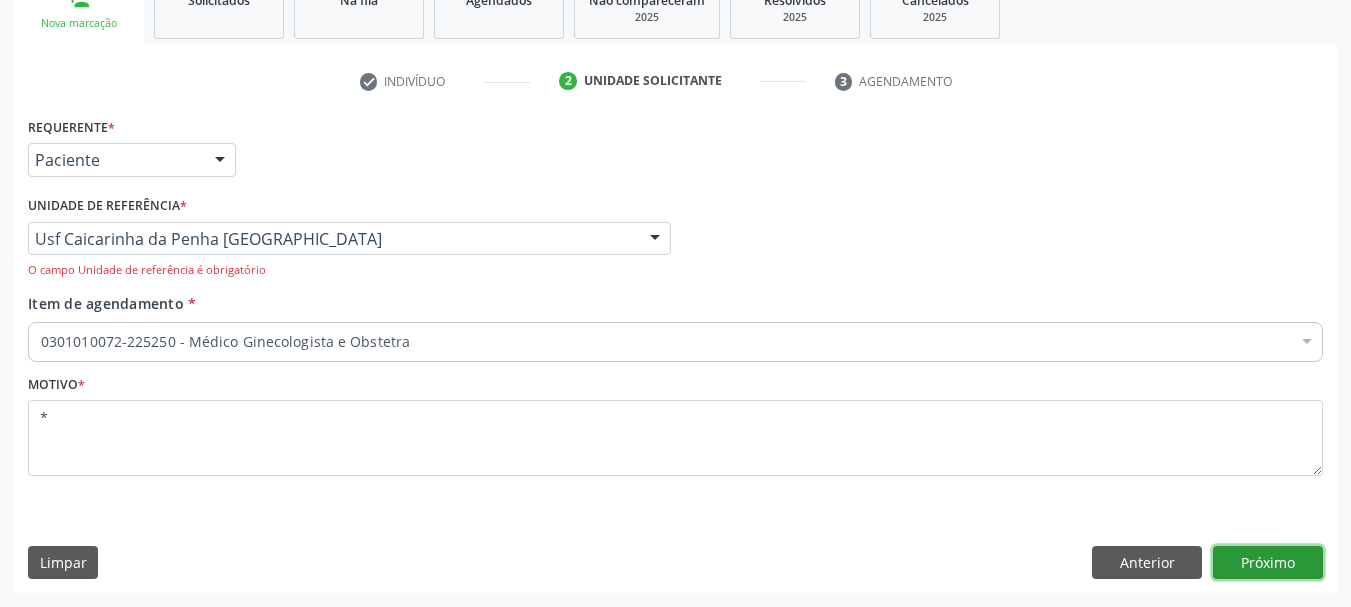click on "Próximo" at bounding box center (1268, 563) 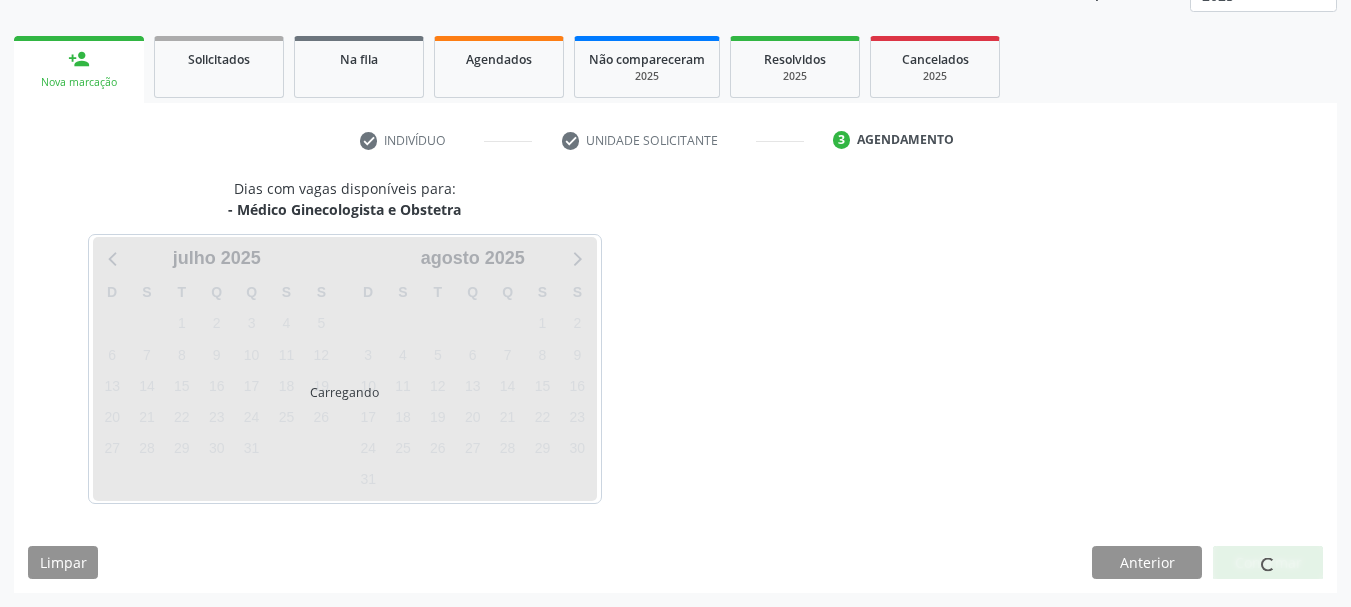 scroll, scrollTop: 263, scrollLeft: 0, axis: vertical 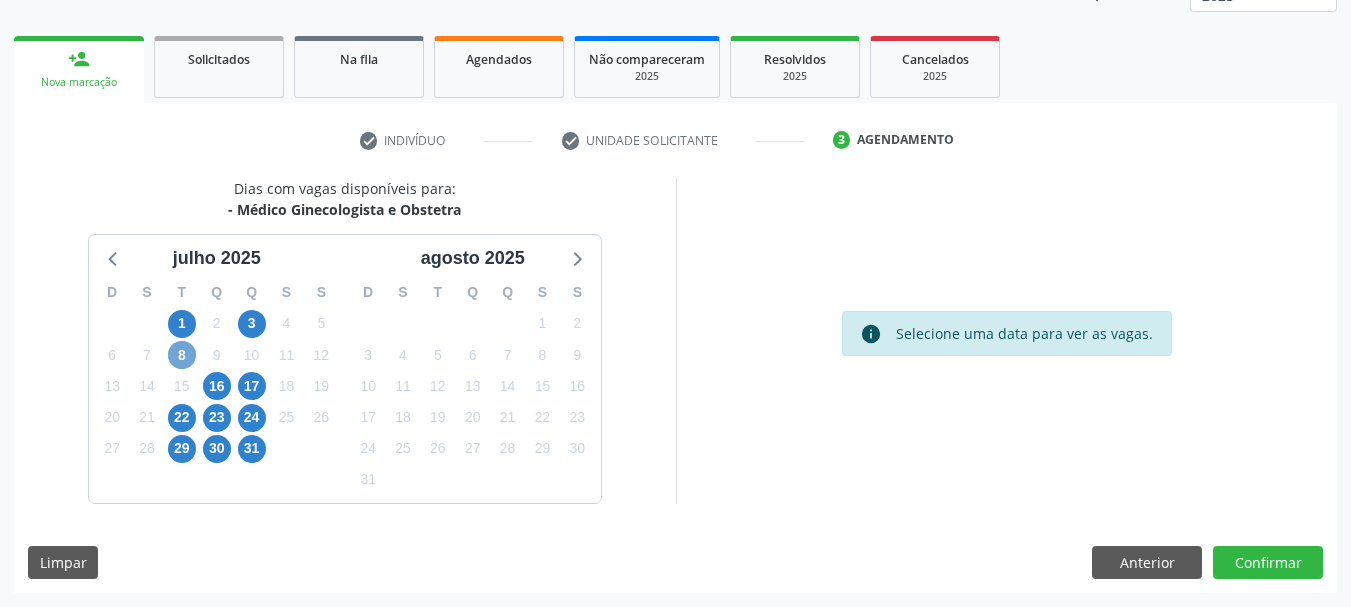 click on "8" at bounding box center [182, 355] 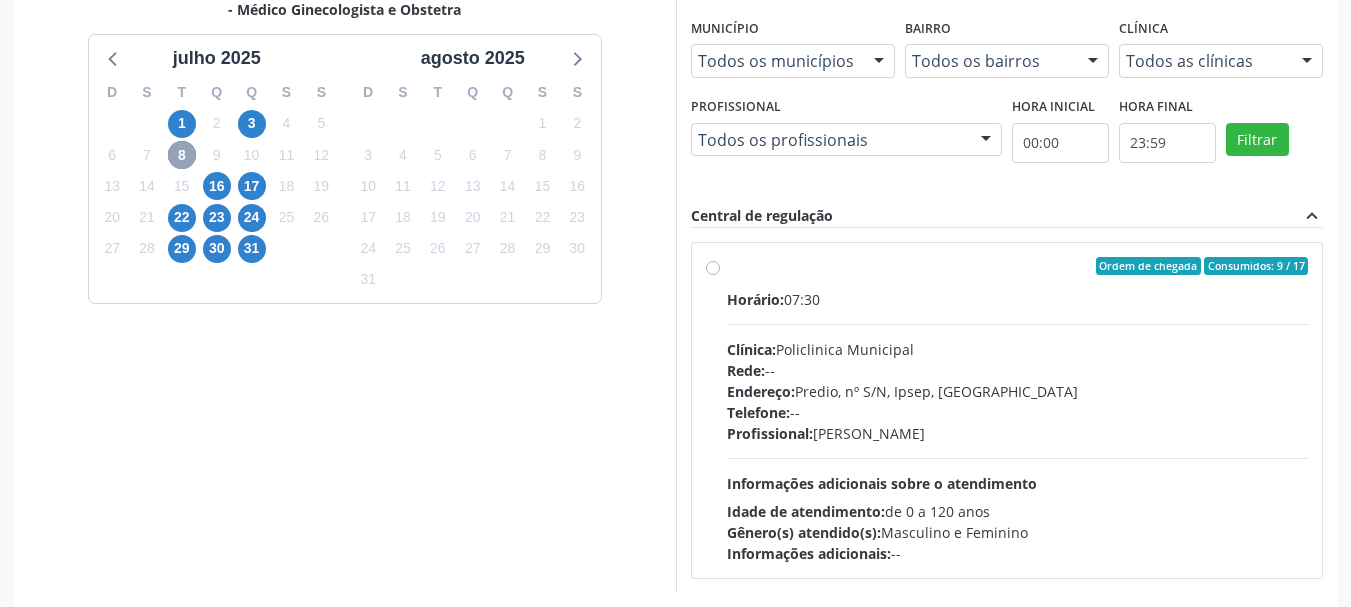 scroll, scrollTop: 552, scrollLeft: 0, axis: vertical 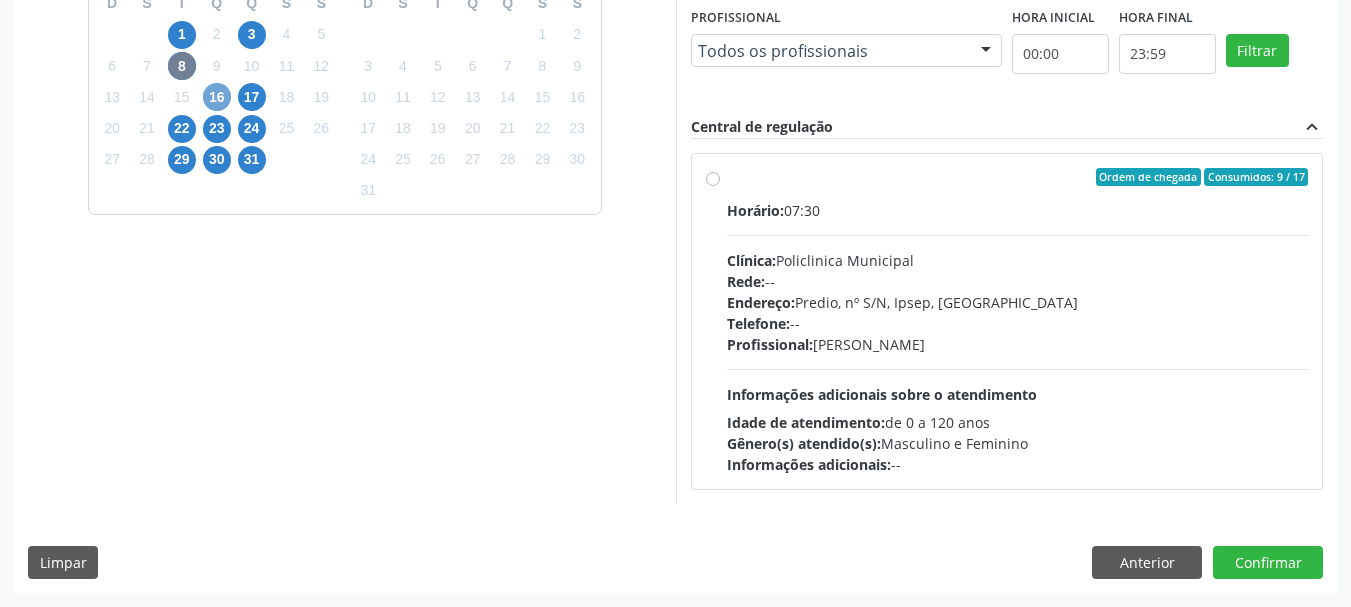 click on "16" at bounding box center (217, 97) 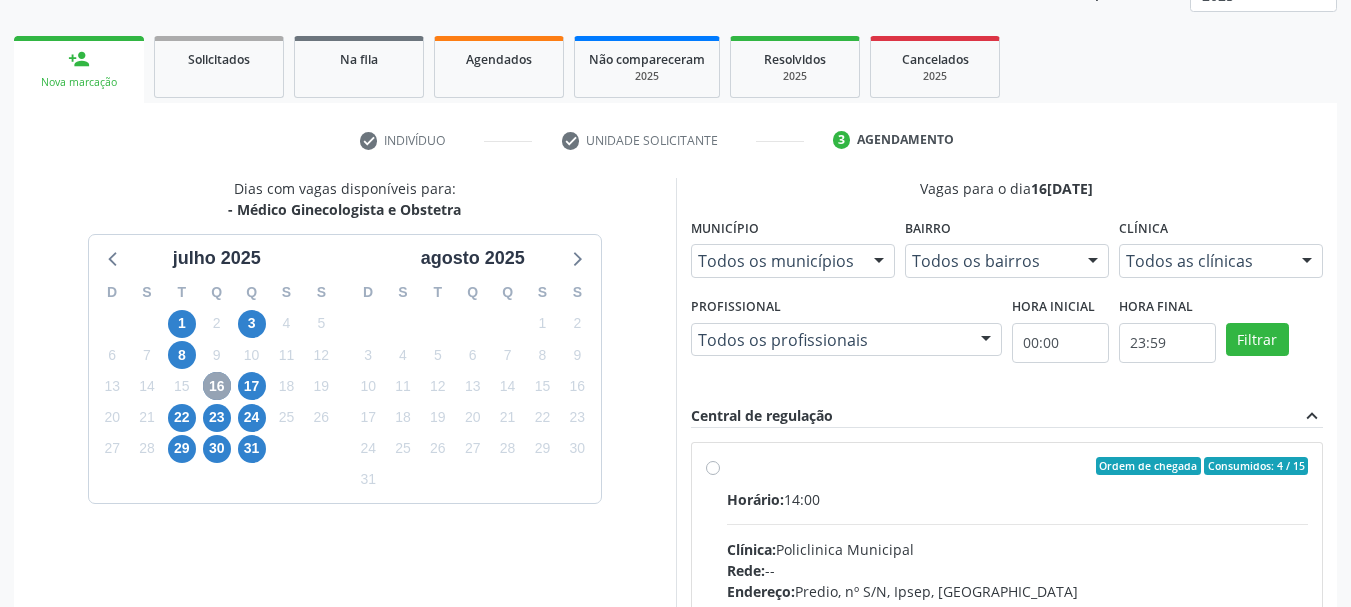 scroll, scrollTop: 552, scrollLeft: 0, axis: vertical 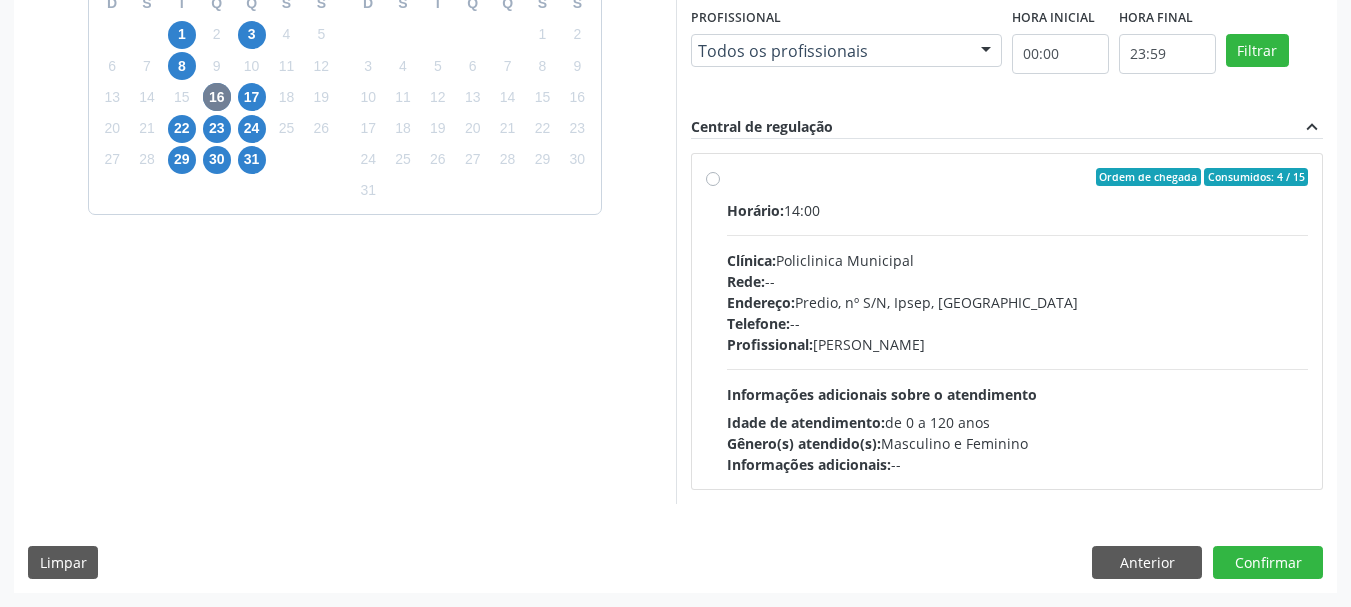 click on "Ordem de chegada
Consumidos: 4 / 15
Horário:   14:00
Clínica:  Policlinica Municipal
Rede:
--
Endereço:   Predio, nº S/N, Ipsep, [GEOGRAPHIC_DATA] - PE
Telefone:   --
Profissional:
[PERSON_NAME]
Informações adicionais sobre o atendimento
Idade de atendimento:
de 0 a 120 anos
Gênero(s) atendido(s):
Masculino e Feminino
Informações adicionais:
--" at bounding box center (1007, 321) 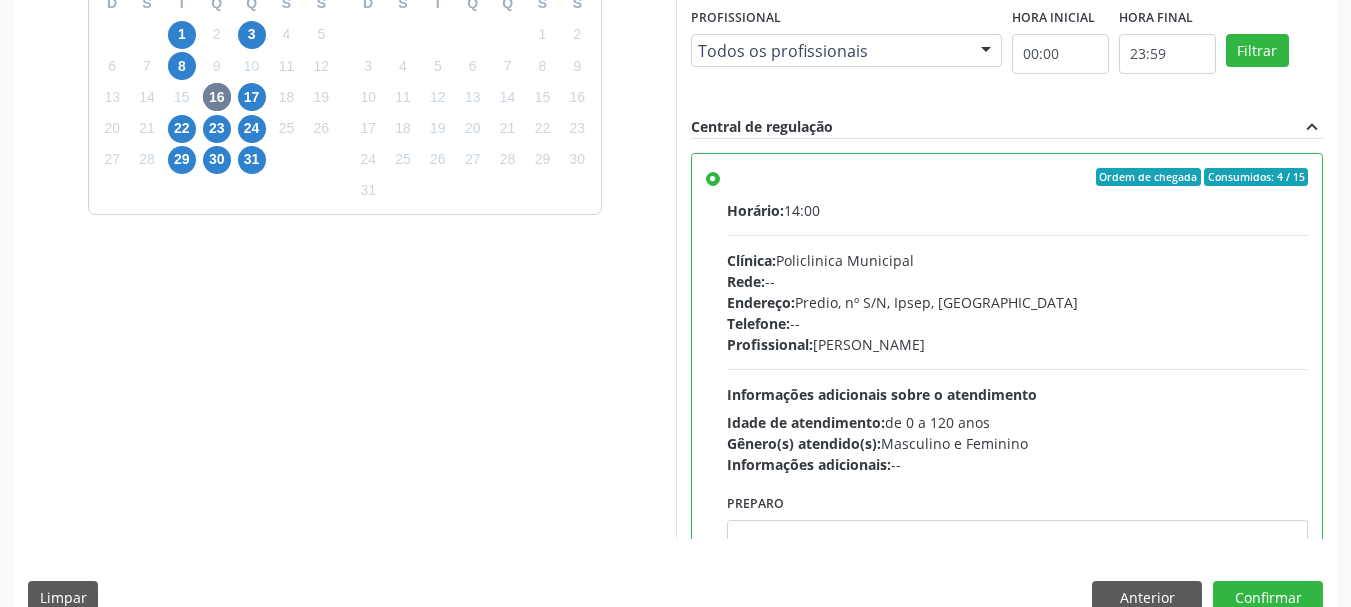 scroll, scrollTop: 588, scrollLeft: 0, axis: vertical 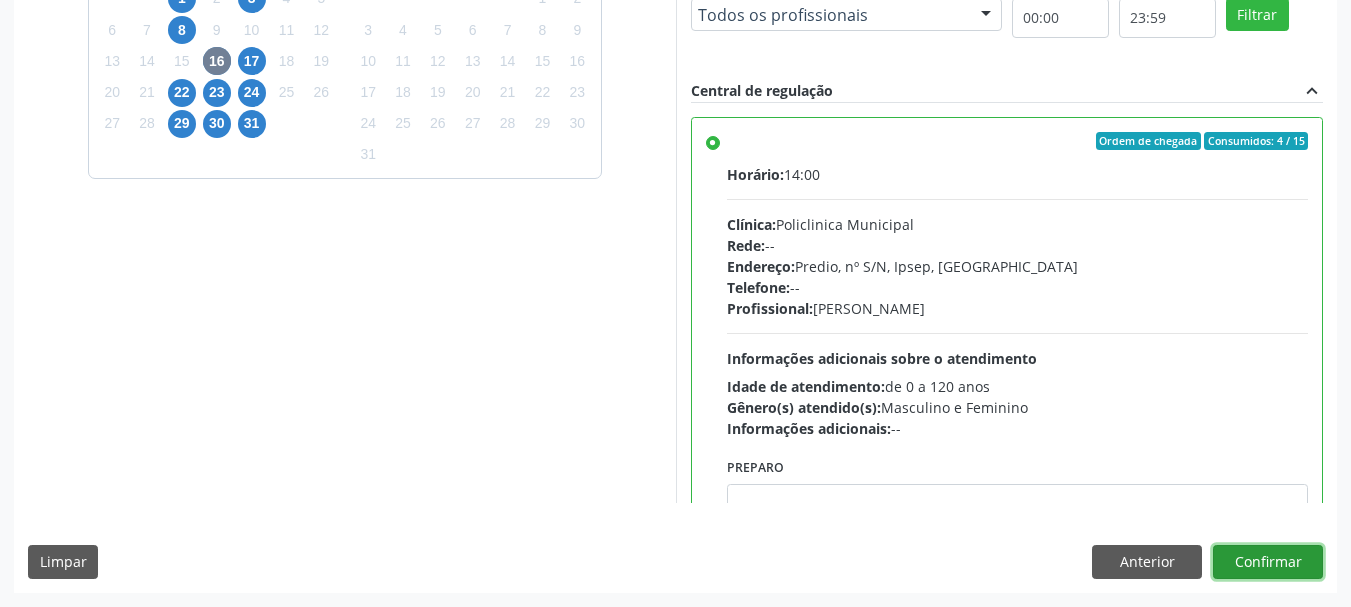 click on "Confirmar" at bounding box center [1268, 562] 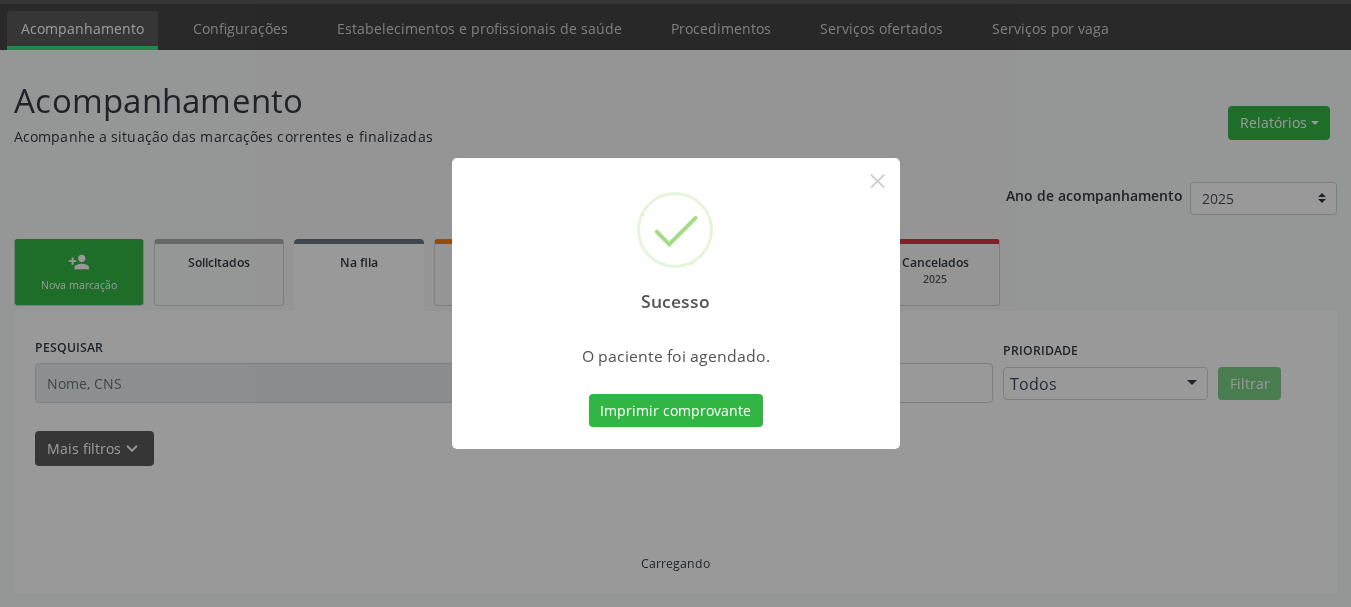 scroll, scrollTop: 60, scrollLeft: 0, axis: vertical 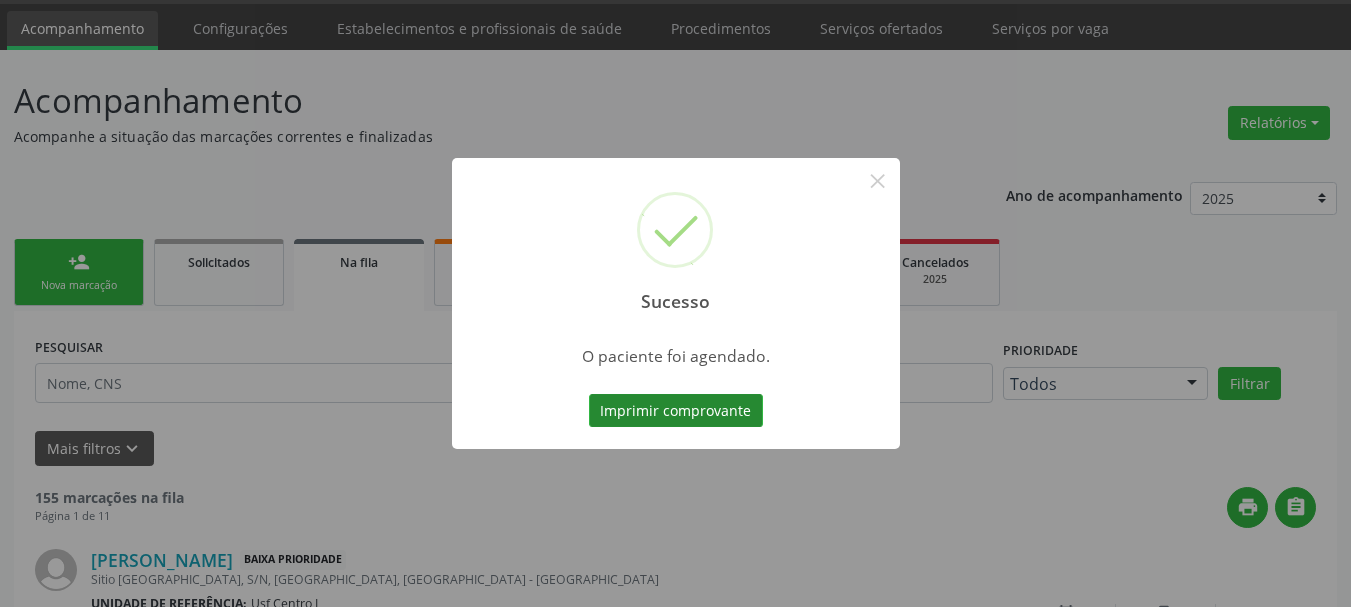 click on "Imprimir comprovante" at bounding box center [676, 411] 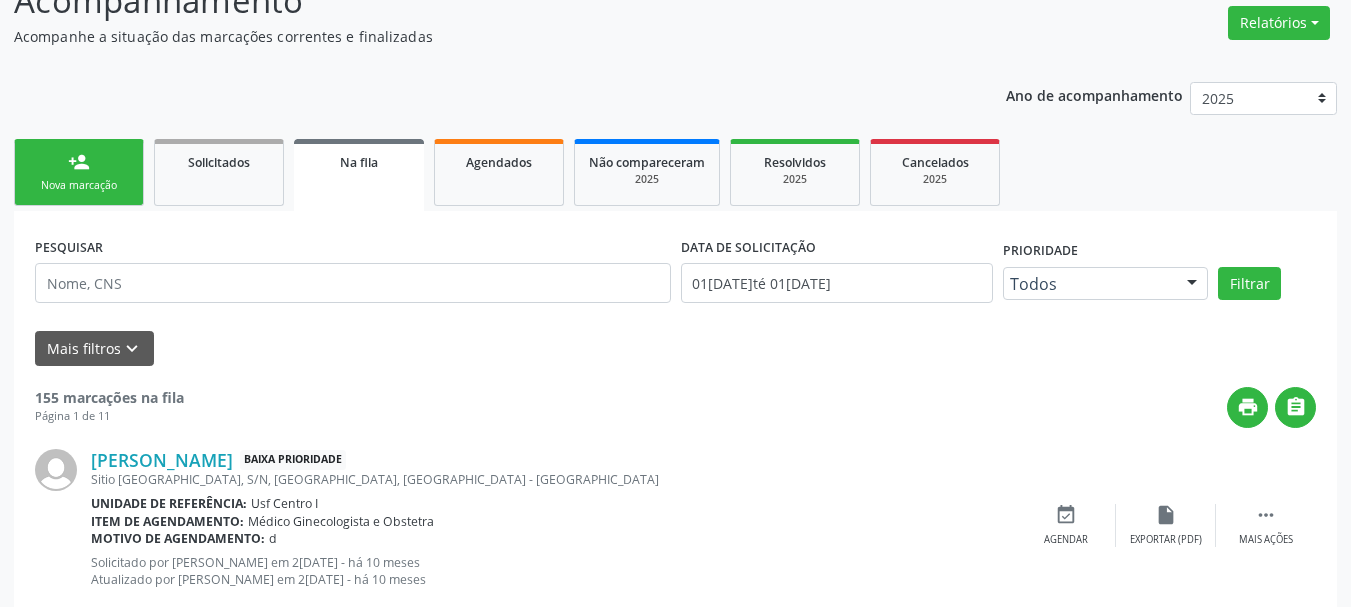 scroll, scrollTop: 60, scrollLeft: 0, axis: vertical 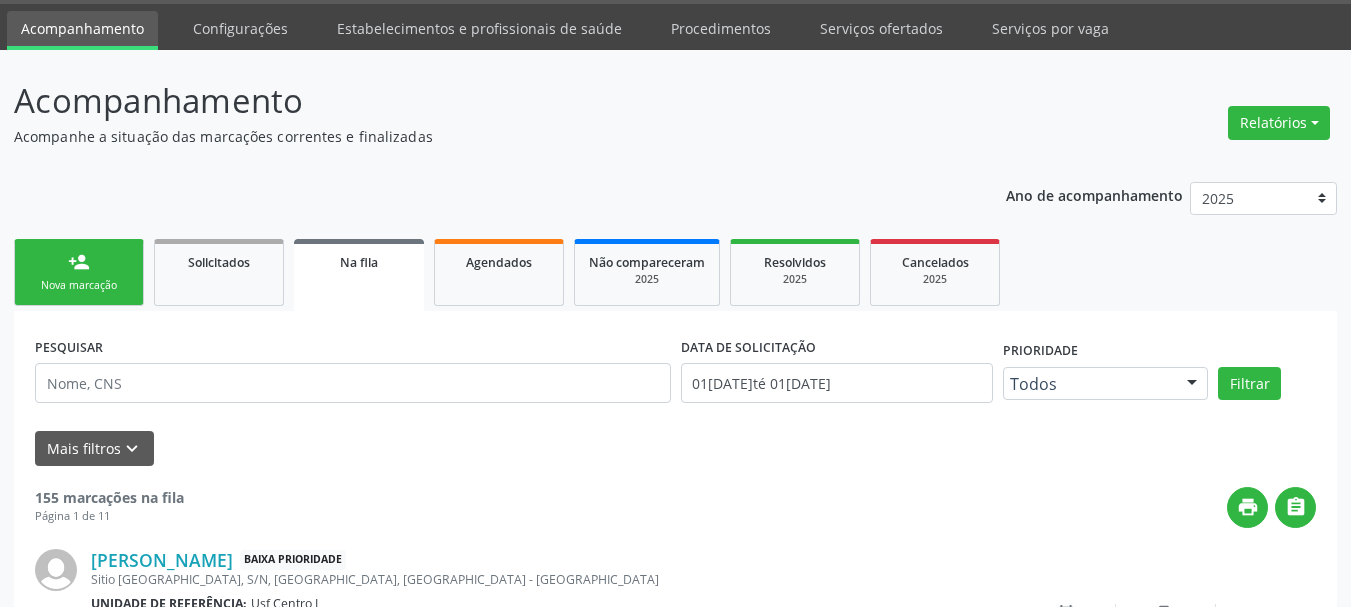 click on "person_add" at bounding box center (79, 262) 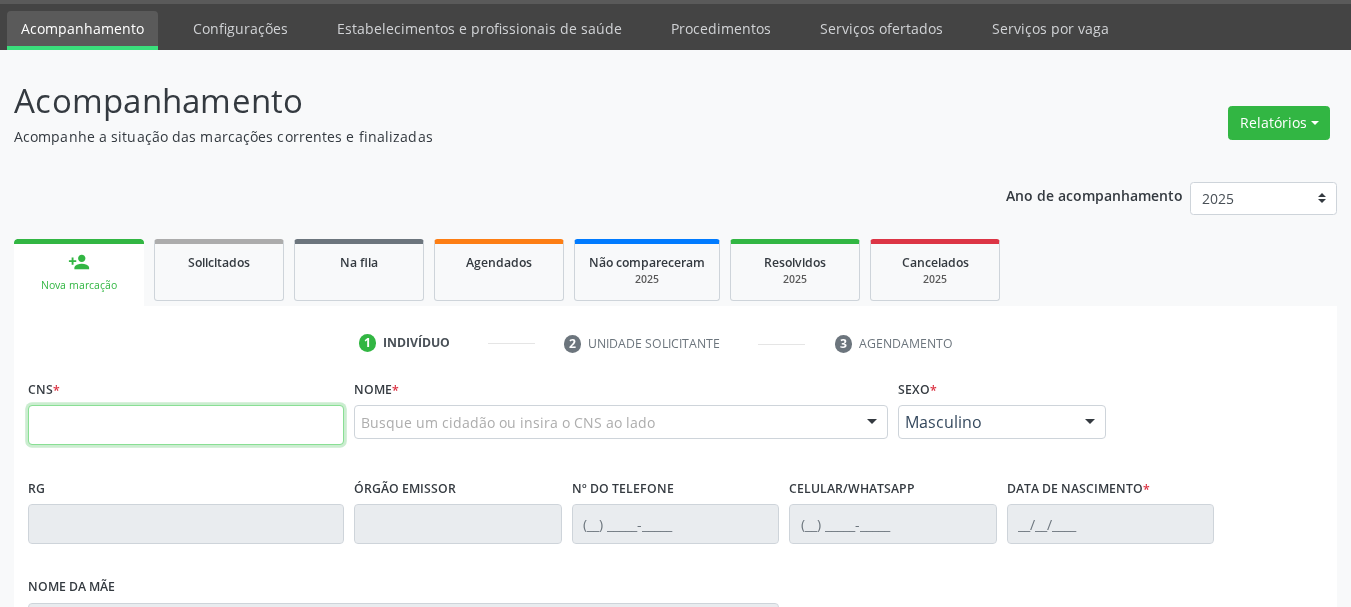 click at bounding box center [186, 425] 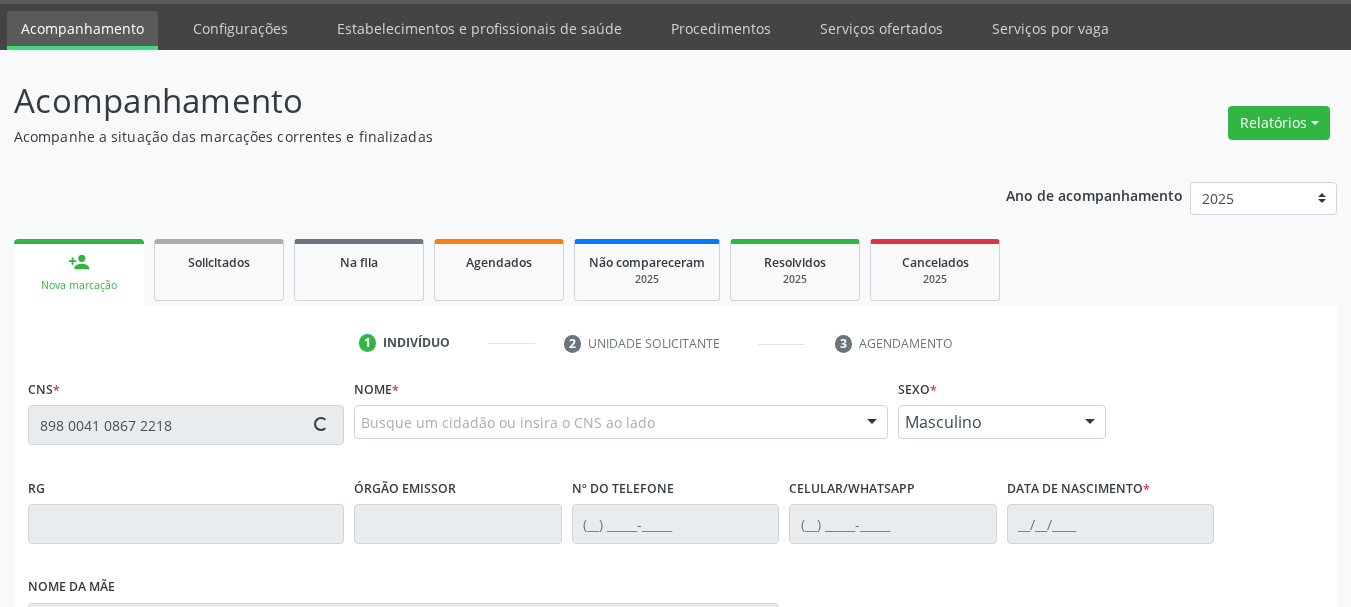 type on "898 0041 0867 2218" 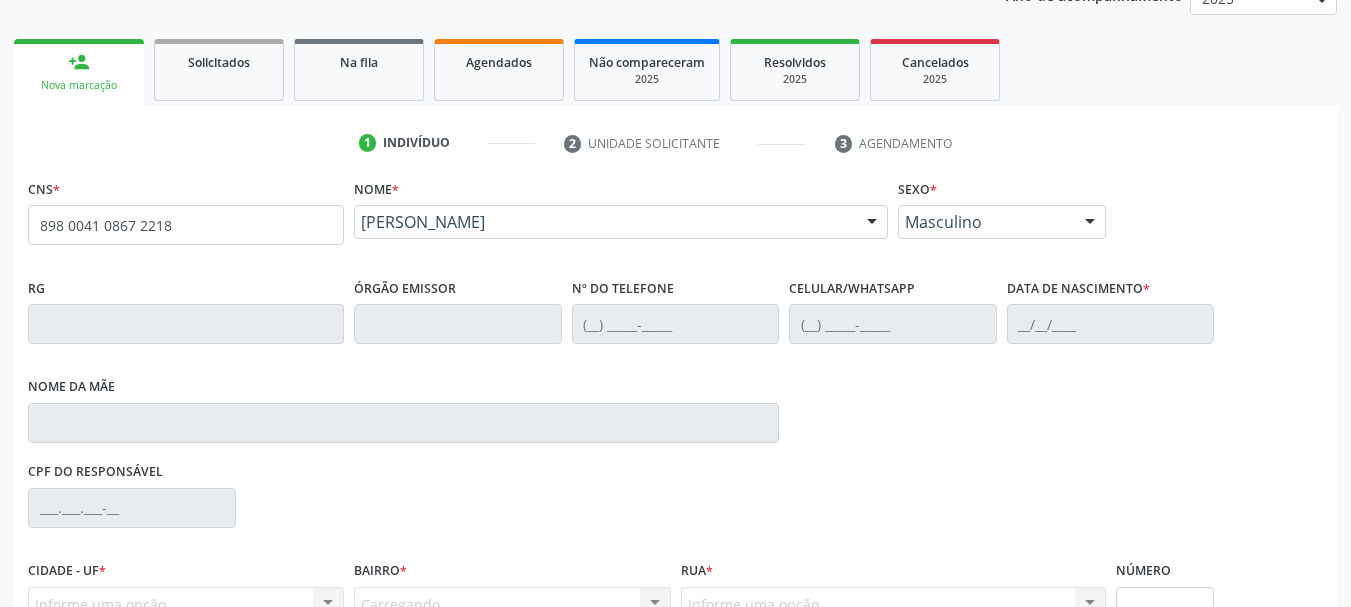 scroll, scrollTop: 360, scrollLeft: 0, axis: vertical 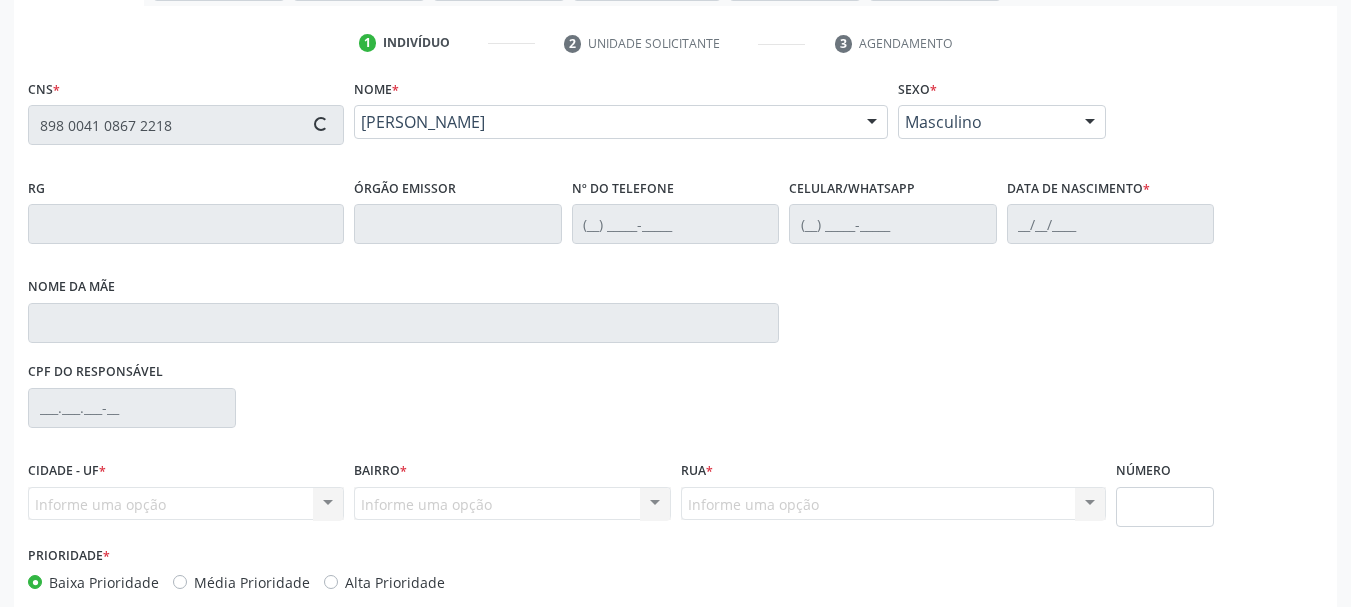 type on "[PHONE_NUMBER]" 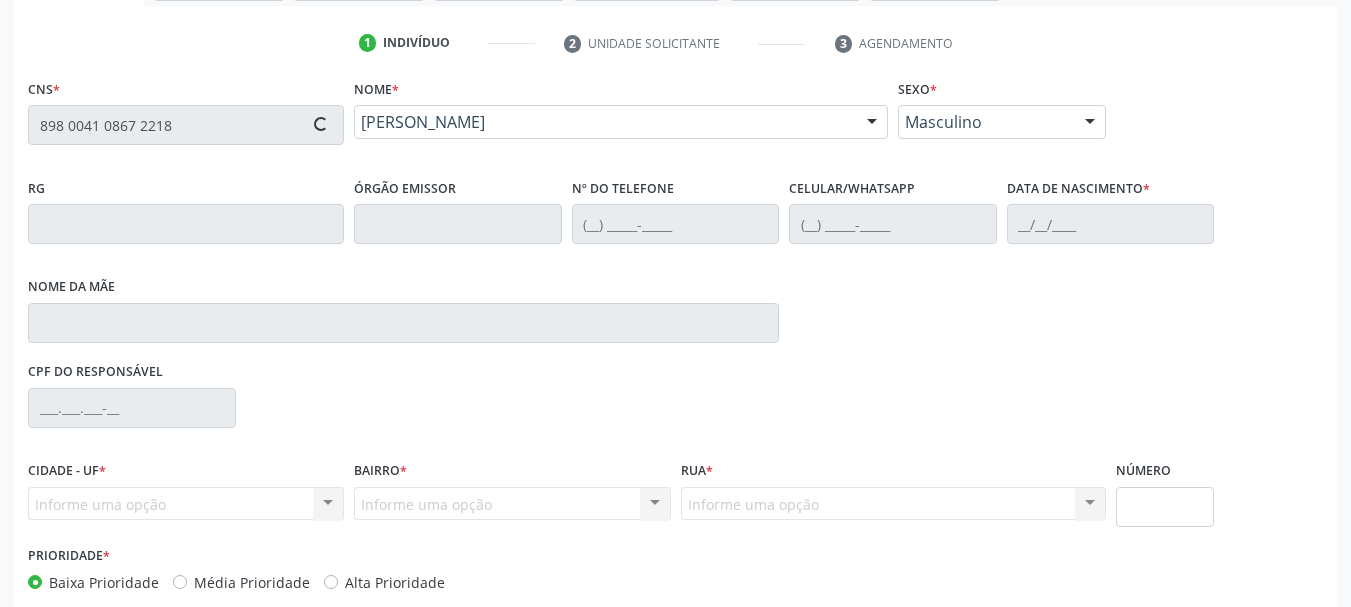 type on "2[DATE]" 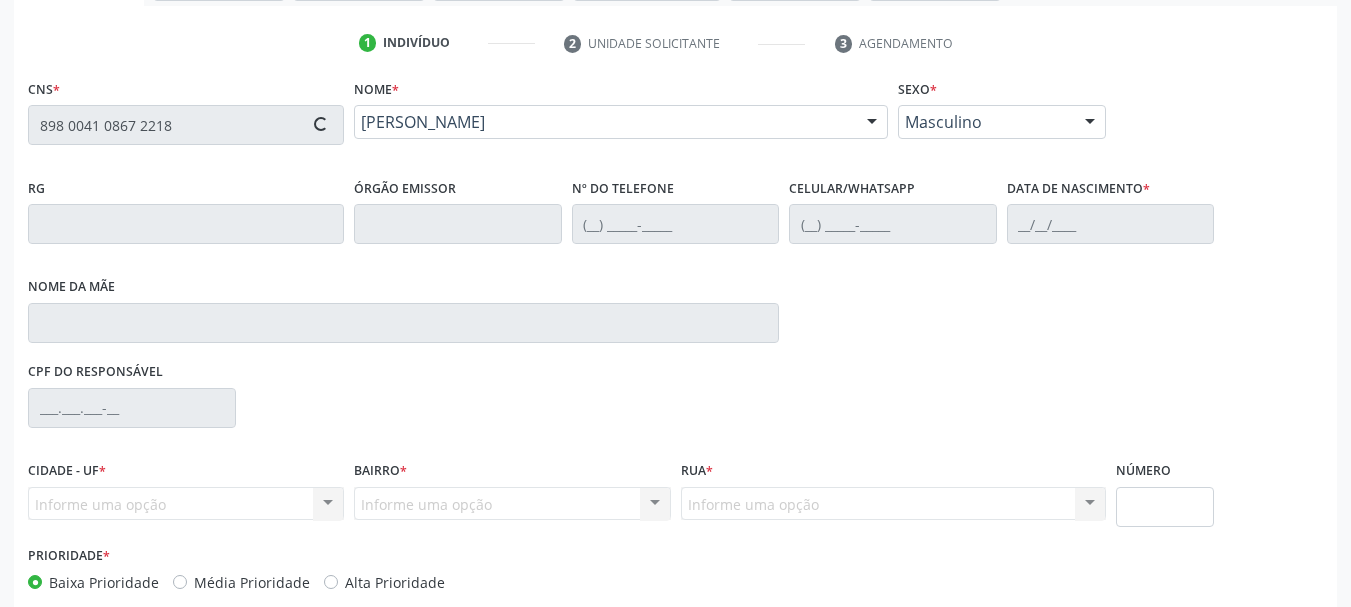 type on "[PERSON_NAME]" 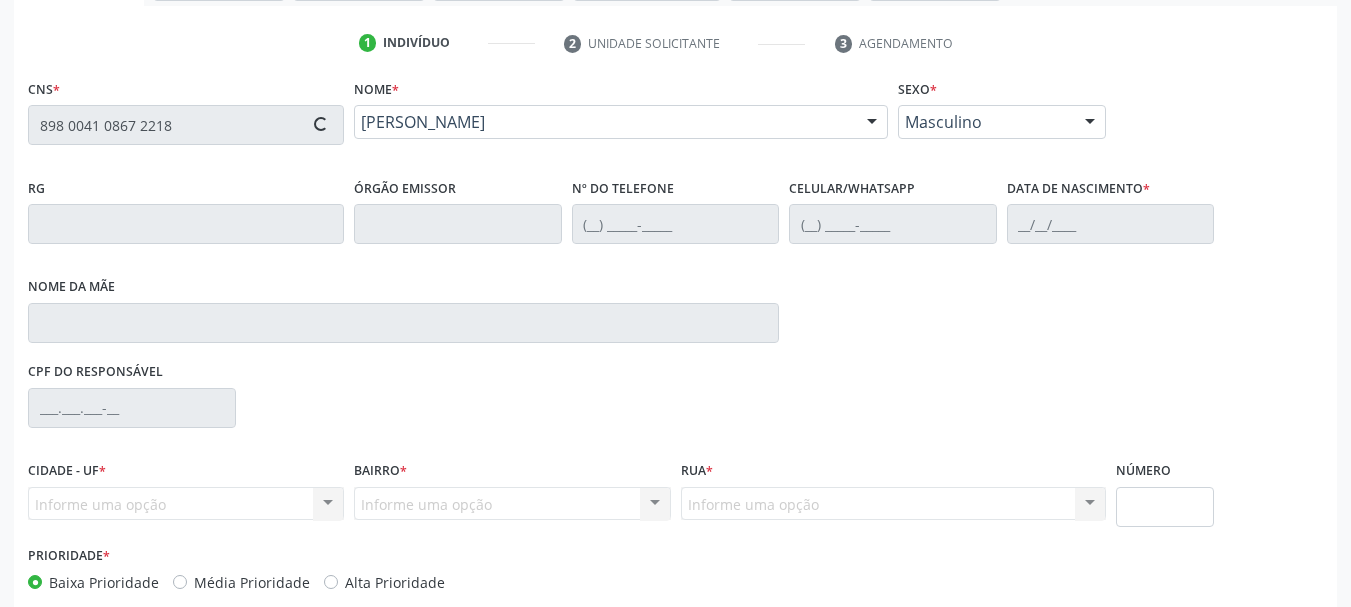 type on "S/N" 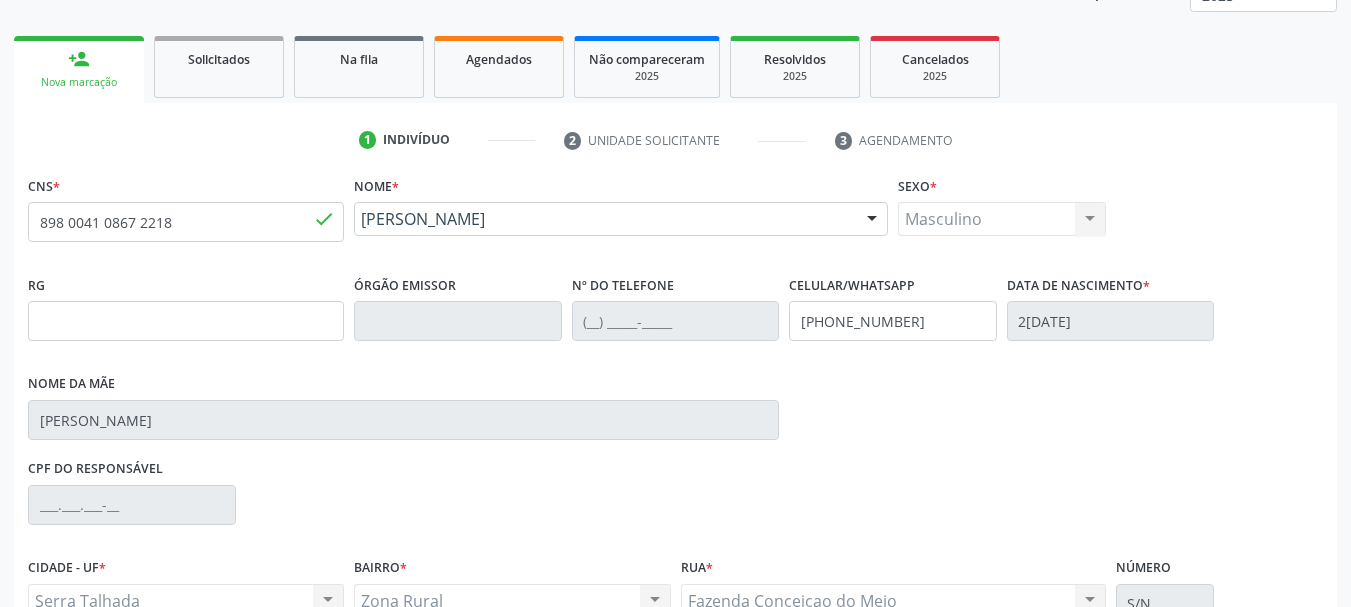 scroll, scrollTop: 463, scrollLeft: 0, axis: vertical 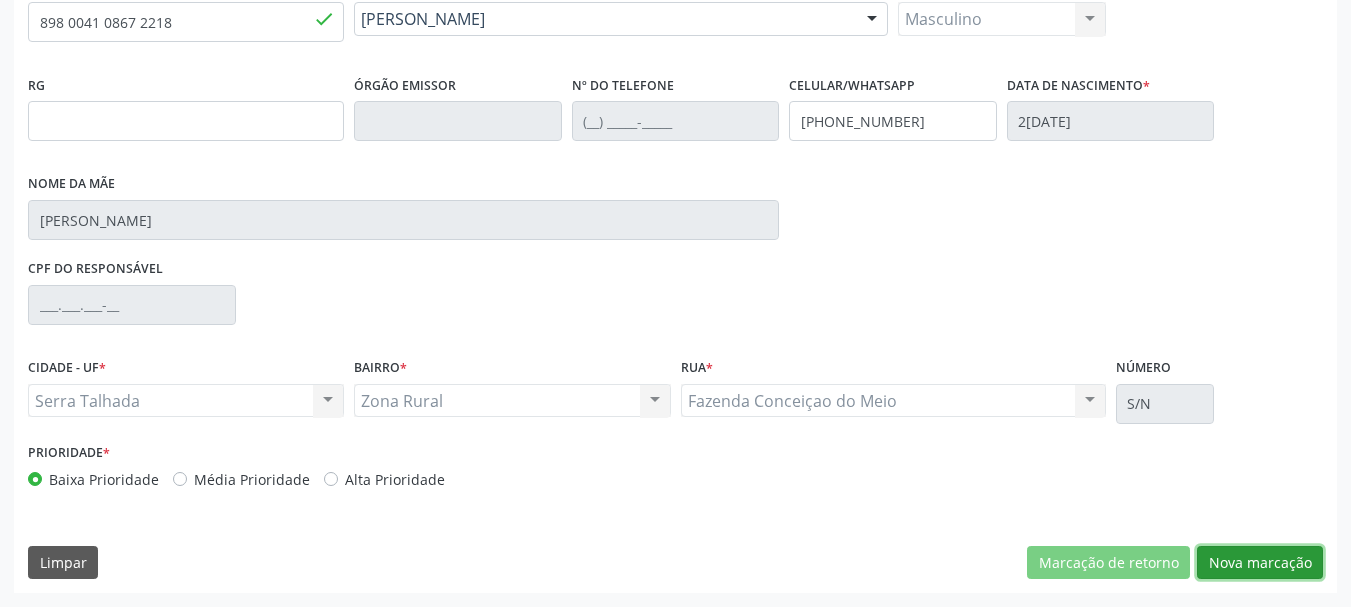 click on "Nova marcação" at bounding box center (1260, 563) 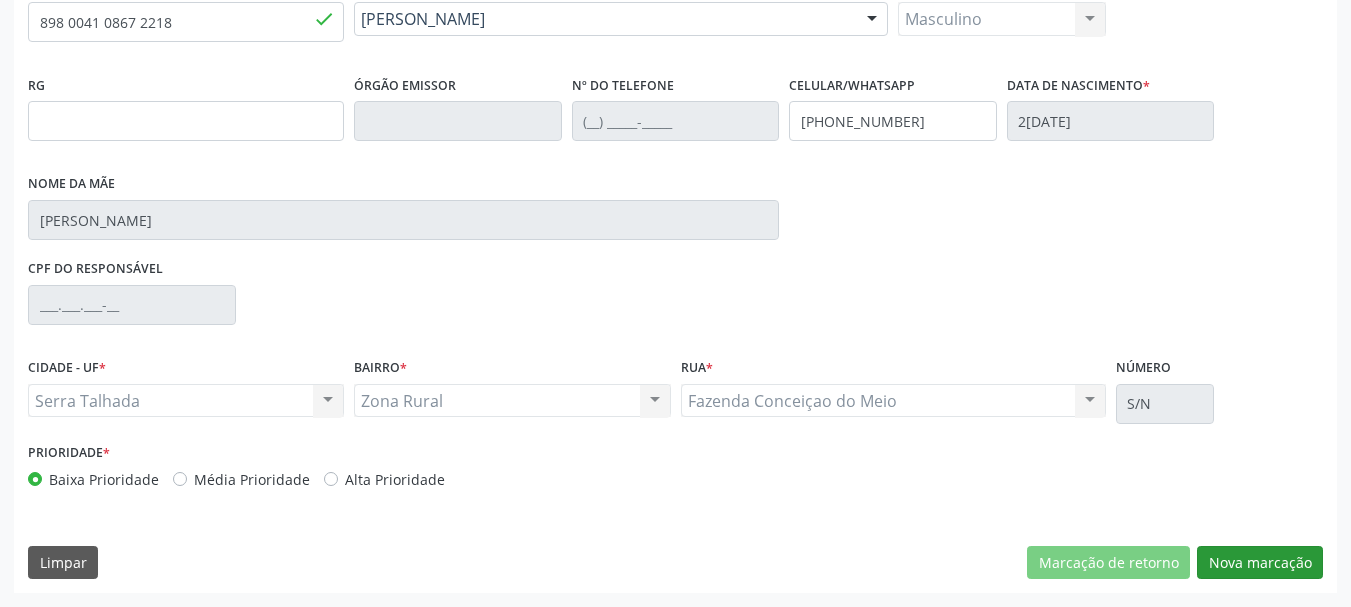scroll, scrollTop: 299, scrollLeft: 0, axis: vertical 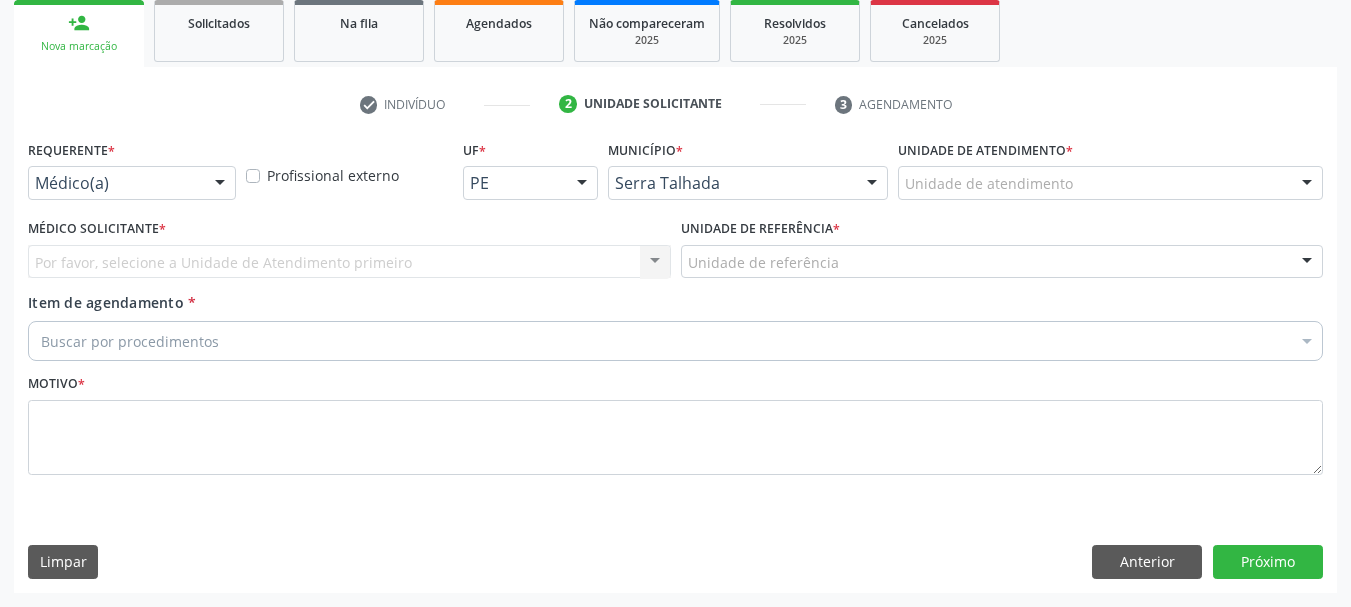 click at bounding box center (220, 184) 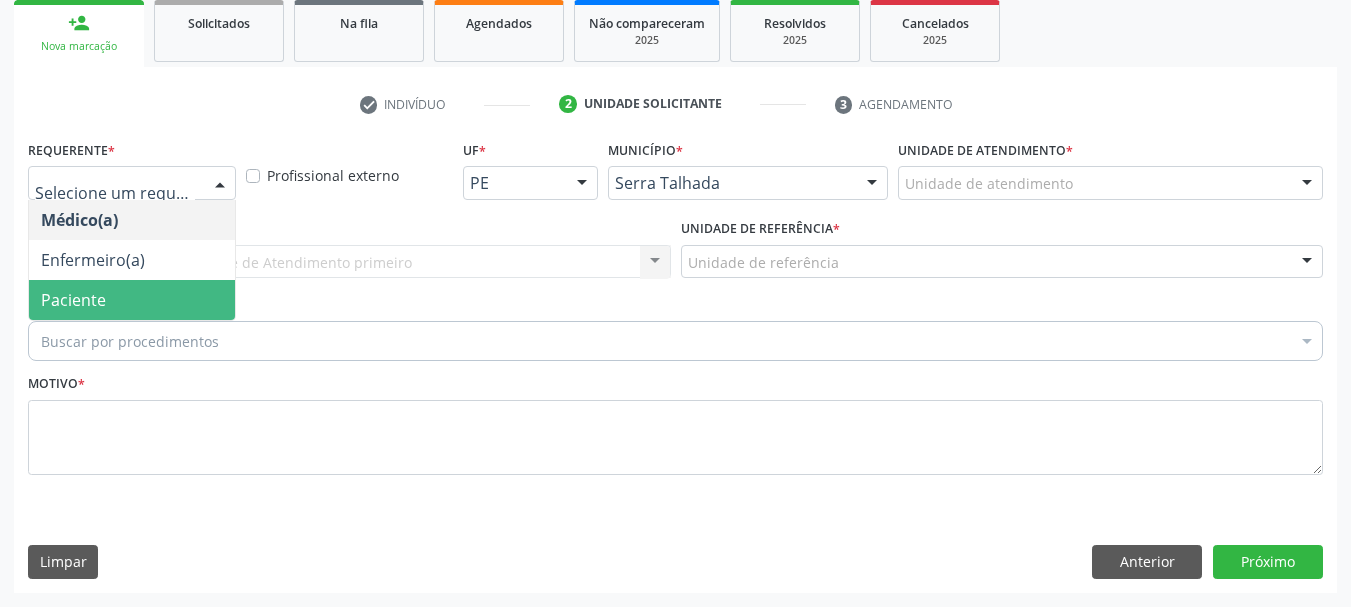 click on "Paciente" at bounding box center (73, 300) 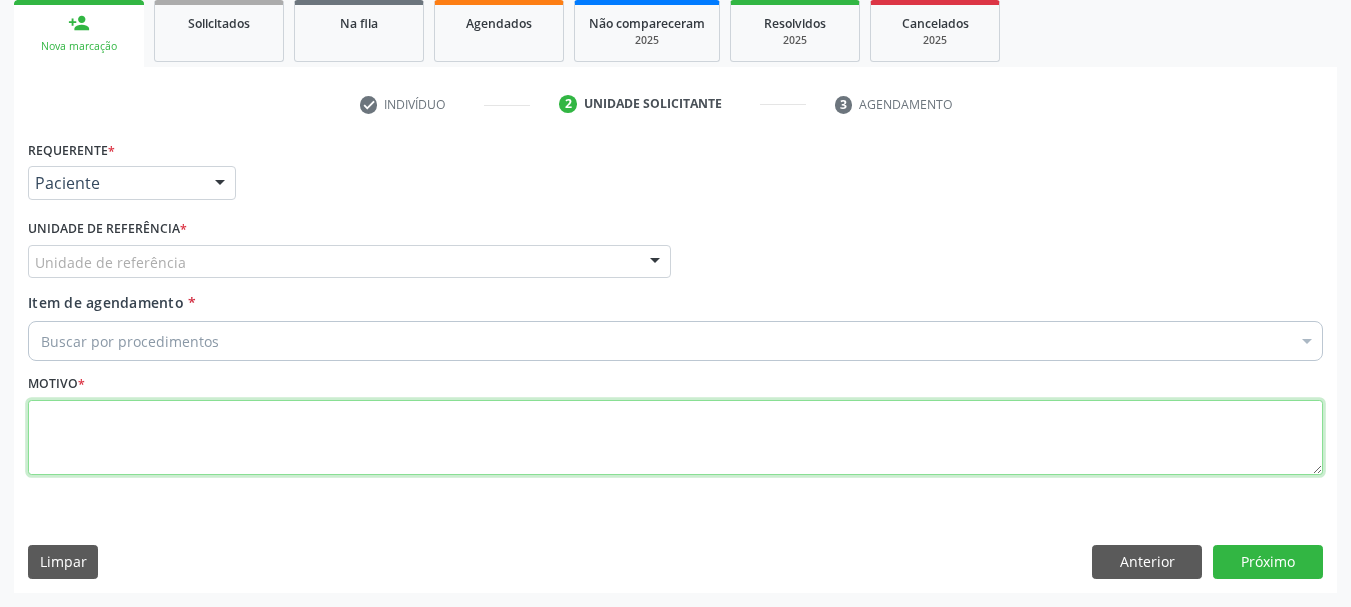 click at bounding box center (675, 438) 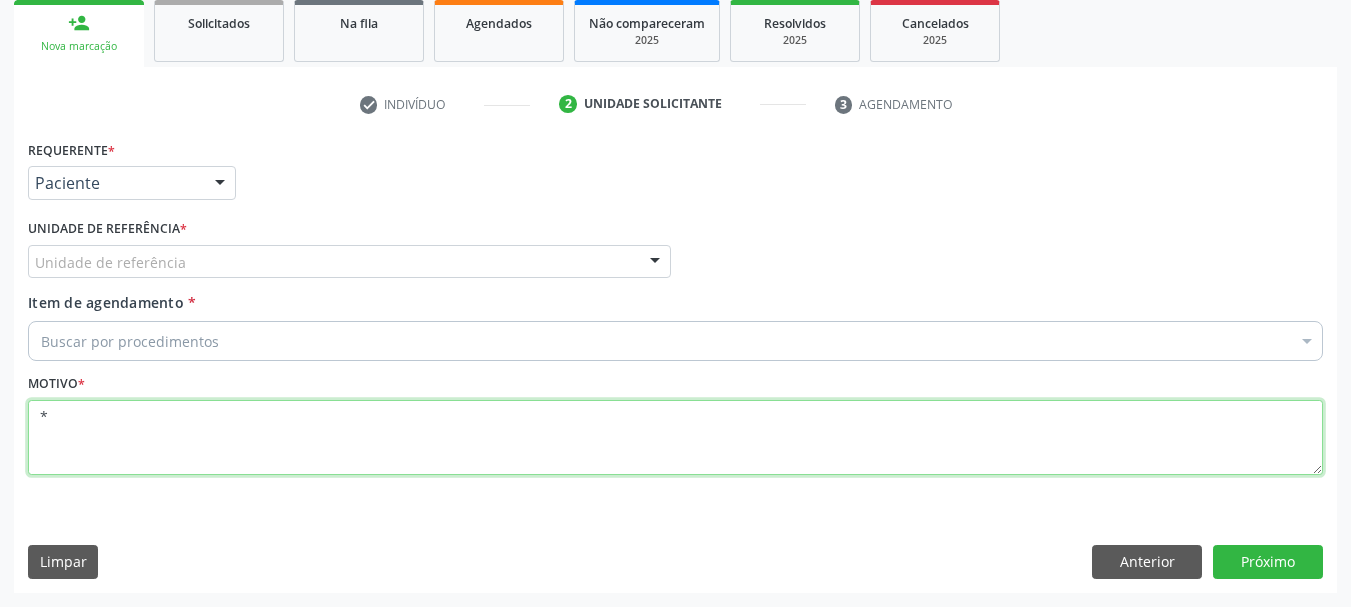 type on "*" 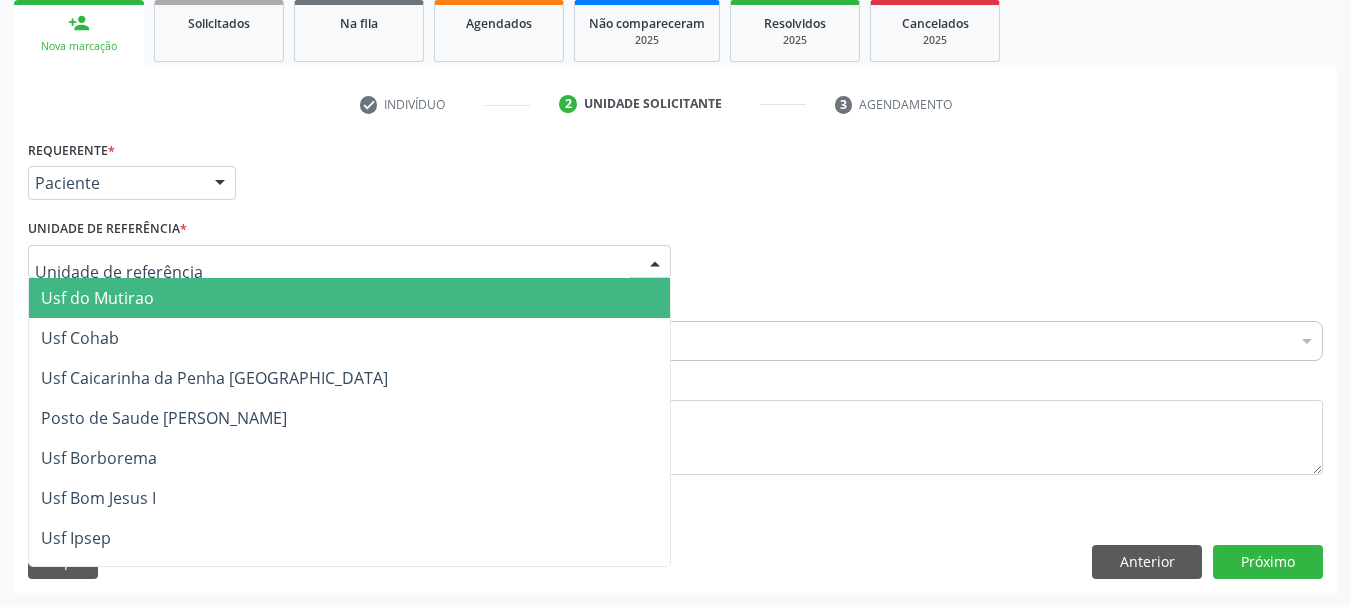 type on "T" 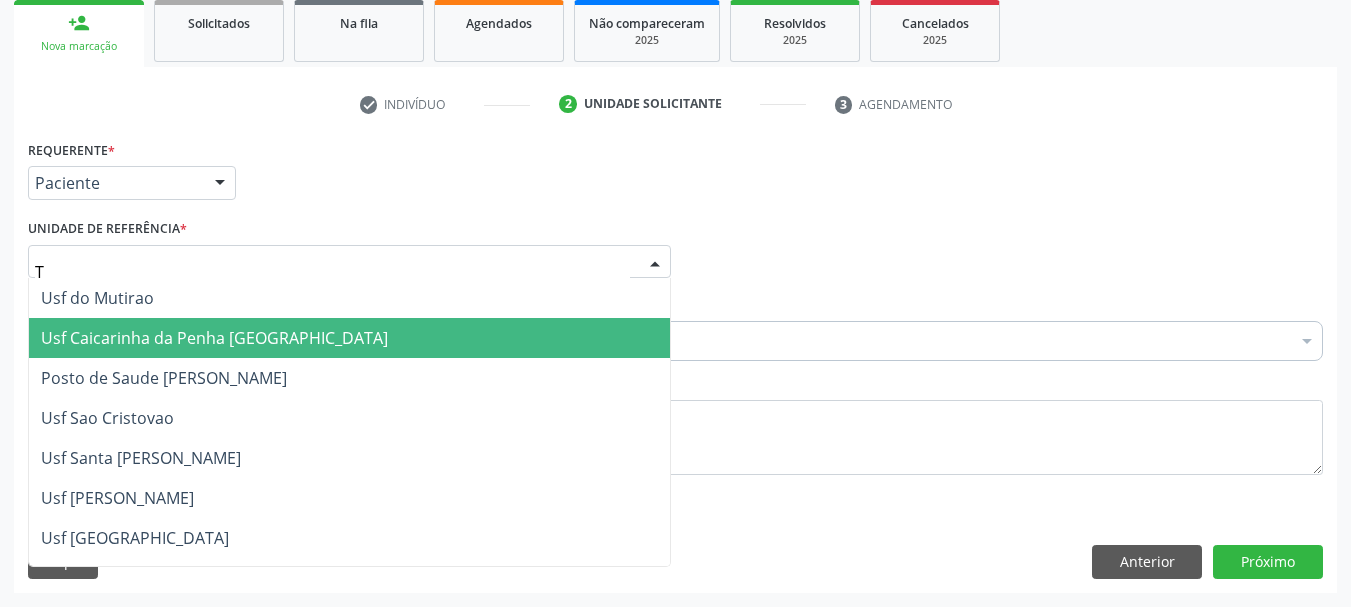 click on "Usf Caicarinha da Penha [GEOGRAPHIC_DATA]" at bounding box center [214, 338] 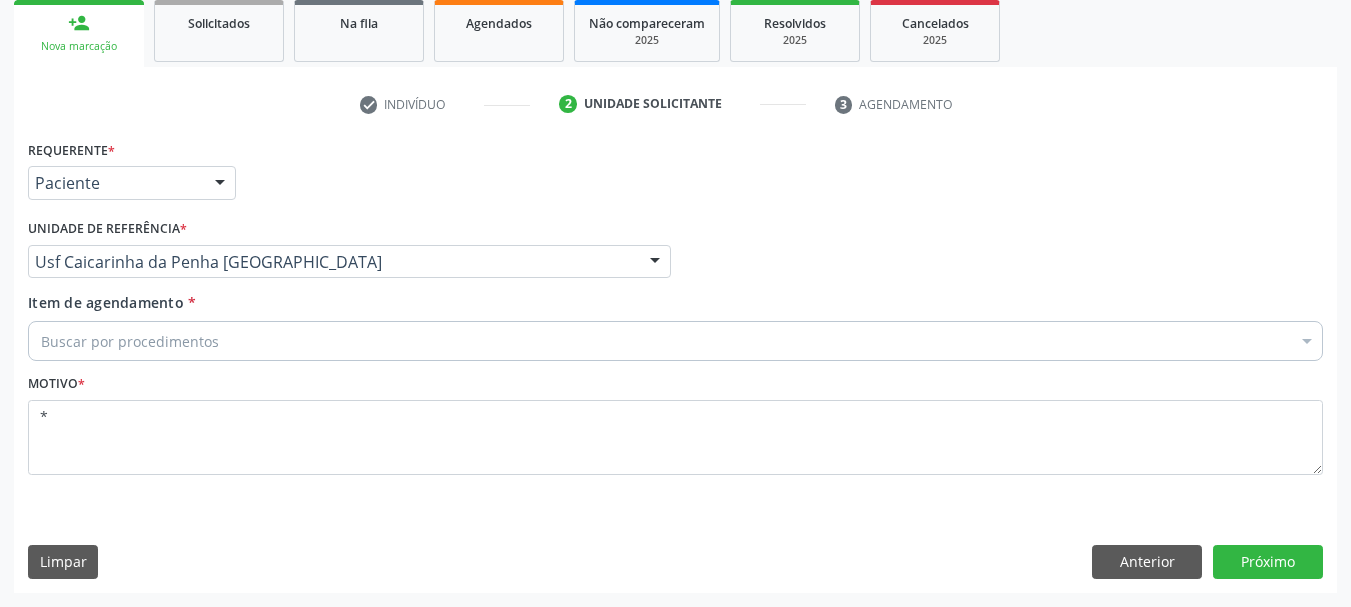 click on "Buscar por procedimentos" at bounding box center [675, 341] 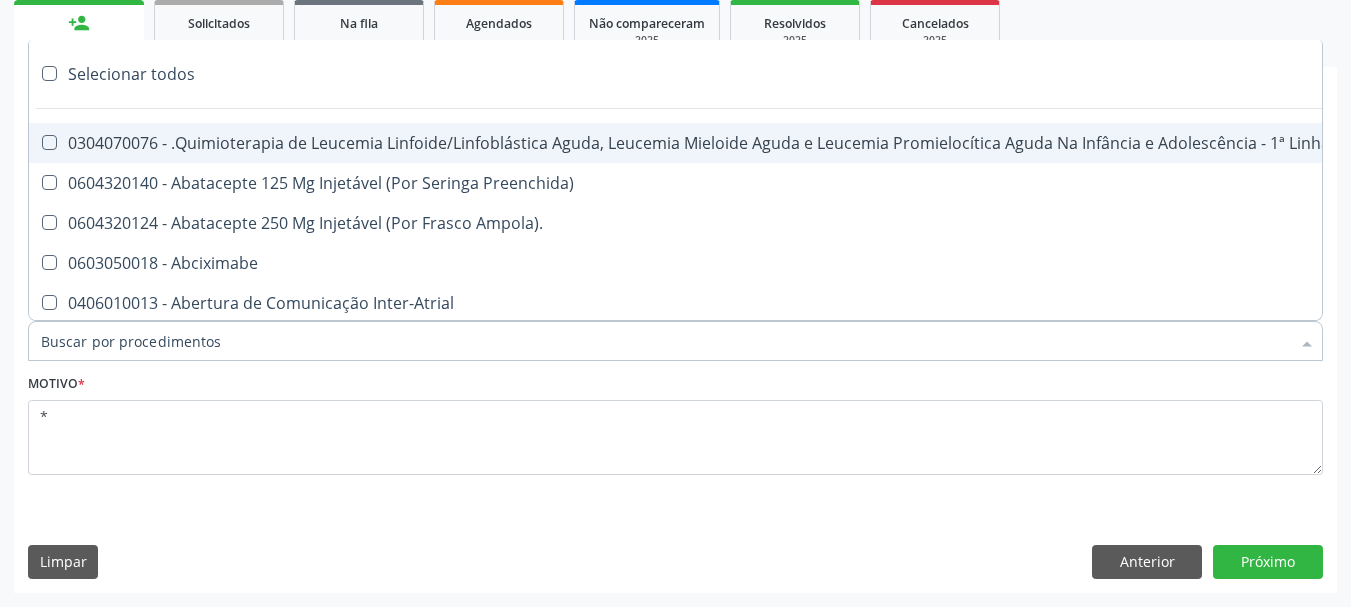 click on "Item de agendamento
*" at bounding box center [665, 341] 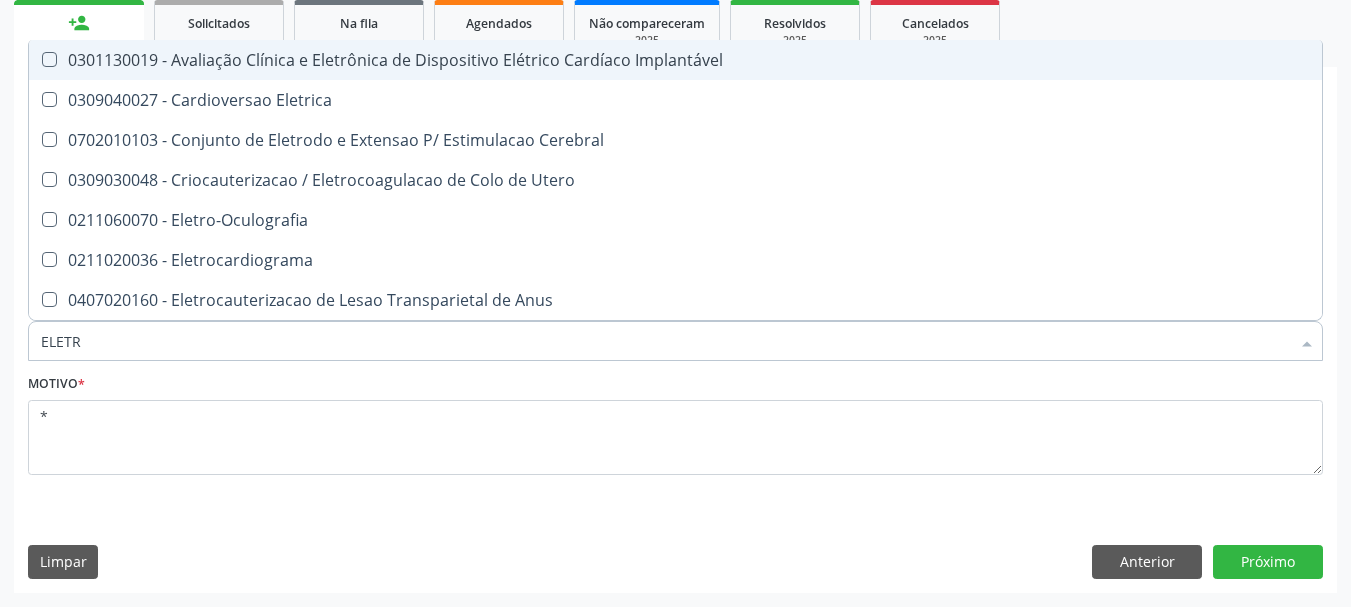type on "ELETRO" 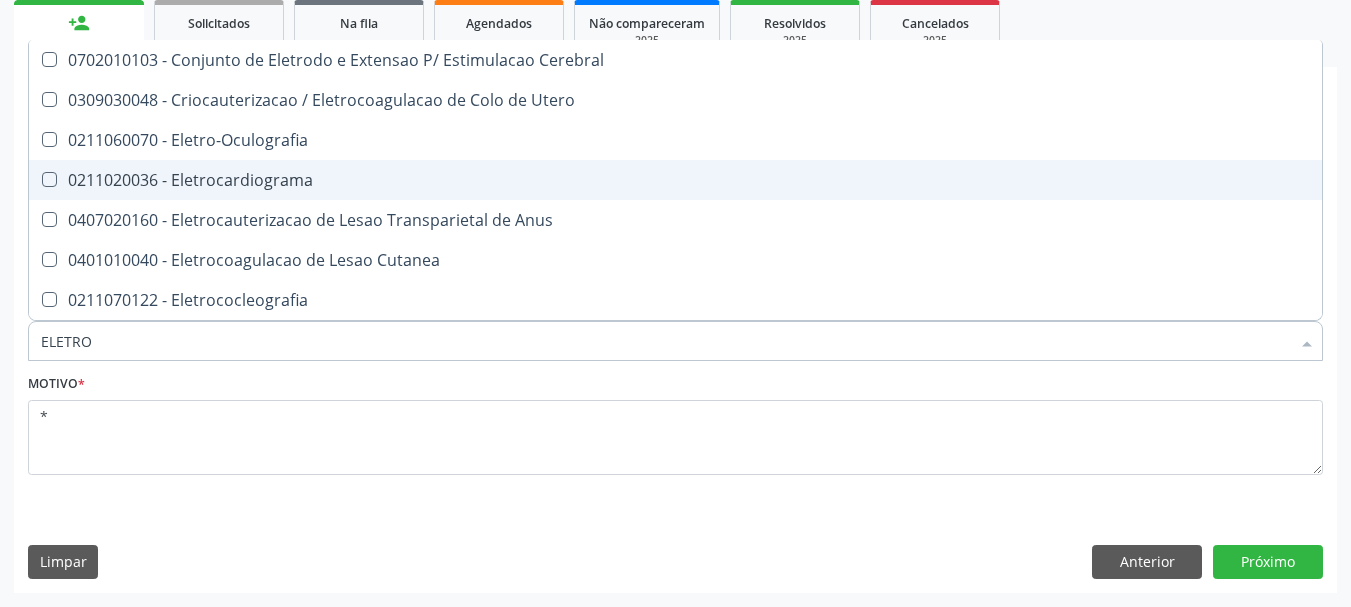 click at bounding box center [49, 179] 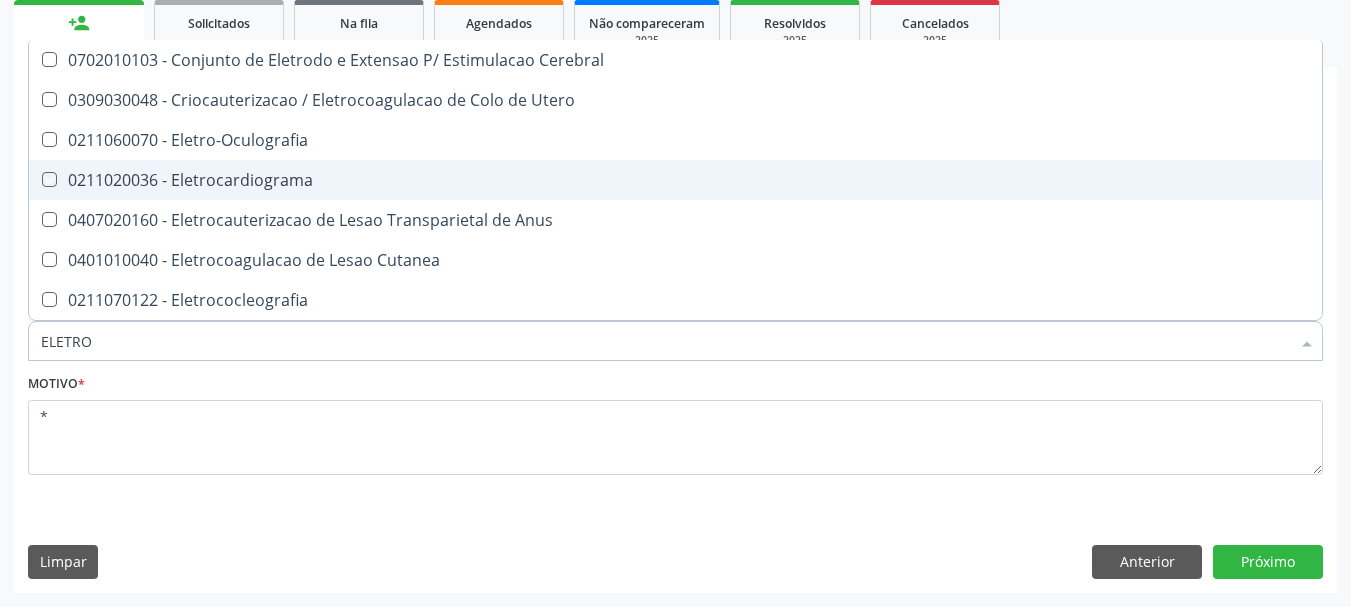 checkbox on "true" 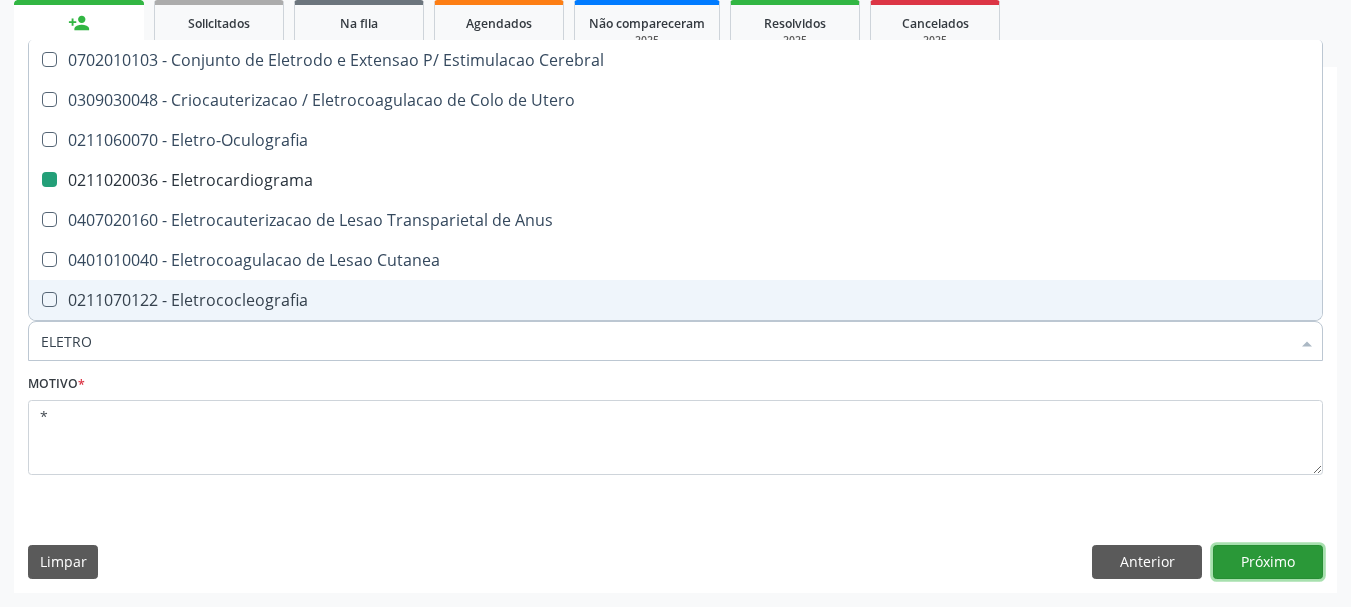 click on "Próximo" at bounding box center [1268, 562] 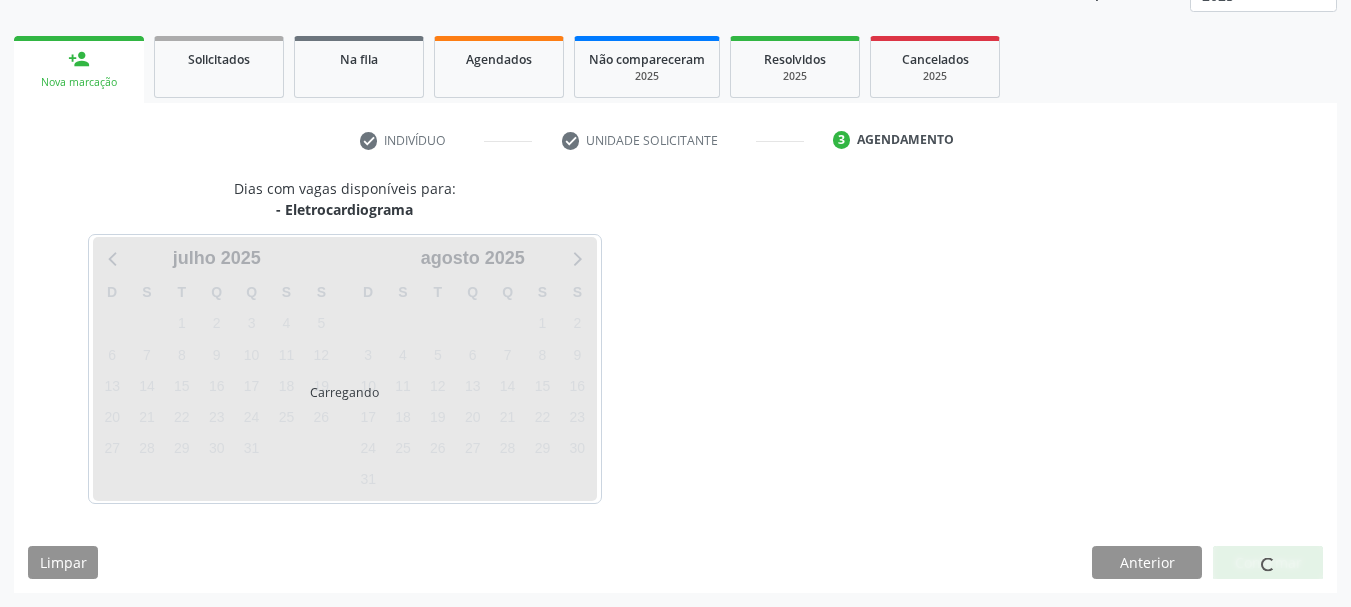 scroll, scrollTop: 263, scrollLeft: 0, axis: vertical 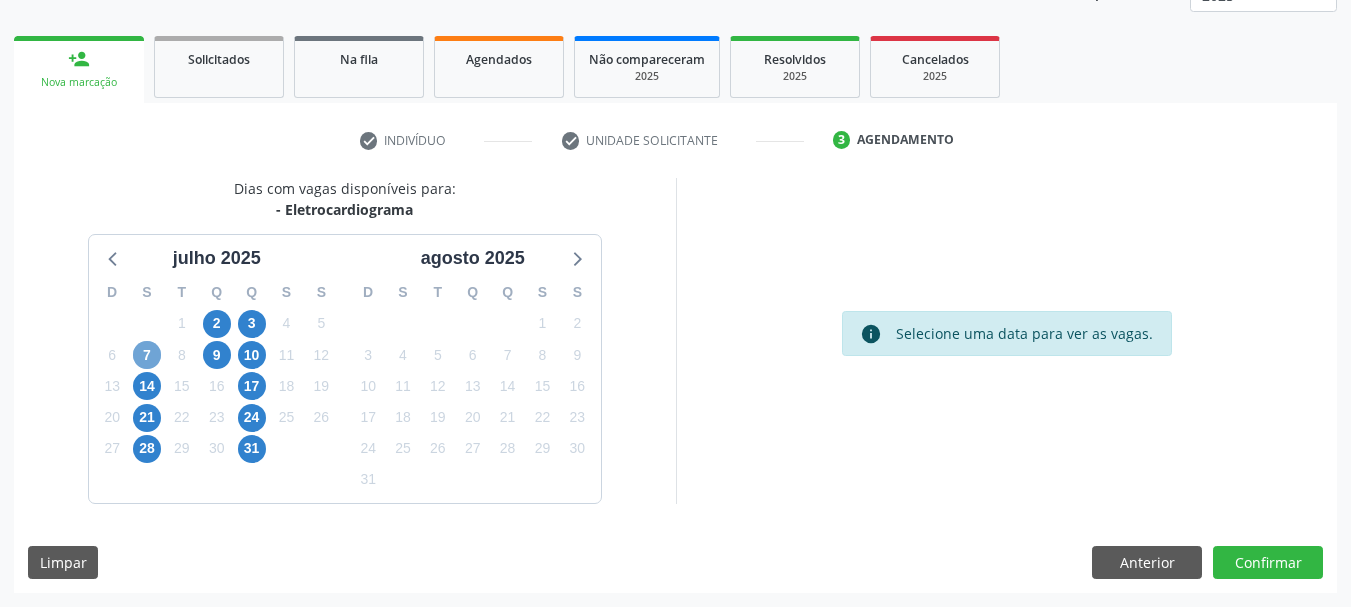 click on "7" at bounding box center (147, 355) 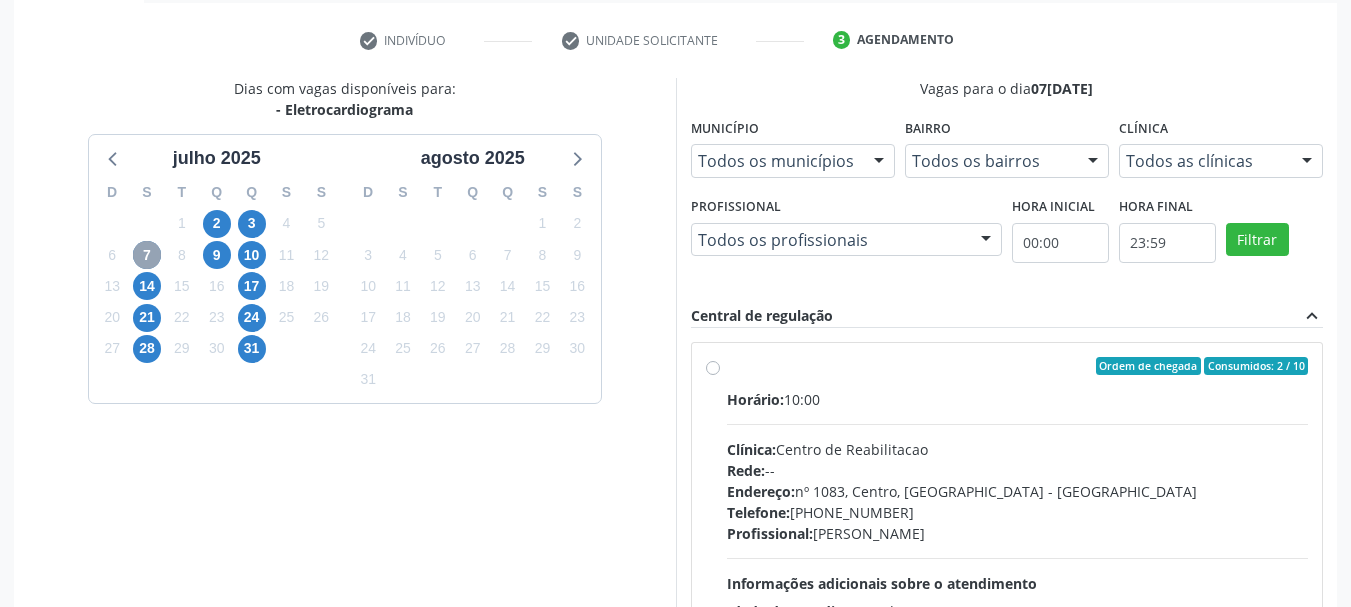 scroll, scrollTop: 463, scrollLeft: 0, axis: vertical 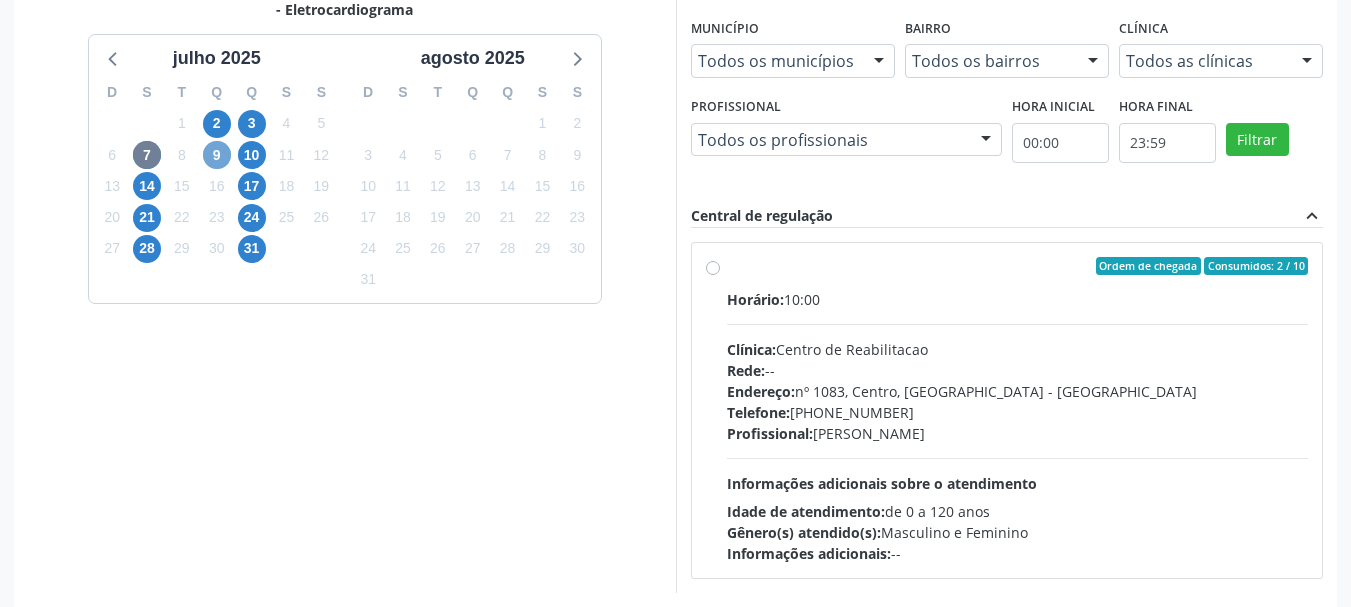 click on "9" at bounding box center (217, 155) 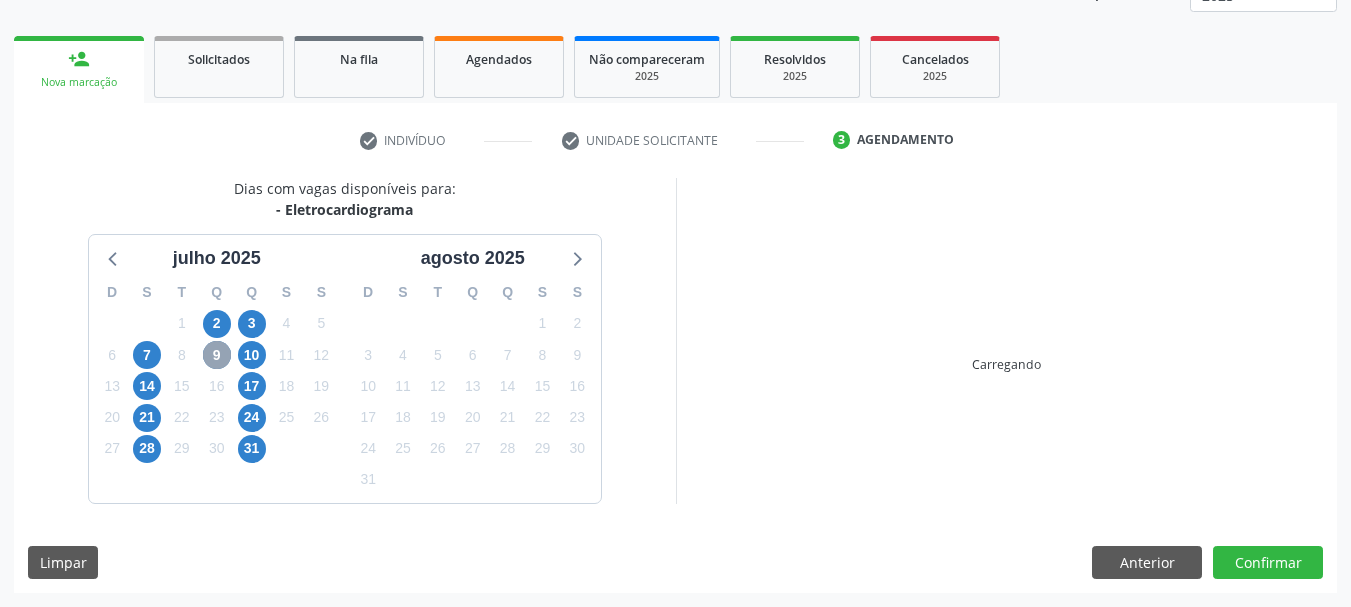 scroll, scrollTop: 463, scrollLeft: 0, axis: vertical 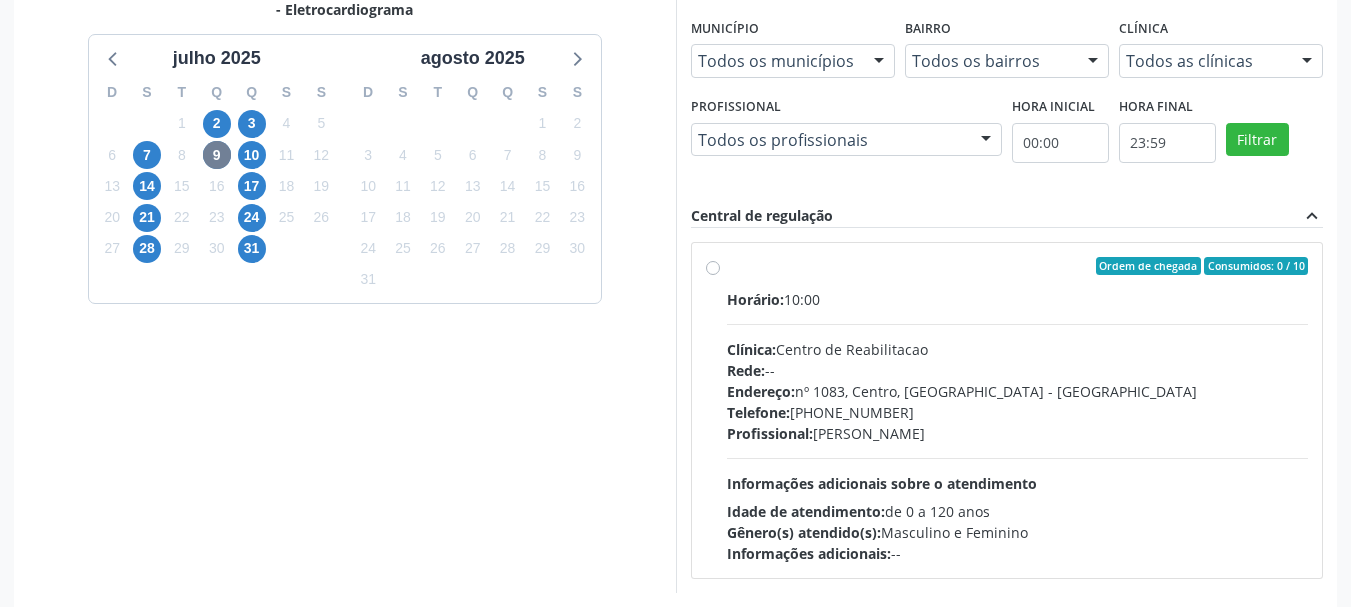 click on "Ordem de chegada
Consumidos: 0 / 10
Horário:   10:00
Clínica:  Centro de Reabilitacao
Rede:
--
Endereço:   [STREET_ADDRESS]
Telefone:   [PHONE_NUMBER]
Profissional:
[PERSON_NAME]
Informações adicionais sobre o atendimento
Idade de atendimento:
de 0 a 120 anos
Gênero(s) atendido(s):
Masculino e Feminino
Informações adicionais:
--" at bounding box center [1018, 410] 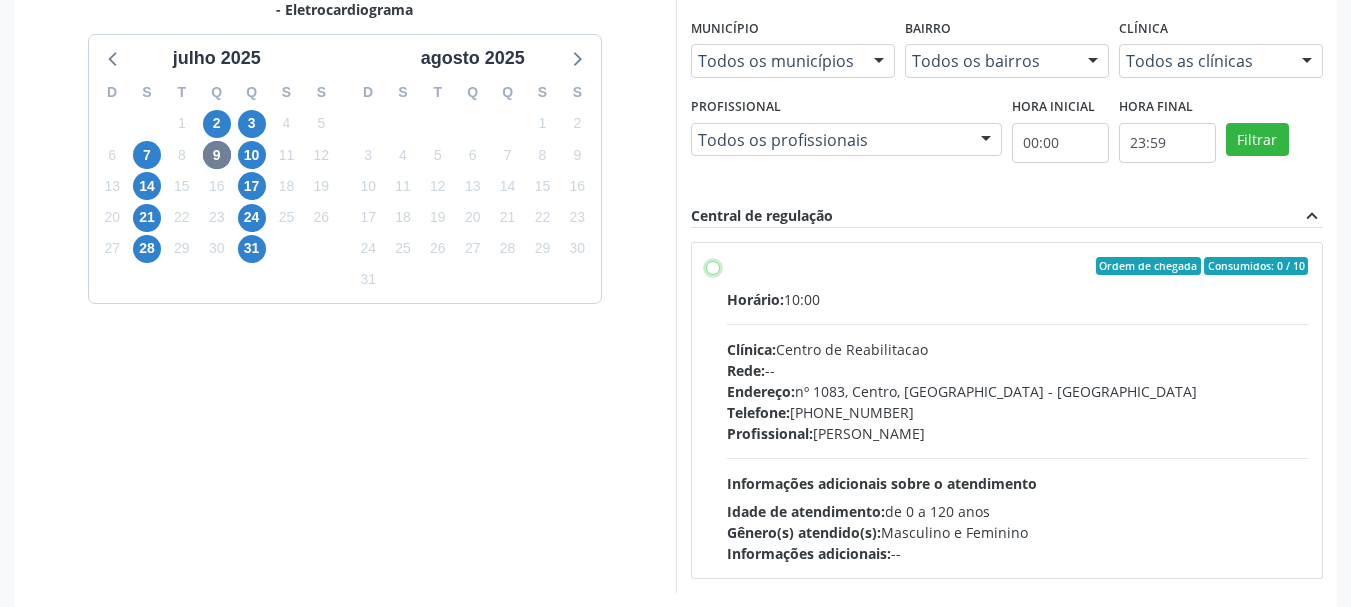 click on "Ordem de chegada
Consumidos: 0 / 10
Horário:   10:00
Clínica:  Centro de Reabilitacao
Rede:
--
Endereço:   [STREET_ADDRESS]
Telefone:   [PHONE_NUMBER]
Profissional:
[PERSON_NAME]
Informações adicionais sobre o atendimento
Idade de atendimento:
de 0 a 120 anos
Gênero(s) atendido(s):
Masculino e Feminino
Informações adicionais:
--" at bounding box center (713, 266) 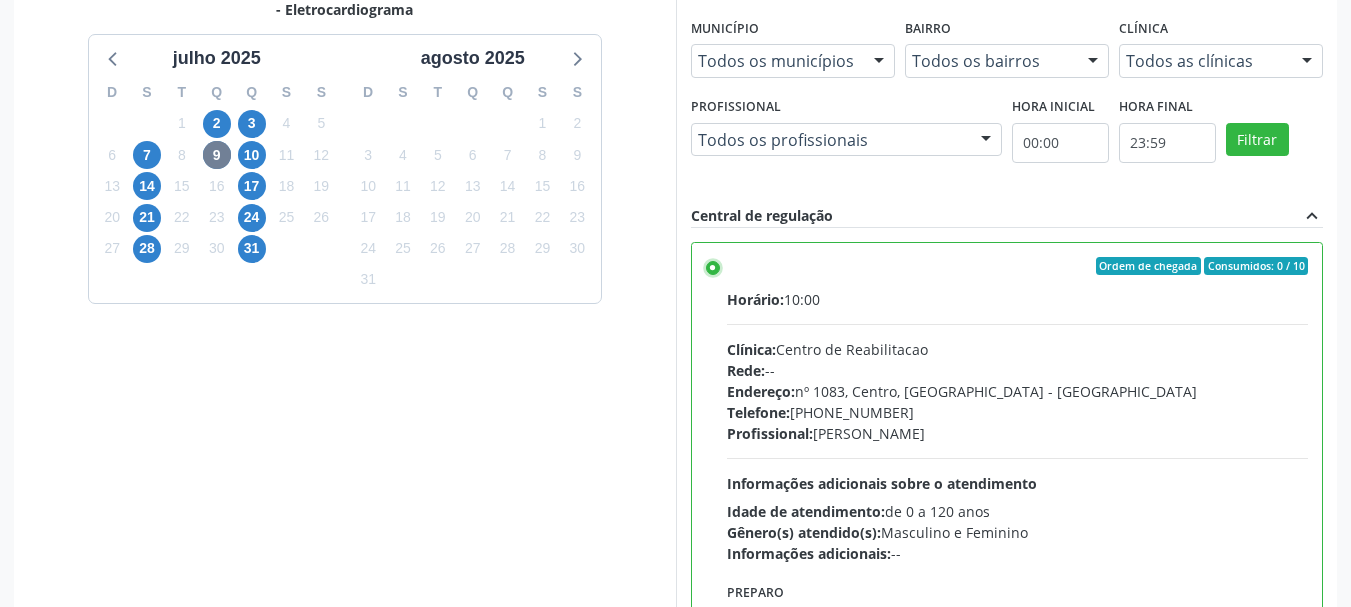 scroll, scrollTop: 99, scrollLeft: 0, axis: vertical 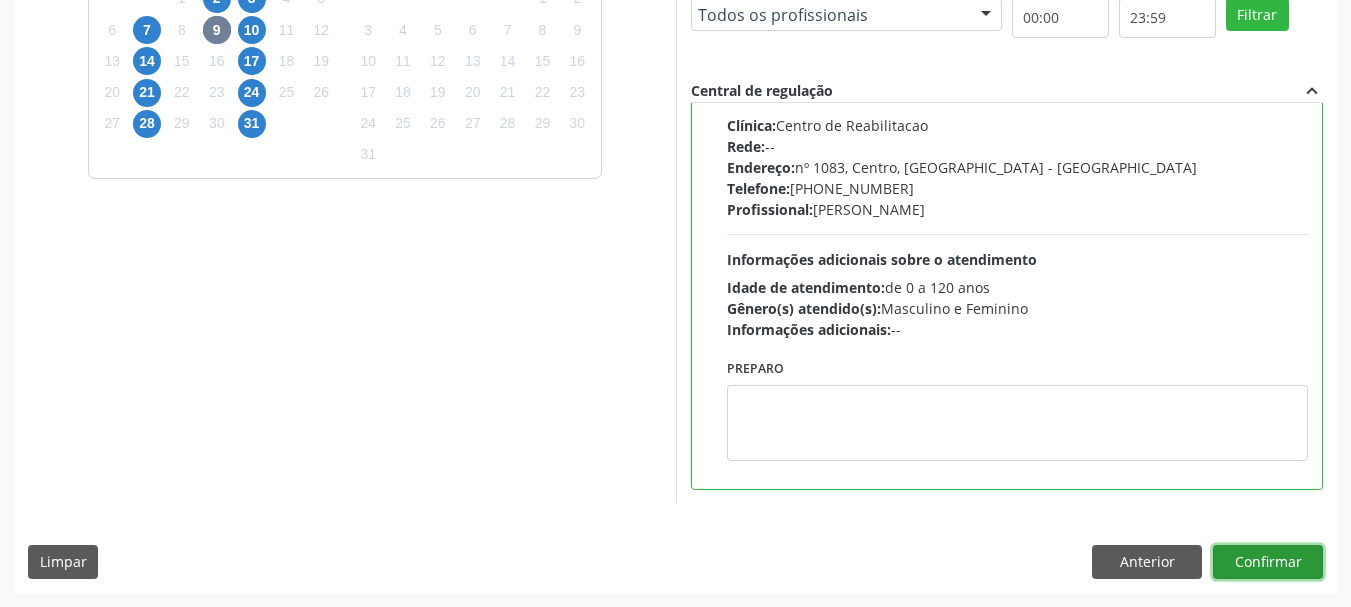 click on "Confirmar" at bounding box center [1268, 562] 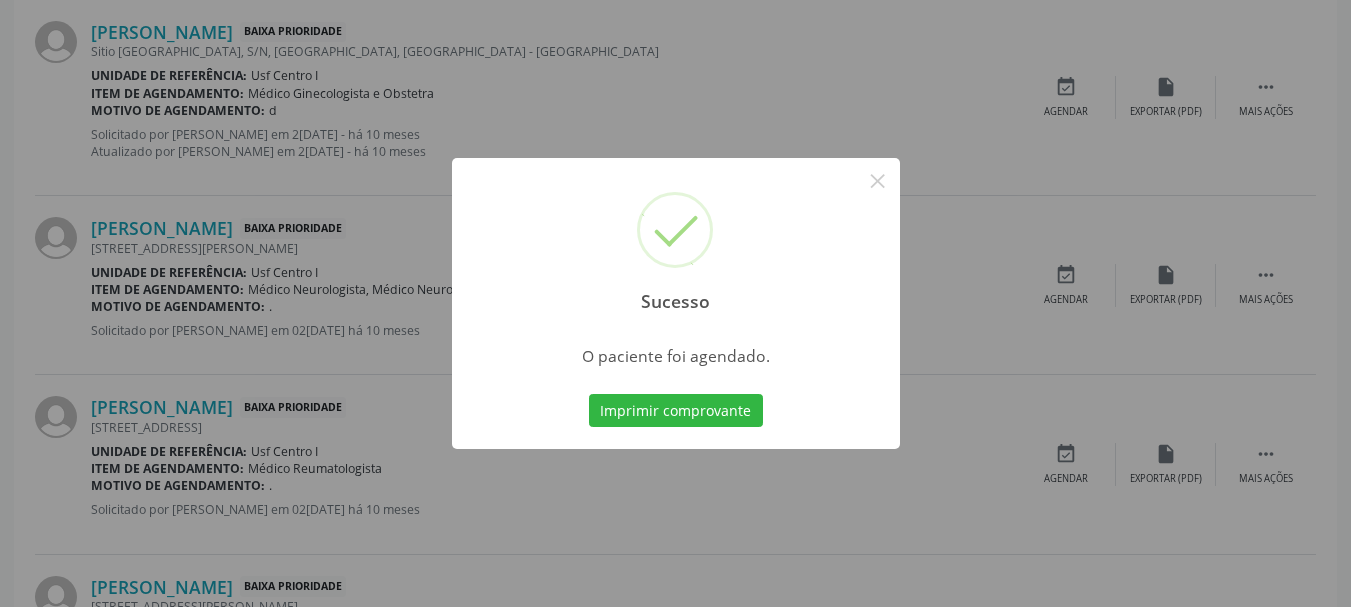 scroll, scrollTop: 60, scrollLeft: 0, axis: vertical 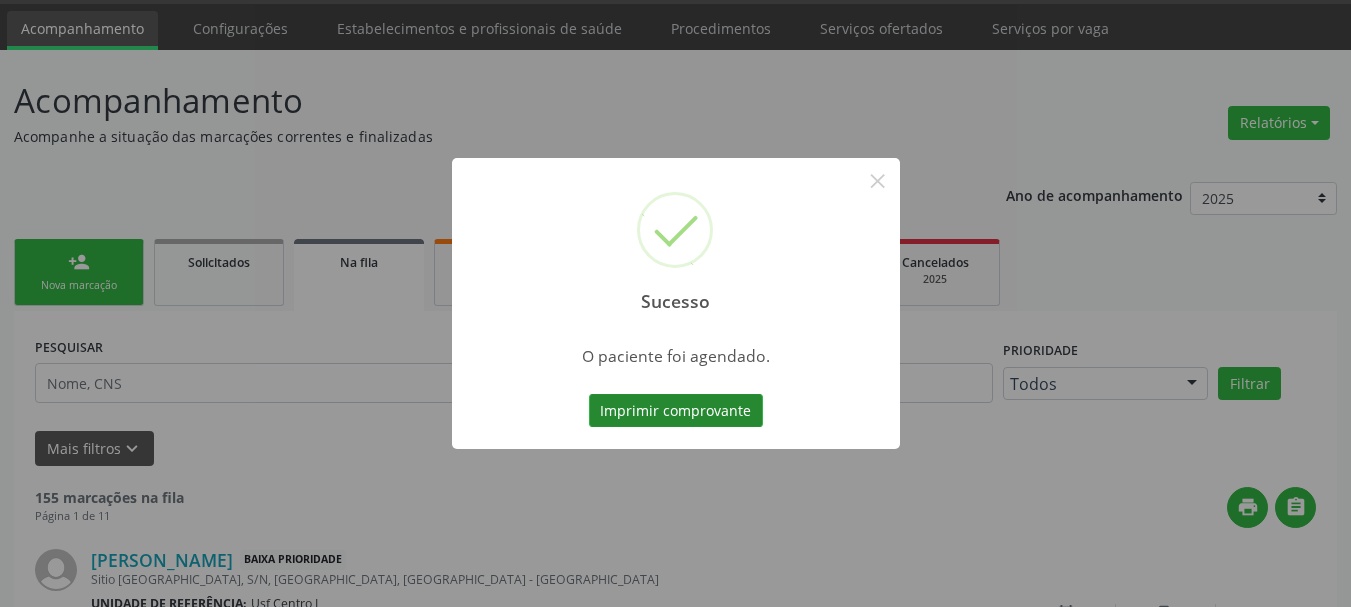 click on "Imprimir comprovante" at bounding box center (676, 411) 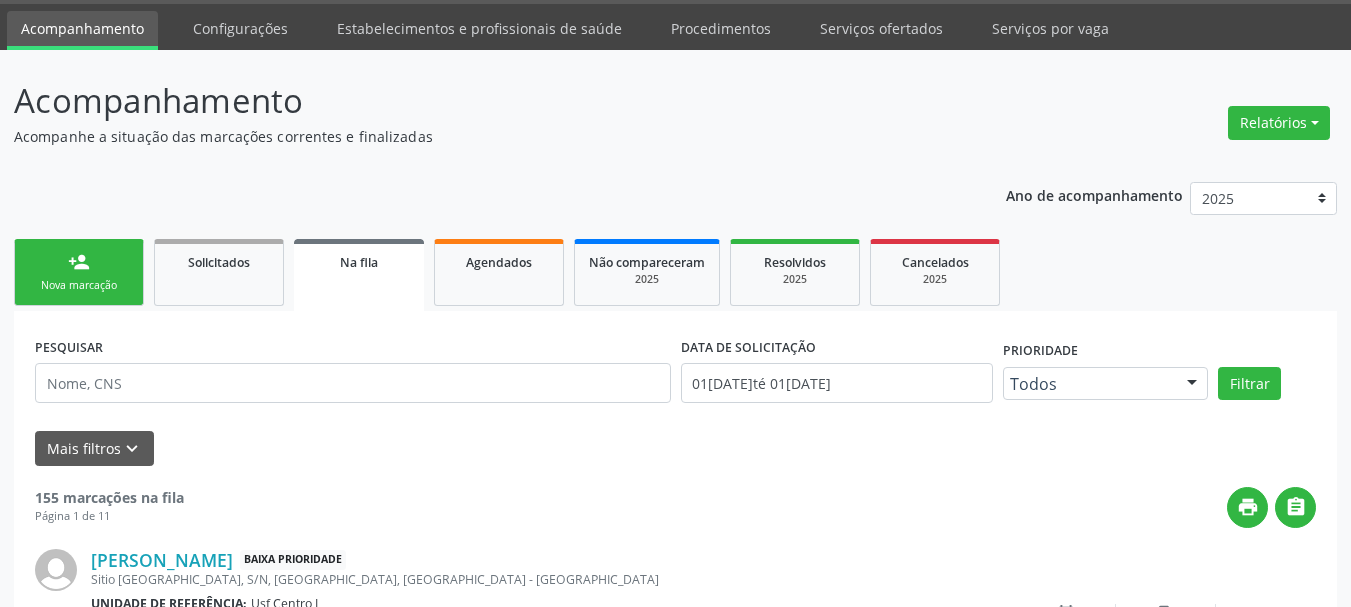 click on "Nova marcação" at bounding box center (79, 285) 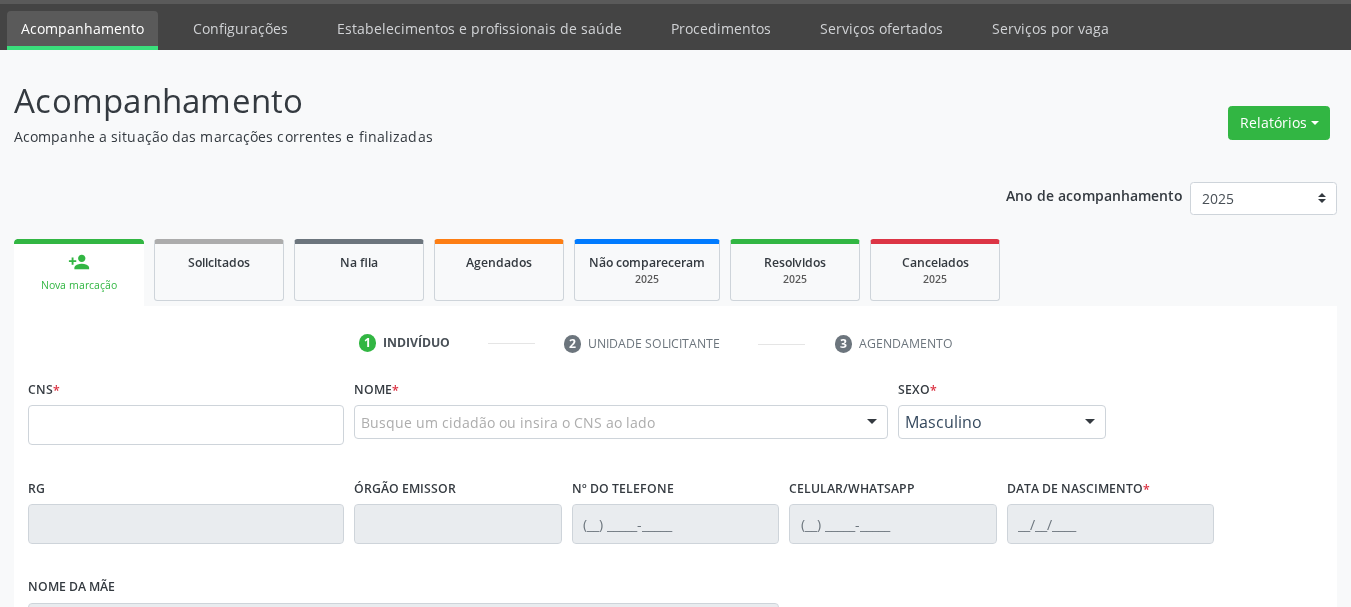scroll, scrollTop: 160, scrollLeft: 0, axis: vertical 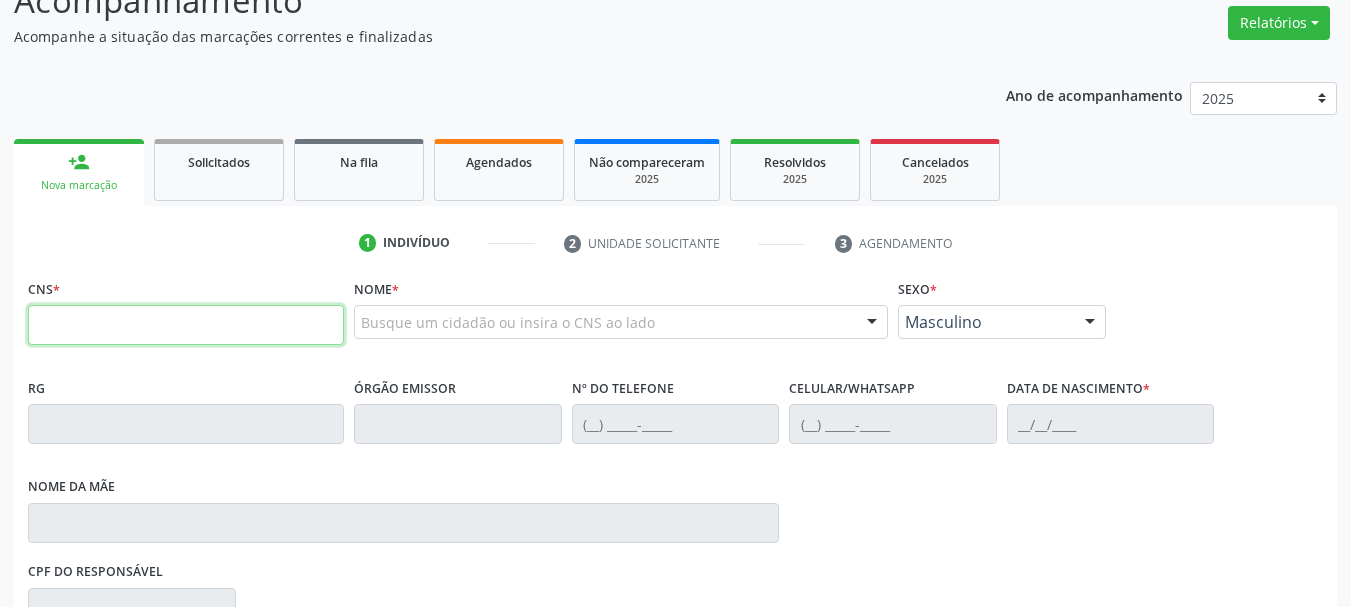 click at bounding box center (186, 325) 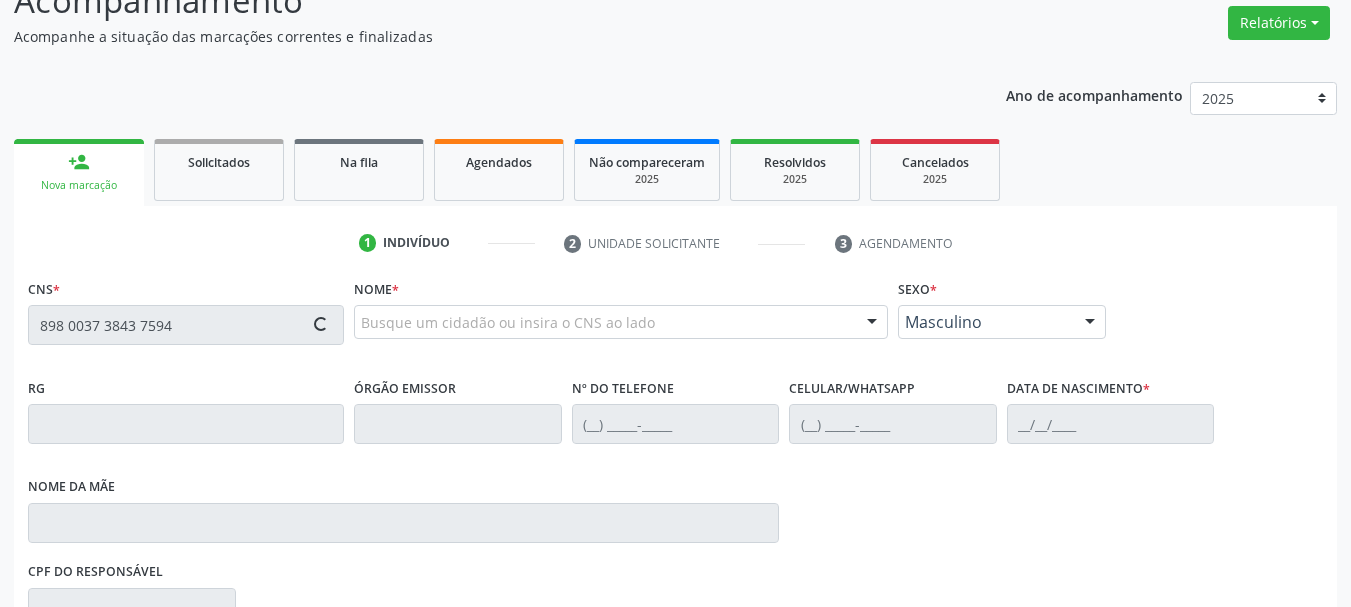 type on "898 0037 3843 7594" 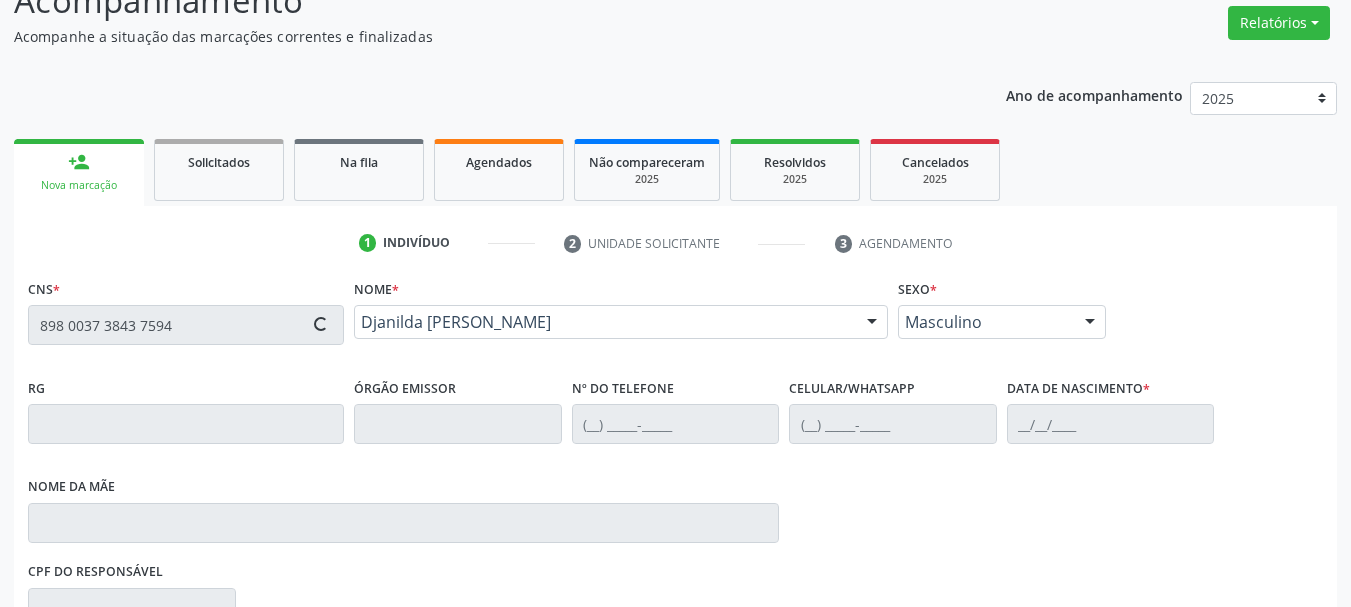 type on "[PHONE_NUMBER]" 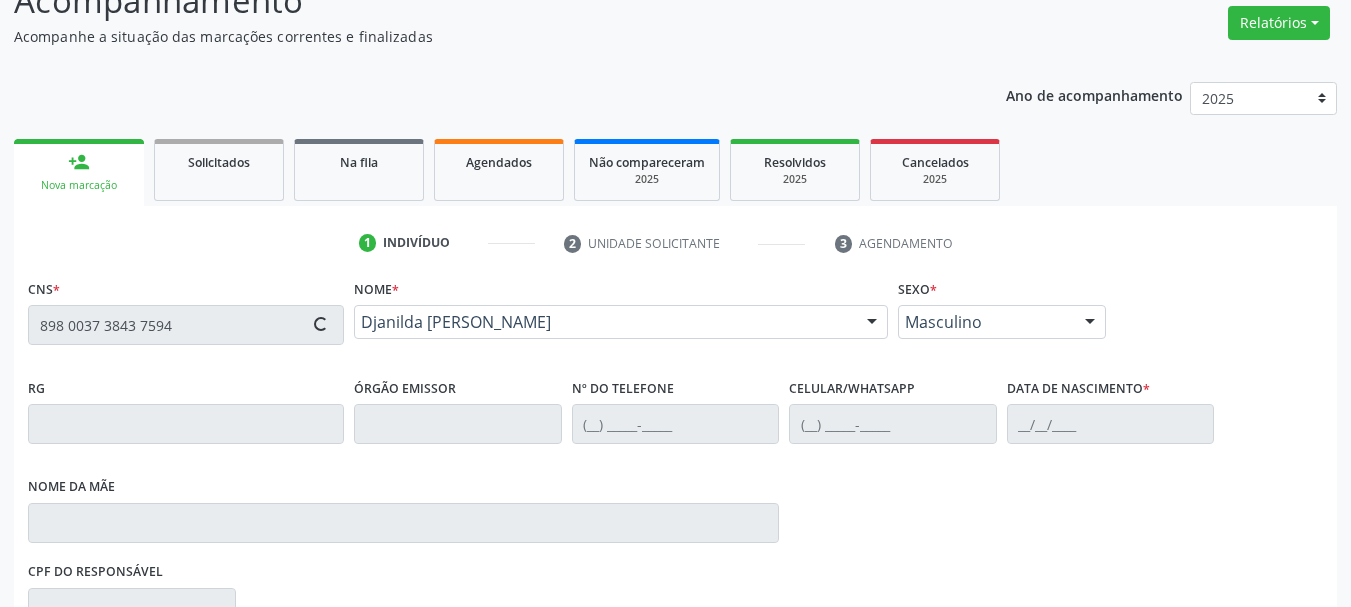 type on "[DATE]" 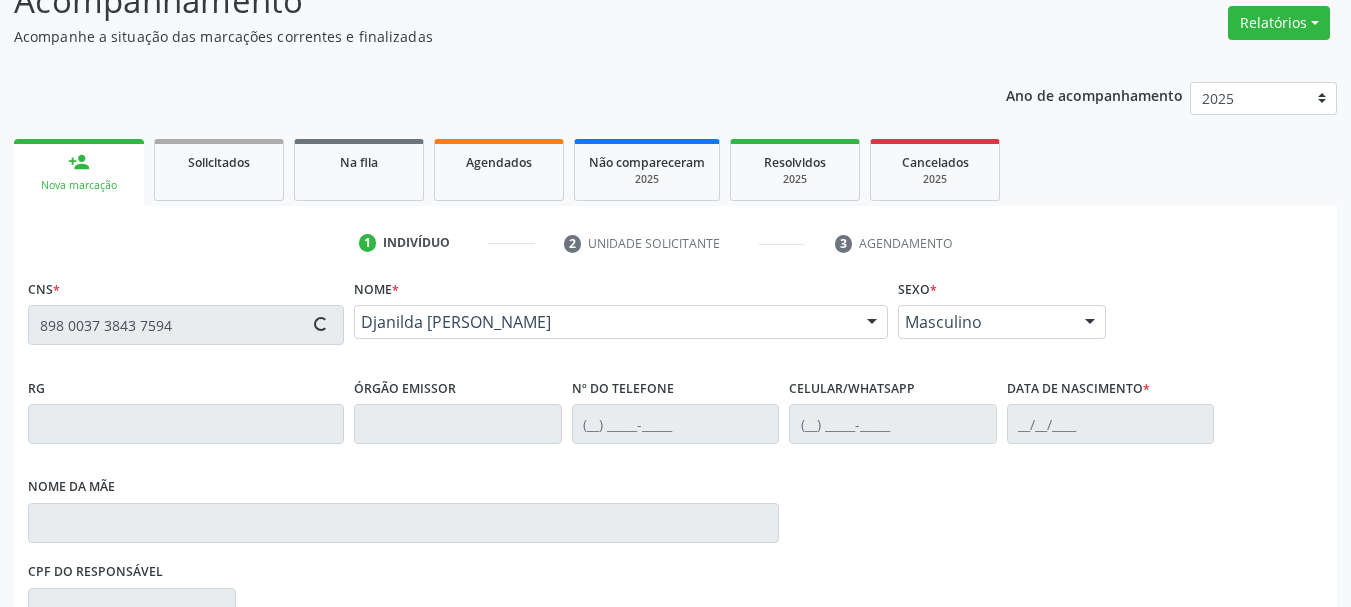 type on "[PERSON_NAME]" 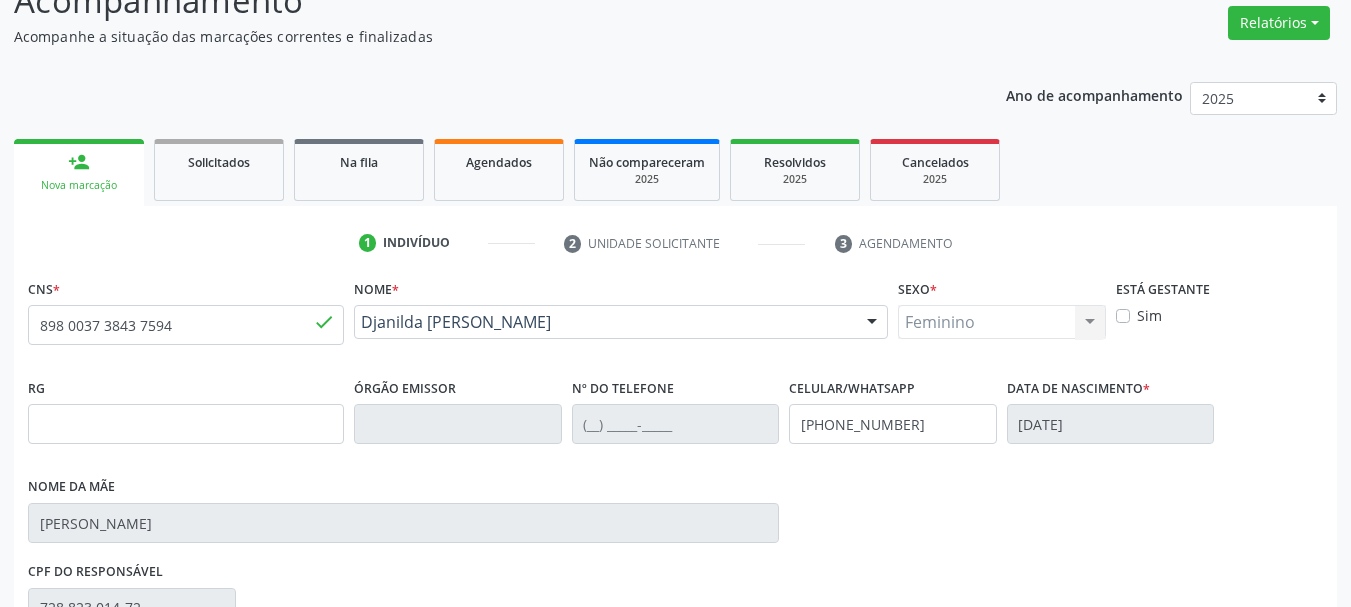scroll, scrollTop: 460, scrollLeft: 0, axis: vertical 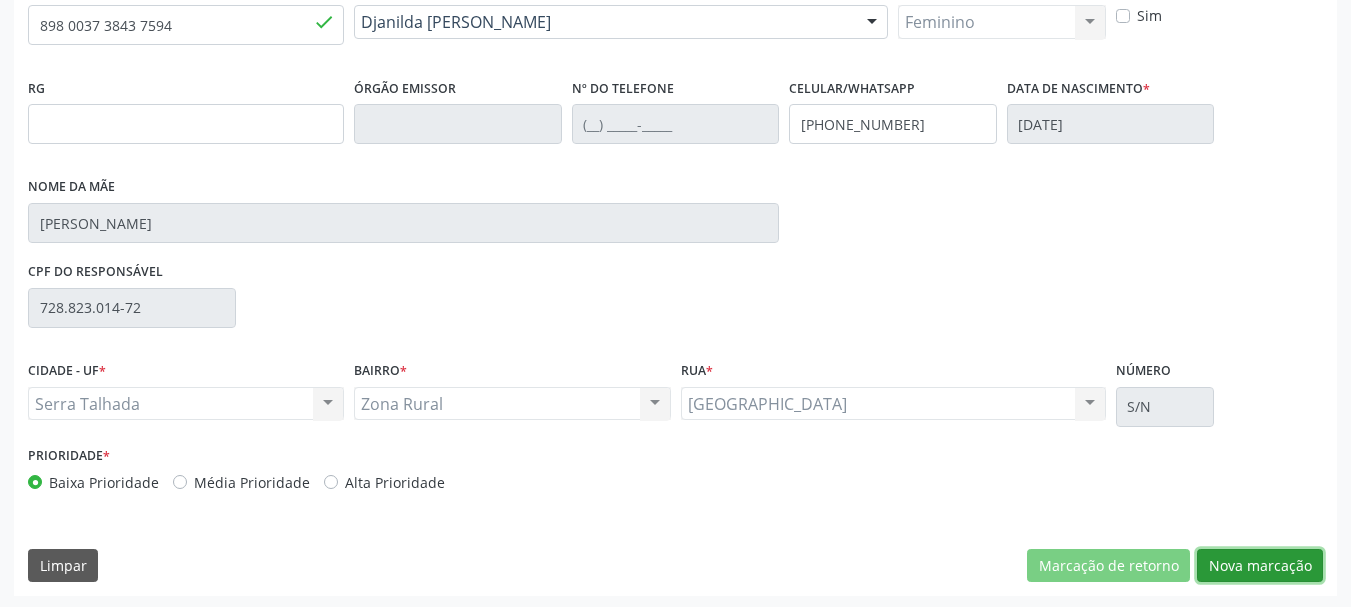 click on "Nova marcação" at bounding box center (1260, 566) 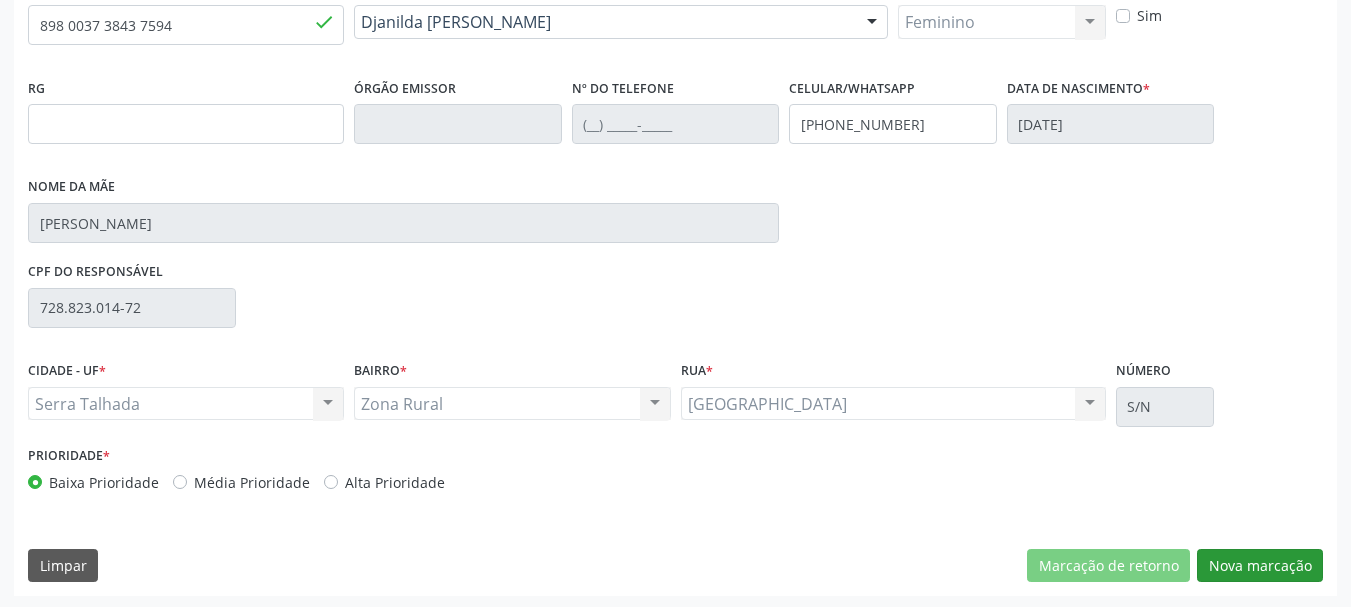 scroll, scrollTop: 299, scrollLeft: 0, axis: vertical 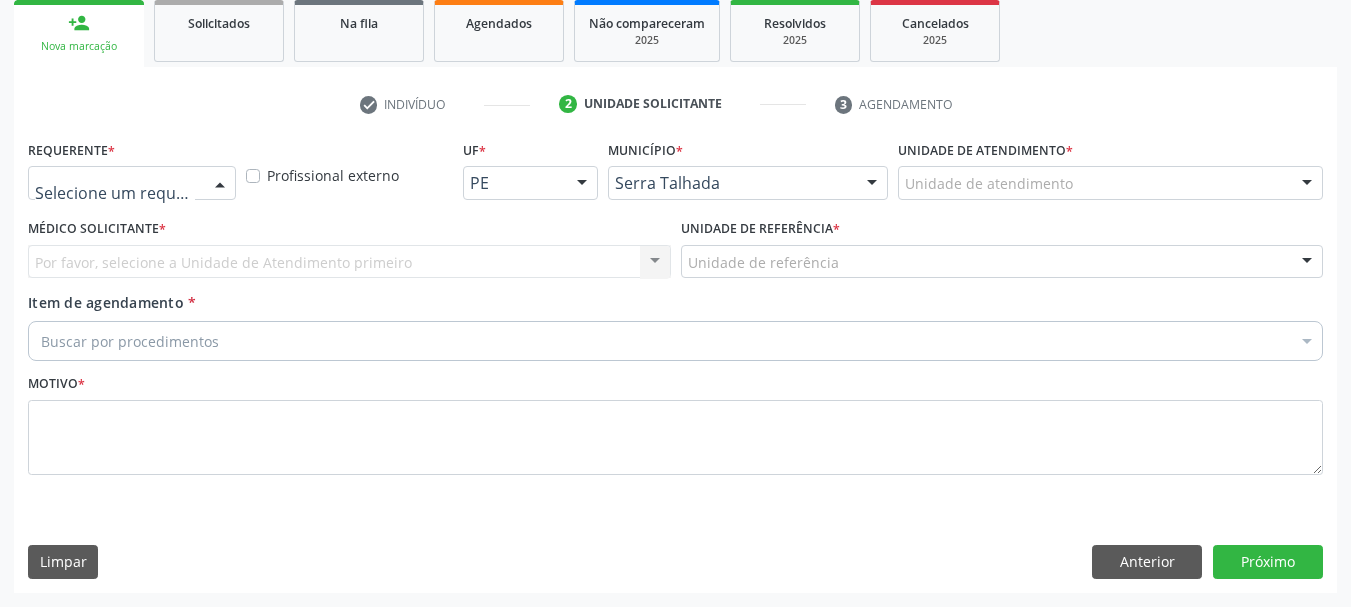 click at bounding box center [220, 184] 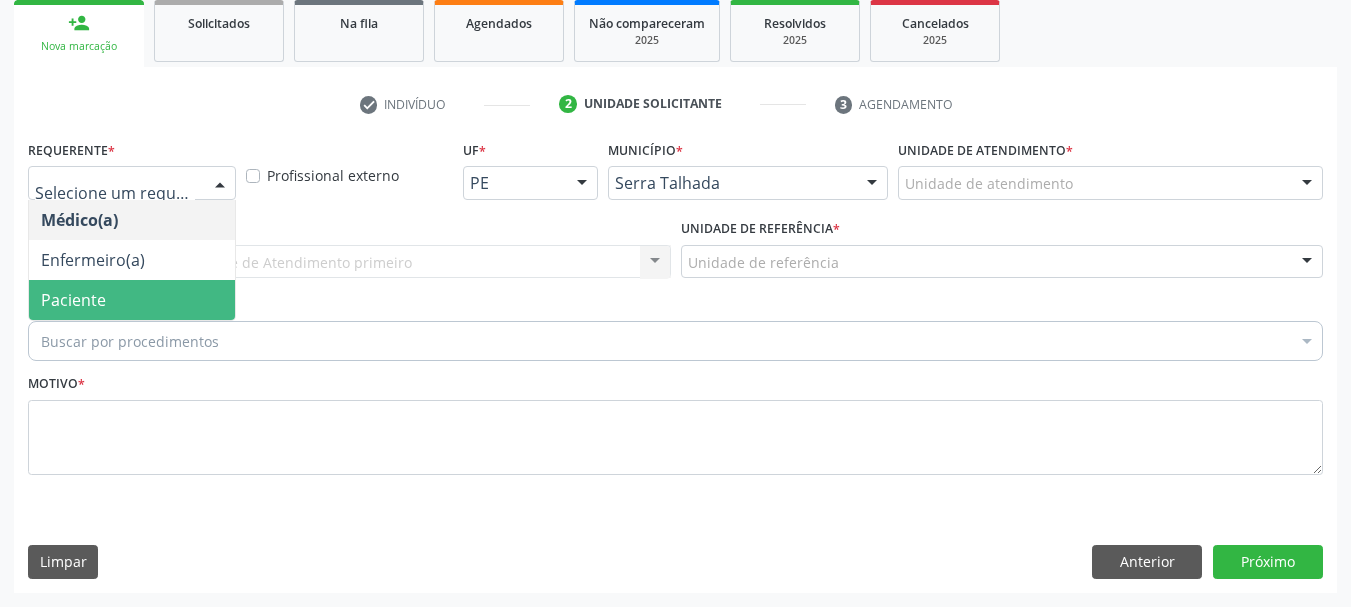 click on "Paciente" at bounding box center [73, 300] 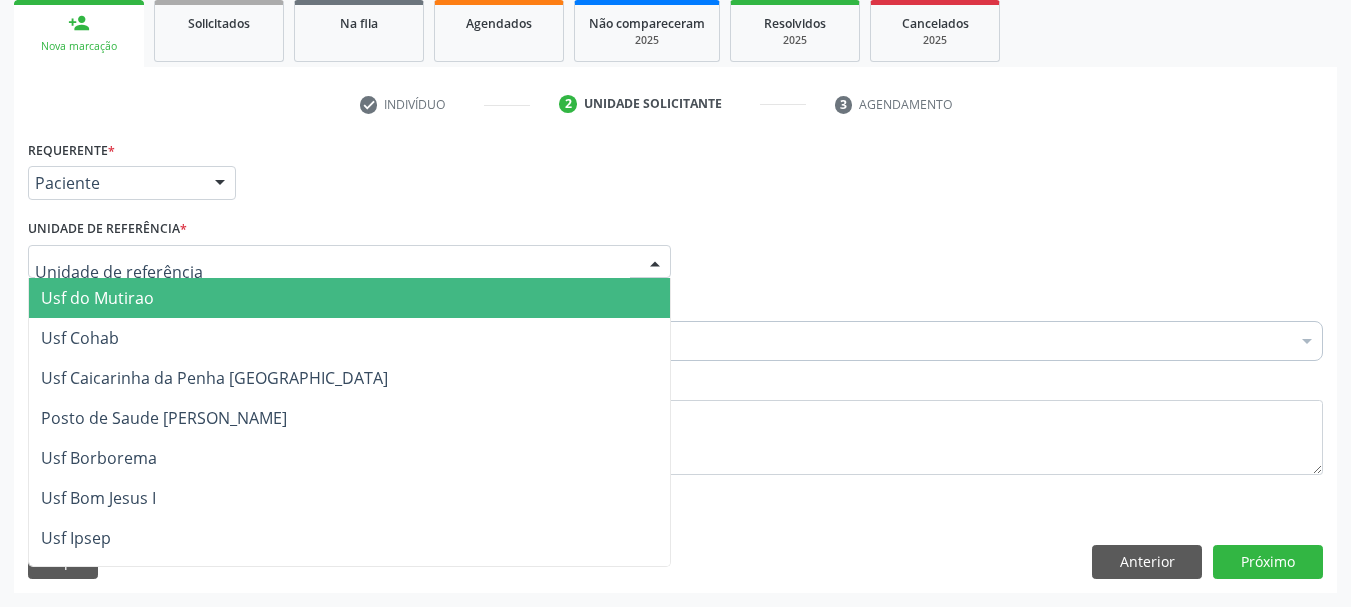 type on "T" 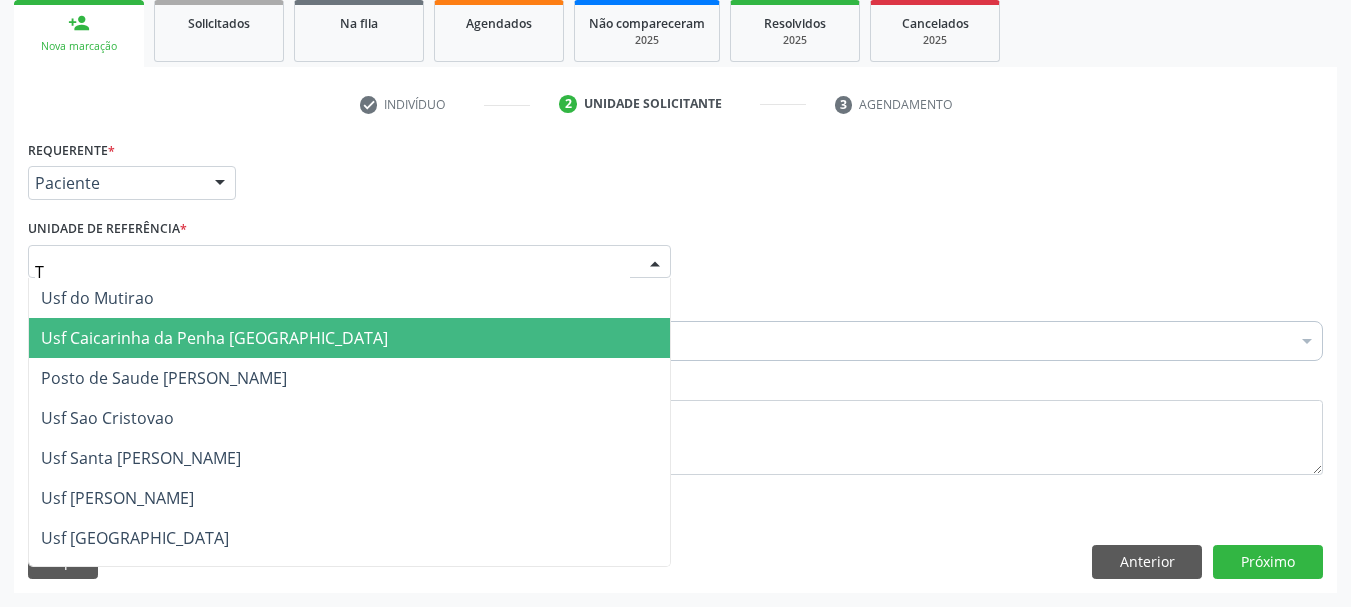 click on "Usf Caicarinha da Penha [GEOGRAPHIC_DATA]" at bounding box center [214, 338] 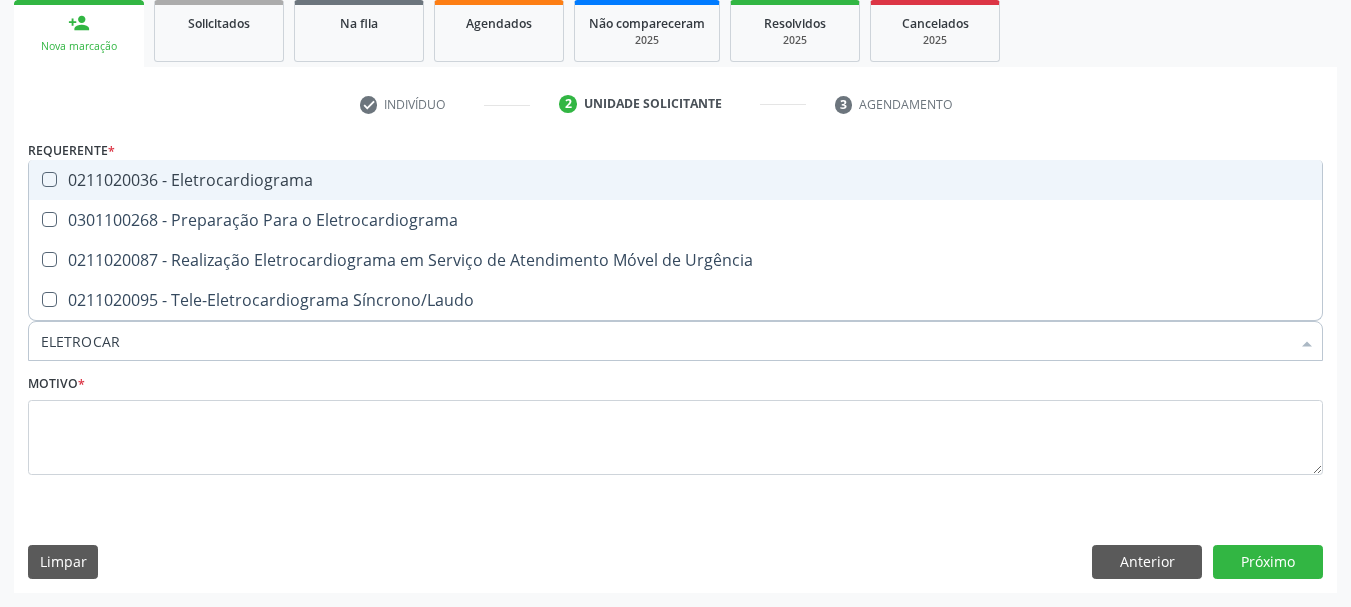 type on "ELETROCARD" 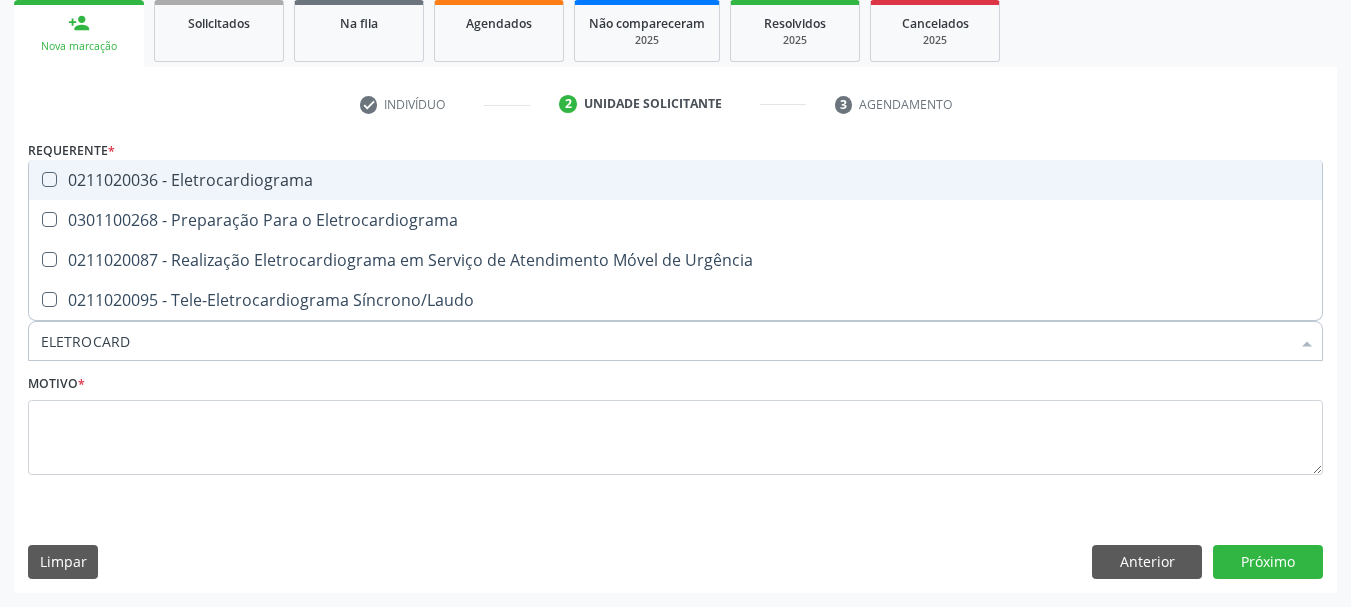 click on "0211020036 - Eletrocardiograma" at bounding box center [675, 180] 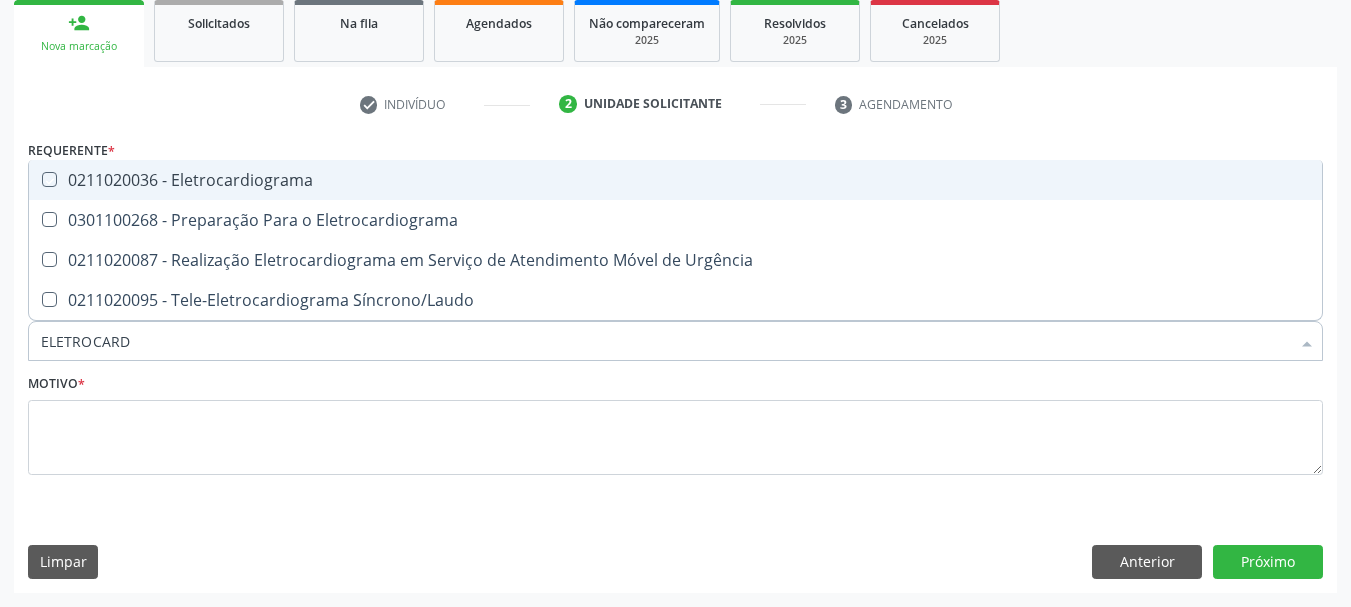 checkbox on "true" 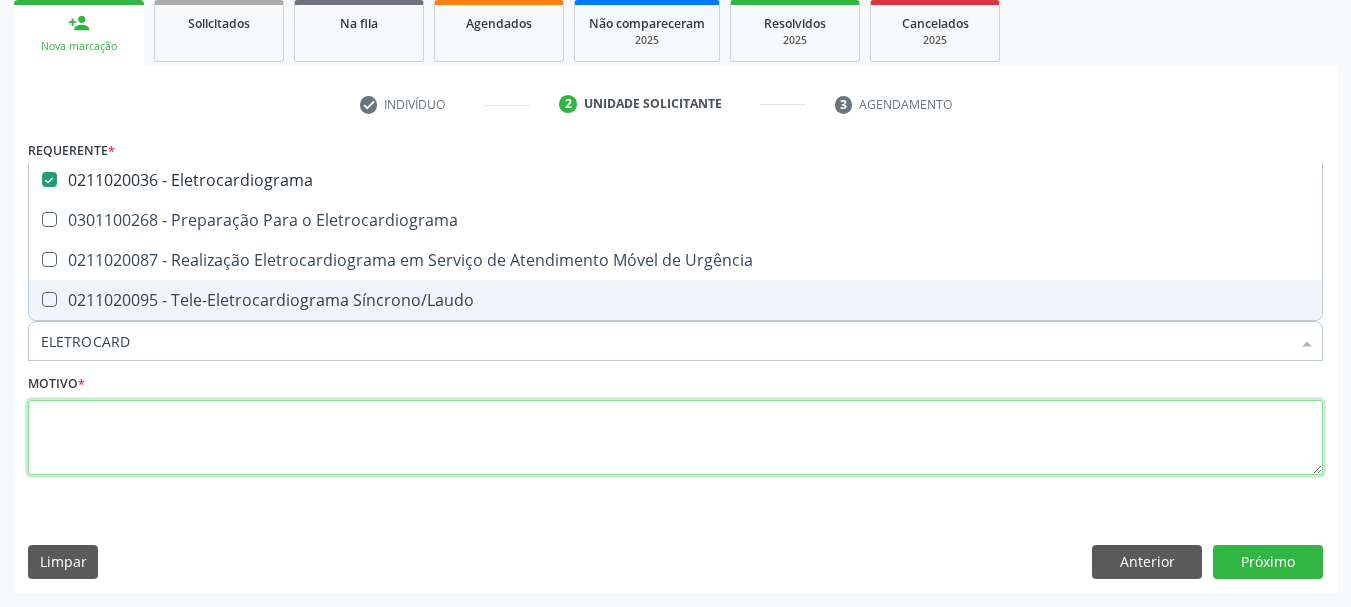 click at bounding box center (675, 438) 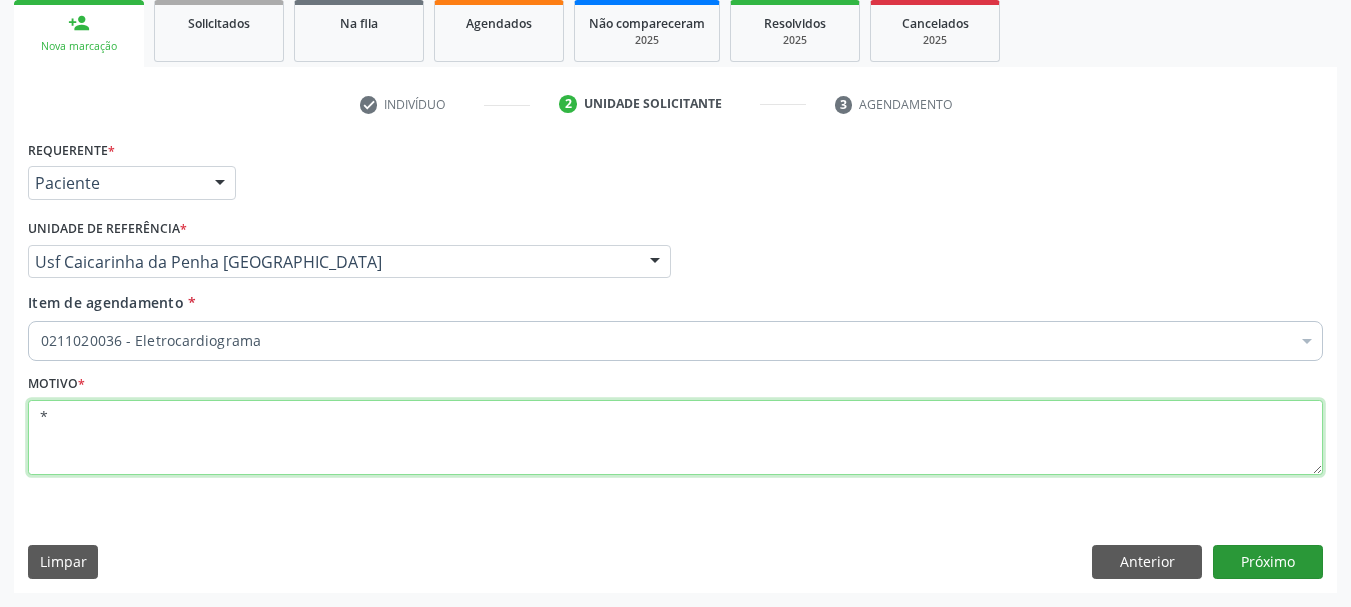 type on "*" 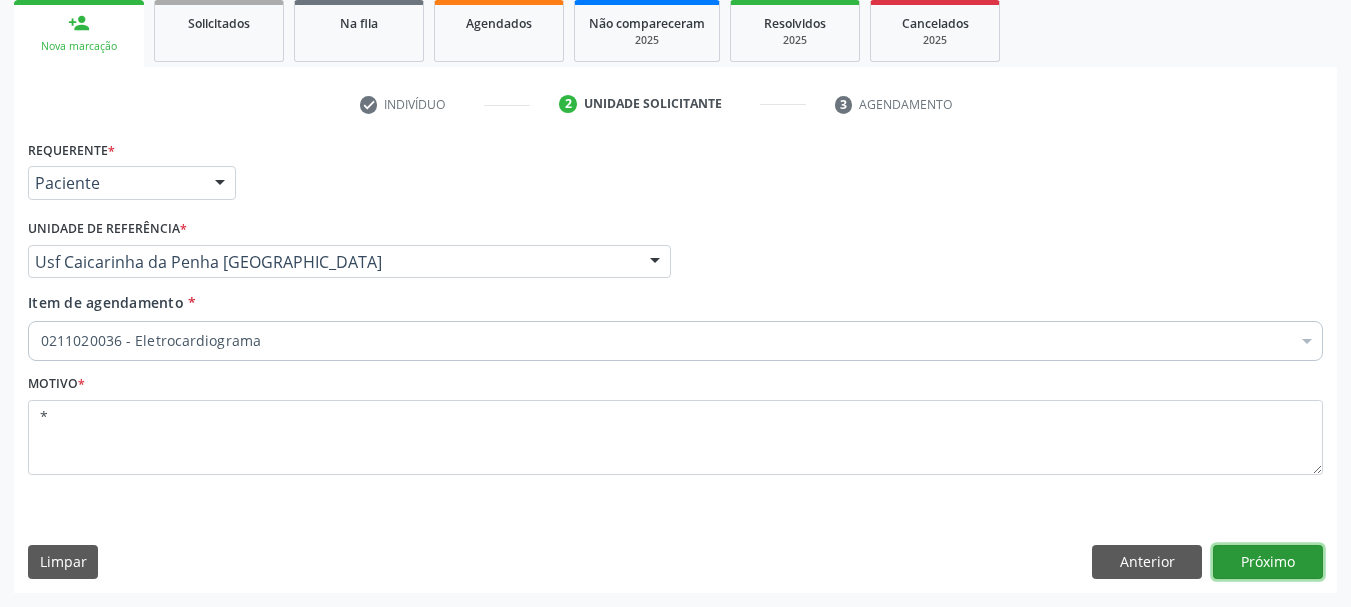 click on "Próximo" at bounding box center (1268, 562) 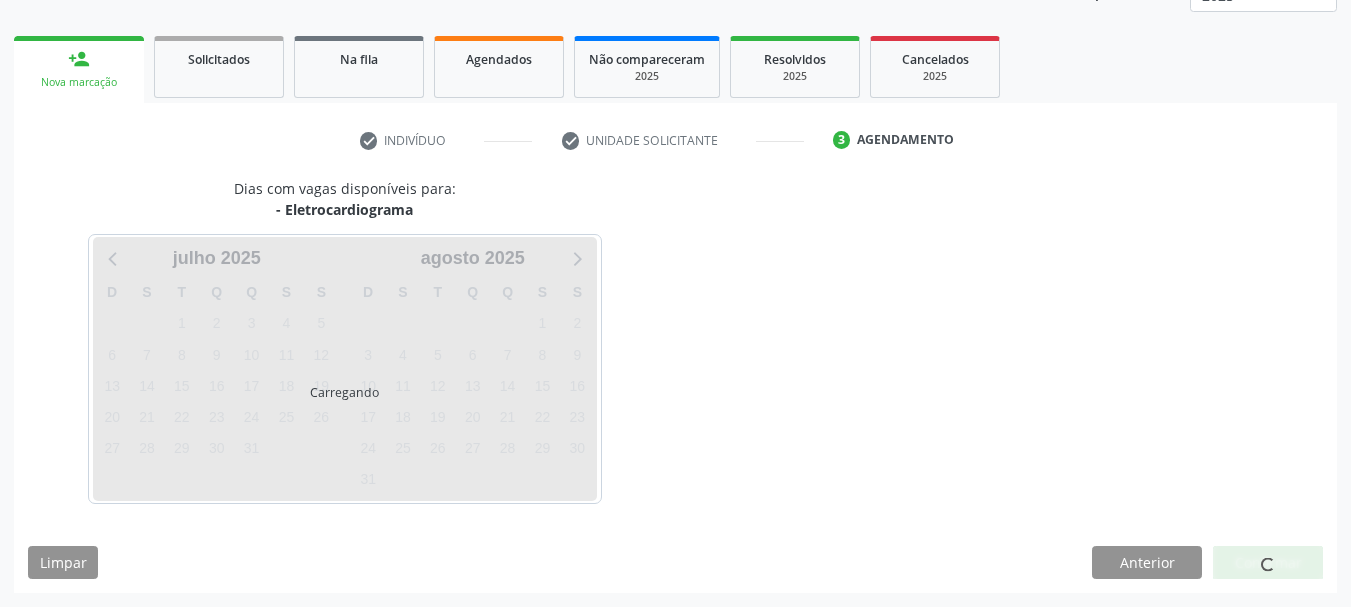 scroll, scrollTop: 263, scrollLeft: 0, axis: vertical 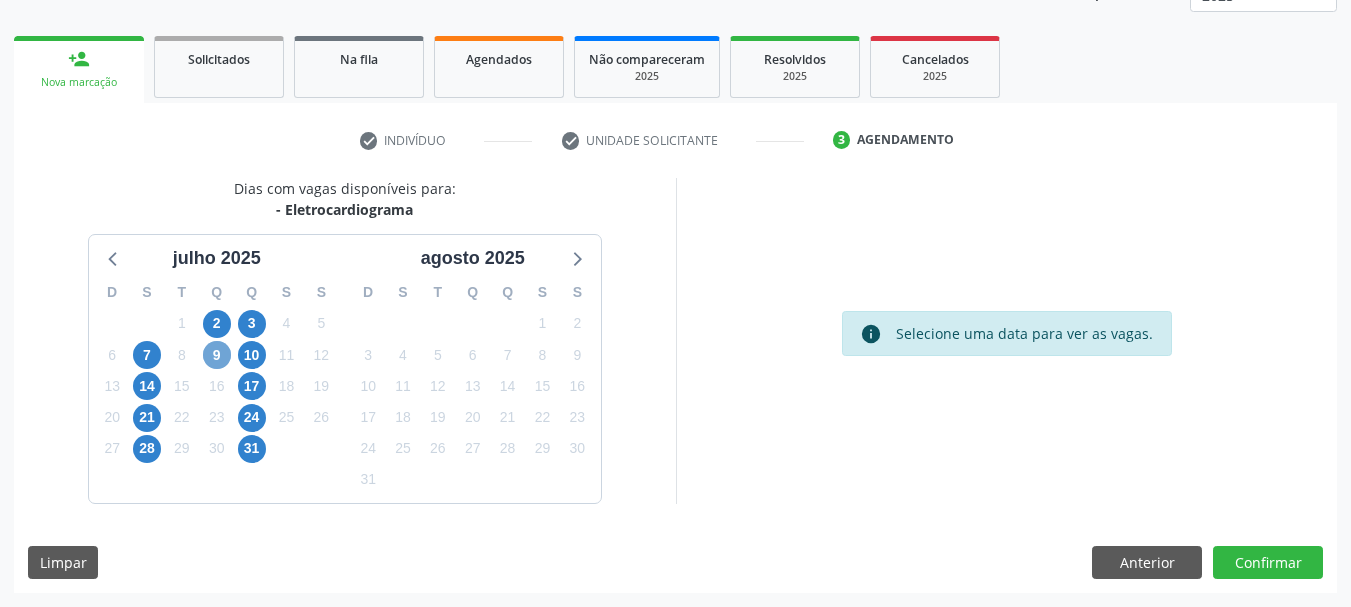 click on "9" at bounding box center [217, 355] 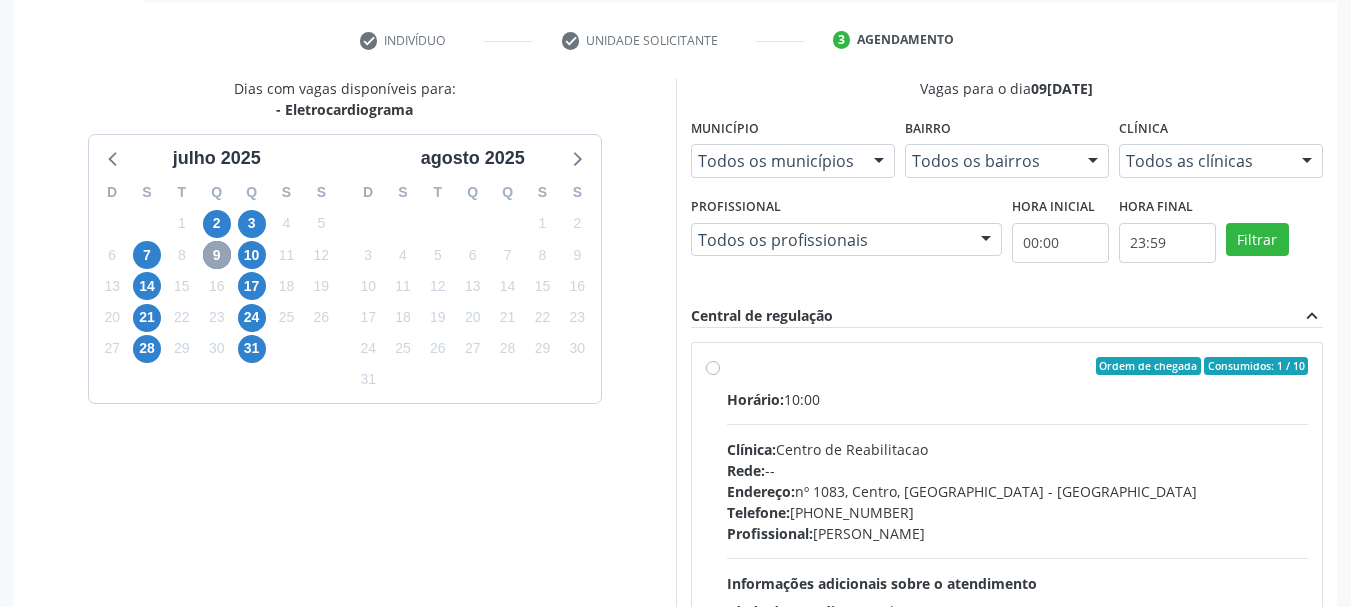 scroll, scrollTop: 463, scrollLeft: 0, axis: vertical 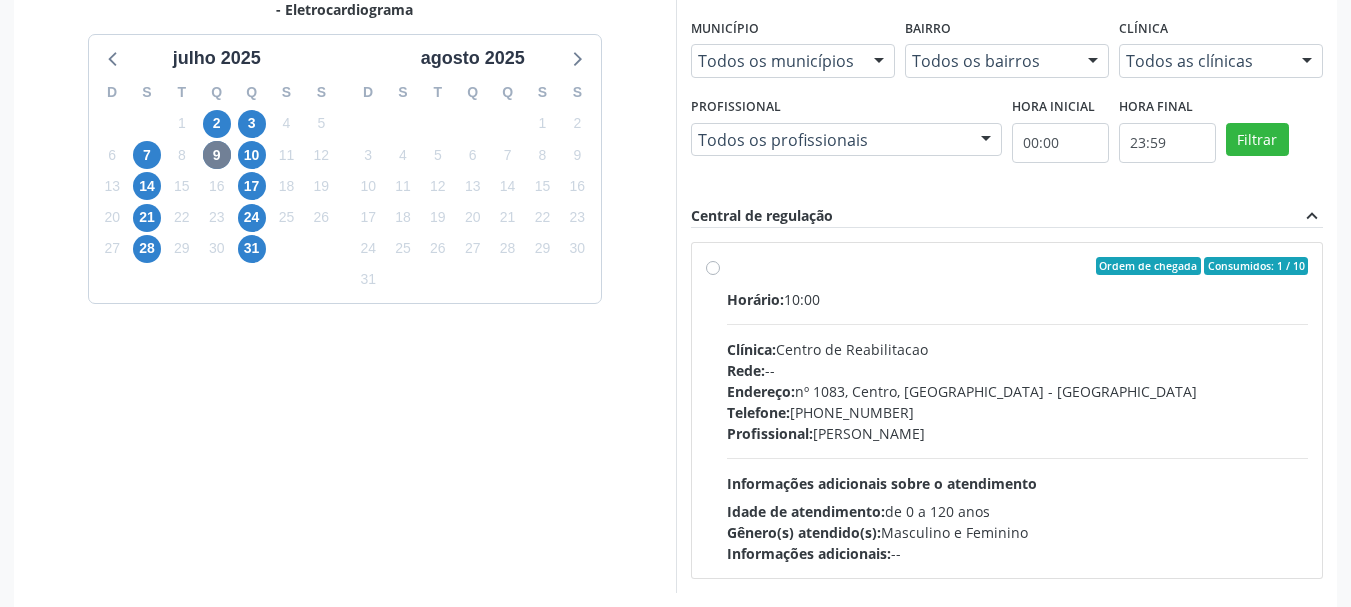 click on "Ordem de chegada
Consumidos: 1 / 10
Horário:   10:00
Clínica:  Centro de Reabilitacao
Rede:
--
Endereço:   [STREET_ADDRESS]
Telefone:   [PHONE_NUMBER]
Profissional:
[PERSON_NAME]
Informações adicionais sobre o atendimento
Idade de atendimento:
de 0 a 120 anos
Gênero(s) atendido(s):
Masculino e Feminino
Informações adicionais:
--" at bounding box center [1007, 410] 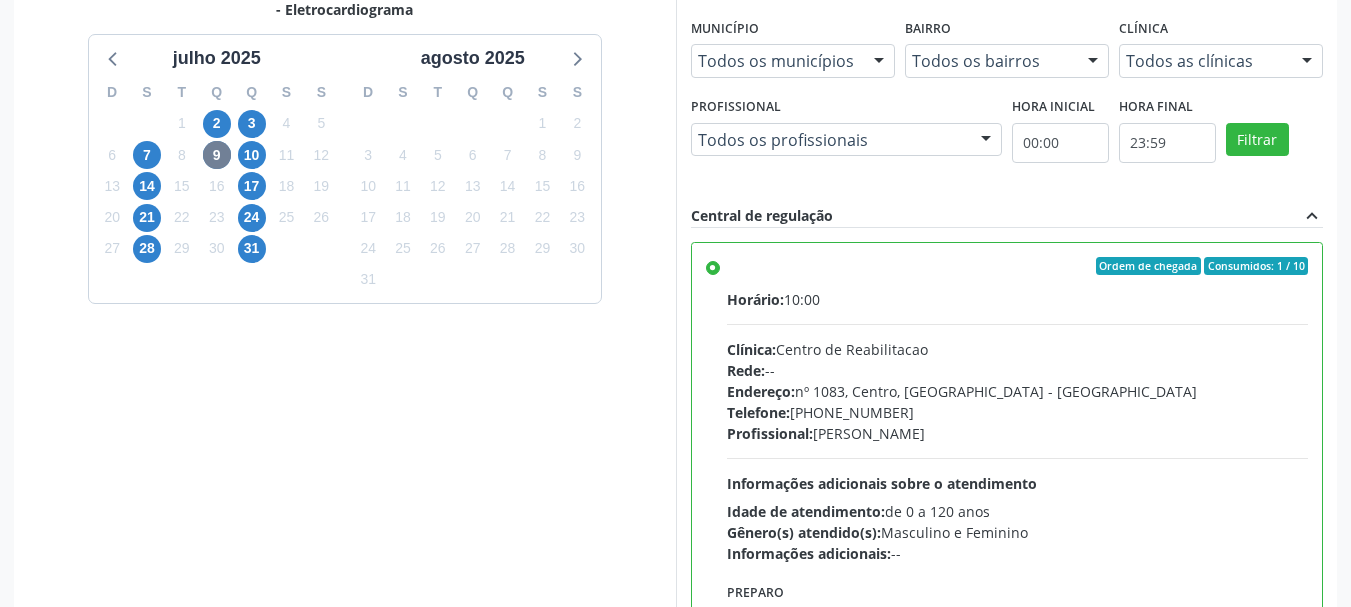 scroll, scrollTop: 99, scrollLeft: 0, axis: vertical 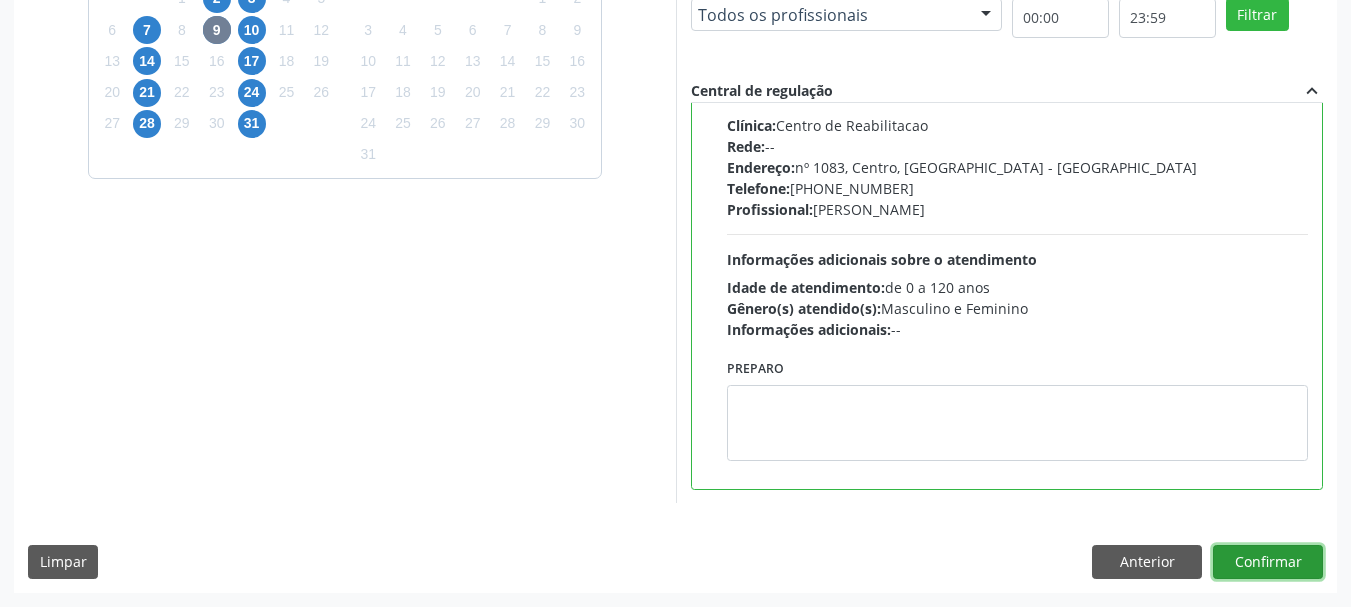 click on "Confirmar" at bounding box center [1268, 562] 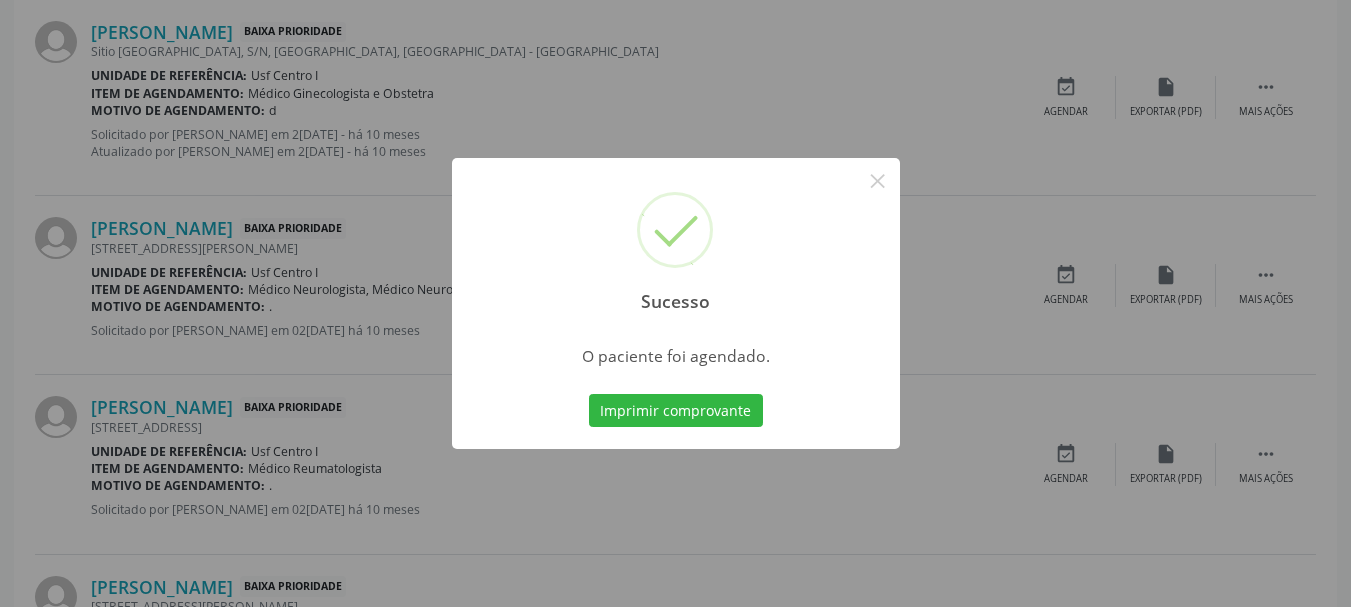 scroll, scrollTop: 60, scrollLeft: 0, axis: vertical 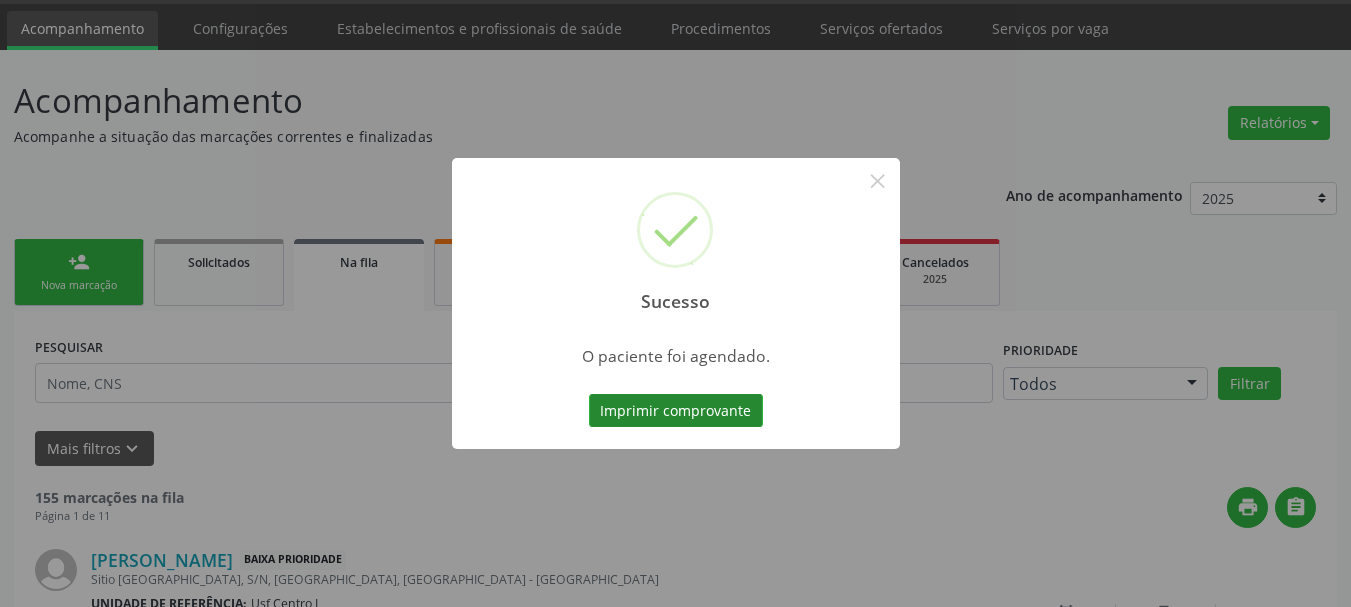 click on "Imprimir comprovante" at bounding box center (676, 411) 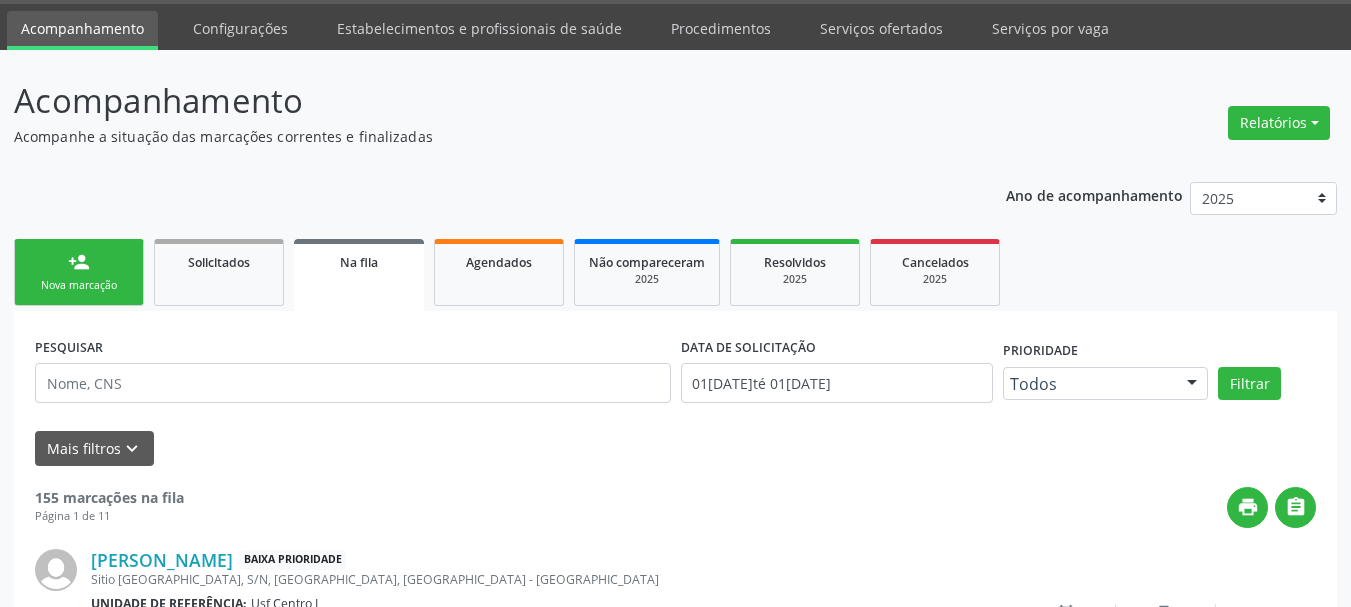 scroll, scrollTop: 160, scrollLeft: 0, axis: vertical 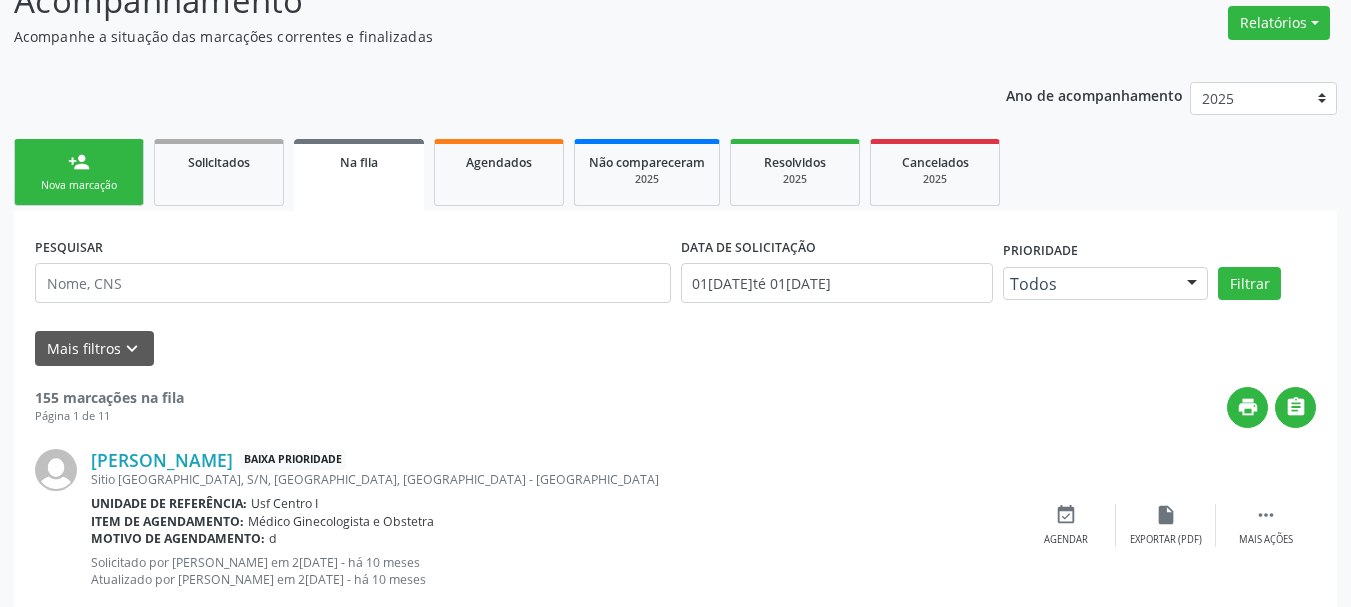 click on "person_add
Nova marcação" at bounding box center (79, 172) 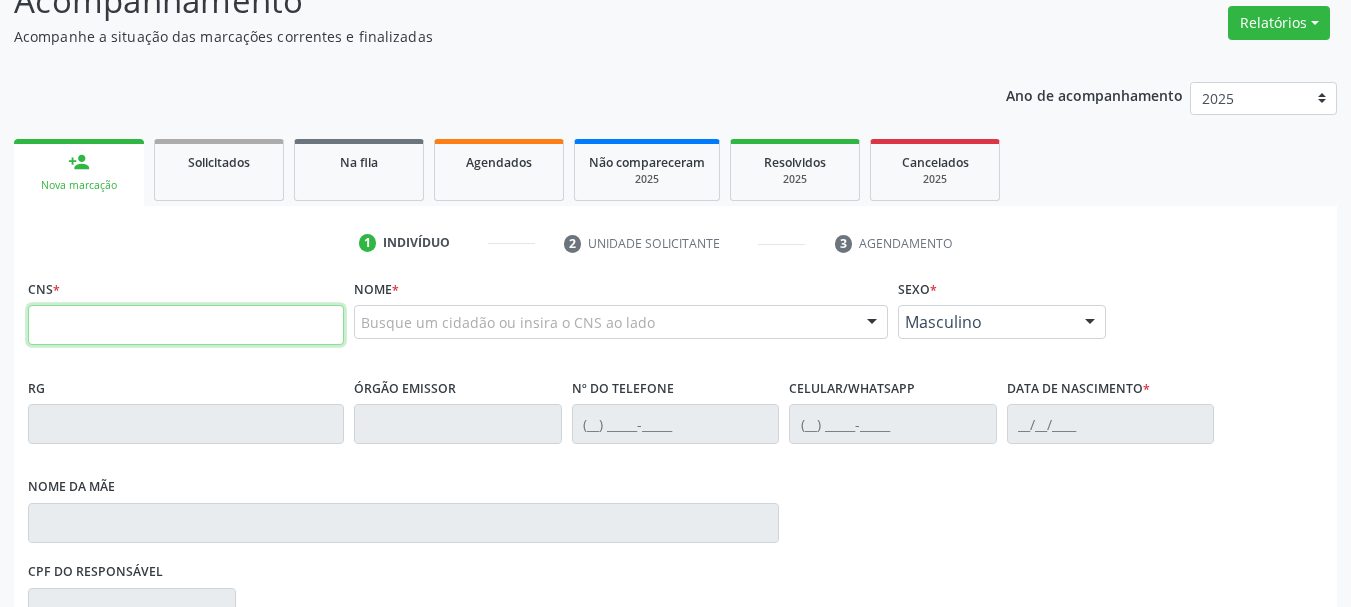 click at bounding box center [186, 325] 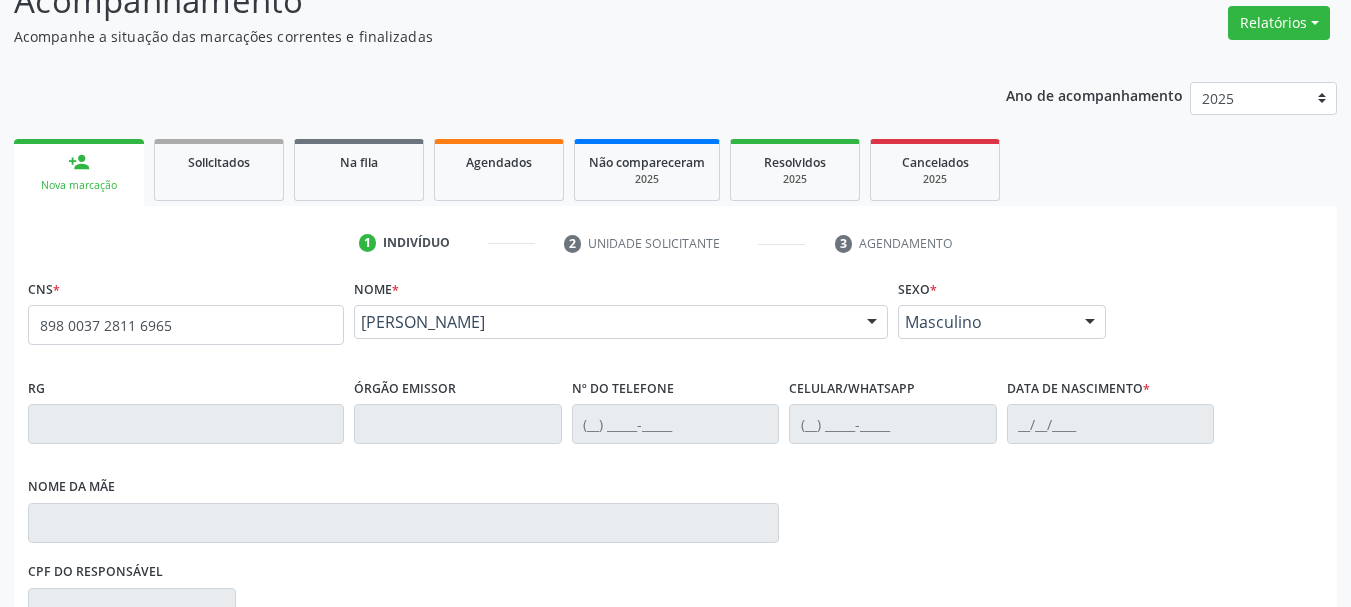 type on "898 0037 2811 6965" 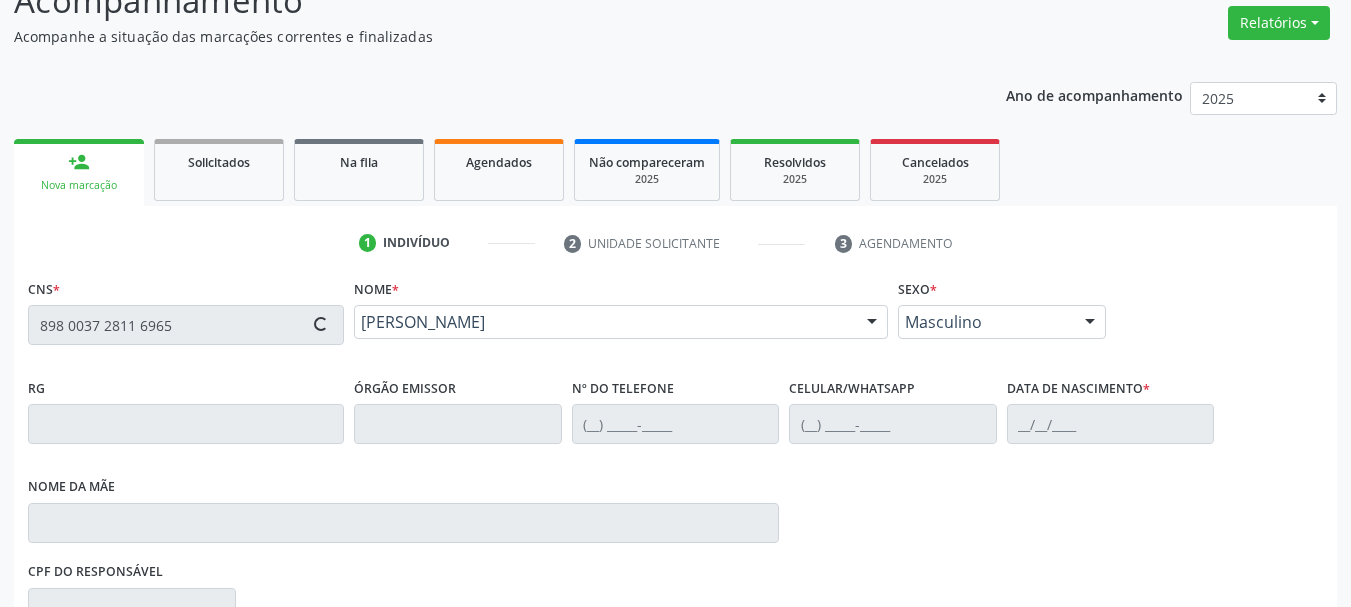 type on "[PHONE_NUMBER]" 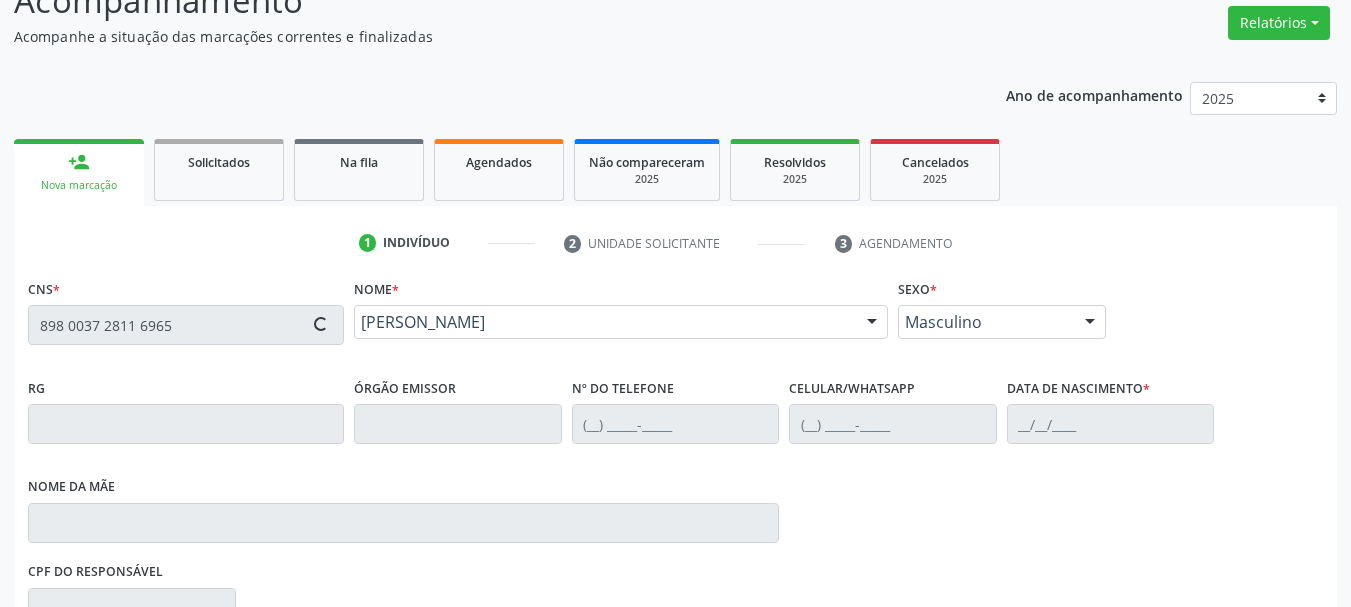 type on "S/N" 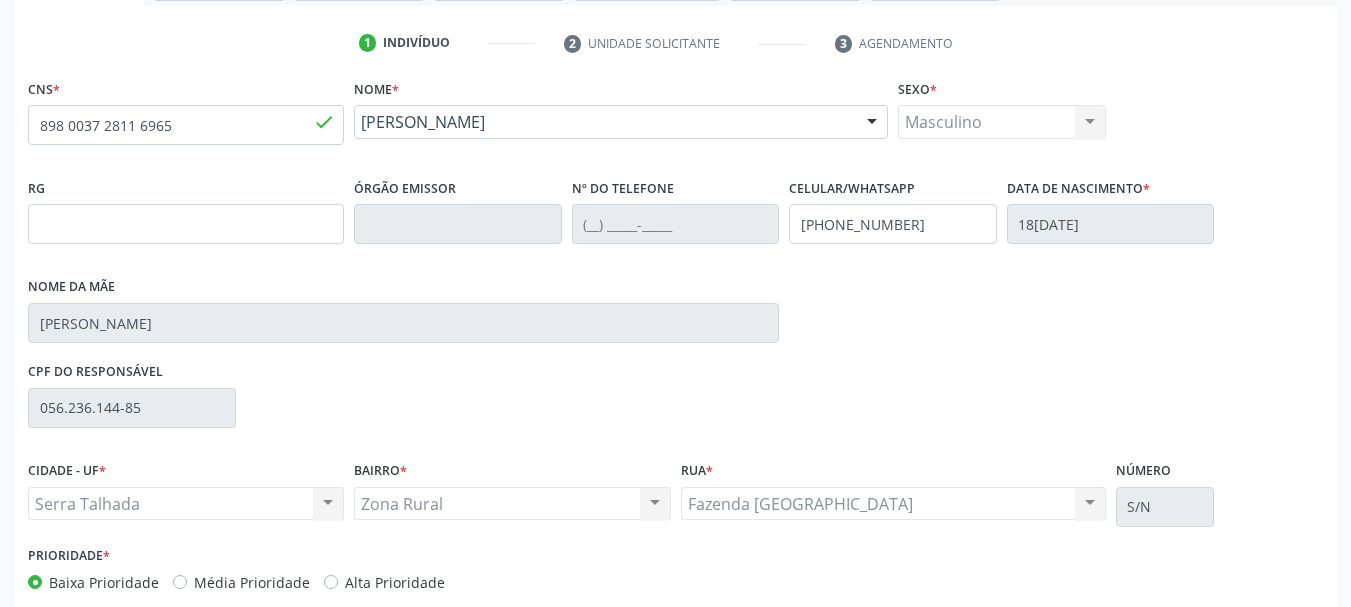 scroll, scrollTop: 460, scrollLeft: 0, axis: vertical 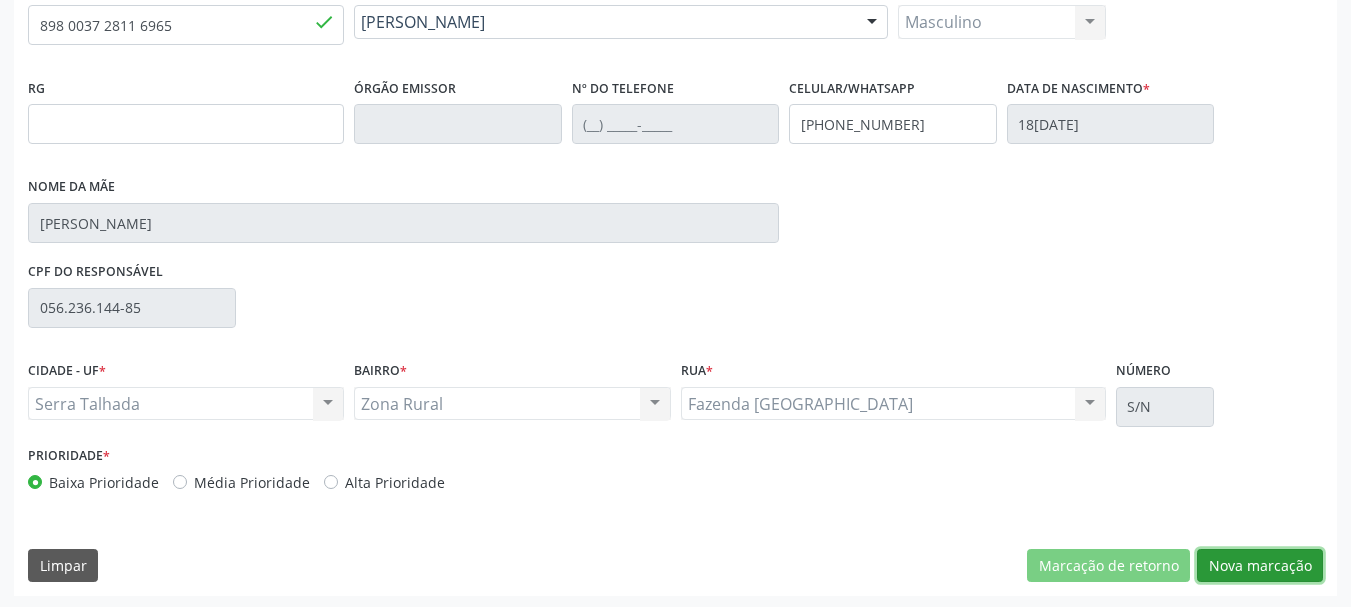 click on "Nova marcação" at bounding box center [1260, 566] 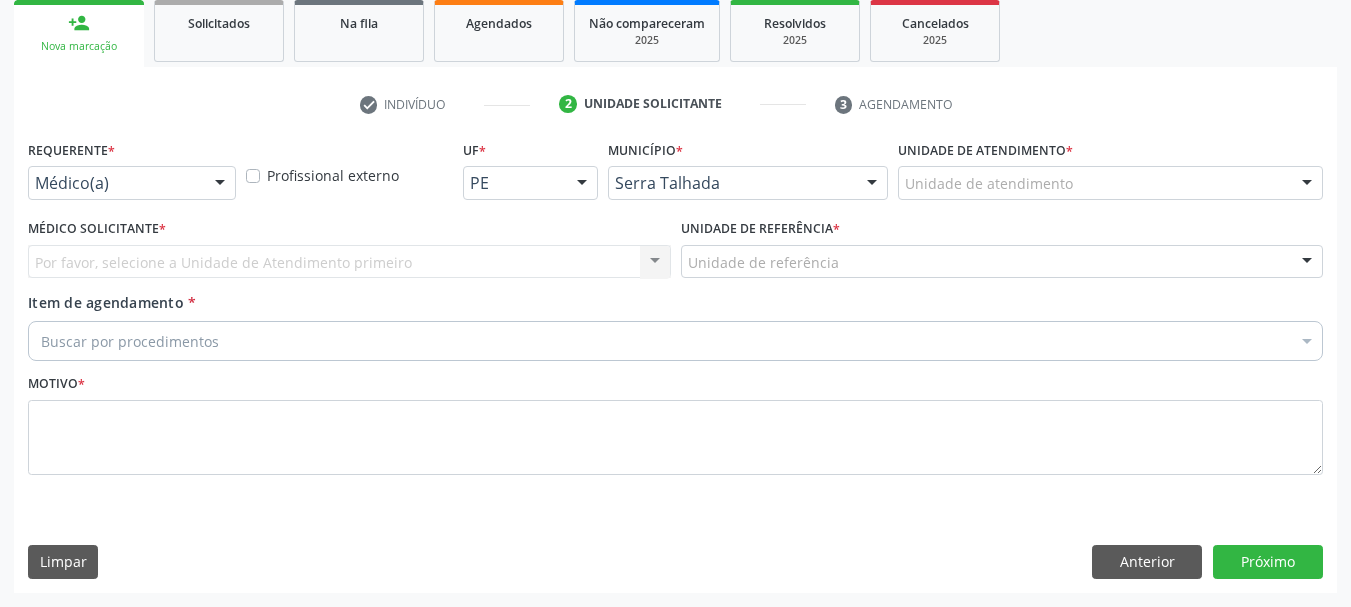 scroll, scrollTop: 299, scrollLeft: 0, axis: vertical 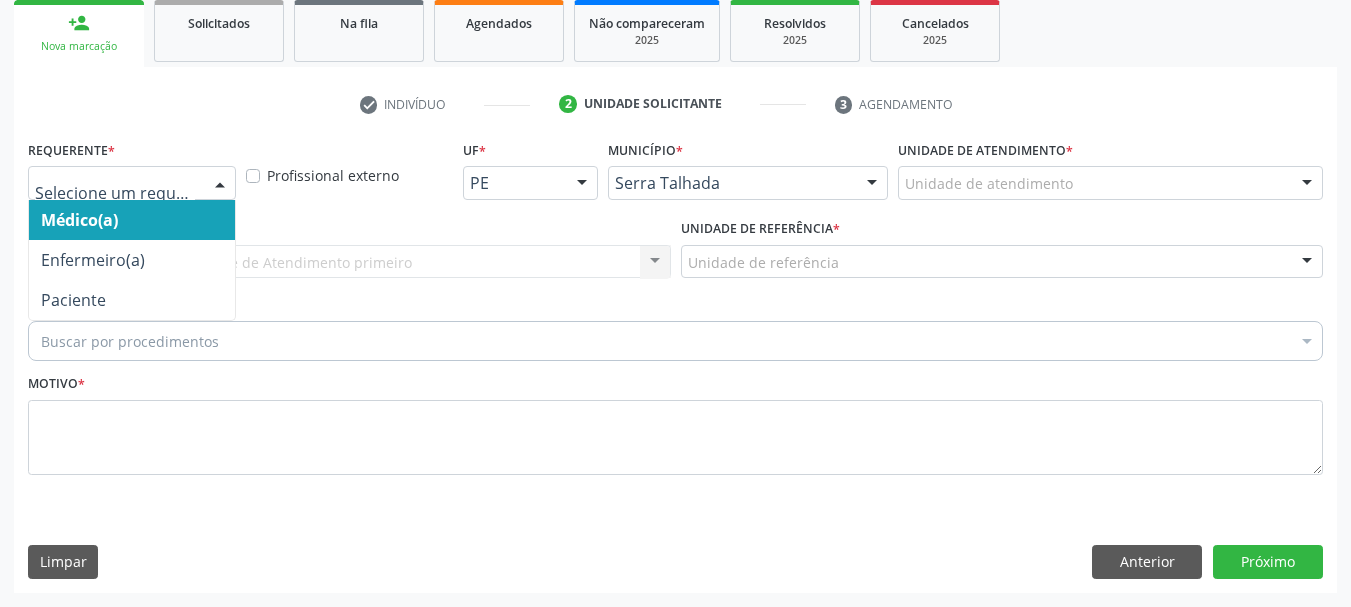 click at bounding box center [220, 184] 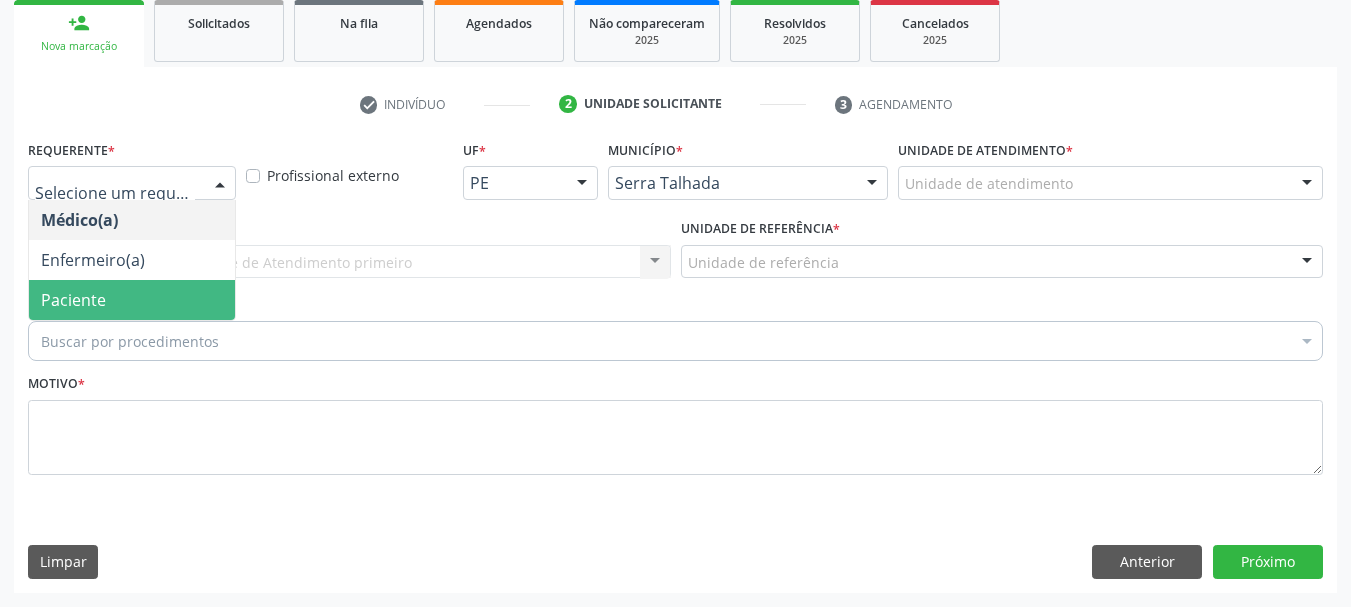 click on "Paciente" at bounding box center (132, 300) 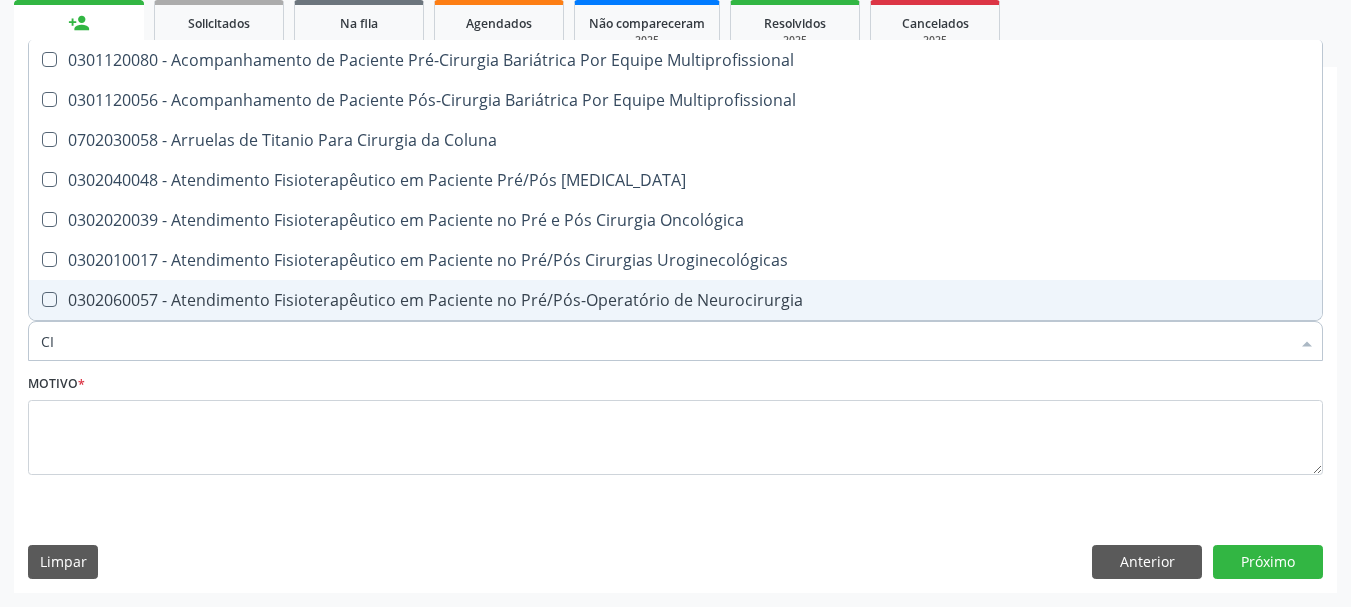 type on "C" 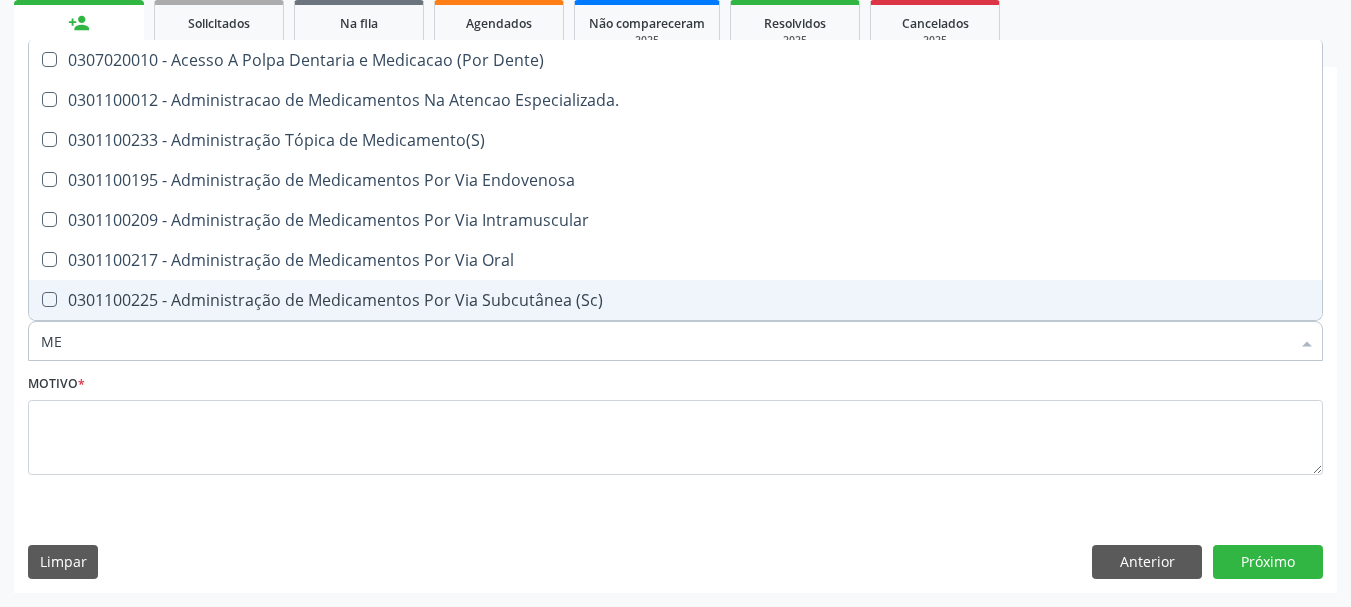 type on "M" 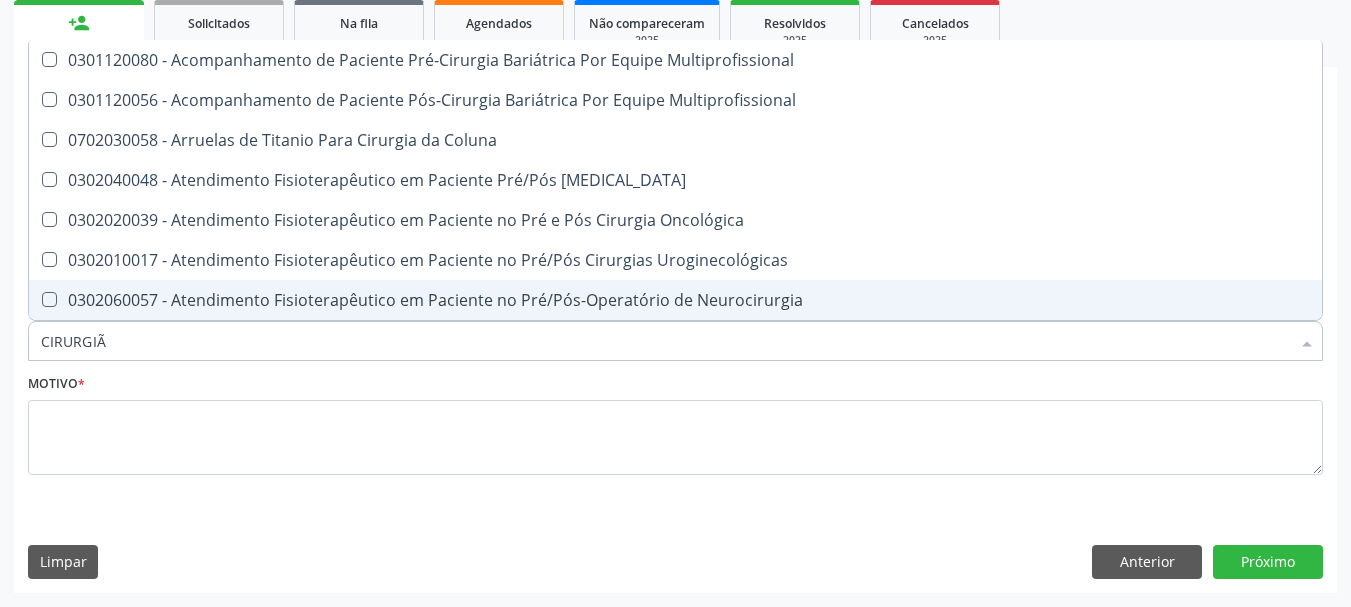 type on "CIRURGIÃO" 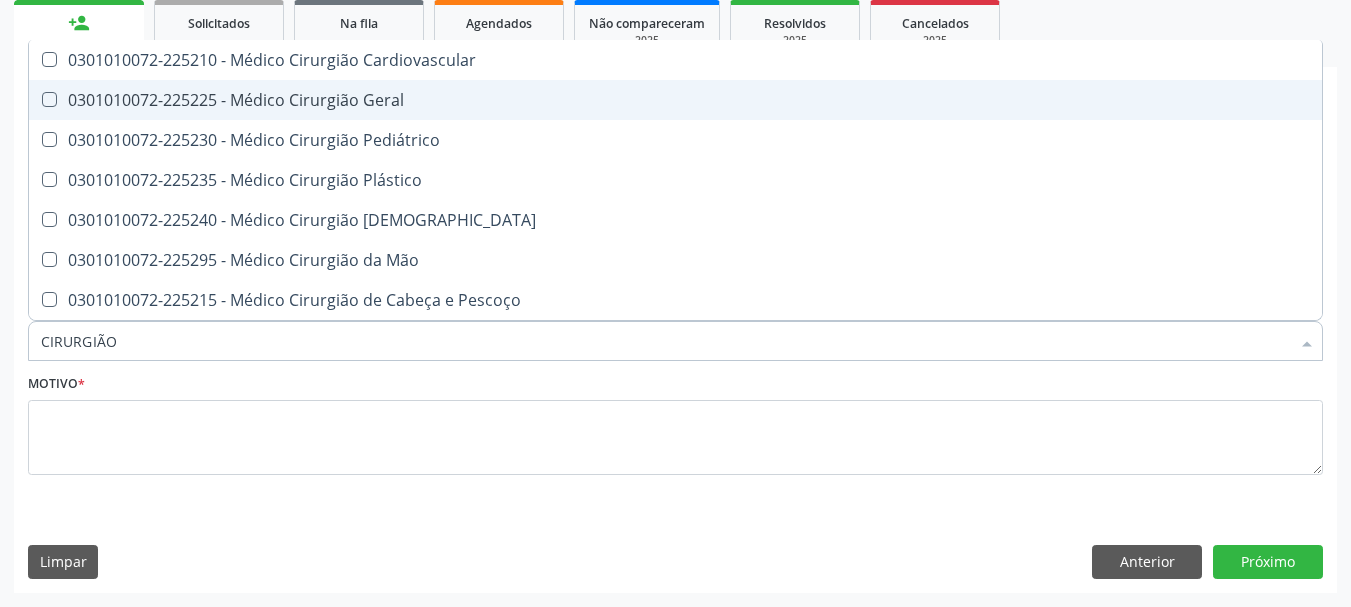 click at bounding box center (49, 99) 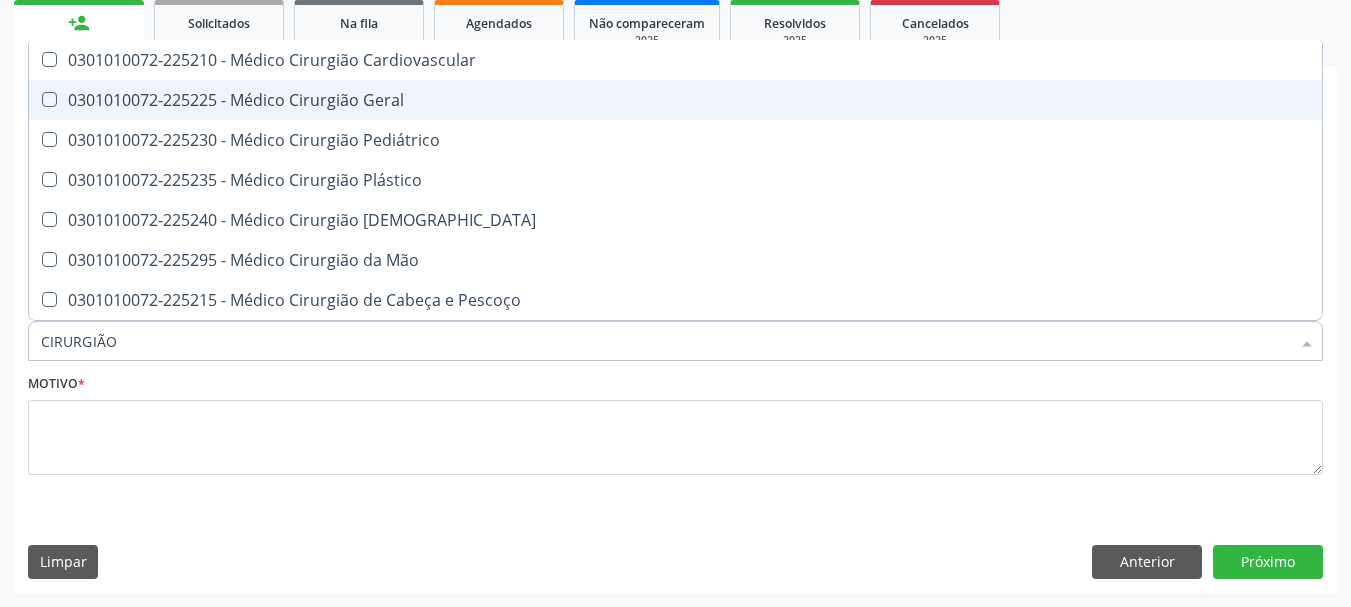 checkbox on "true" 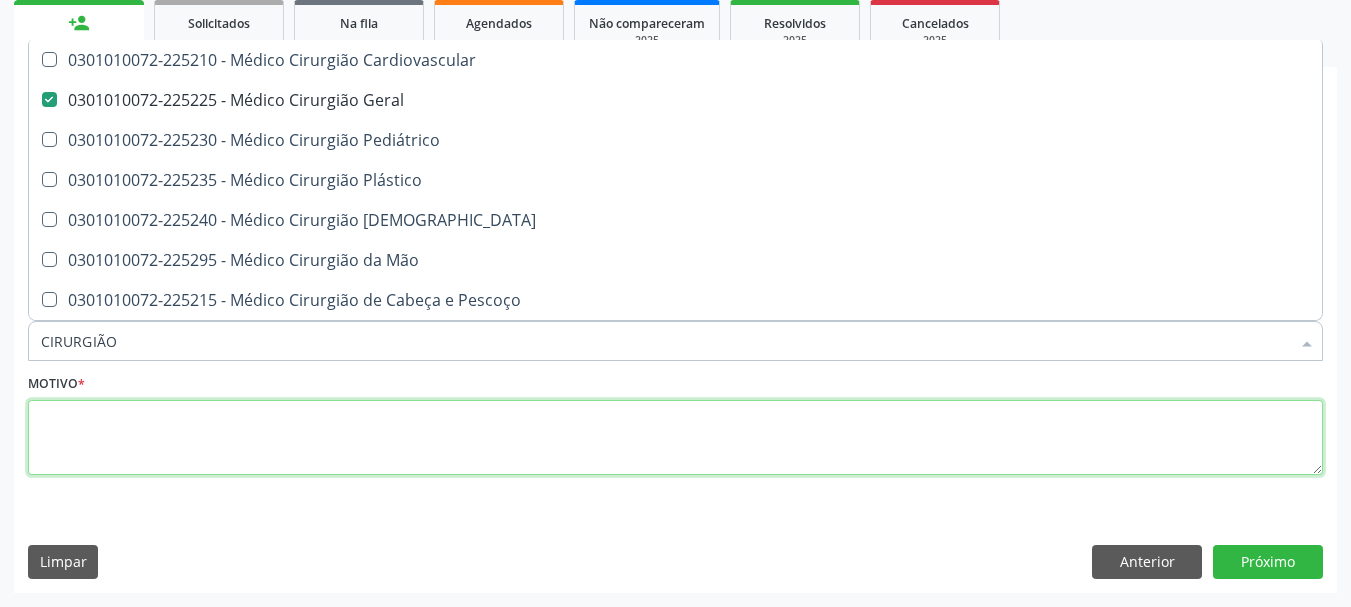 click at bounding box center (675, 438) 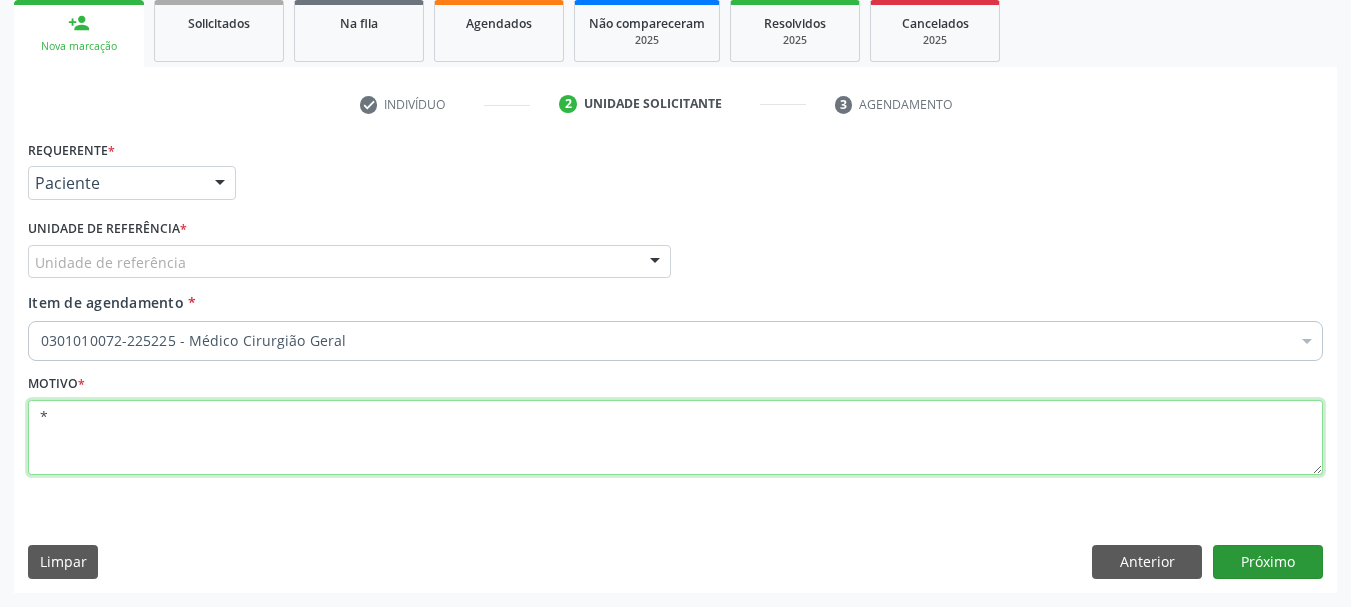 type on "*" 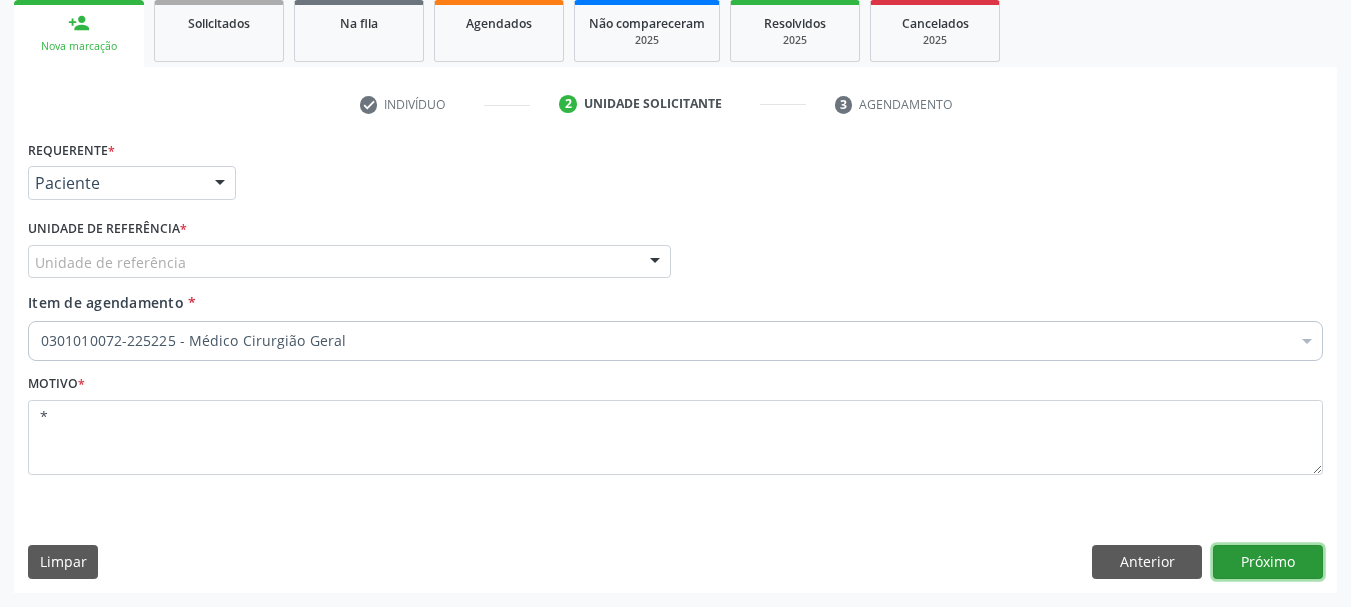 click on "Próximo" at bounding box center [1268, 562] 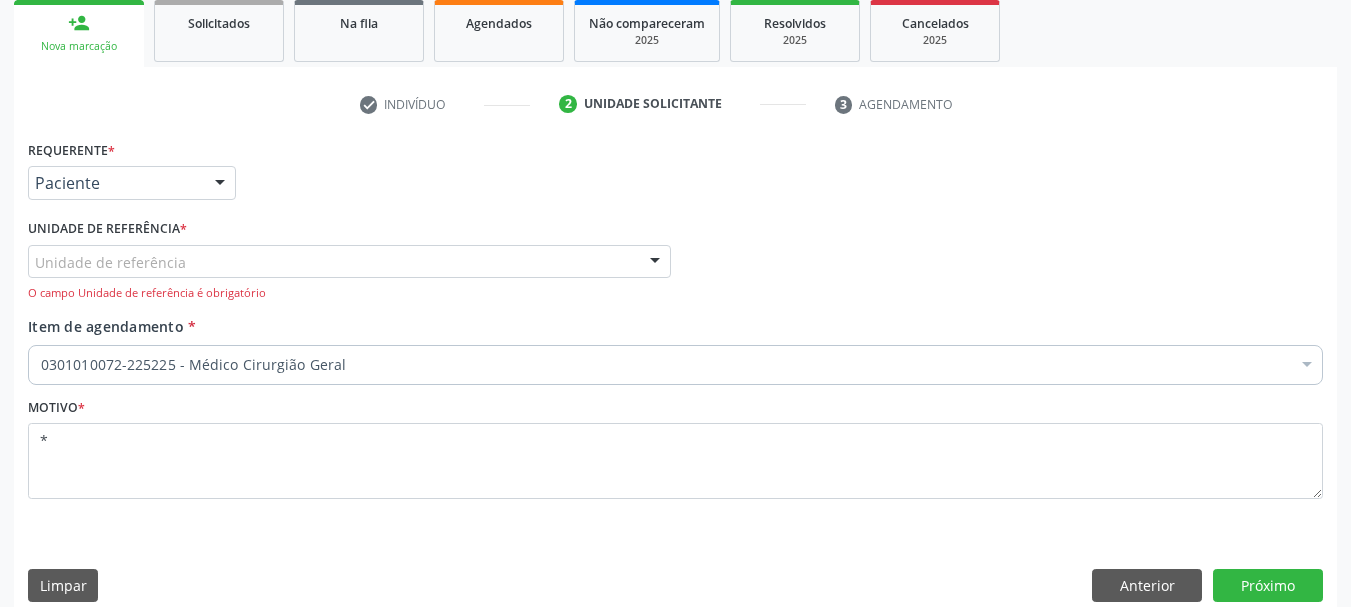 click on "Unidade de referência" at bounding box center (349, 262) 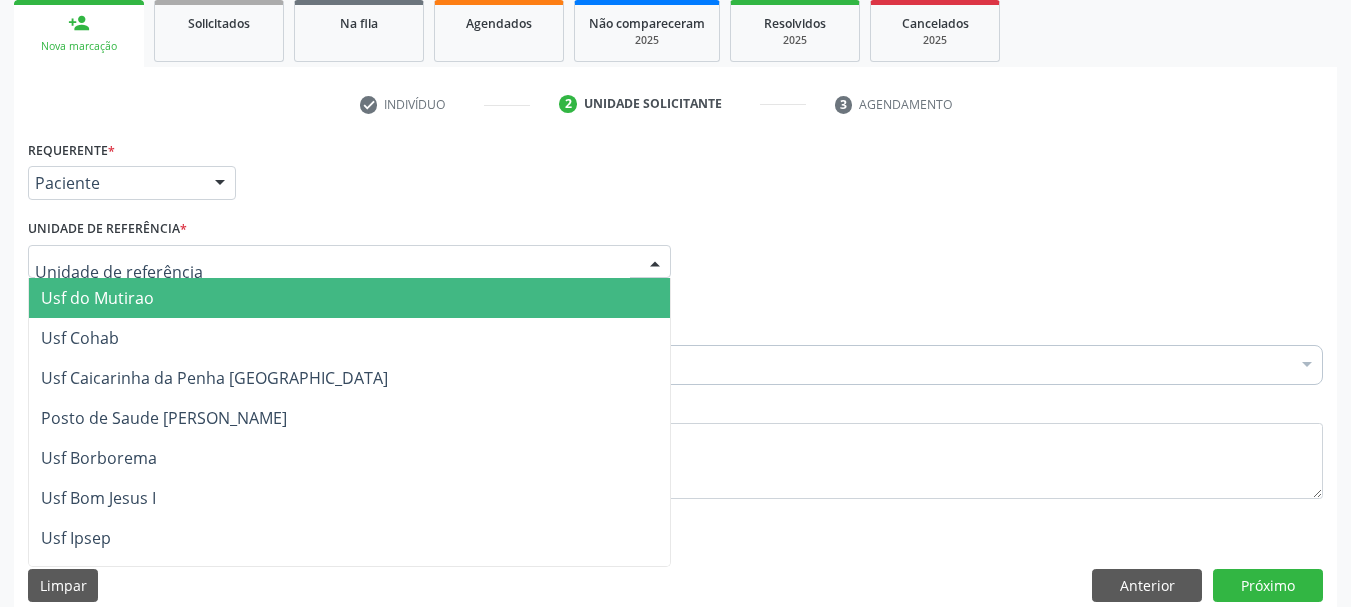 type on "T" 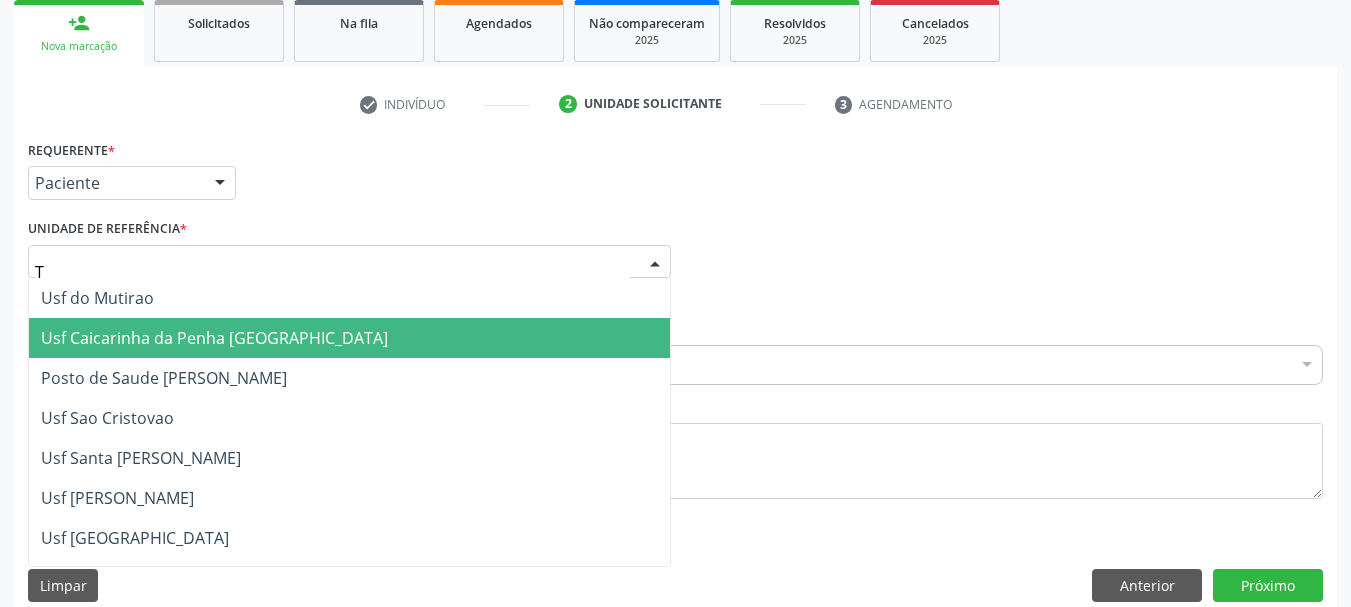 click on "Usf Caicarinha da Penha [GEOGRAPHIC_DATA]" at bounding box center (349, 338) 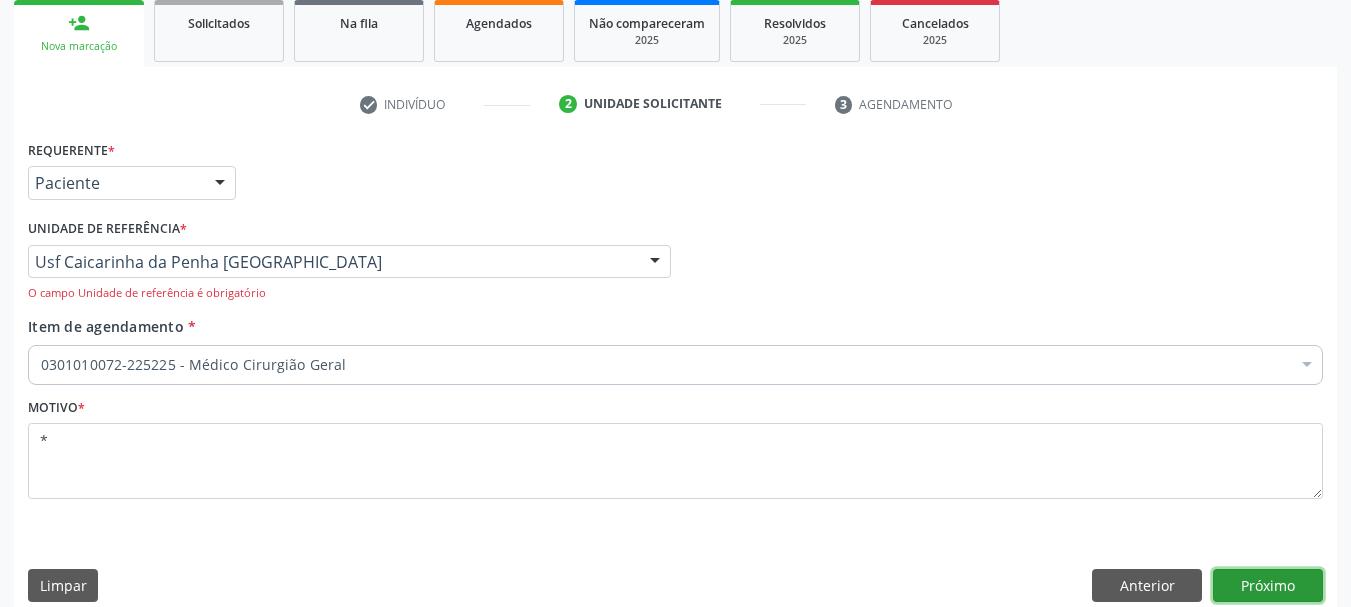 click on "Próximo" at bounding box center [1268, 586] 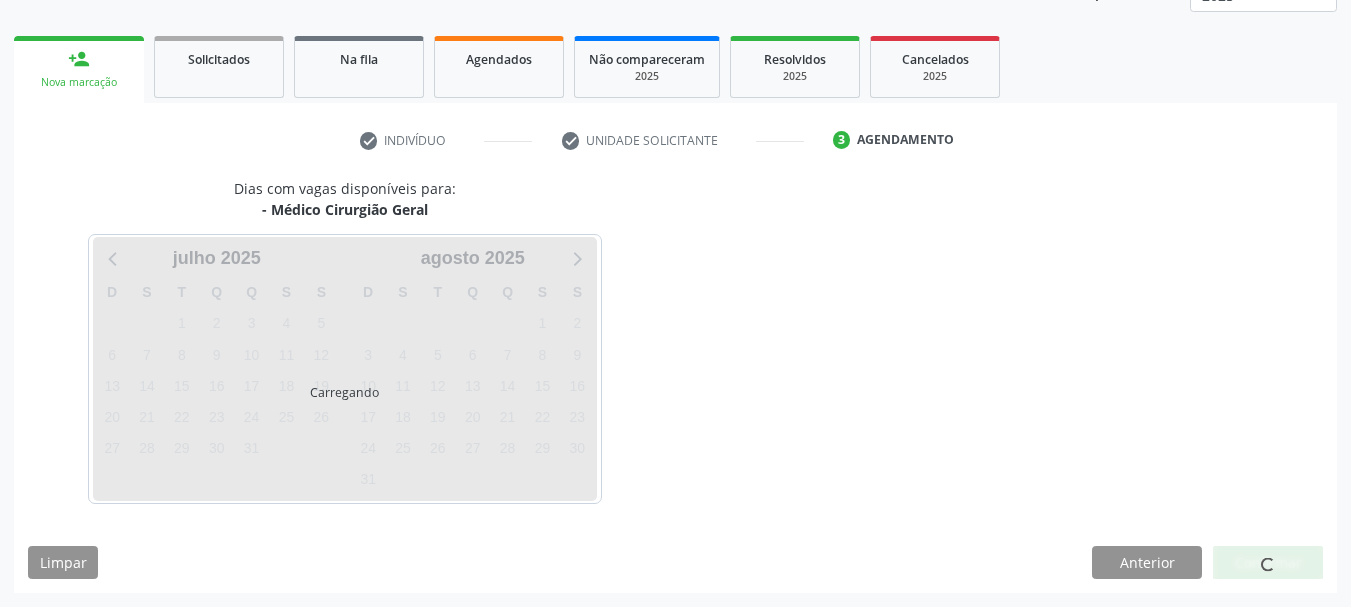scroll, scrollTop: 263, scrollLeft: 0, axis: vertical 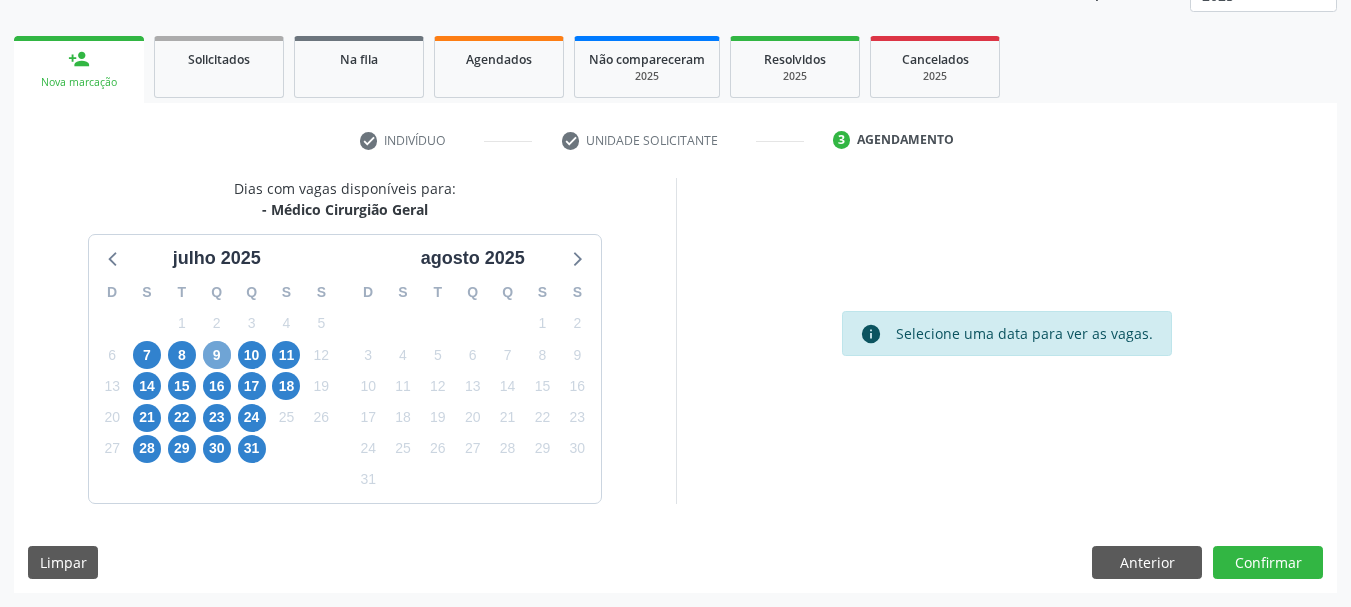 click on "9" at bounding box center [217, 355] 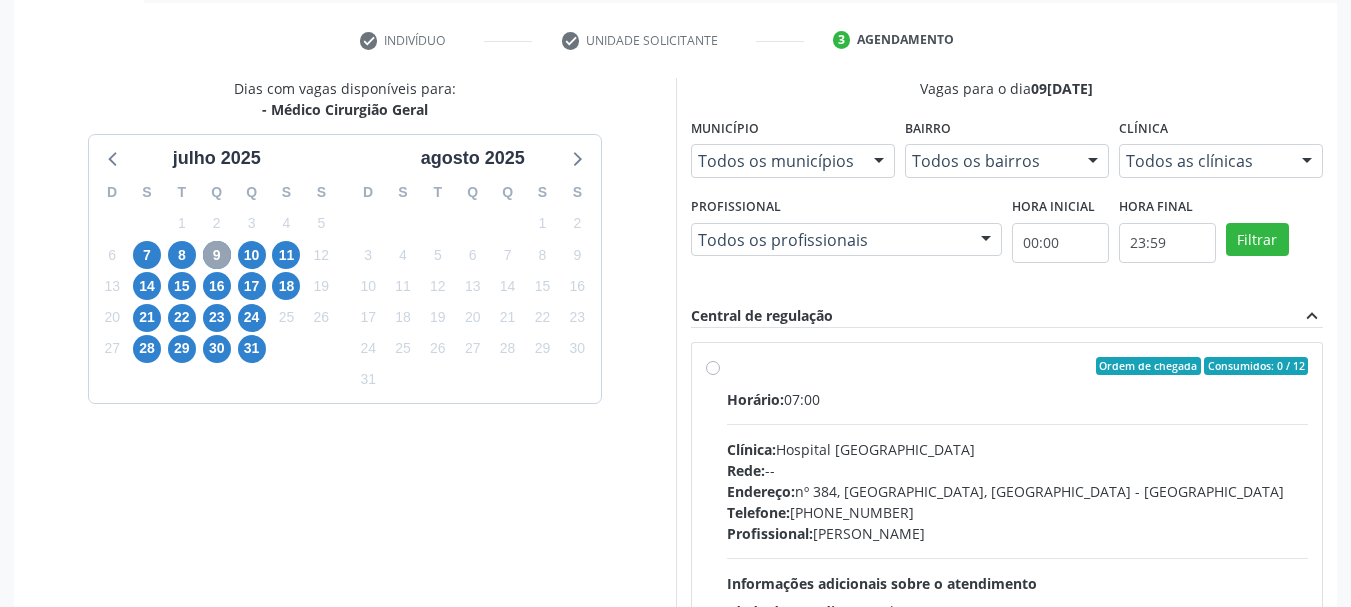 scroll, scrollTop: 463, scrollLeft: 0, axis: vertical 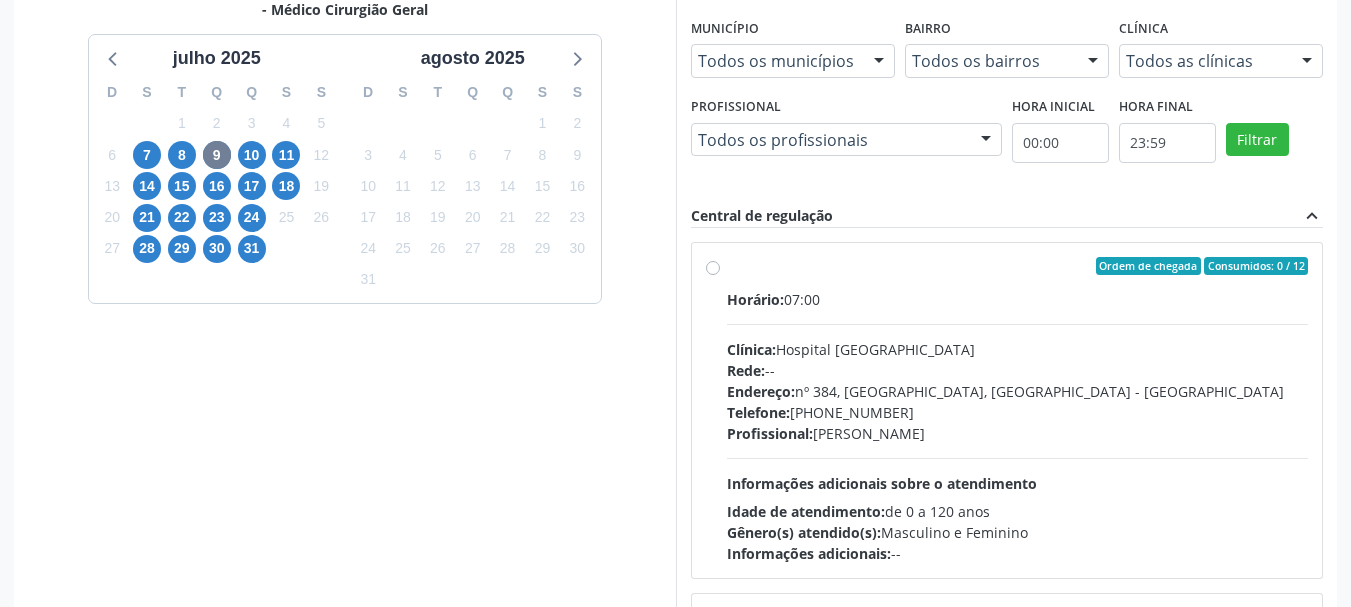 click on "Ordem de chegada
Consumidos: 0 / 12
Horário:   07:00
Clínica:  Hospital [GEOGRAPHIC_DATA]
Rede:
--
Endereço:   [STREET_ADDRESS]
Telefone:   [PHONE_NUMBER]
Profissional:
[PERSON_NAME]
Informações adicionais sobre o atendimento
Idade de atendimento:
de 0 a 120 anos
Gênero(s) atendido(s):
Masculino e Feminino
Informações adicionais:
--" at bounding box center (1018, 410) 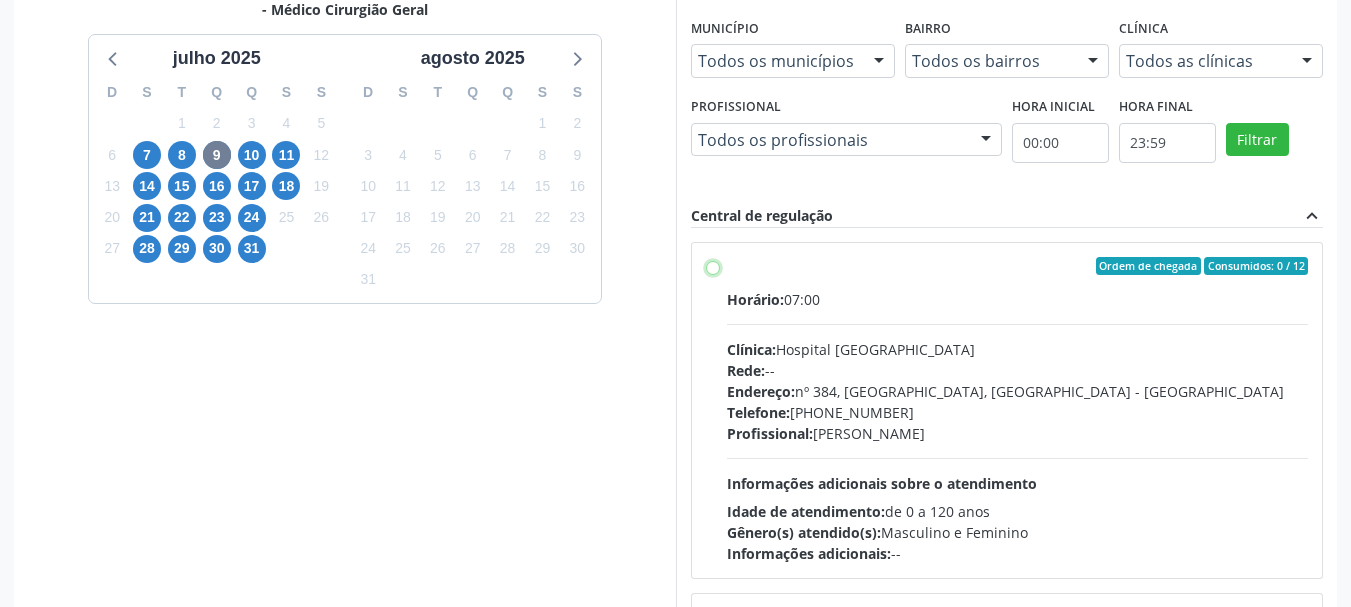 click on "Ordem de chegada
Consumidos: 0 / 12
Horário:   07:00
Clínica:  Hospital [GEOGRAPHIC_DATA]
Rede:
--
Endereço:   [STREET_ADDRESS]
Telefone:   [PHONE_NUMBER]
Profissional:
[PERSON_NAME]
Informações adicionais sobre o atendimento
Idade de atendimento:
de 0 a 120 anos
Gênero(s) atendido(s):
Masculino e Feminino
Informações adicionais:
--" at bounding box center (713, 266) 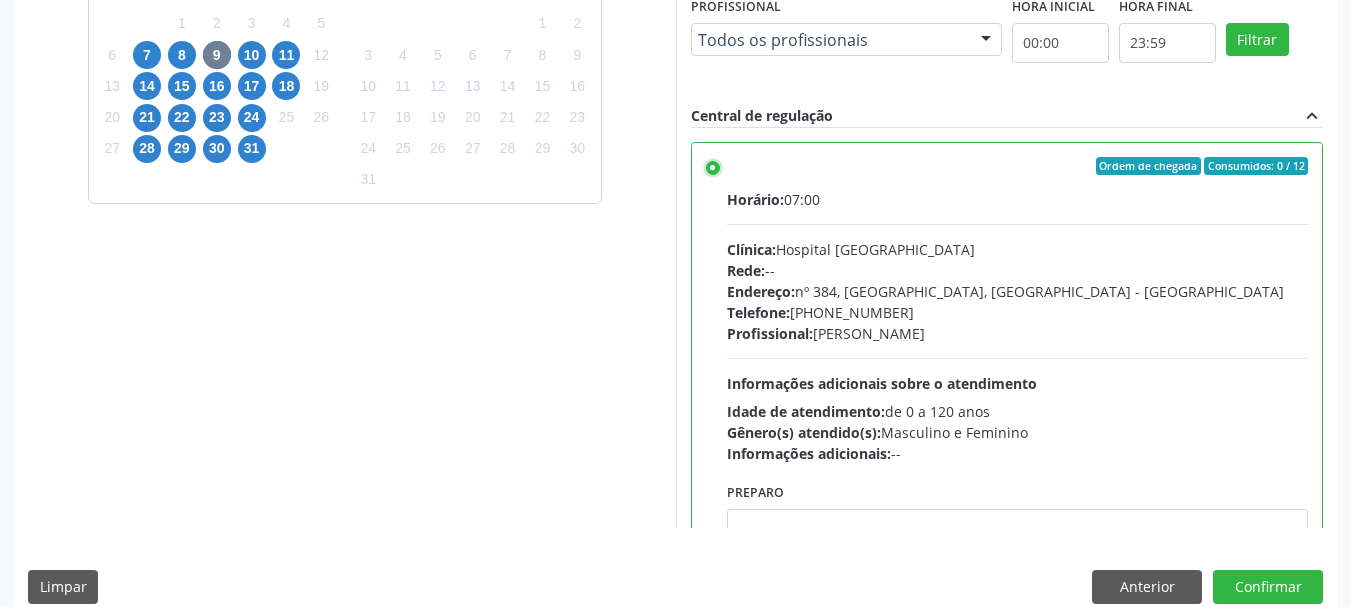 scroll, scrollTop: 588, scrollLeft: 0, axis: vertical 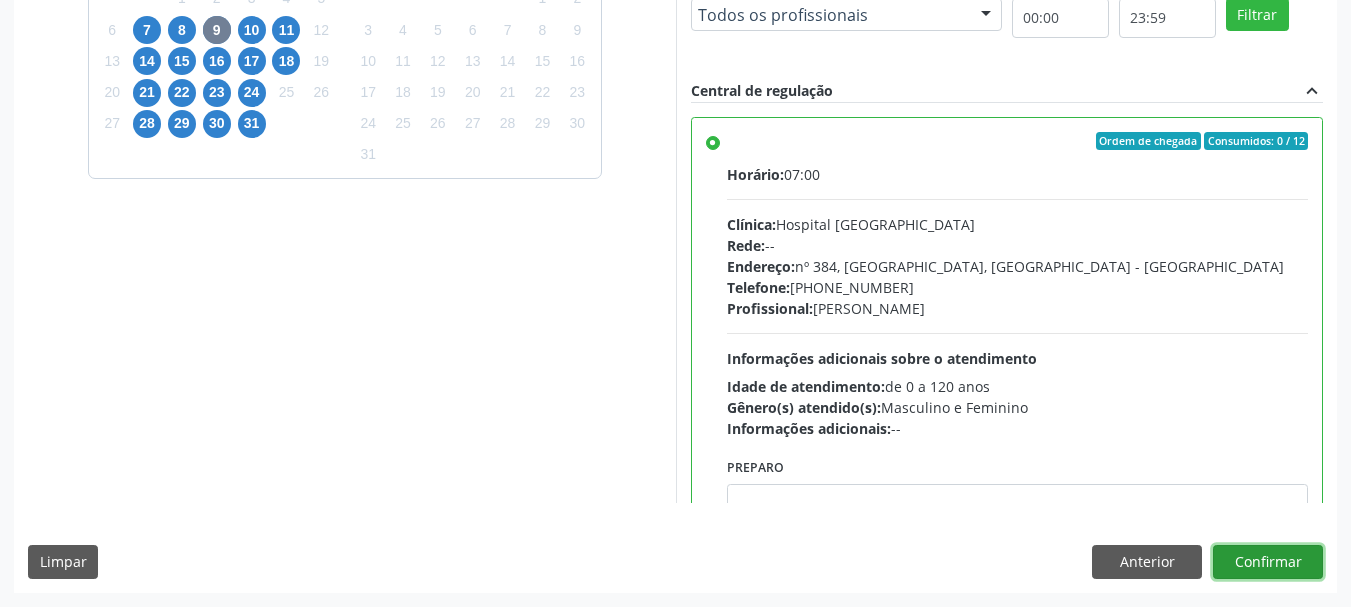 click on "Confirmar" at bounding box center [1268, 562] 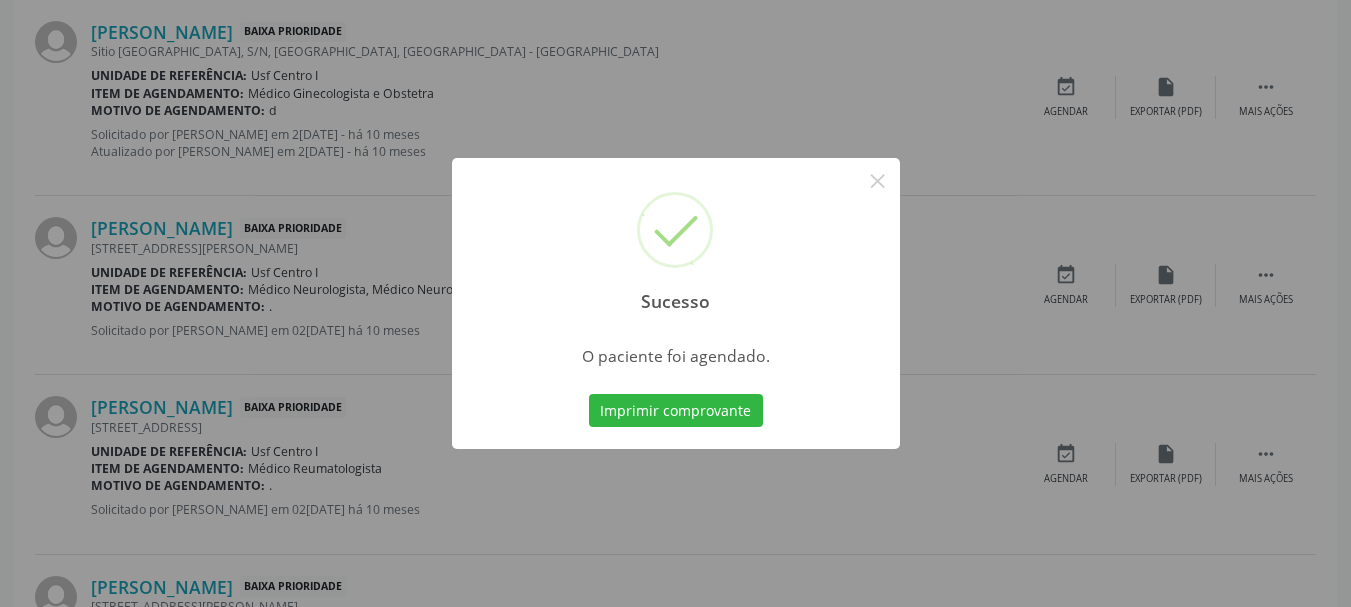 scroll, scrollTop: 60, scrollLeft: 0, axis: vertical 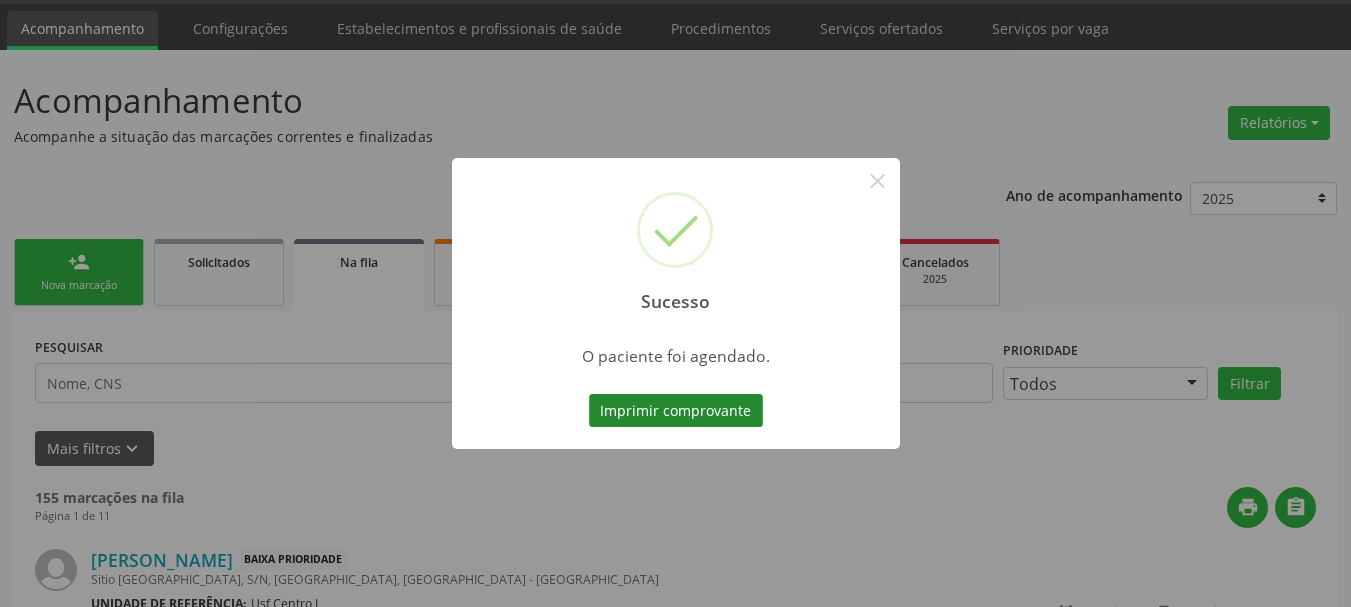 click on "Imprimir comprovante" at bounding box center (676, 411) 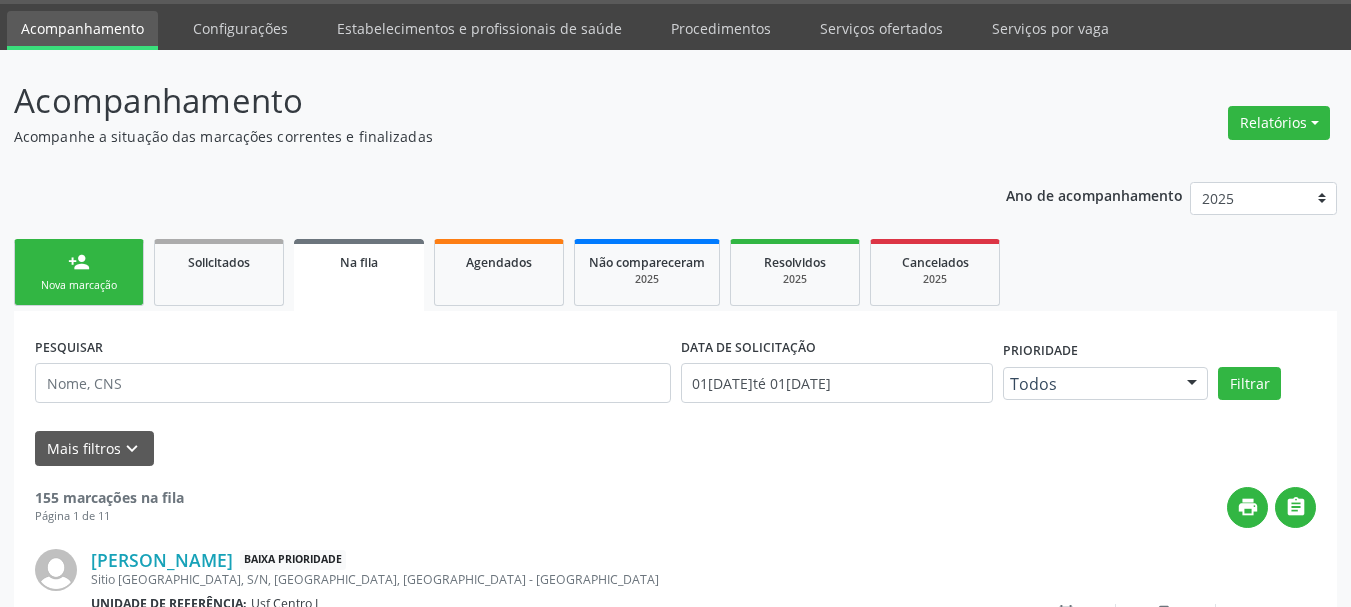scroll, scrollTop: 60, scrollLeft: 0, axis: vertical 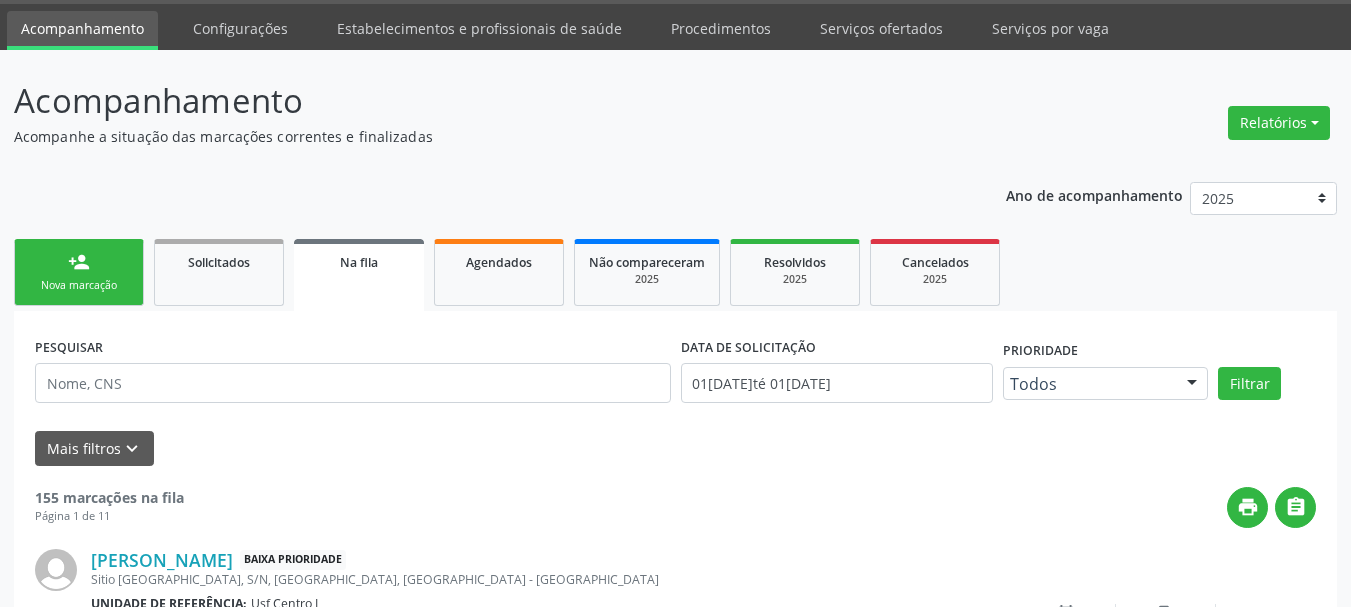 click on "person_add" at bounding box center (79, 262) 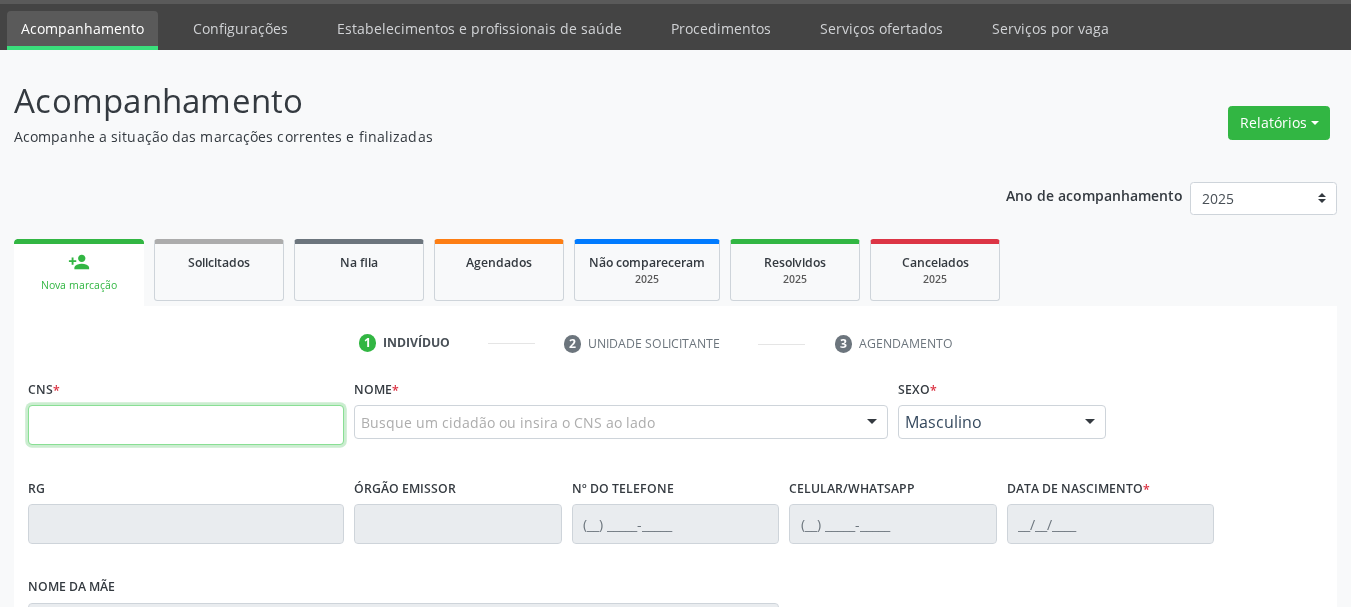 click at bounding box center [186, 425] 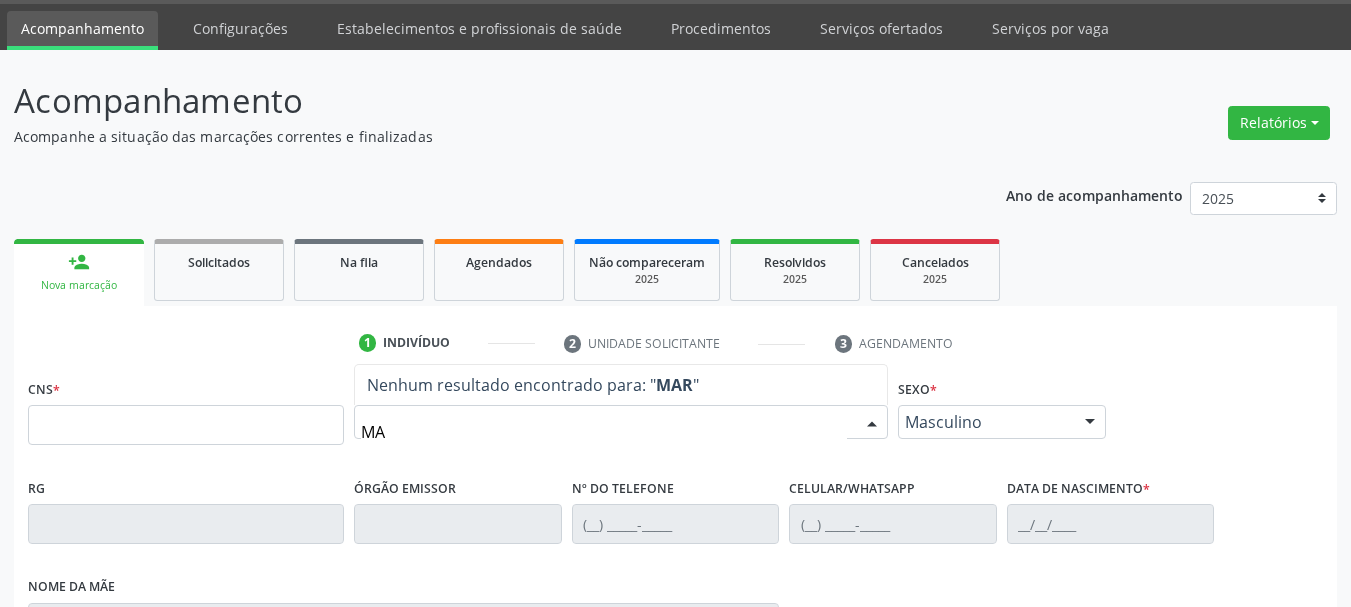 type on "M" 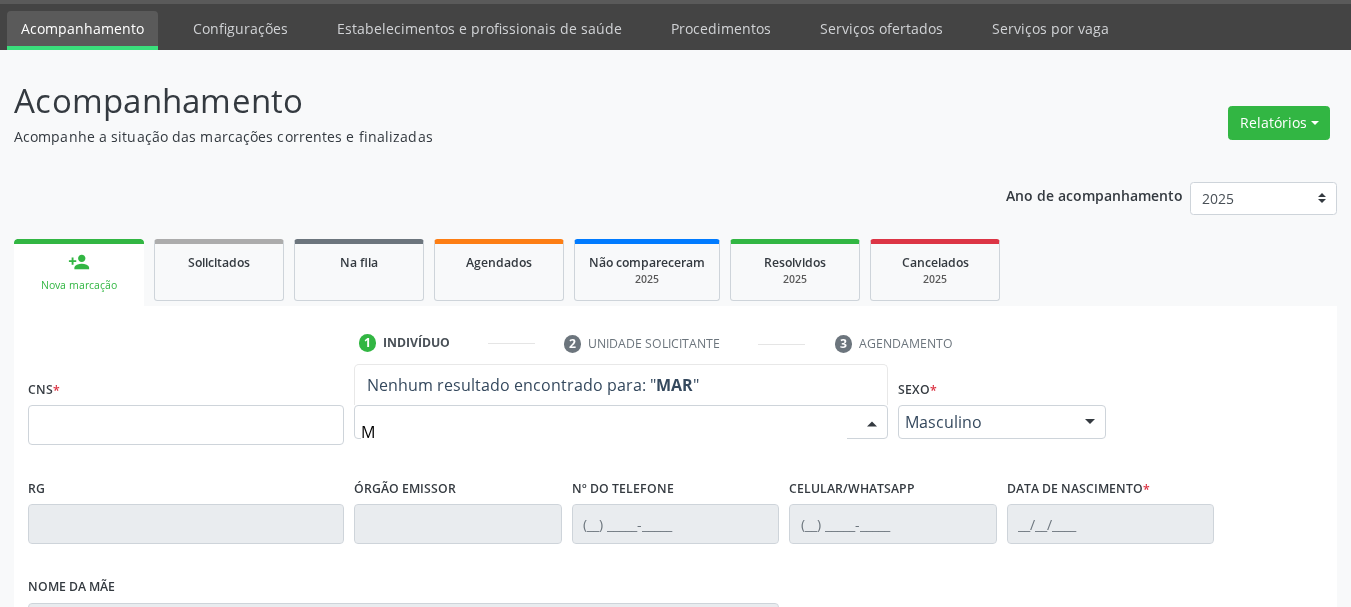 type 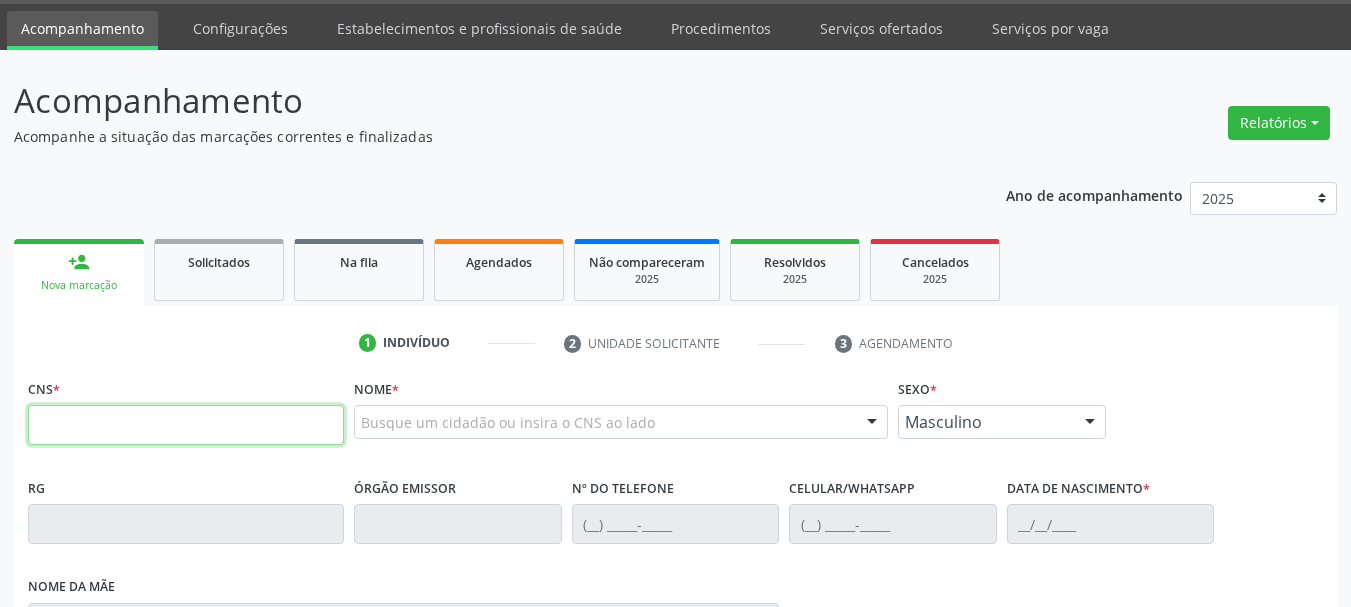 click at bounding box center [186, 425] 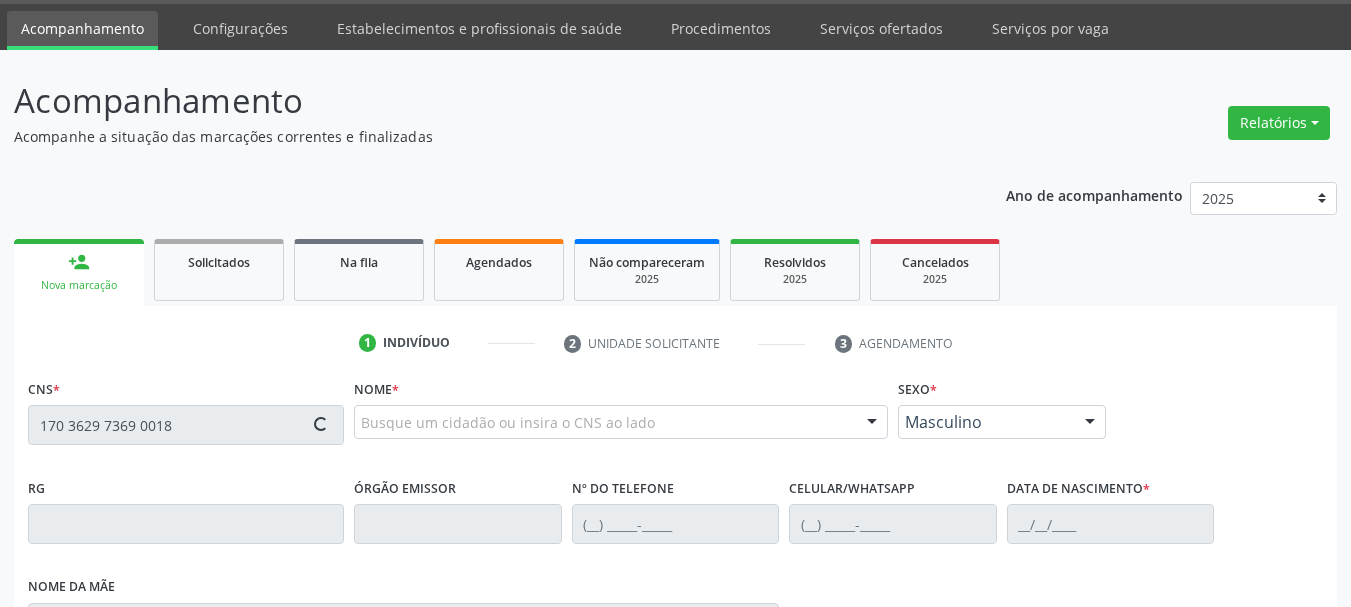 type on "170 3629 7369 0018" 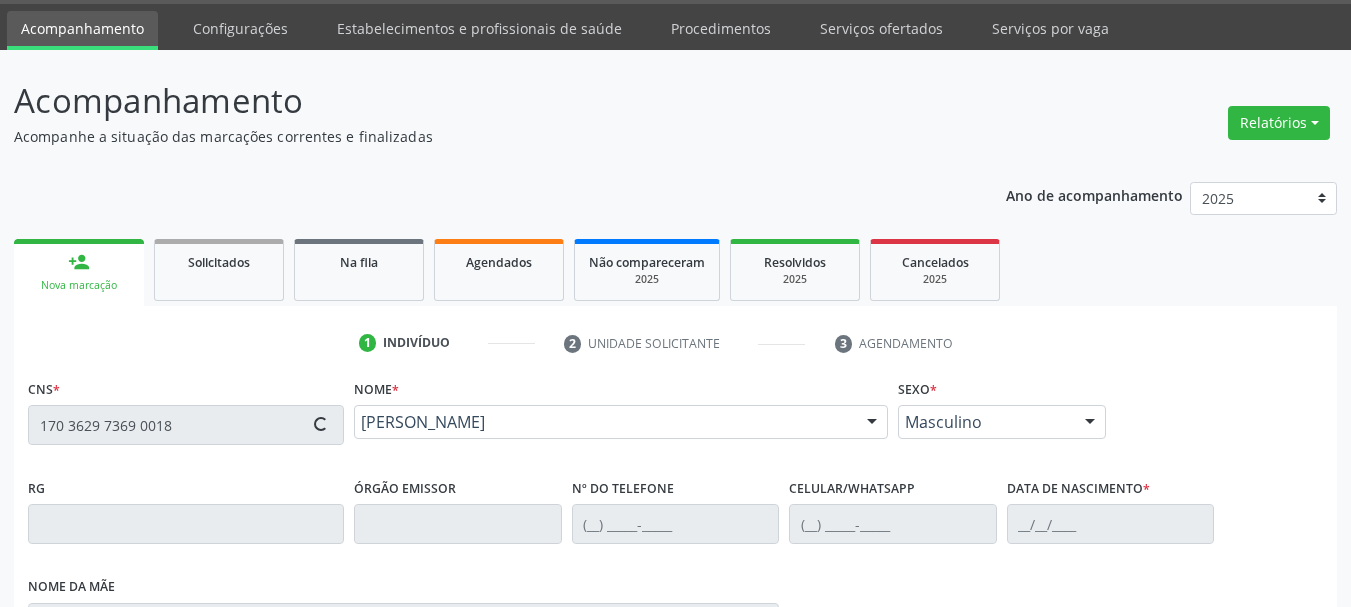 type on "(87) 99999-9999" 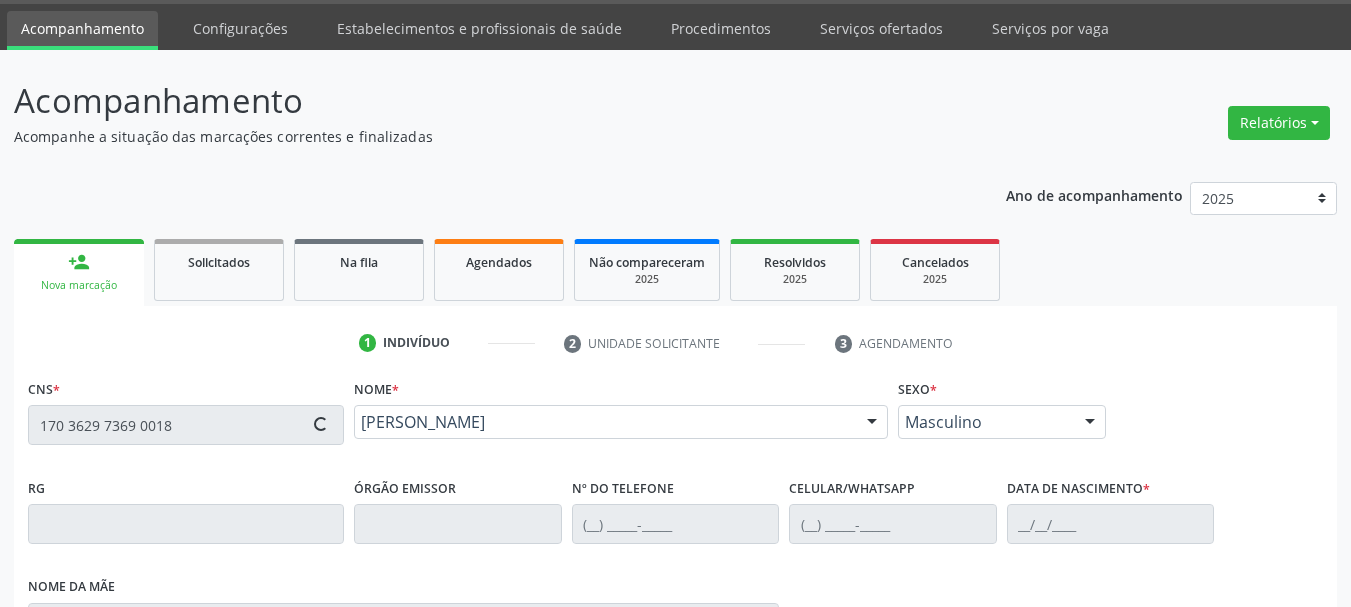 type on "17/05/1957" 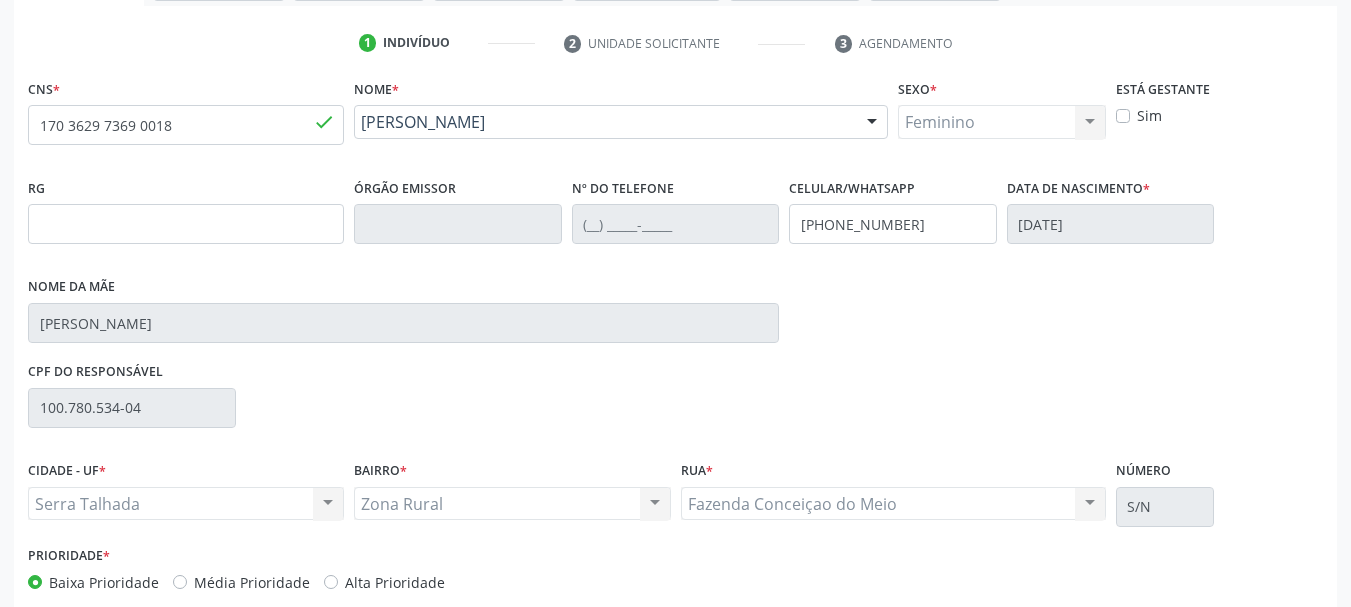 scroll, scrollTop: 460, scrollLeft: 0, axis: vertical 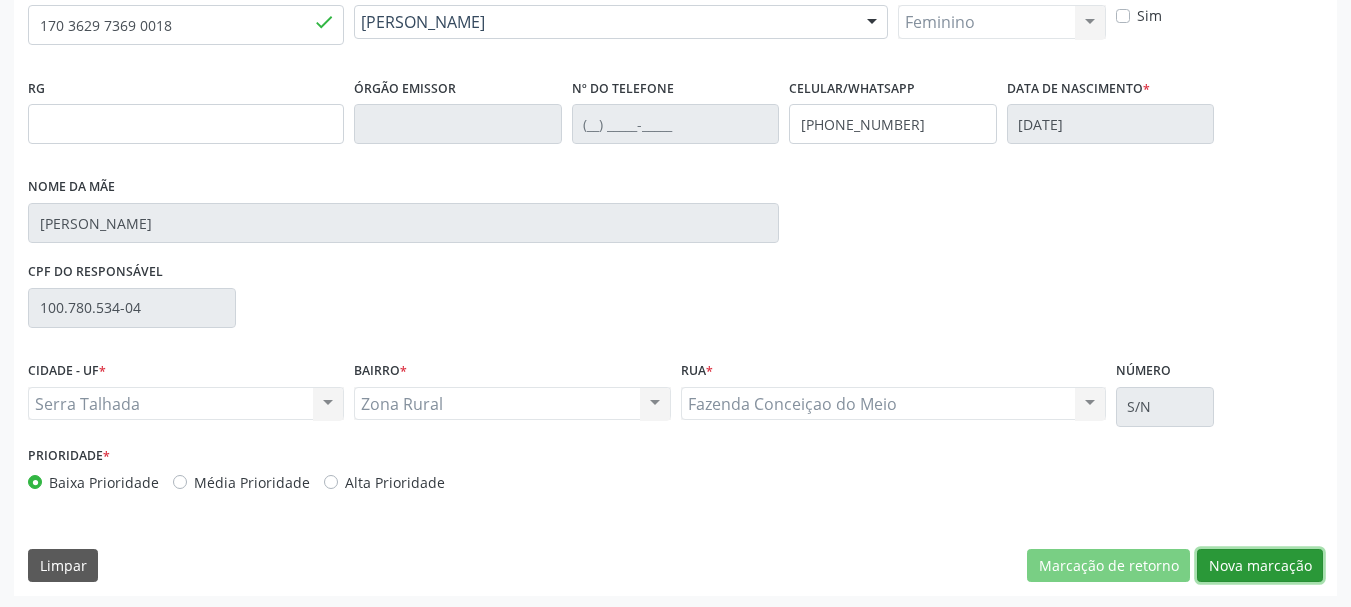 click on "Nova marcação" at bounding box center [1260, 566] 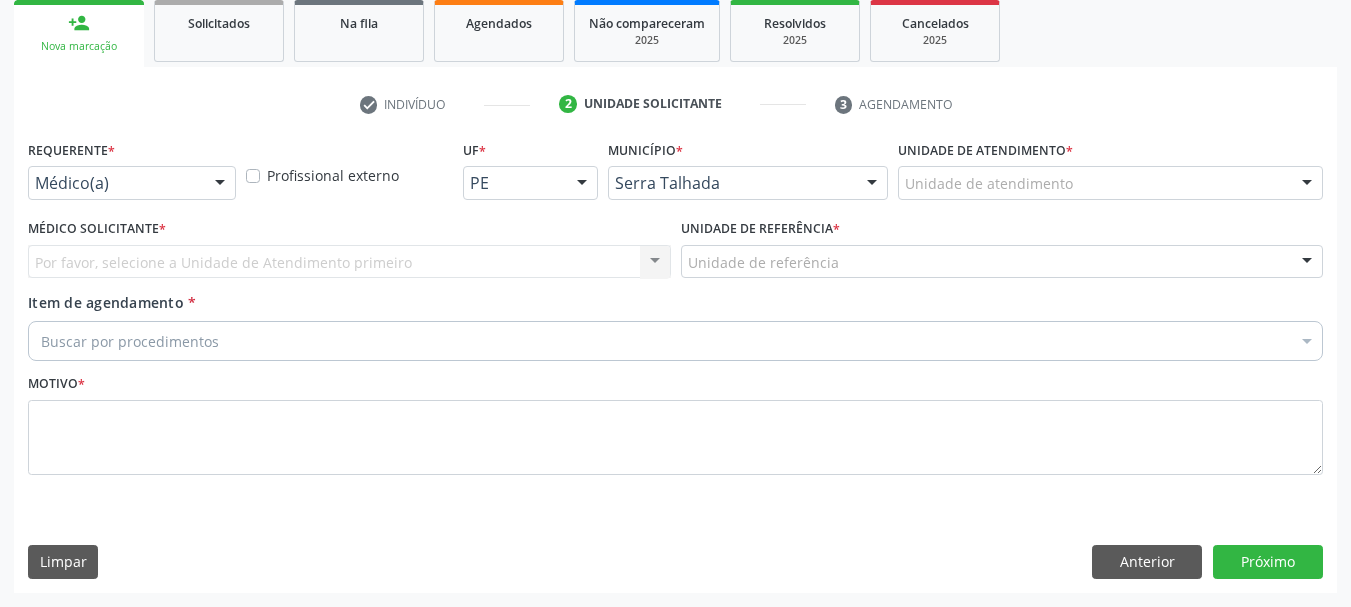 scroll, scrollTop: 299, scrollLeft: 0, axis: vertical 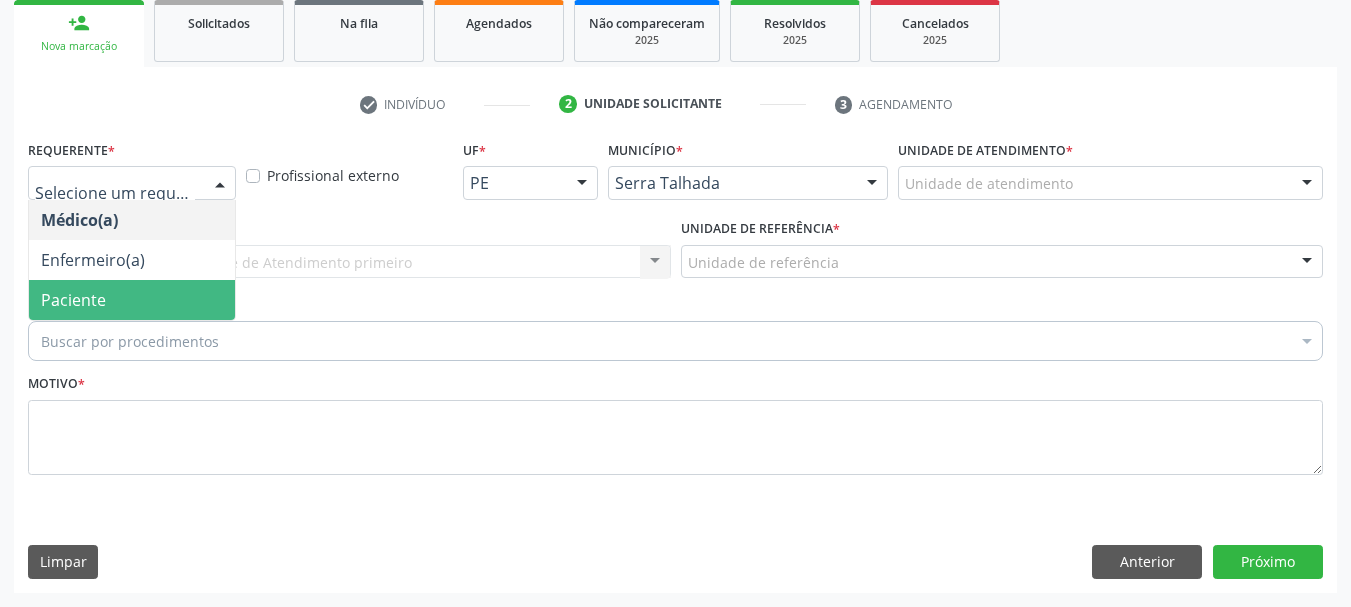 click on "Paciente" at bounding box center [132, 300] 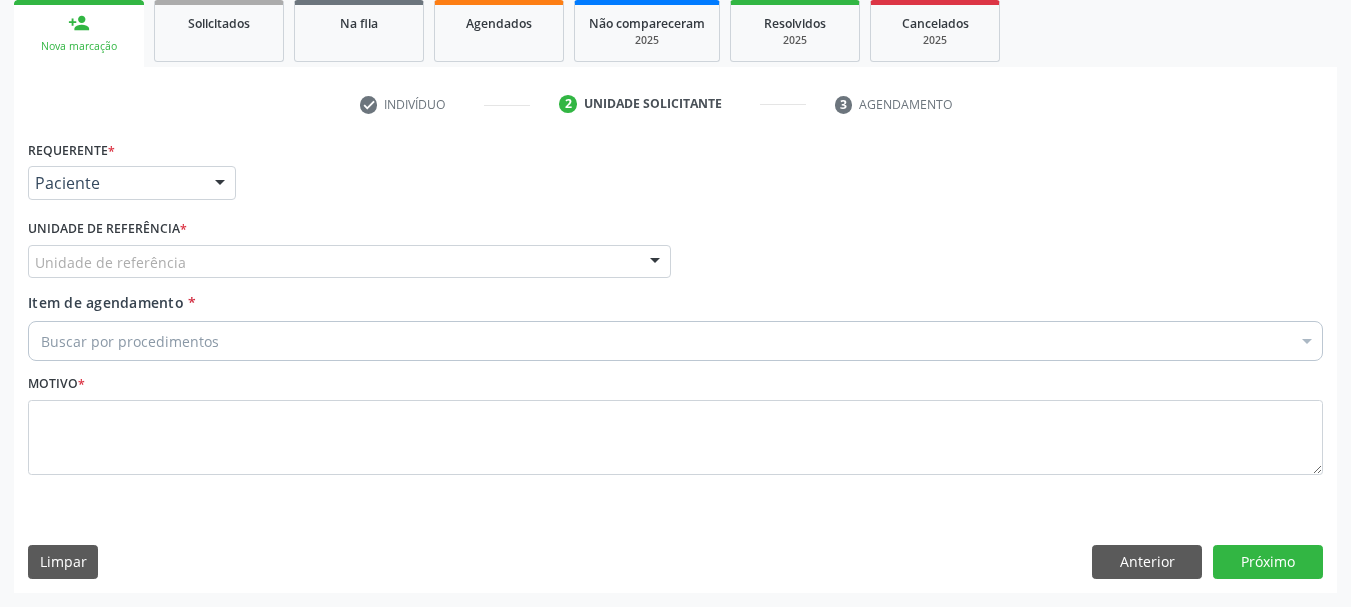 click on "Item de agendamento" at bounding box center (106, 302) 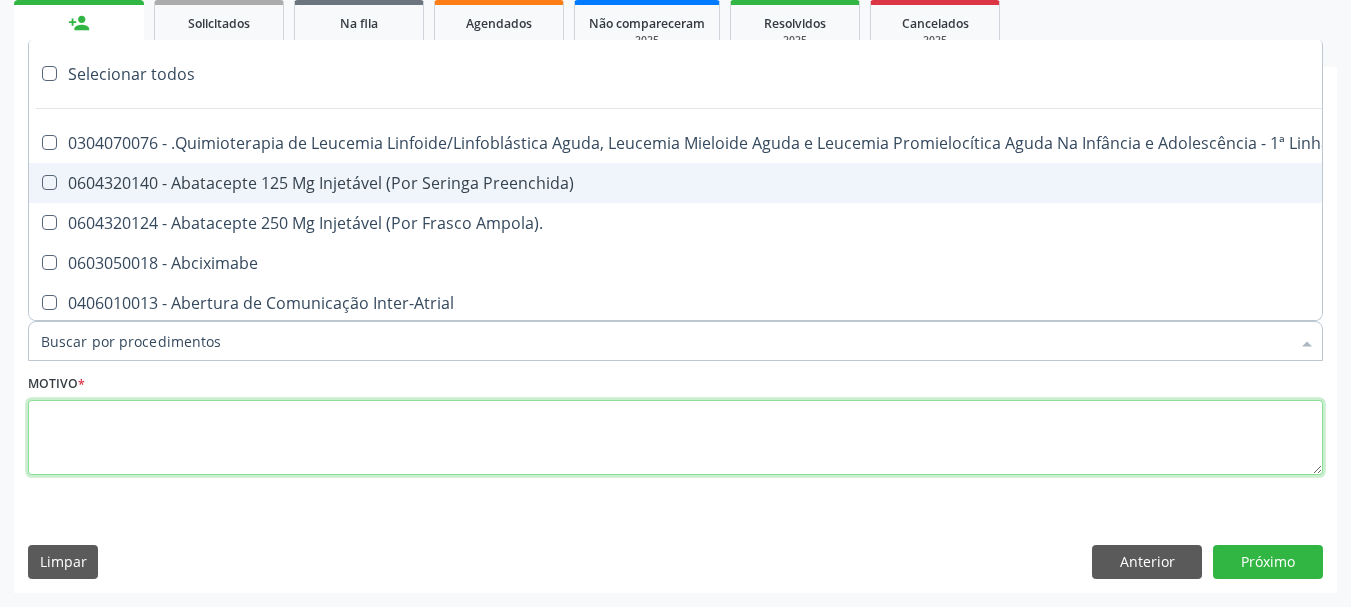 click at bounding box center (675, 438) 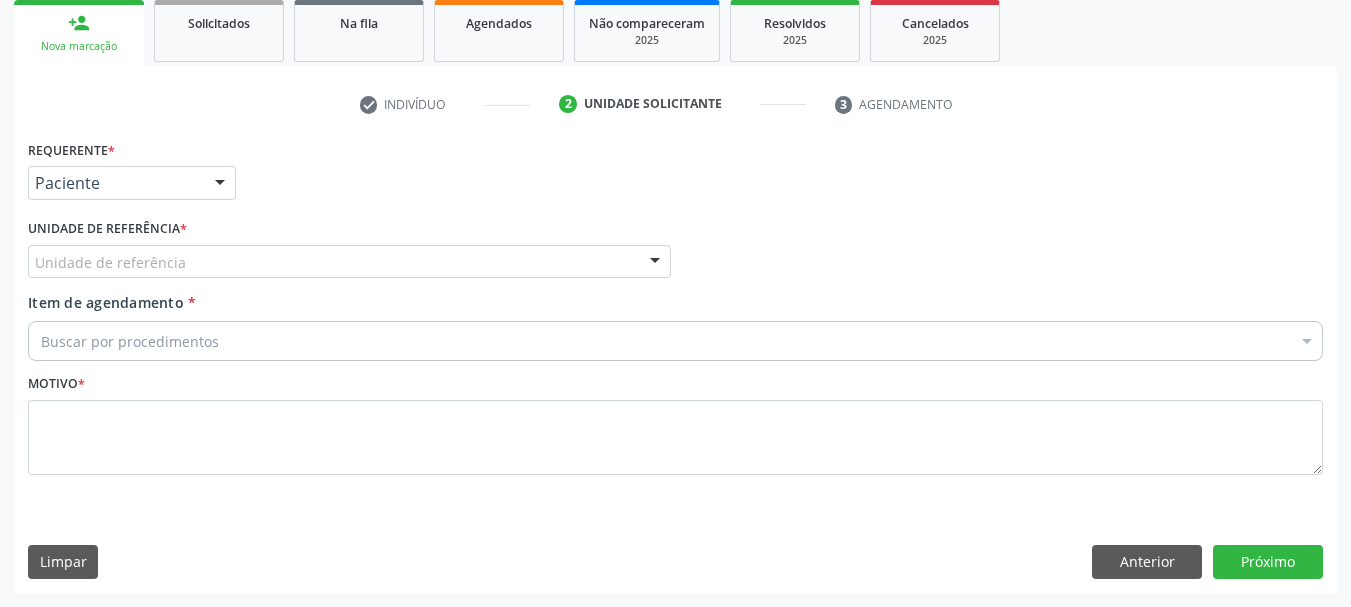 click on "Acompanhamento
Acompanhe a situação das marcações correntes e finalizadas
Relatórios
Acompanhamento
Consolidado
Agendamentos
Procedimentos realizados
Ano de acompanhamento
2025 2024
person_add
Nova marcação
Solicitados   Na fila   Agendados   Não compareceram
2025
Resolvidos
2025
Cancelados
2025
check
Indivíduo
2
Unidade solicitante
3
Agendamento
CNS
*
170 3629 7369 0018       done
Nome
*
Maria Alice da Silva Barboza
Maria Alice da Silva Barboza
CNS:
170 3629 7369 0018
CPF:    --   Nascimento:
17/05/1957
Nenhum resultado encontrado para: "   "
Digite o nome ou CNS para buscar um indivíduo
Sexo" at bounding box center [675, 209] 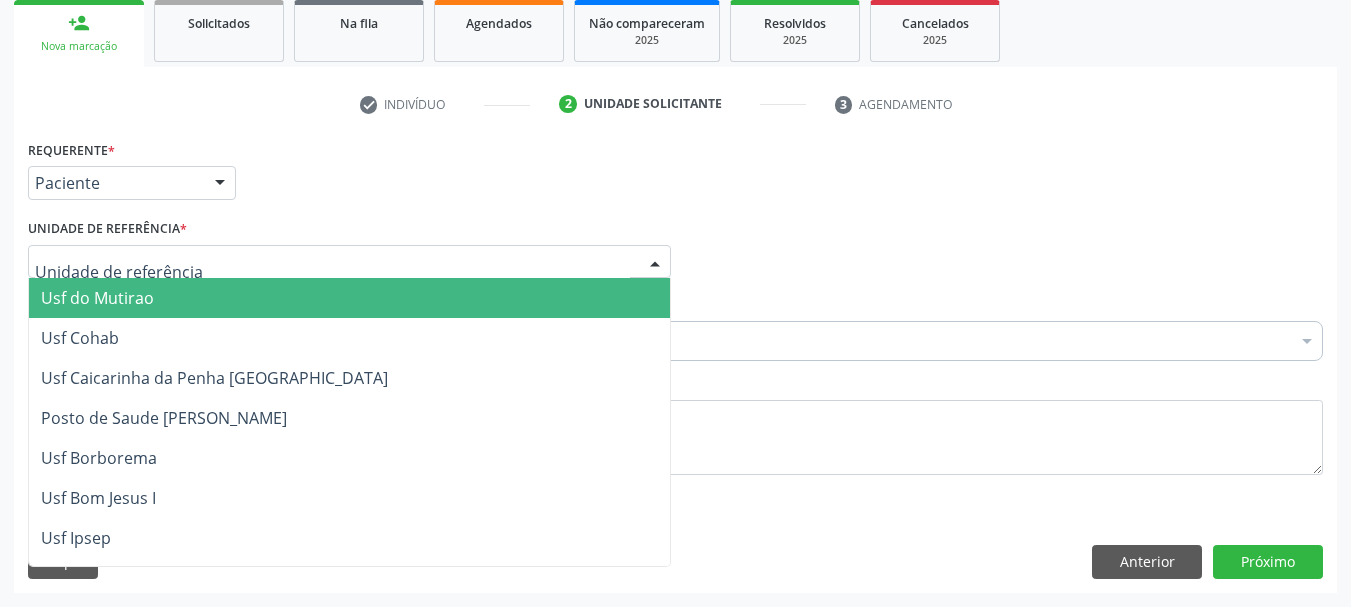 click at bounding box center (349, 262) 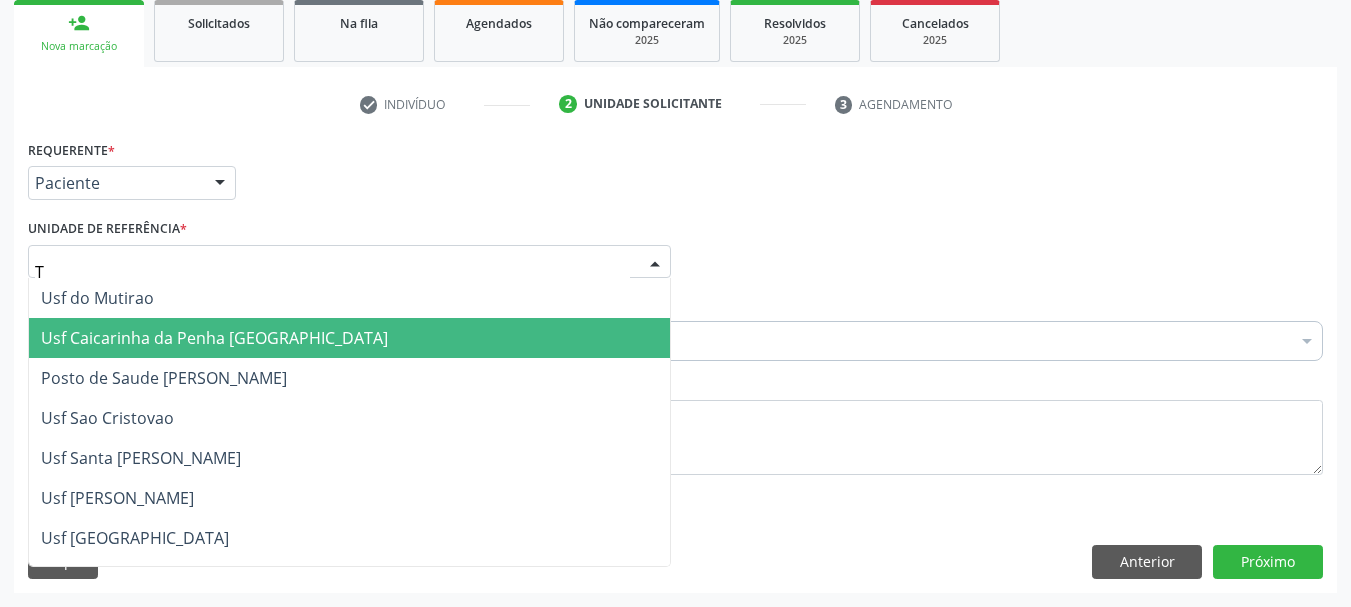 click on "Usf Caicarinha da Penha [GEOGRAPHIC_DATA]" at bounding box center (349, 338) 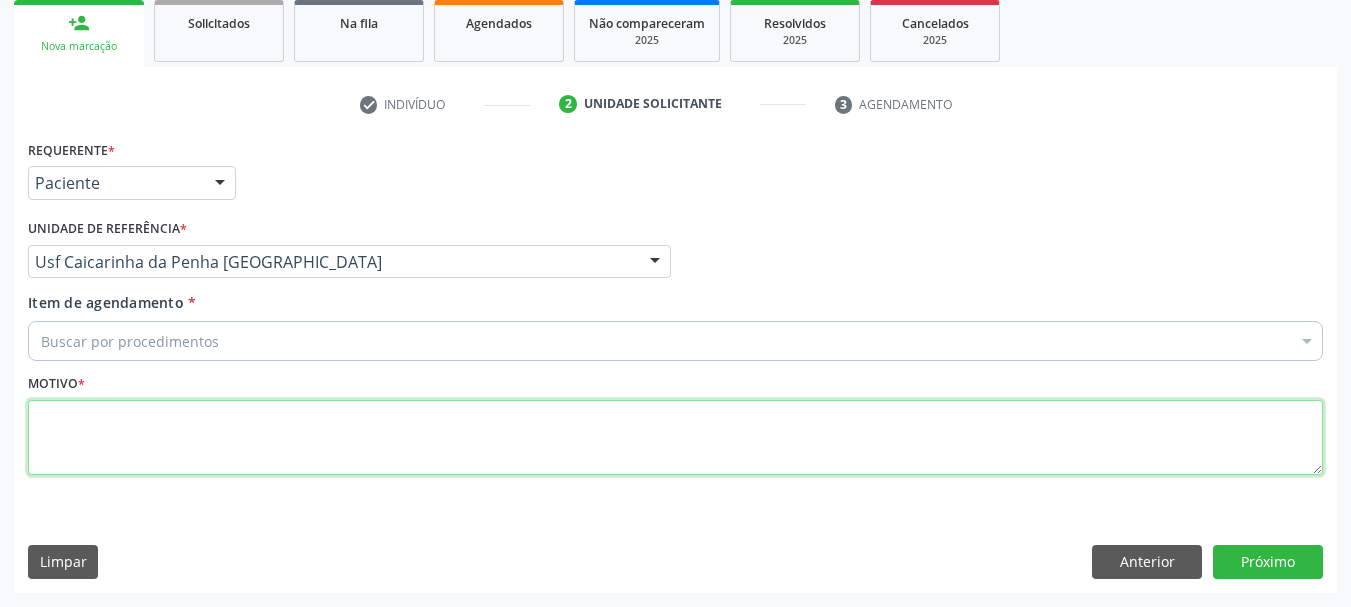 click at bounding box center [675, 438] 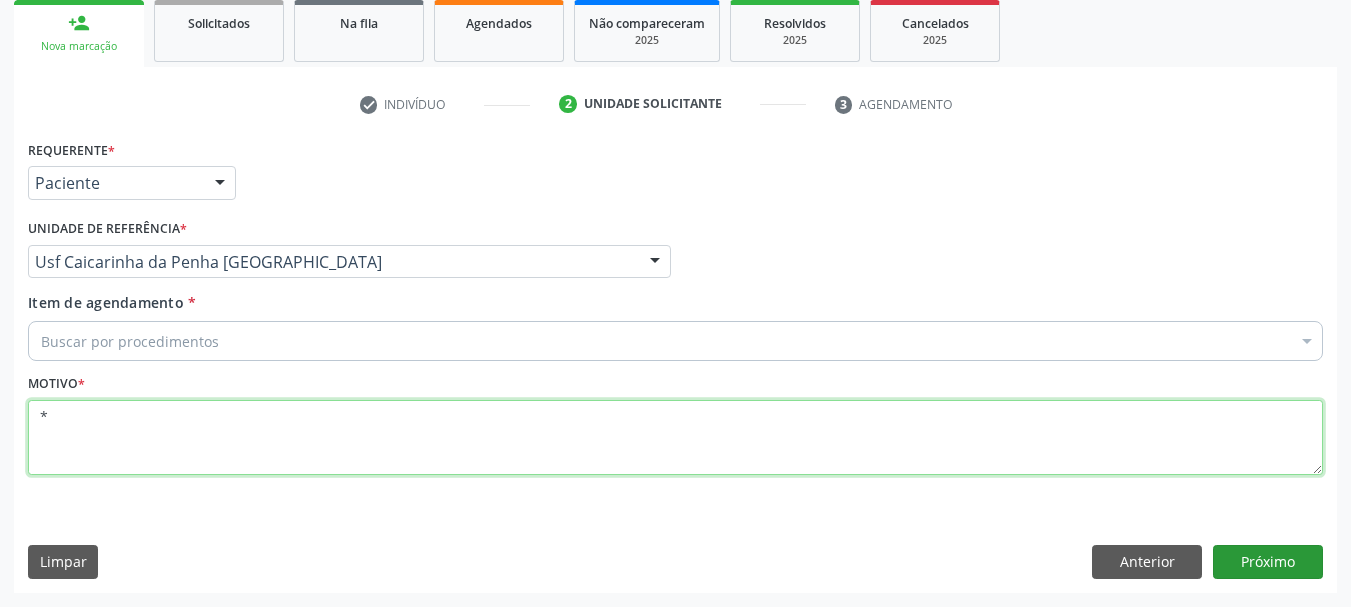 type on "*" 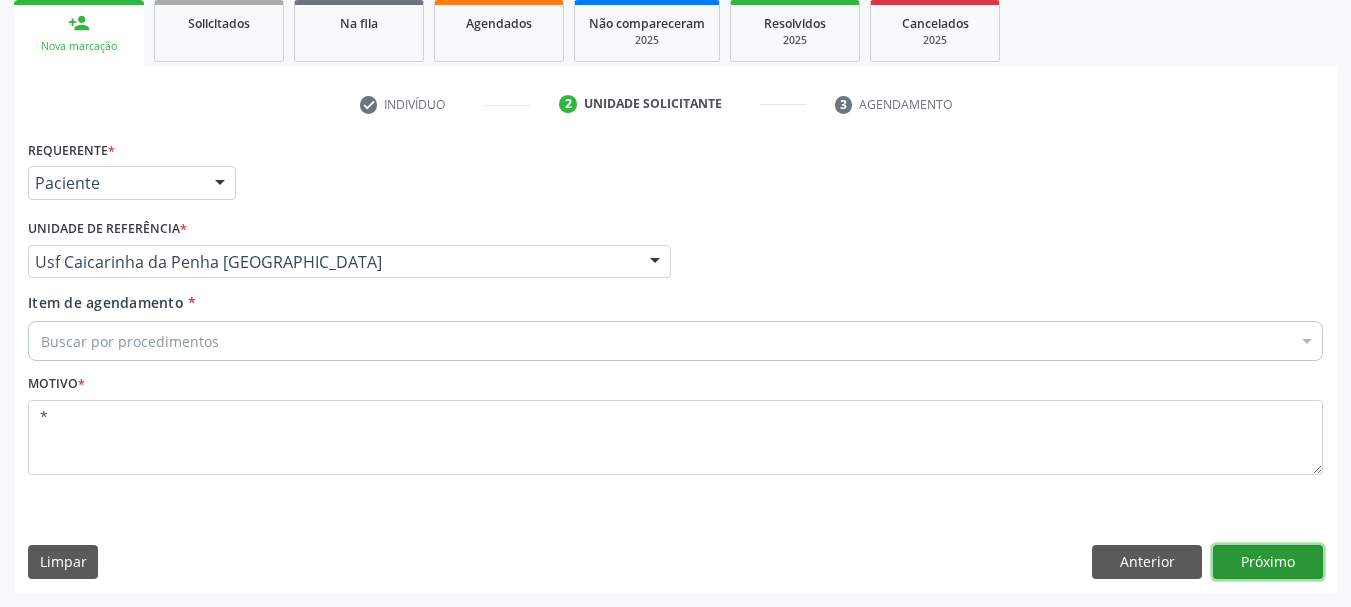 click on "Próximo" at bounding box center [1268, 562] 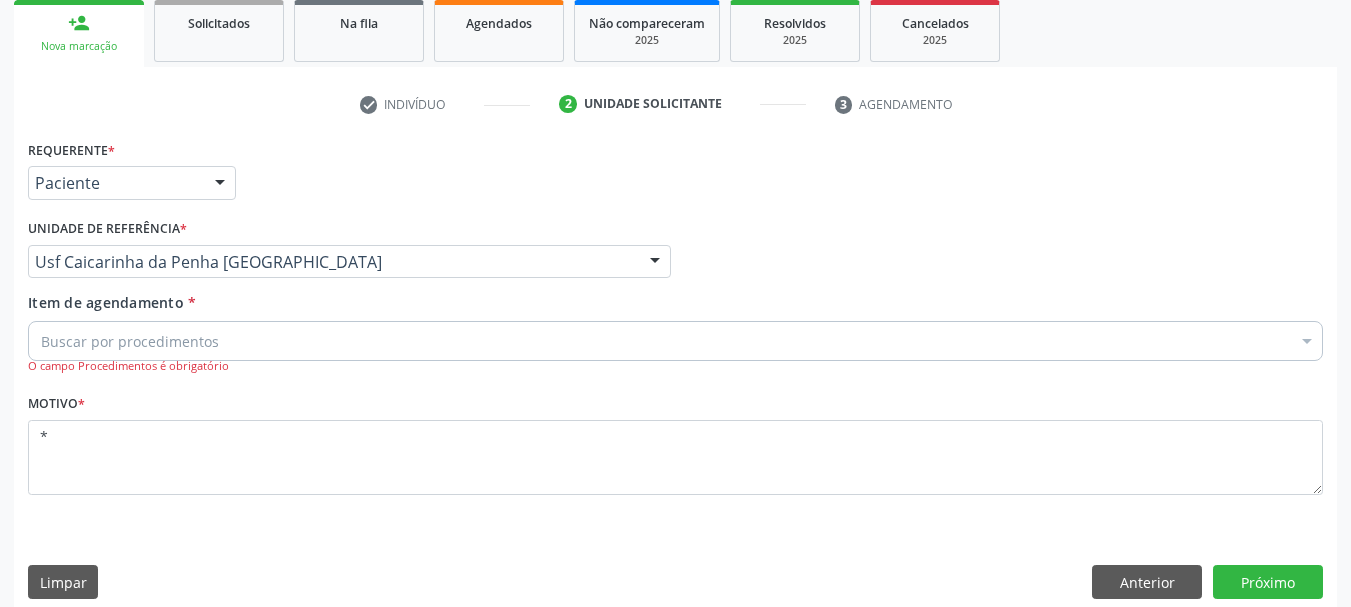click on "Item de agendamento
*
Buscar por procedimentos
Selecionar todos
0304070076 - .Quimioterapia de Leucemia Linfoide/Linfoblástica Aguda, Leucemia Mieloide Aguda e Leucemia Promielocítica Aguda Na Infância e Adolescência - 1ª Linha - Fase de Manutenção
0604320140 - Abatacepte 125 Mg Injetável (Por Seringa Preenchida)
0604320124 - Abatacepte 250 Mg Injetável (Por Frasco Ampola).
0603050018 - Abciximabe
0406010013 - Abertura de Comunicação Inter-Atrial
0406010021 - Abertura de Estenose Aortica Valvar
0406011265 - Abertura de Estenose Aortica Valvar (Criança e Adolescente)
0406010030 - Abertura de Estenose Pulmonar Valvar
0406011273 - Abertura de Estenose Pulmonar Valvar (Criança e Adolescente)
0301080011 - Abordagem Cognitiva Comportamental do Fumante (Por Atendimento / Paciente)" at bounding box center (675, 333) 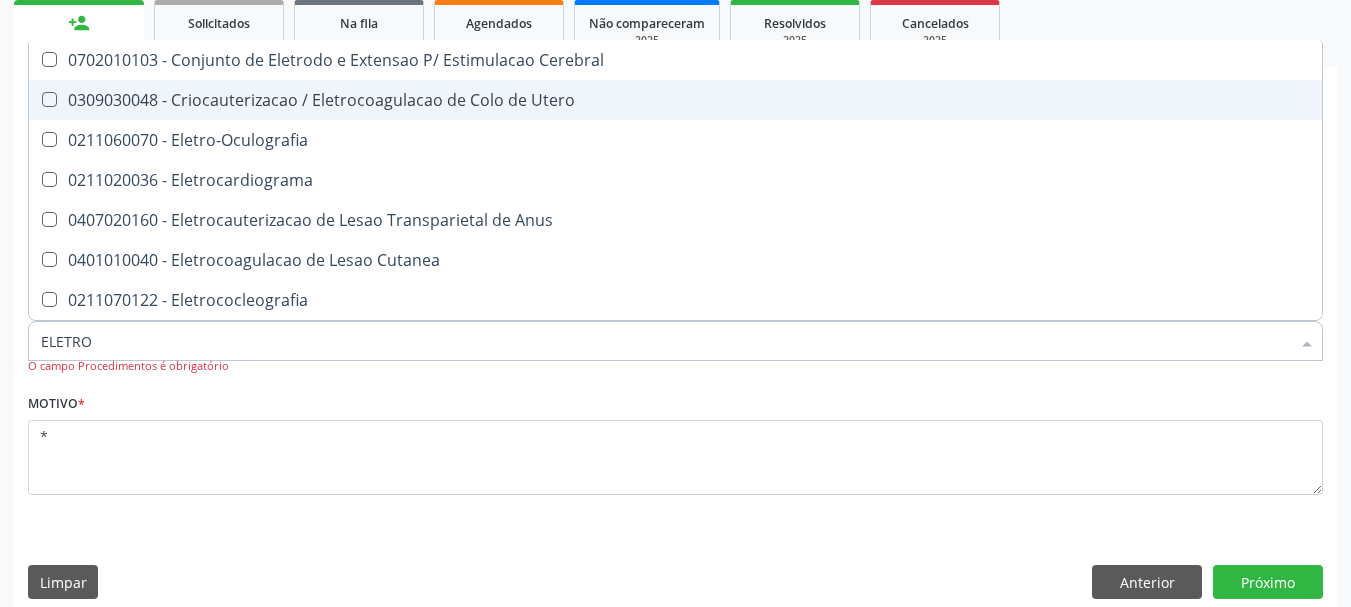 type on "ELETROC" 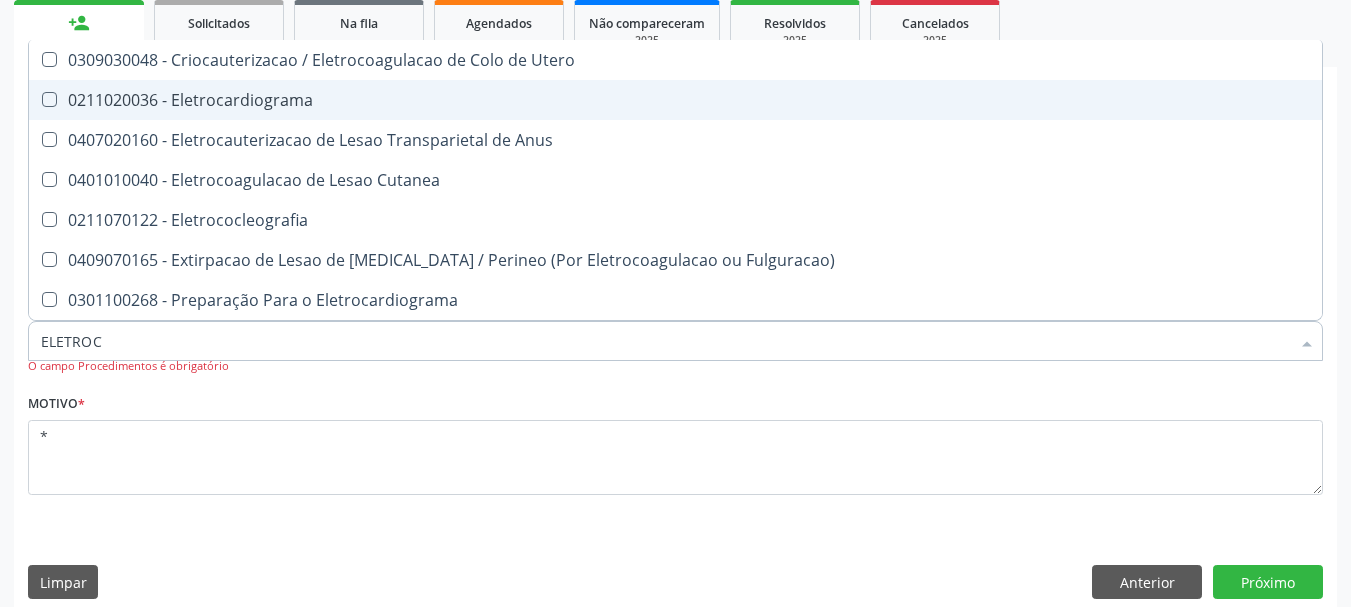 click at bounding box center [49, 99] 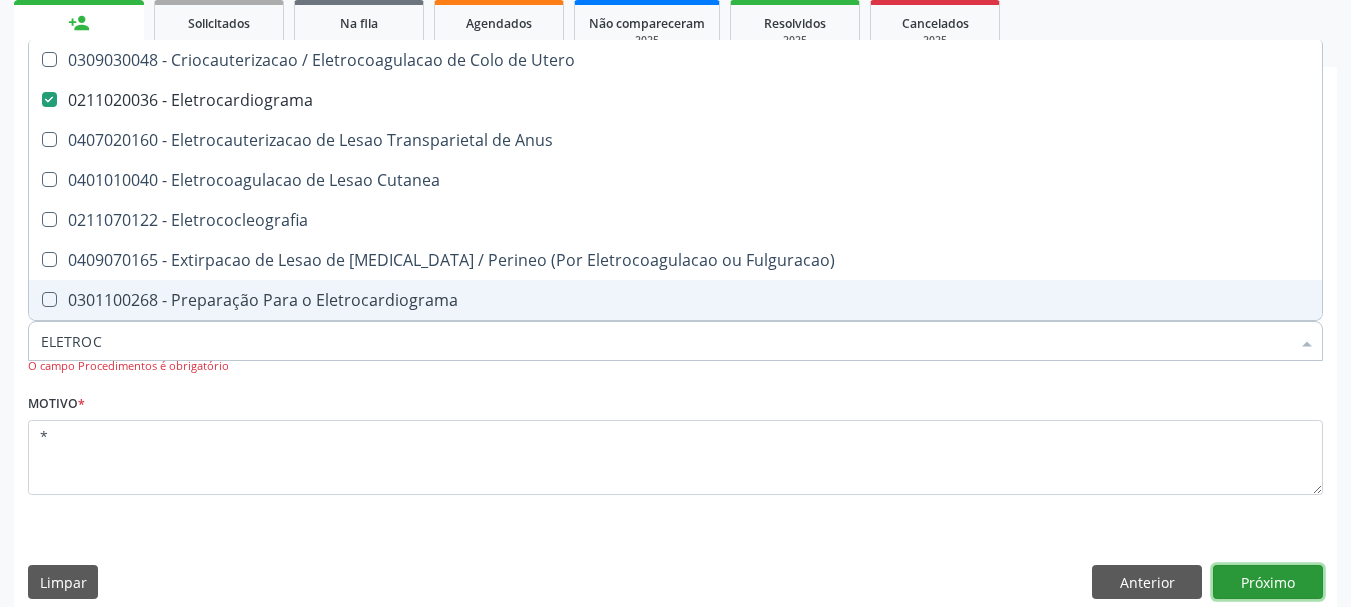 click on "Próximo" at bounding box center [1268, 582] 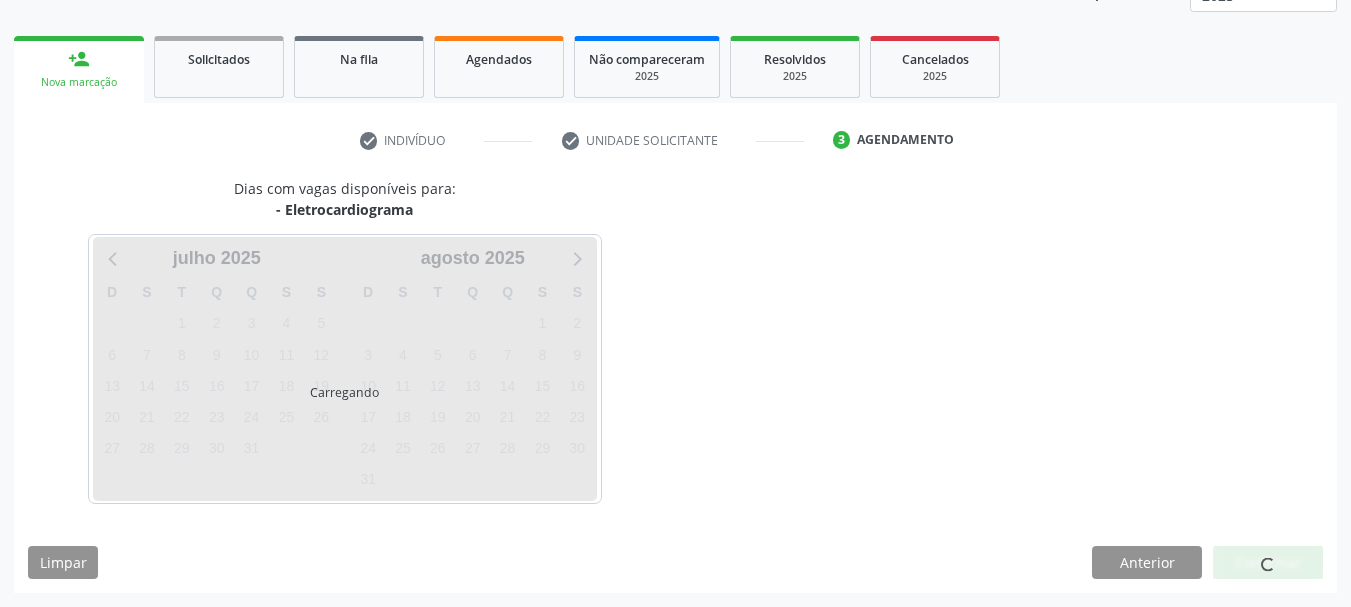 scroll, scrollTop: 263, scrollLeft: 0, axis: vertical 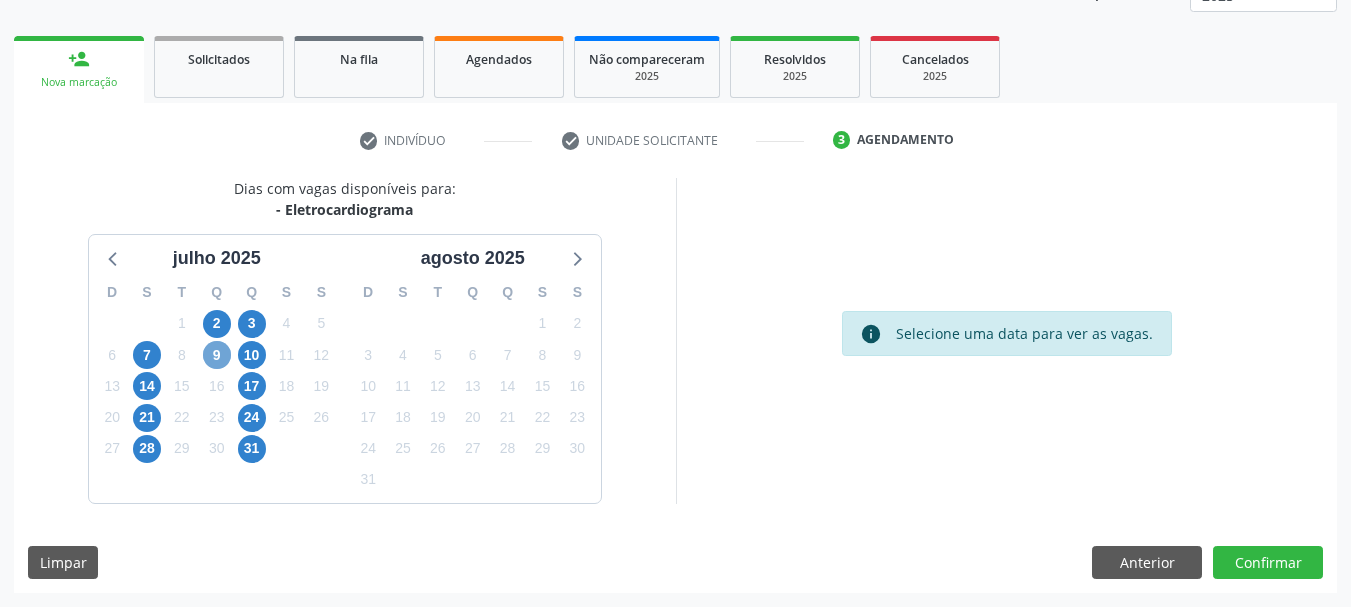 click on "9" at bounding box center (217, 355) 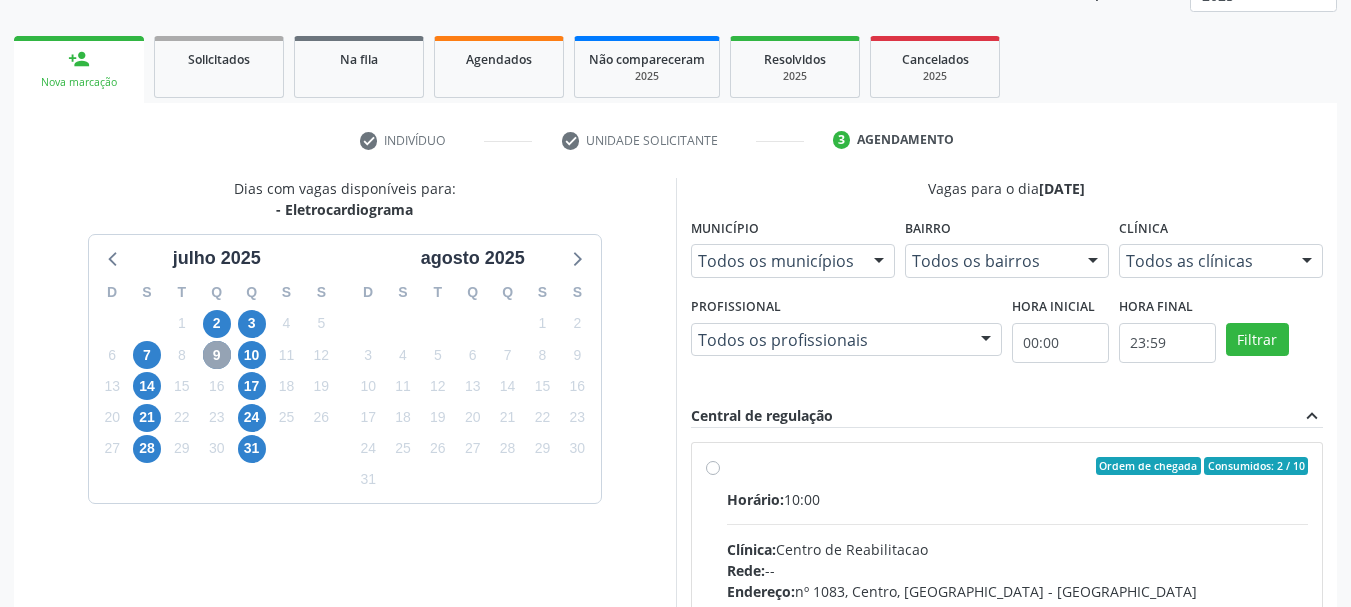scroll, scrollTop: 363, scrollLeft: 0, axis: vertical 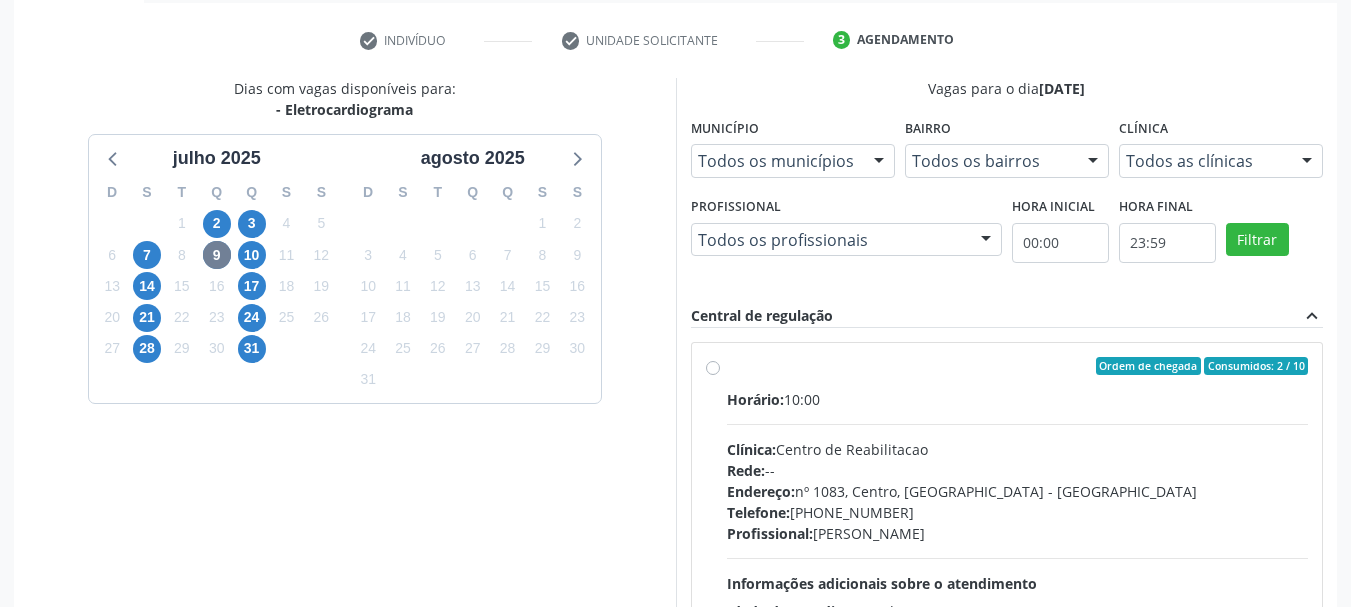 click on "Ordem de chegada
Consumidos: 2 / 10
Horário:   10:00
Clínica:  Centro de Reabilitacao
Rede:
--
Endereço:   nº 1083, Centro, Serra Talhada - PE
Telefone:   (81) 38313112
Profissional:
Maria do Carmo Silva
Informações adicionais sobre o atendimento
Idade de atendimento:
de 0 a 120 anos
Gênero(s) atendido(s):
Masculino e Feminino
Informações adicionais:
--" at bounding box center (1018, 510) 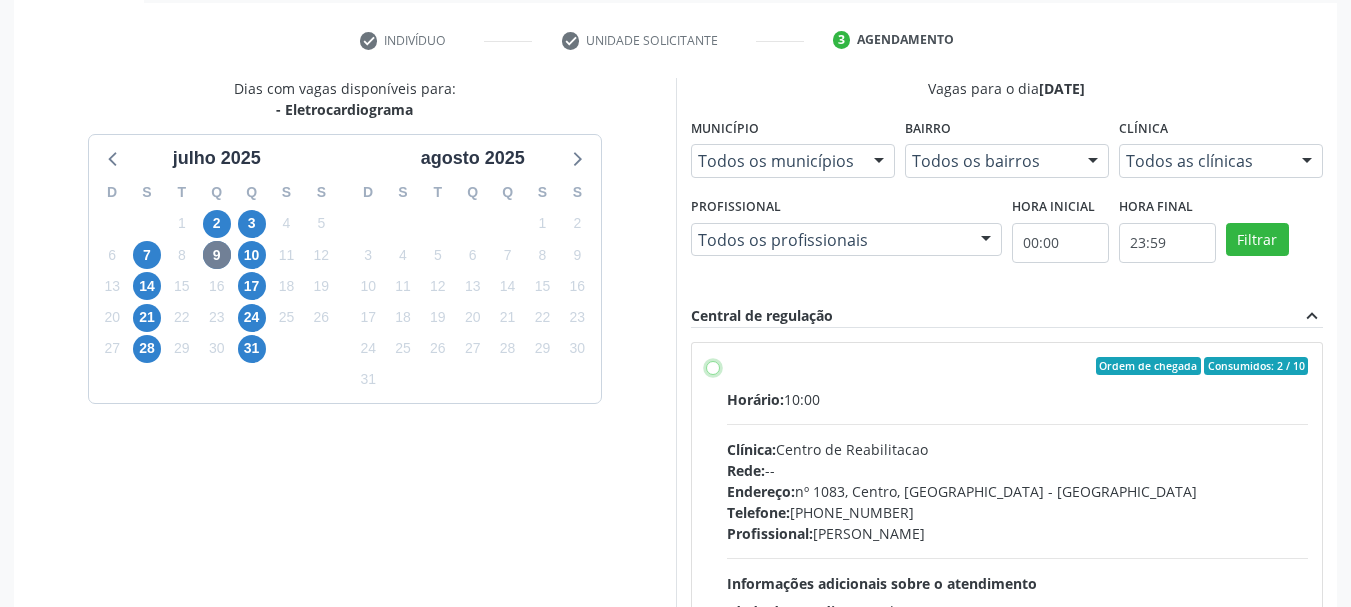 click on "Ordem de chegada
Consumidos: 2 / 10
Horário:   10:00
Clínica:  Centro de Reabilitacao
Rede:
--
Endereço:   nº 1083, Centro, Serra Talhada - PE
Telefone:   (81) 38313112
Profissional:
Maria do Carmo Silva
Informações adicionais sobre o atendimento
Idade de atendimento:
de 0 a 120 anos
Gênero(s) atendido(s):
Masculino e Feminino
Informações adicionais:
--" at bounding box center [713, 366] 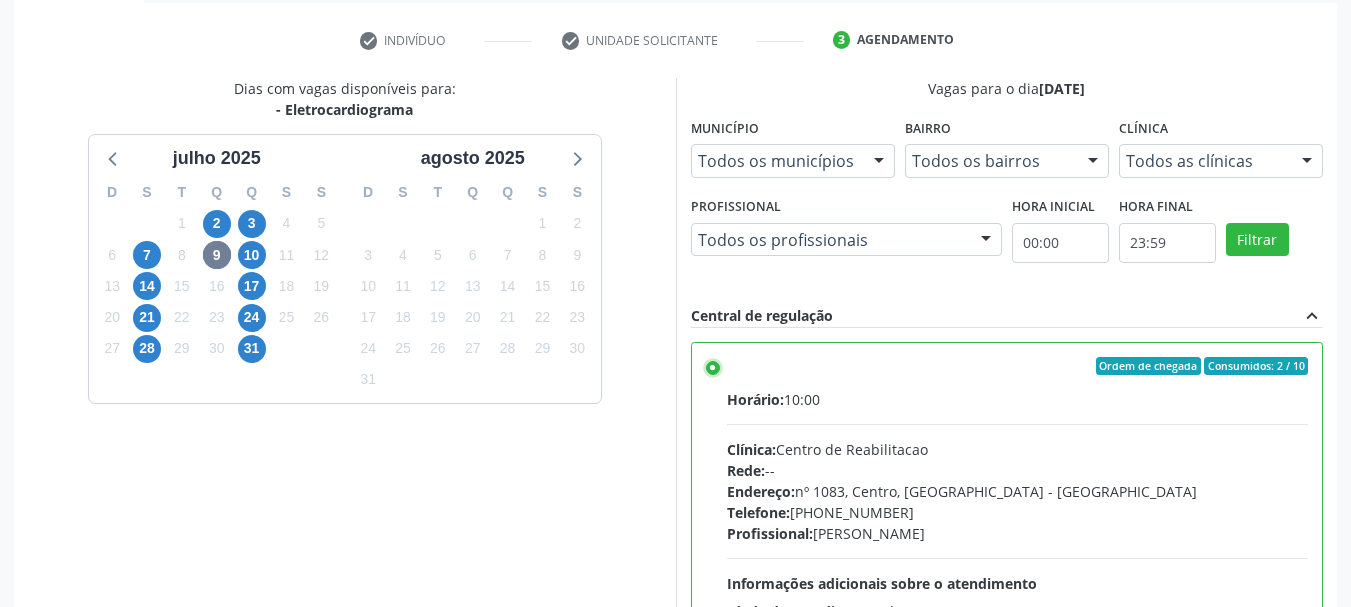 scroll, scrollTop: 99, scrollLeft: 0, axis: vertical 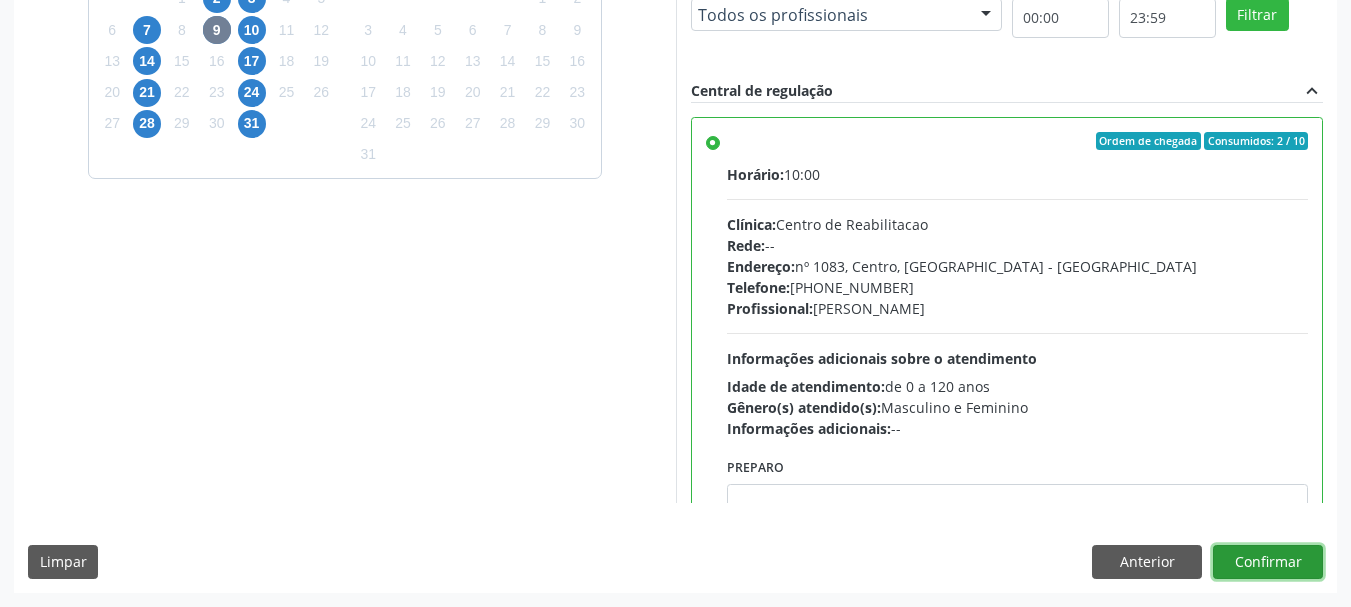 click on "Confirmar" at bounding box center (1268, 562) 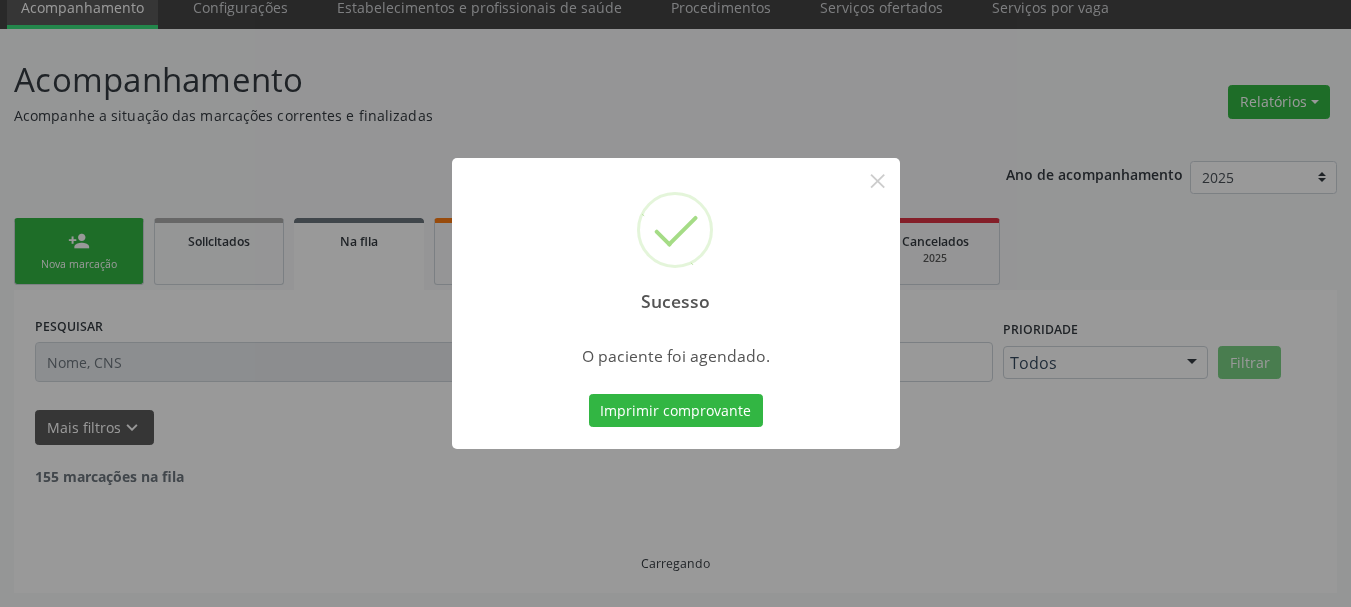 scroll, scrollTop: 60, scrollLeft: 0, axis: vertical 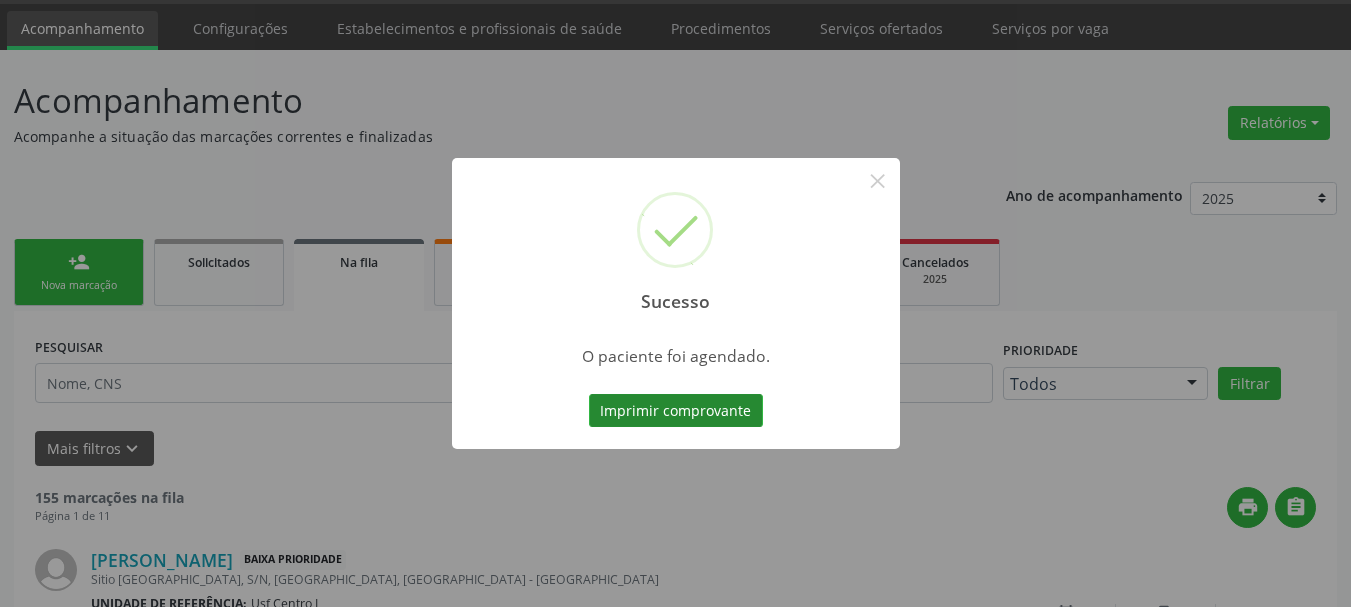 click on "Imprimir comprovante" at bounding box center [676, 411] 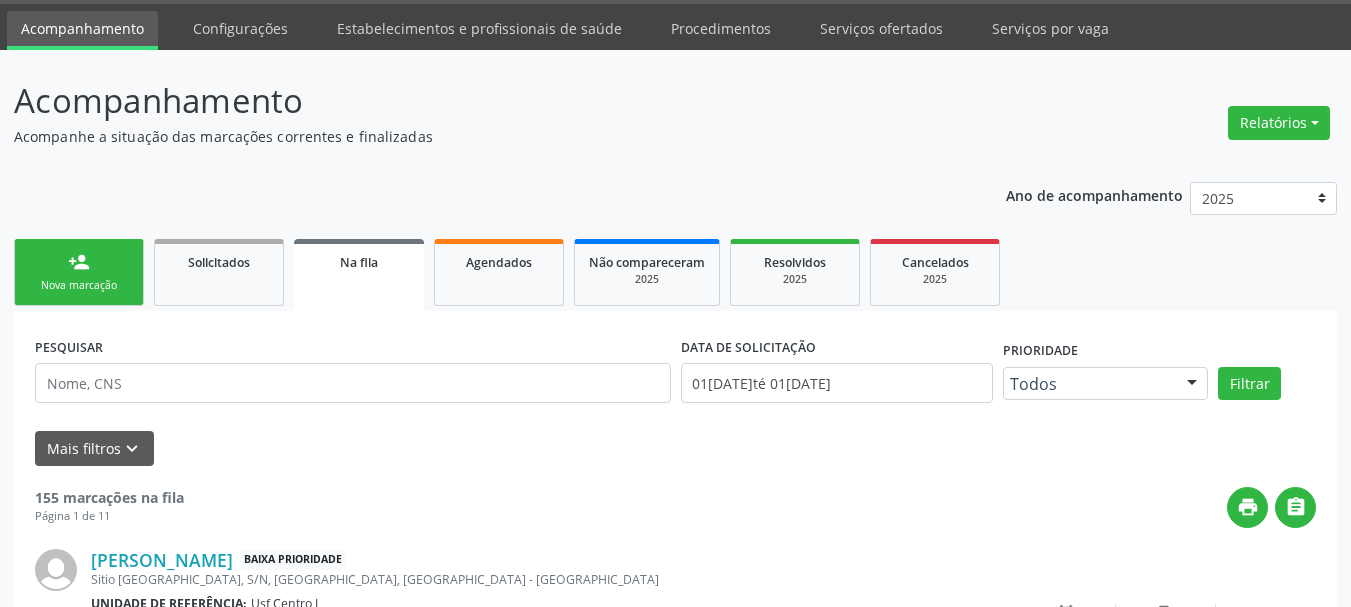 click on "Nova marcação" at bounding box center [79, 285] 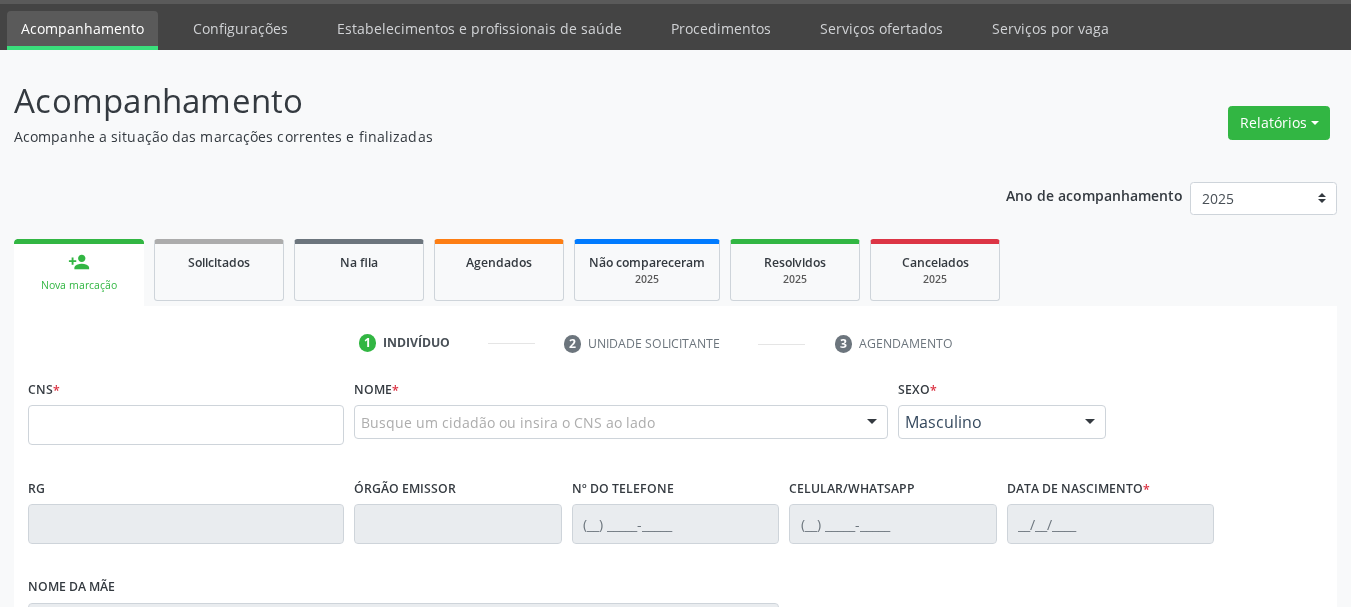 click on "person_add
Nova marcação" at bounding box center [79, 272] 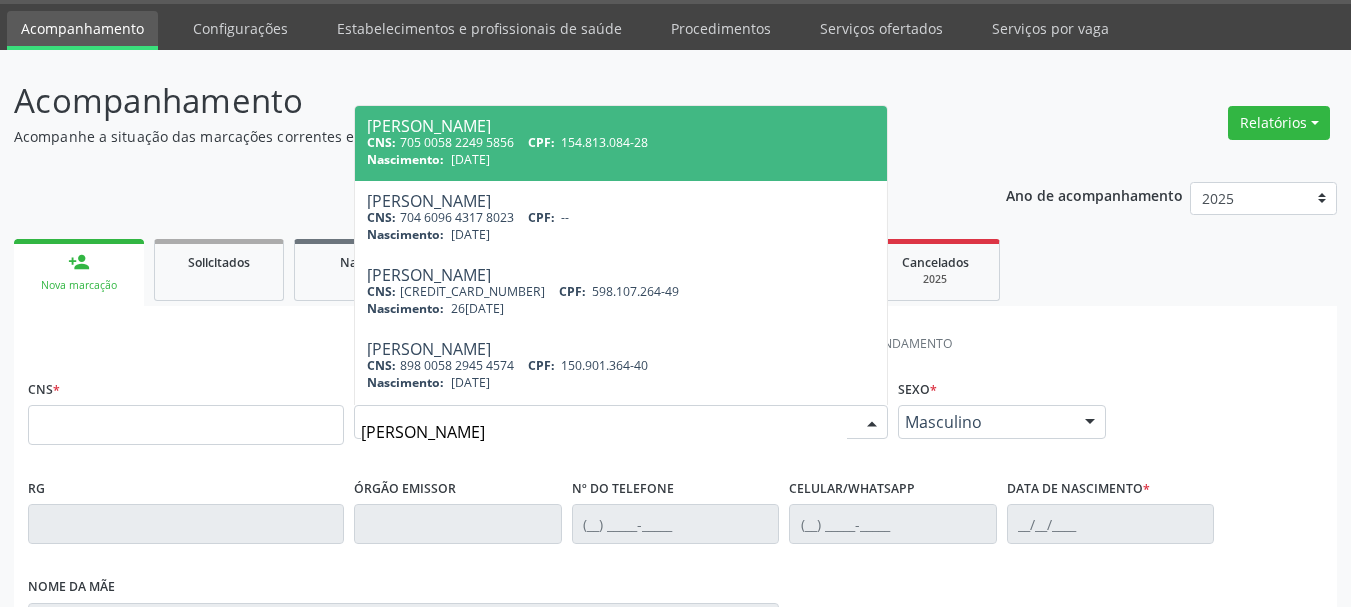 type on "HELENA SA" 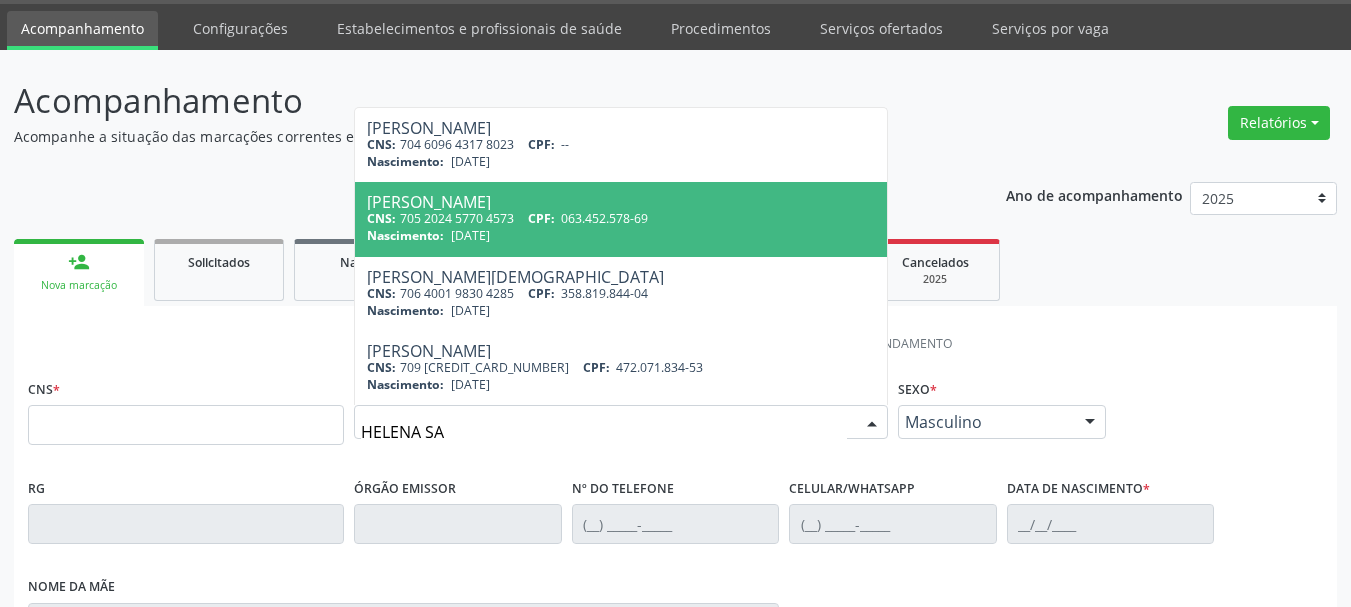 click on "CNS:
705 2024 5770 4573
CPF:
063.452.578-69" at bounding box center (621, 218) 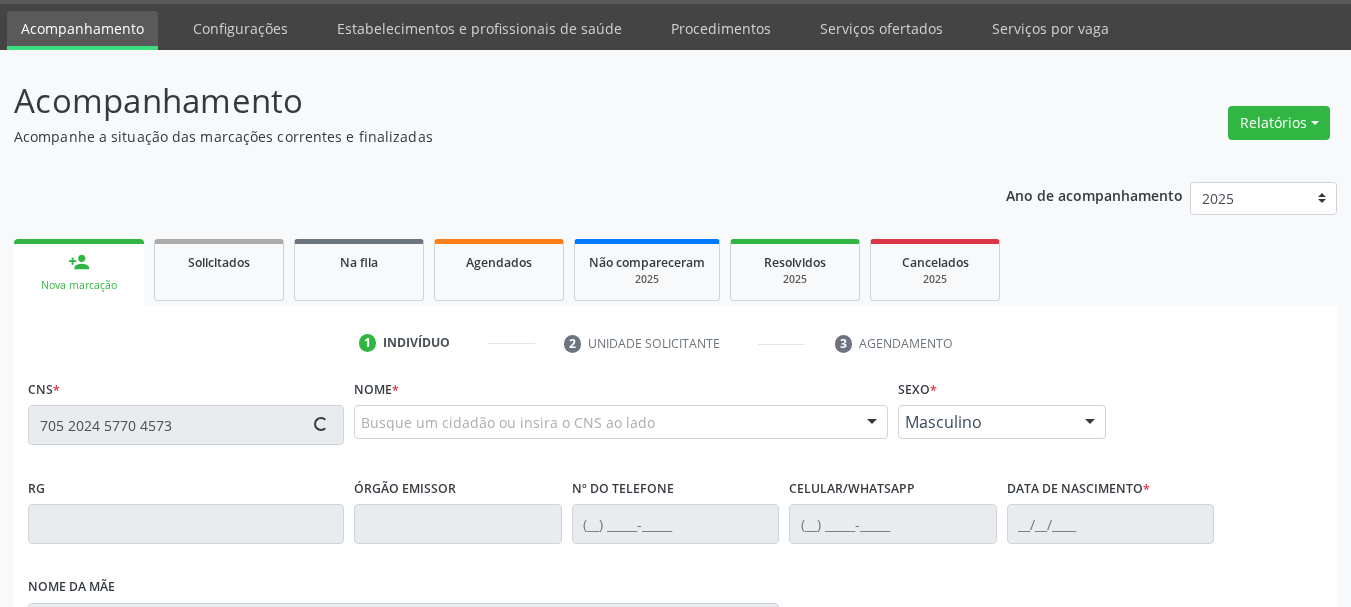 type on "705 2024 5770 4573" 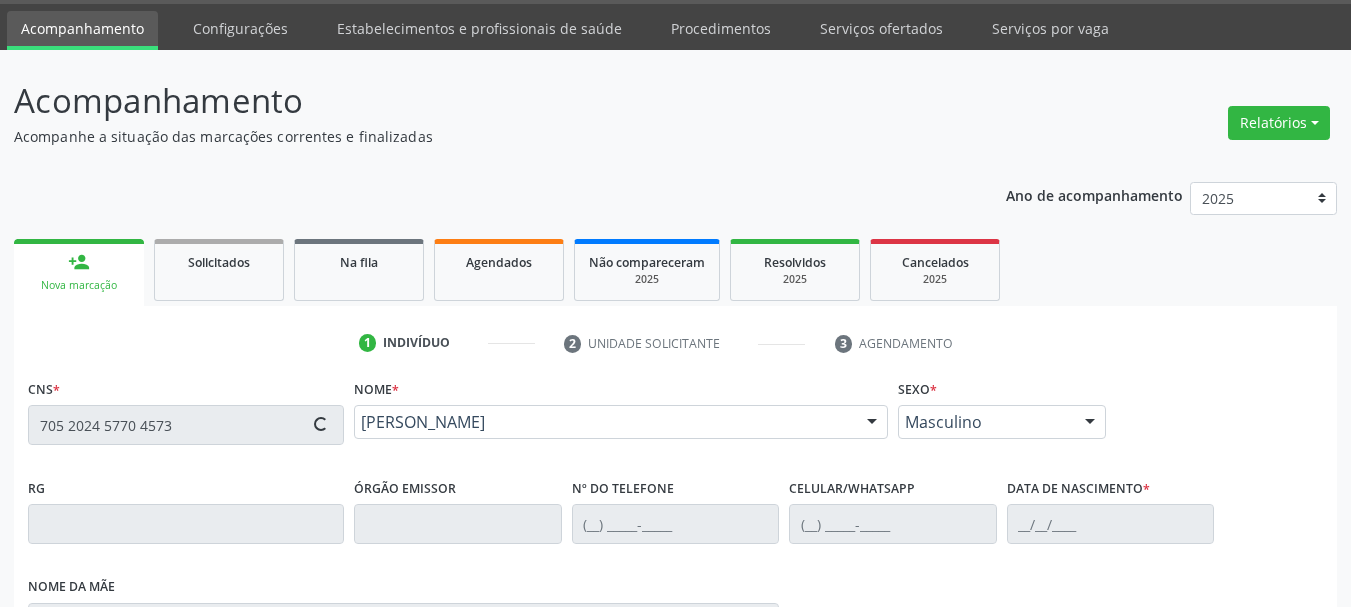 type on "(87) 98802-8627" 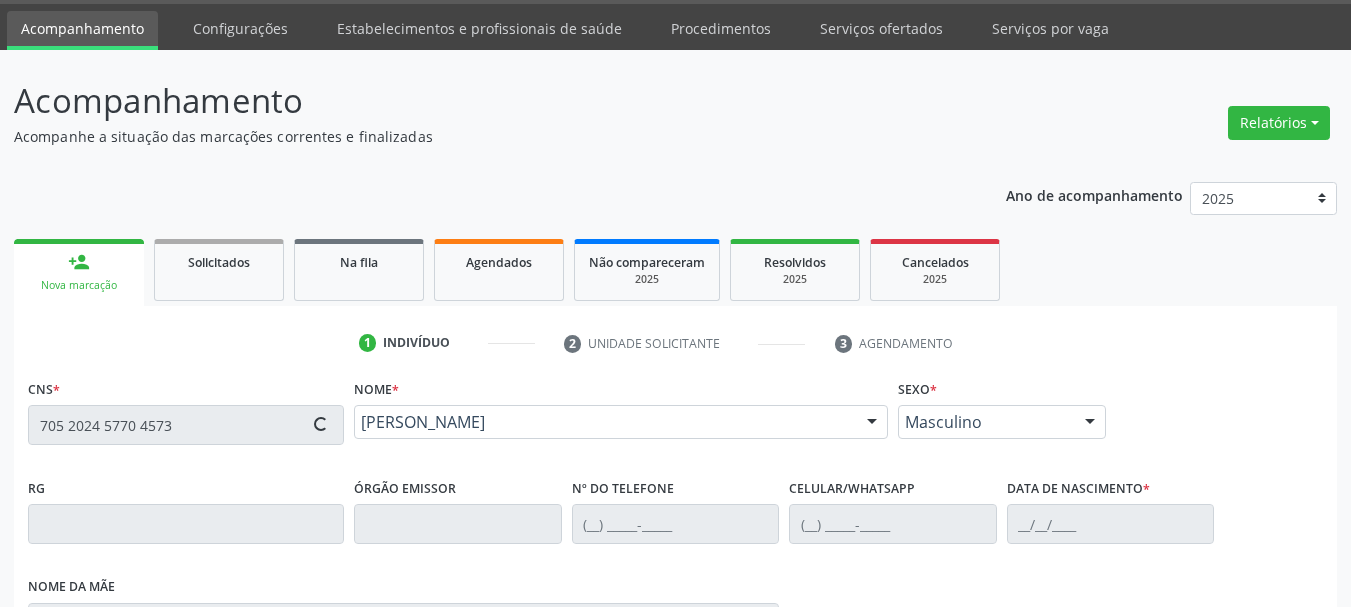 type on "31/12/1952" 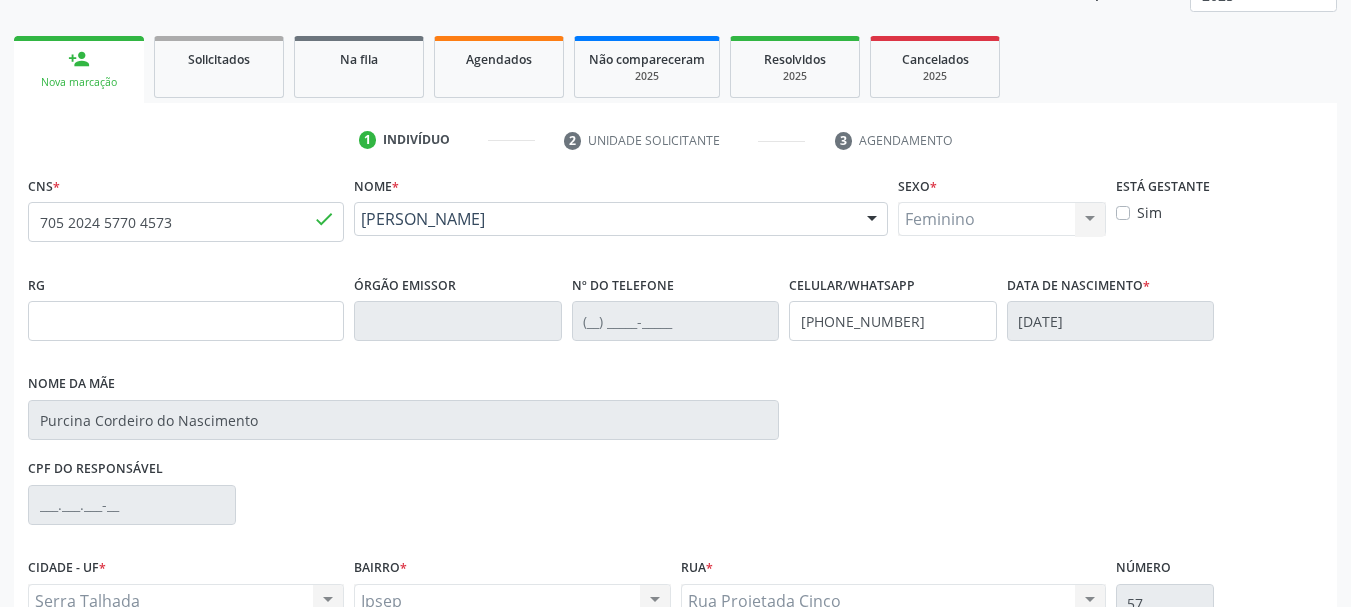 scroll, scrollTop: 463, scrollLeft: 0, axis: vertical 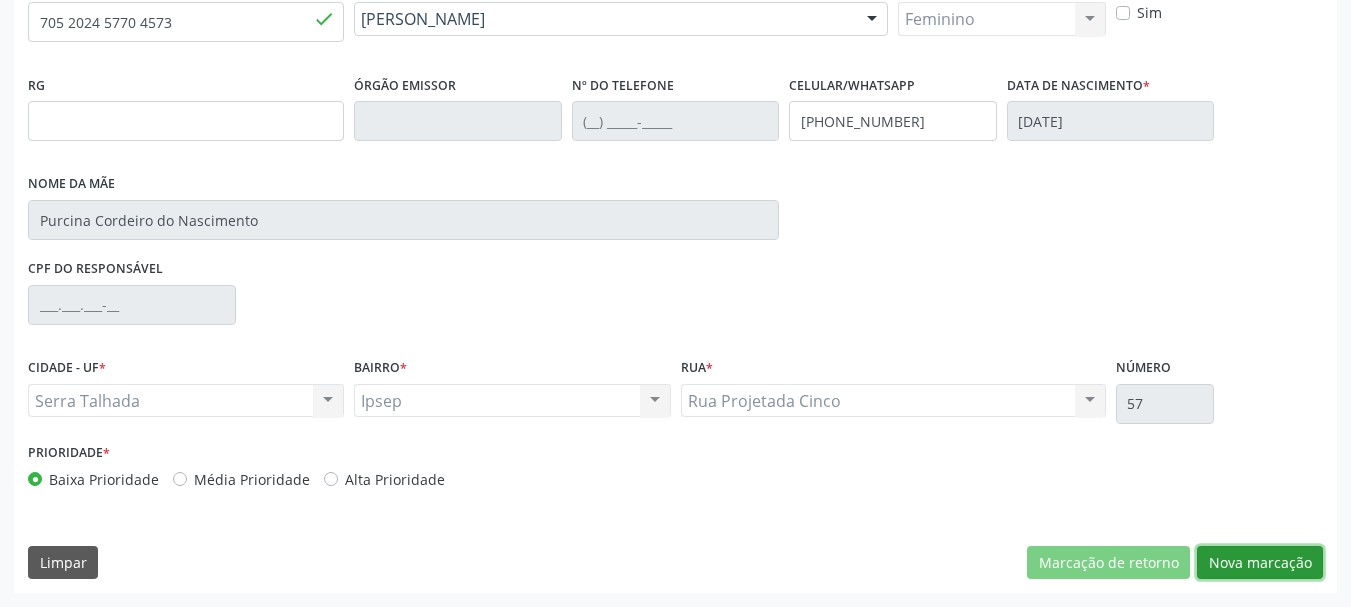click on "Nova marcação" at bounding box center [1260, 563] 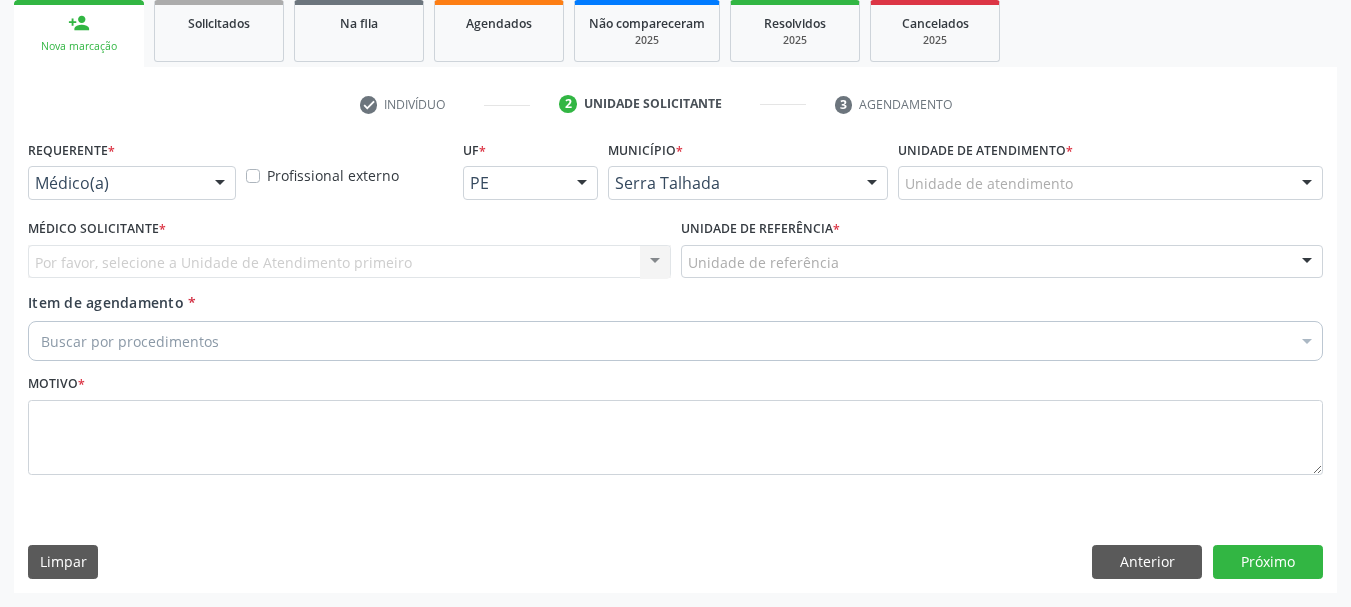 scroll, scrollTop: 299, scrollLeft: 0, axis: vertical 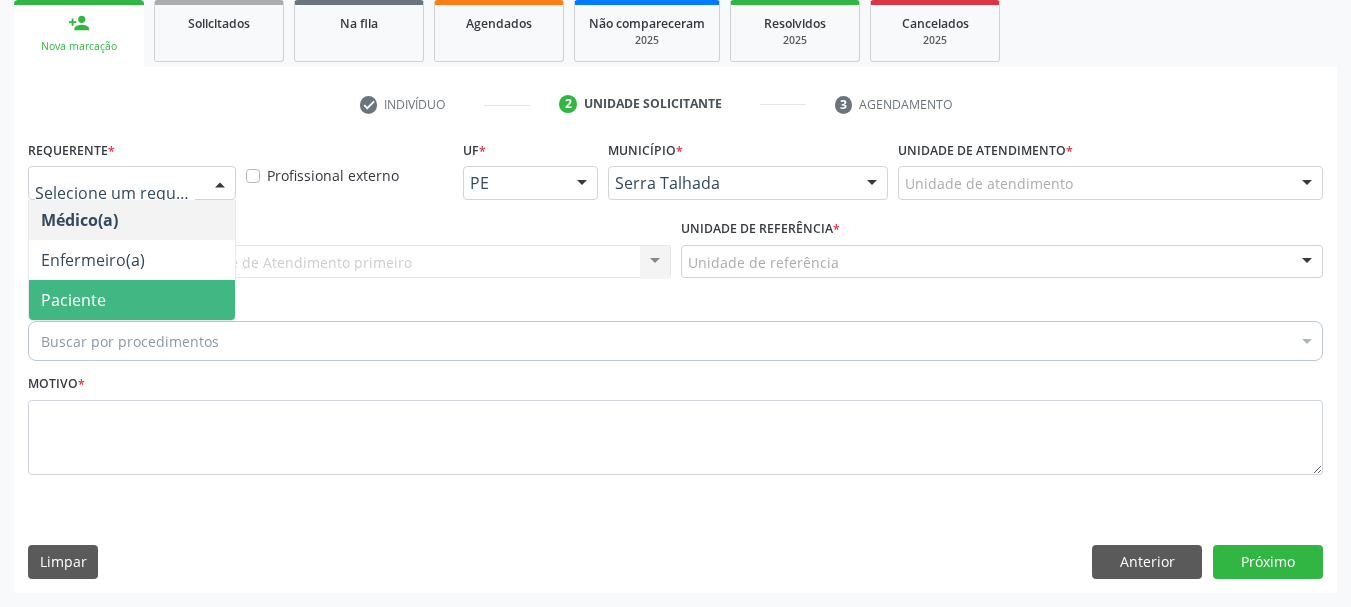click on "Paciente" at bounding box center [73, 300] 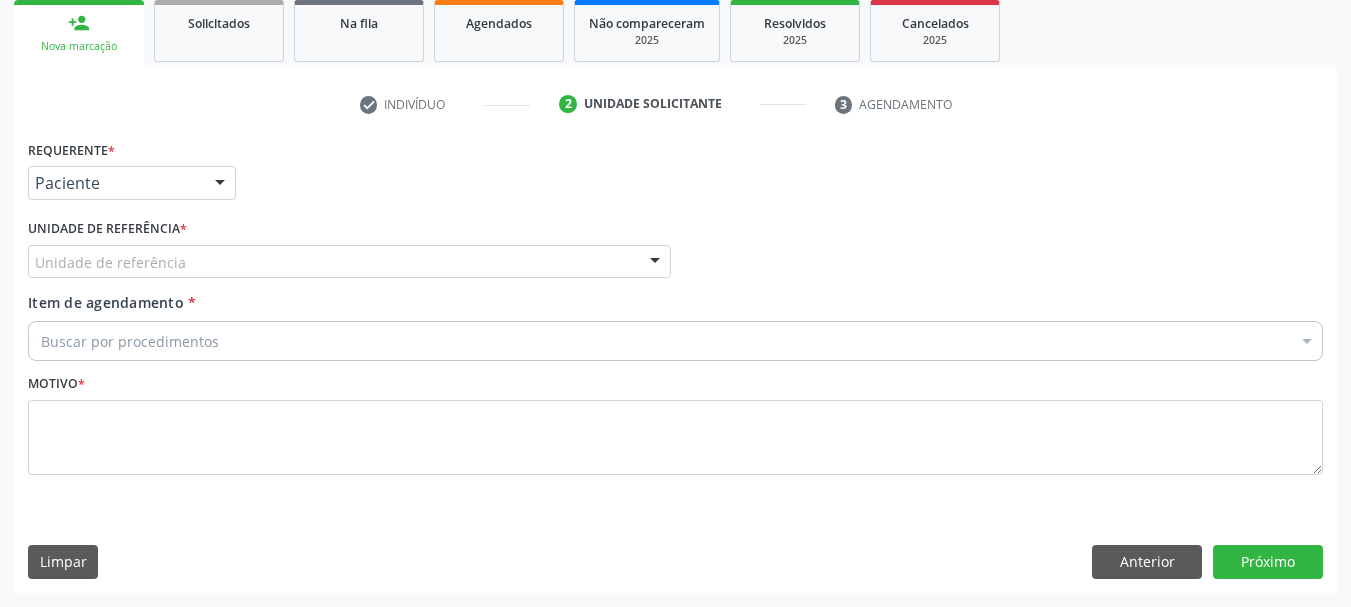 click on "Unidade de referência" at bounding box center (349, 262) 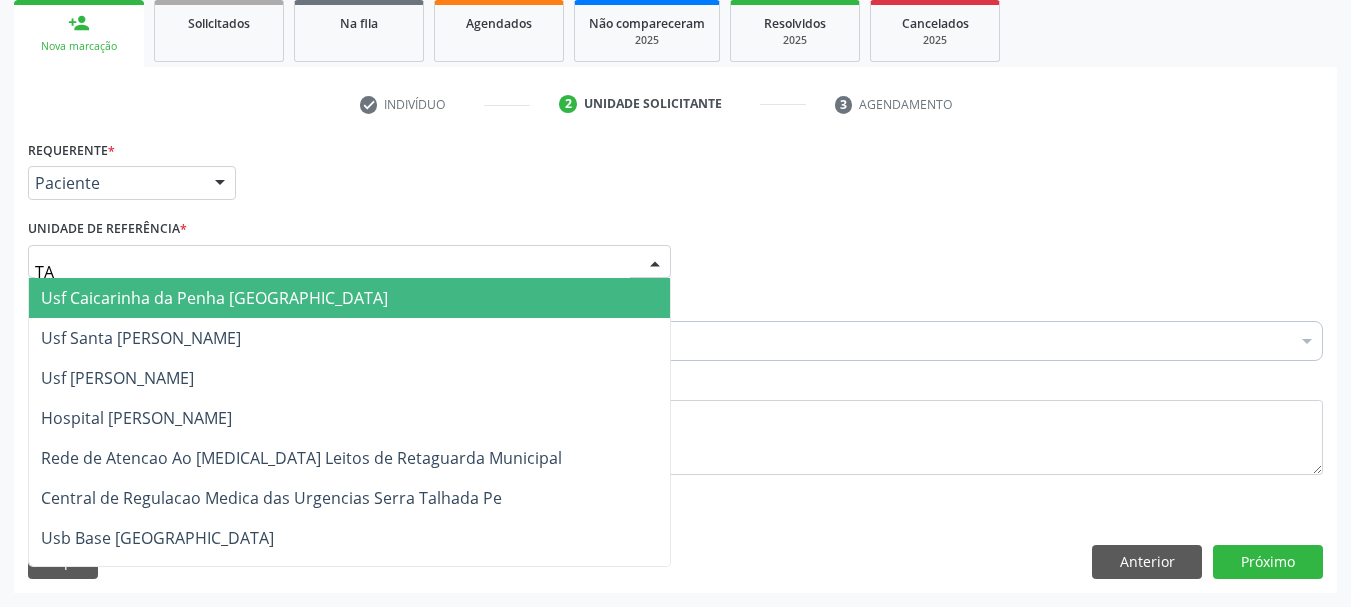 type on "TAU" 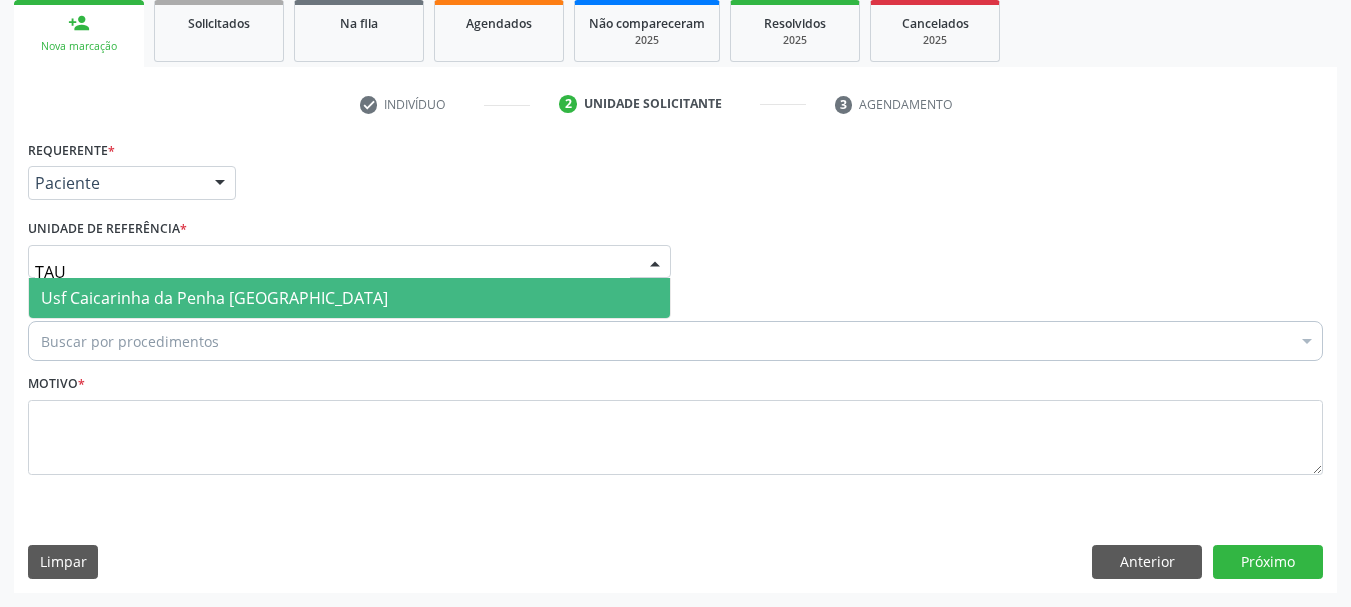 click on "Usf Caicarinha da Penha [GEOGRAPHIC_DATA]" at bounding box center (214, 298) 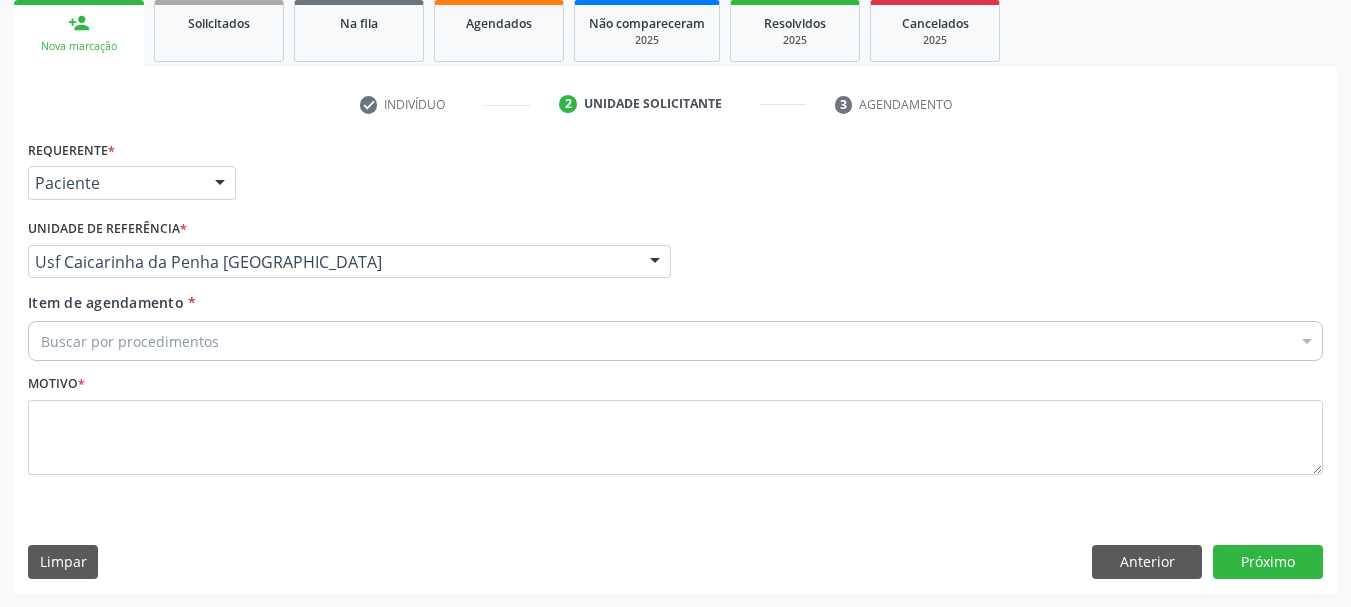 click on "Buscar por procedimentos" at bounding box center [675, 341] 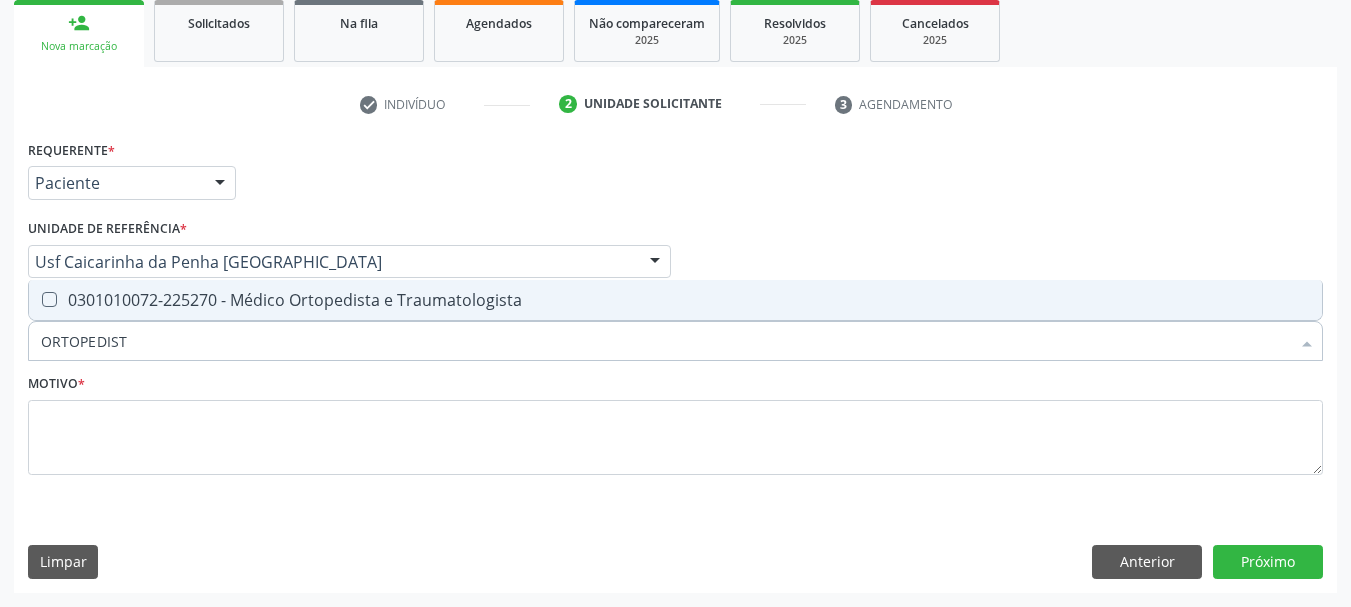 type on "ORTOPEDISTA" 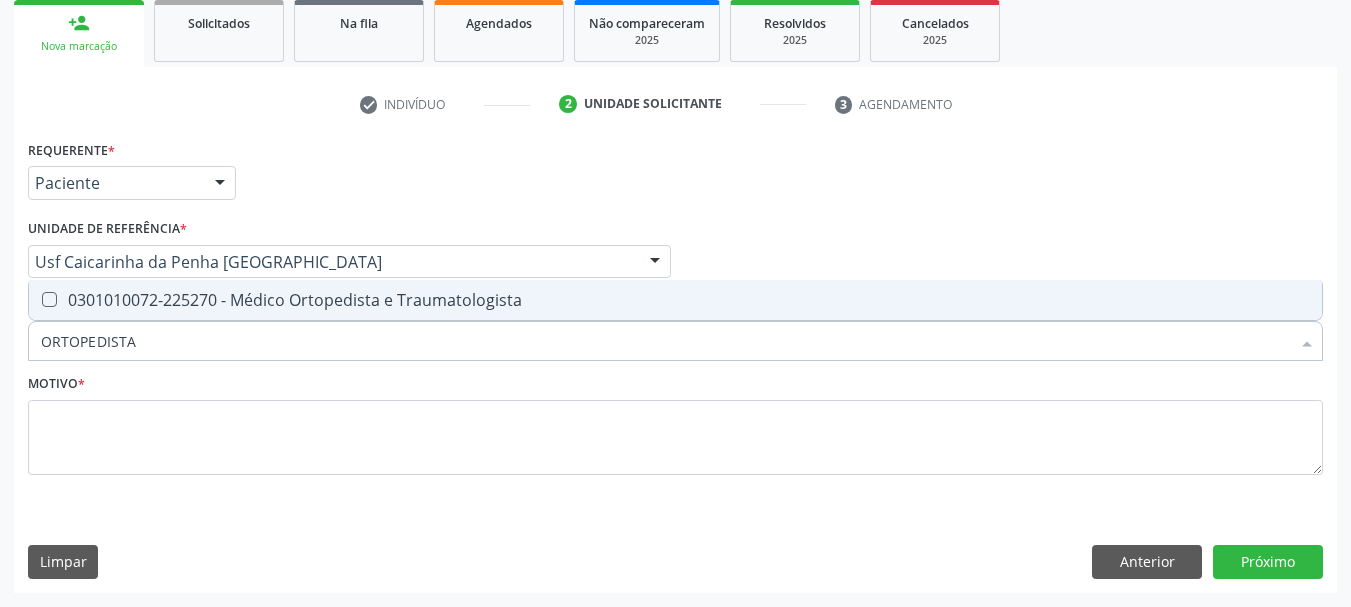 click at bounding box center [36, 300] 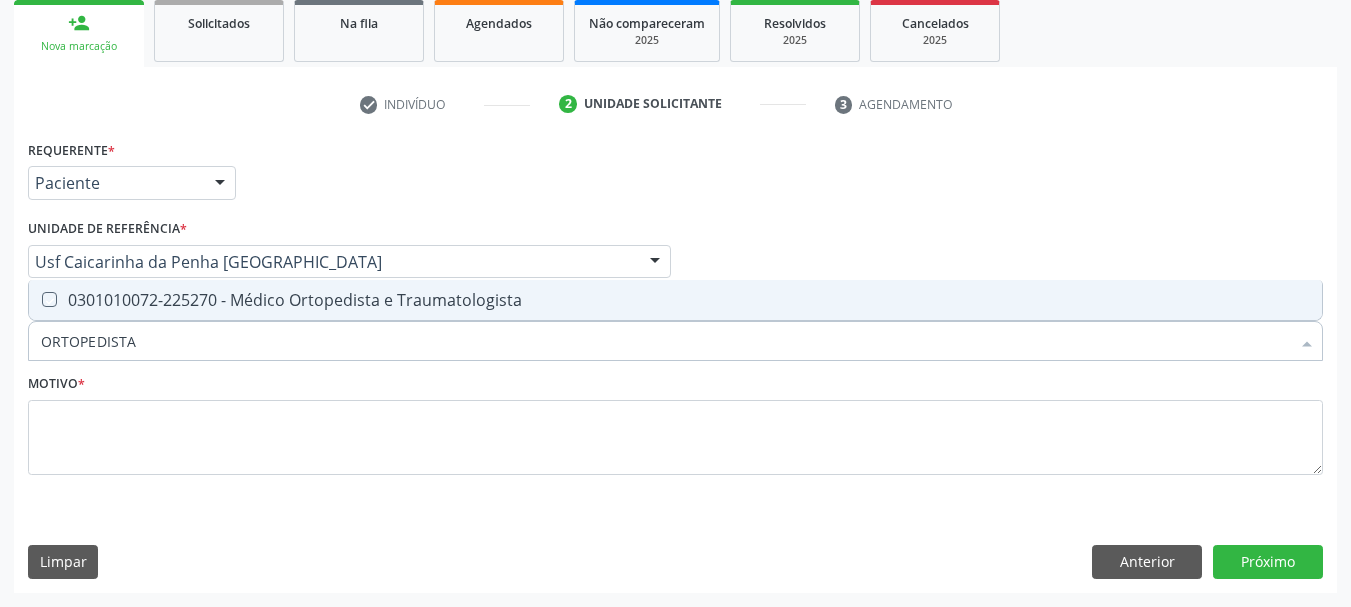 checkbox on "true" 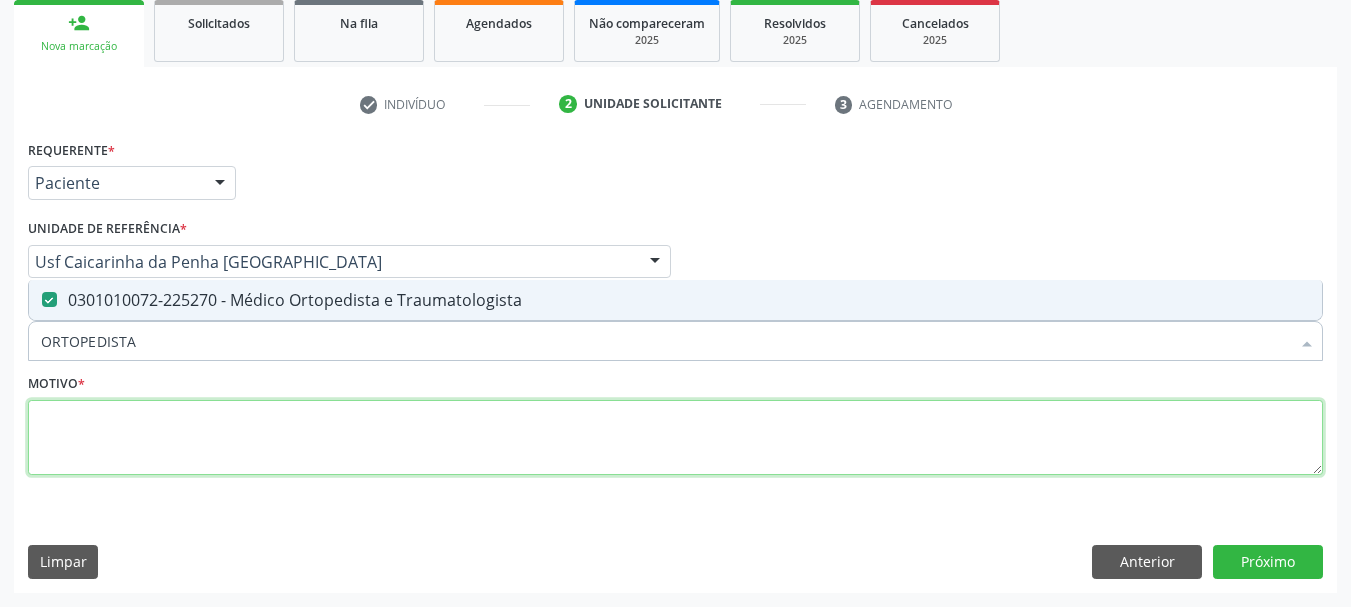 drag, startPoint x: 102, startPoint y: 429, endPoint x: 111, endPoint y: 435, distance: 10.816654 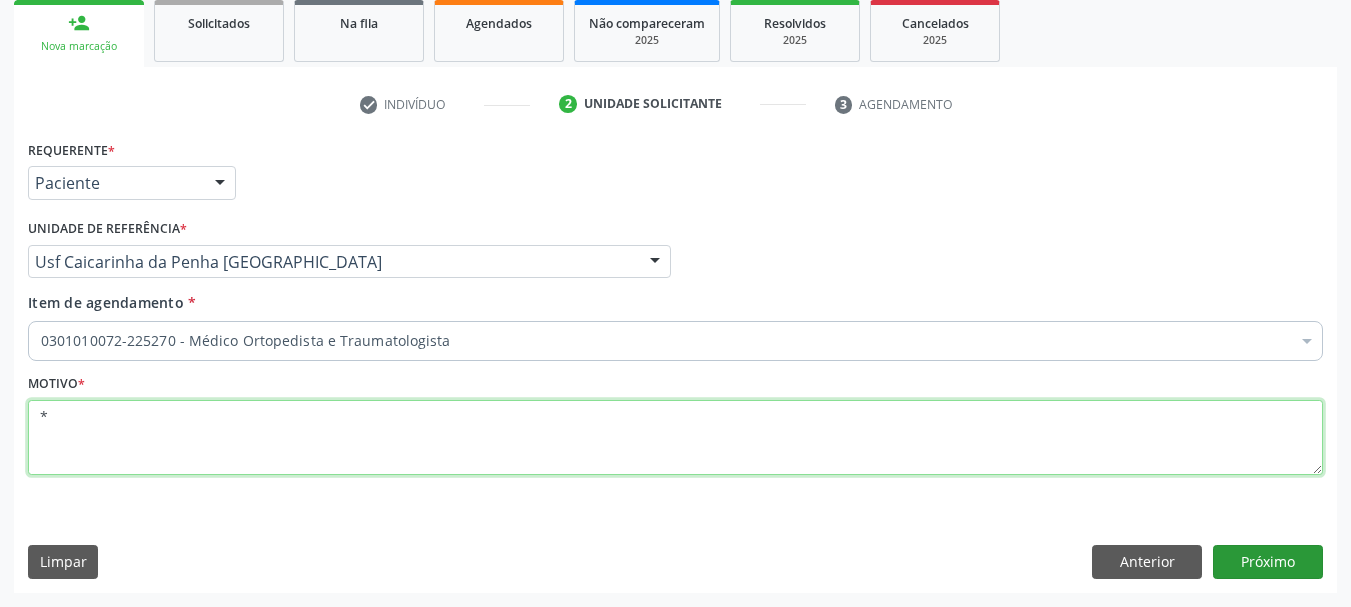 type on "*" 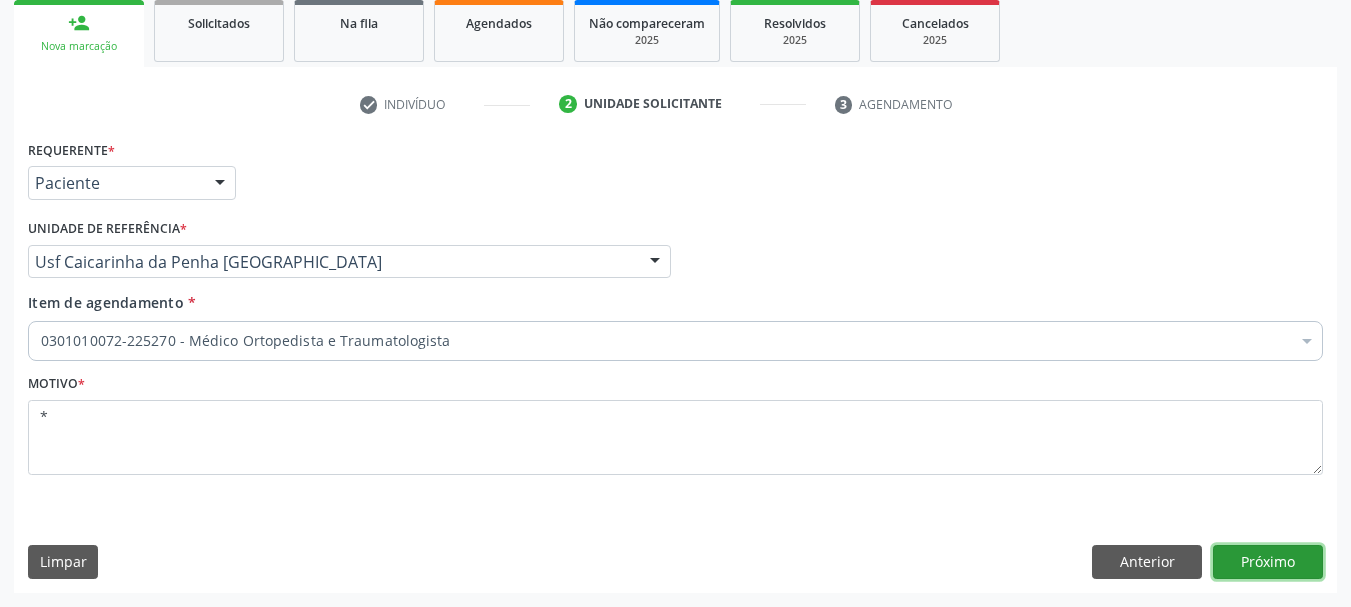 click on "Próximo" at bounding box center (1268, 562) 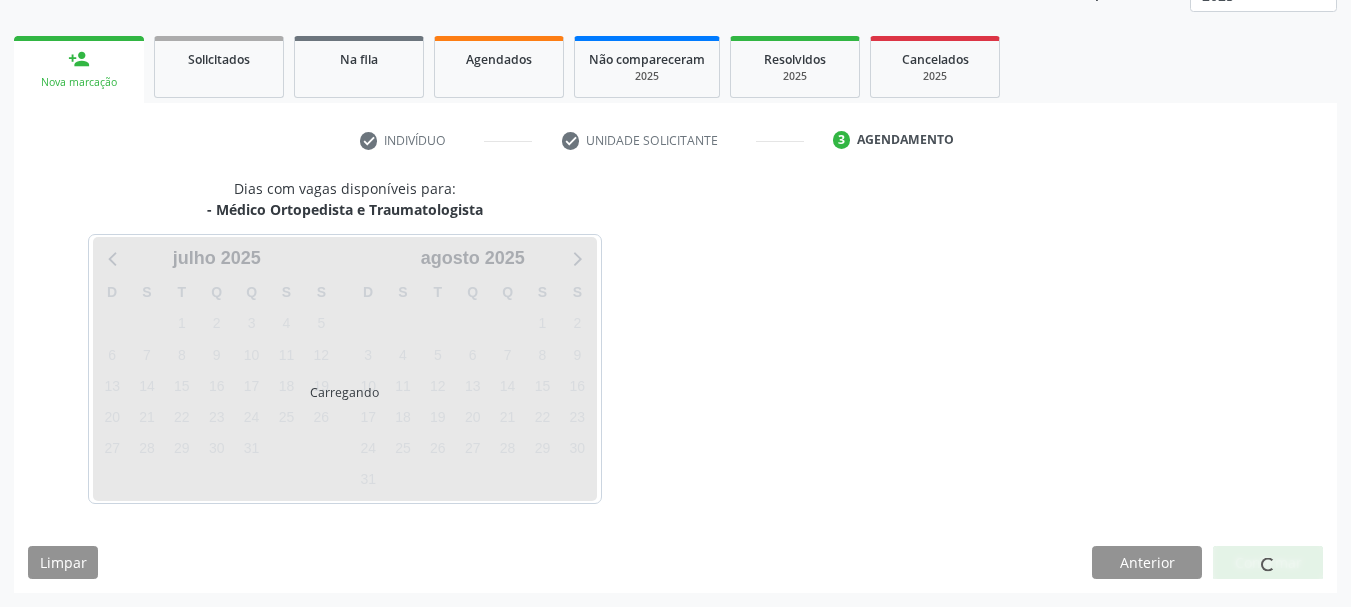 scroll, scrollTop: 263, scrollLeft: 0, axis: vertical 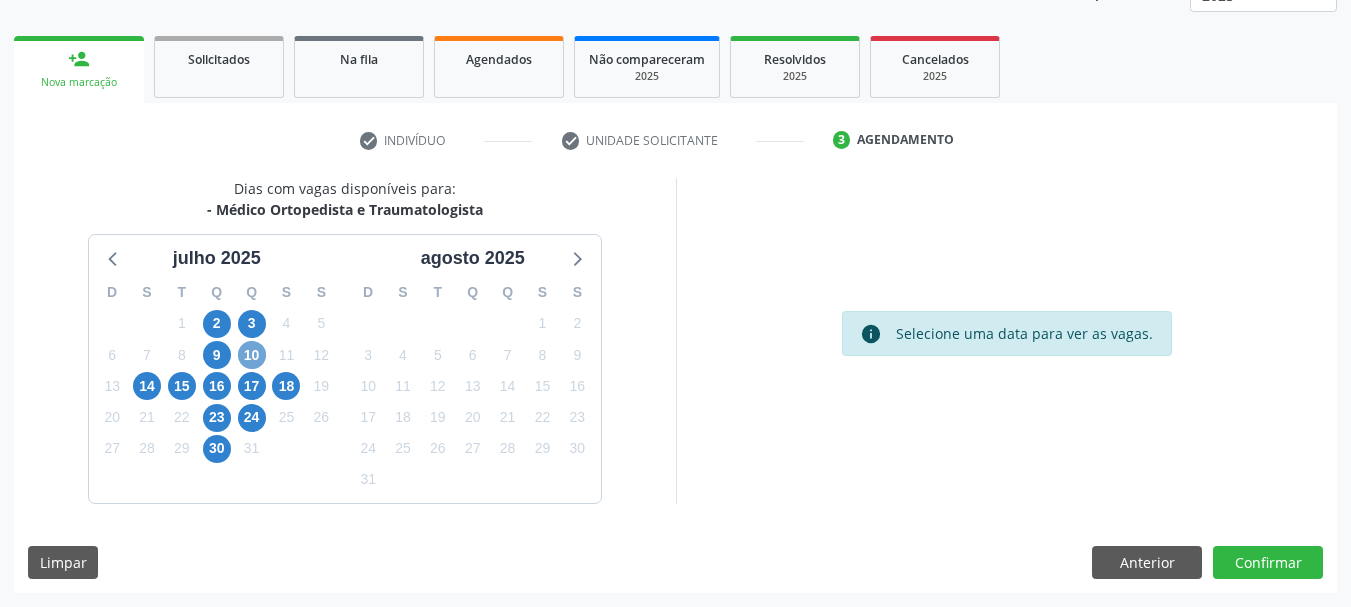 click on "10" at bounding box center (252, 355) 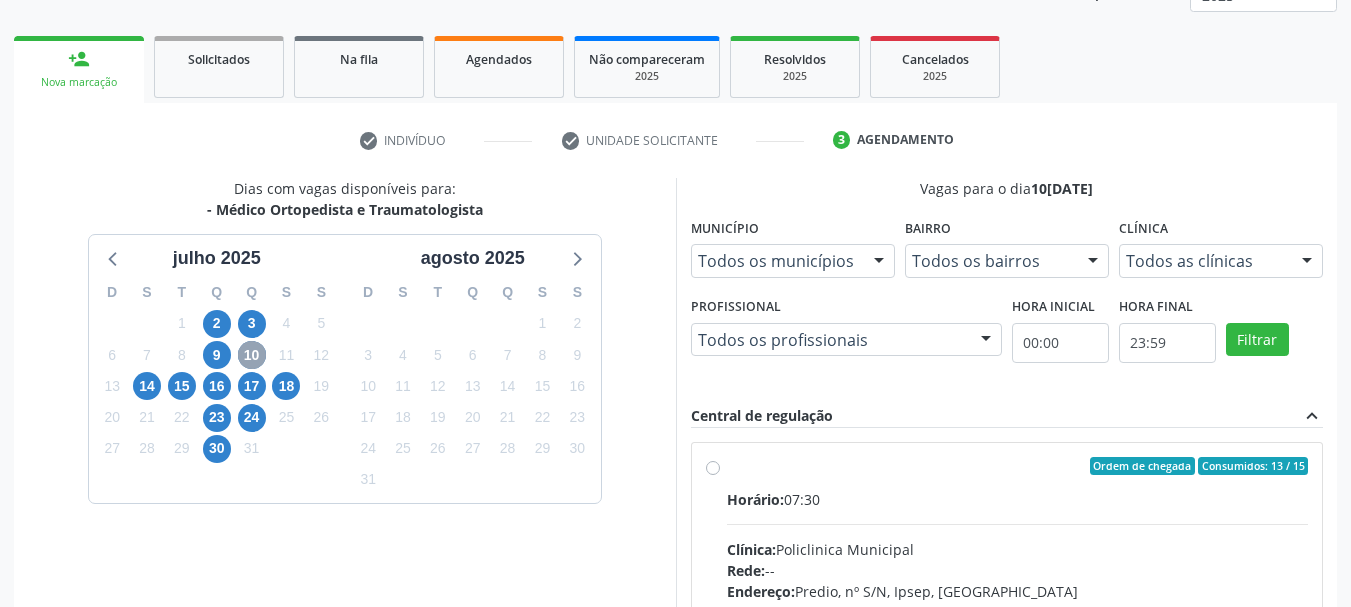 scroll, scrollTop: 363, scrollLeft: 0, axis: vertical 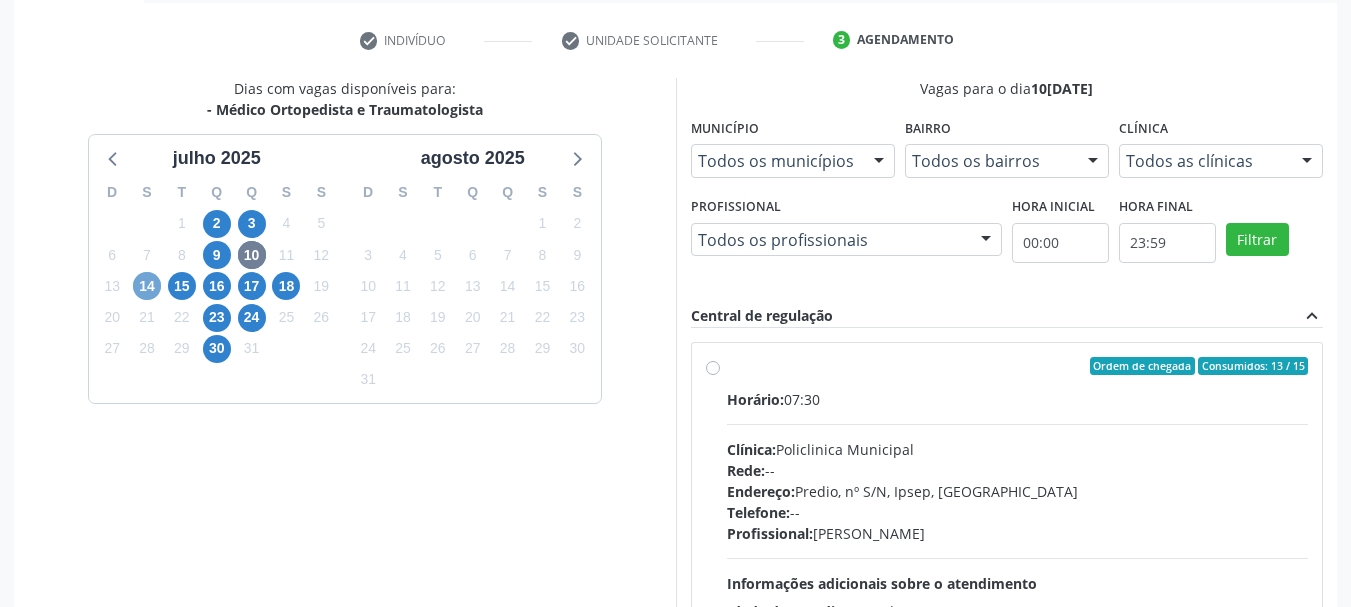 click on "14" at bounding box center [147, 286] 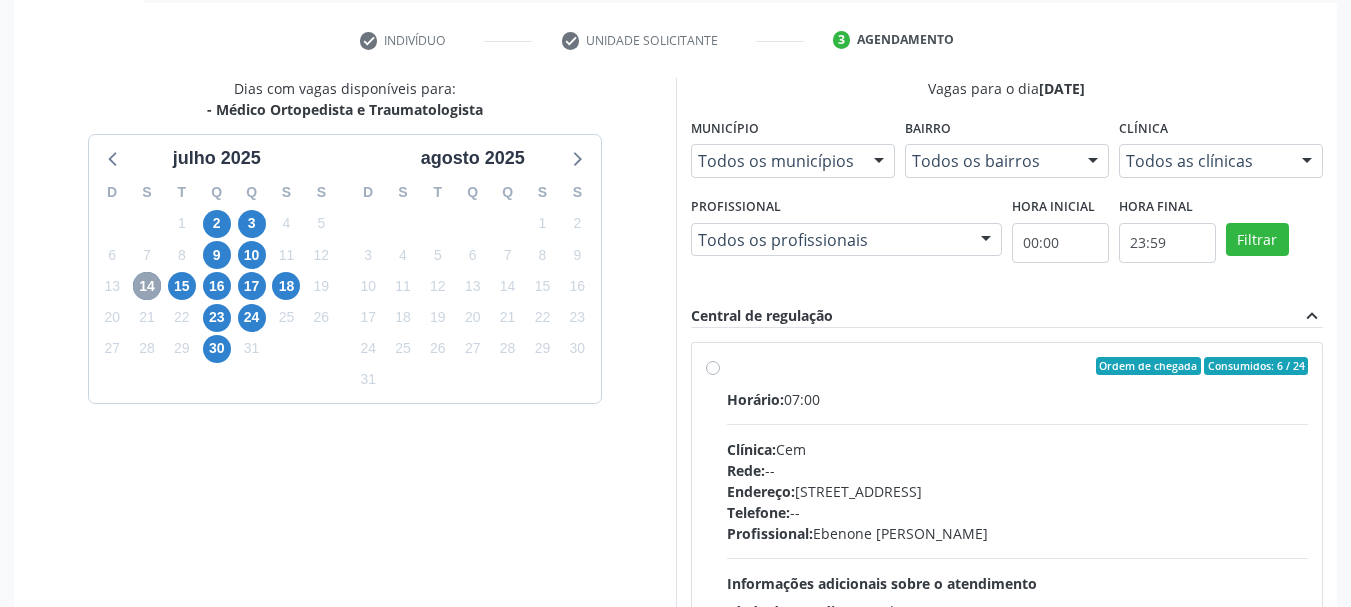 scroll, scrollTop: 552, scrollLeft: 0, axis: vertical 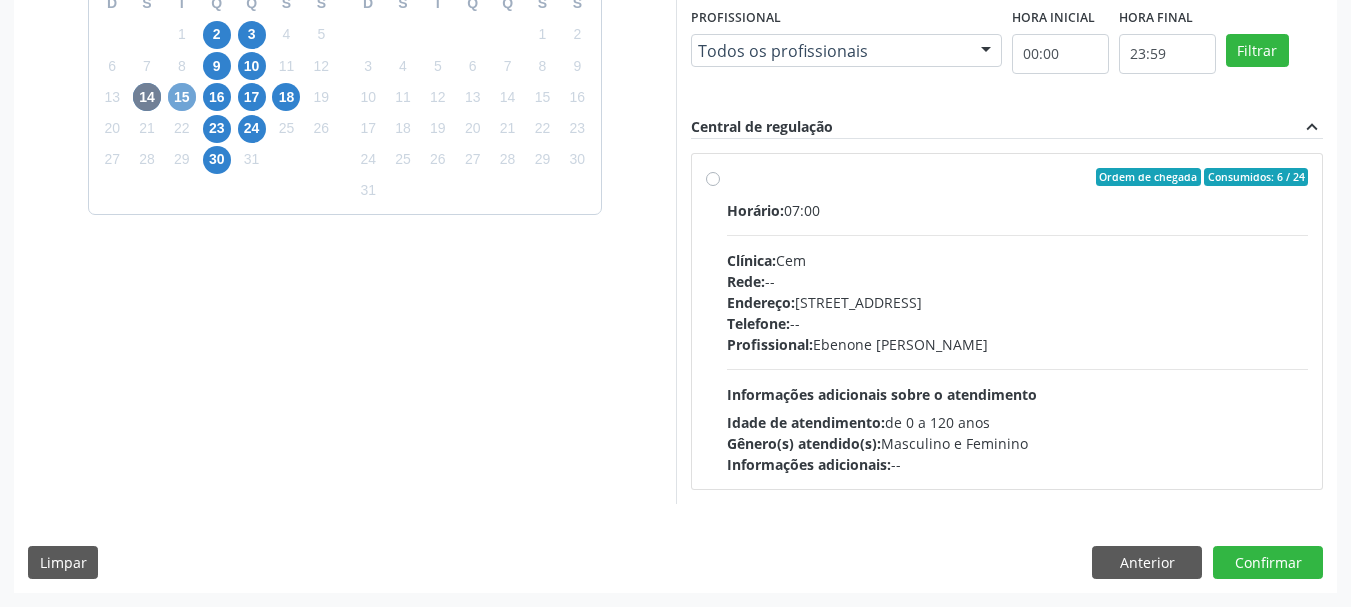 click on "15" at bounding box center (182, 97) 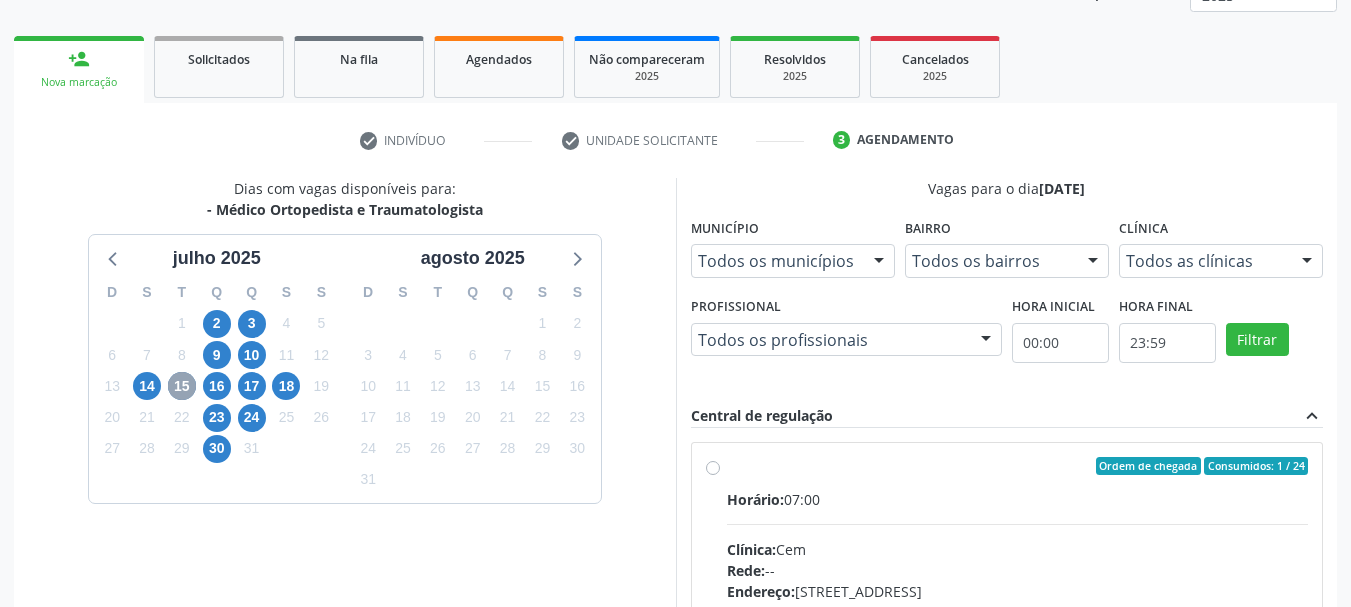 scroll, scrollTop: 552, scrollLeft: 0, axis: vertical 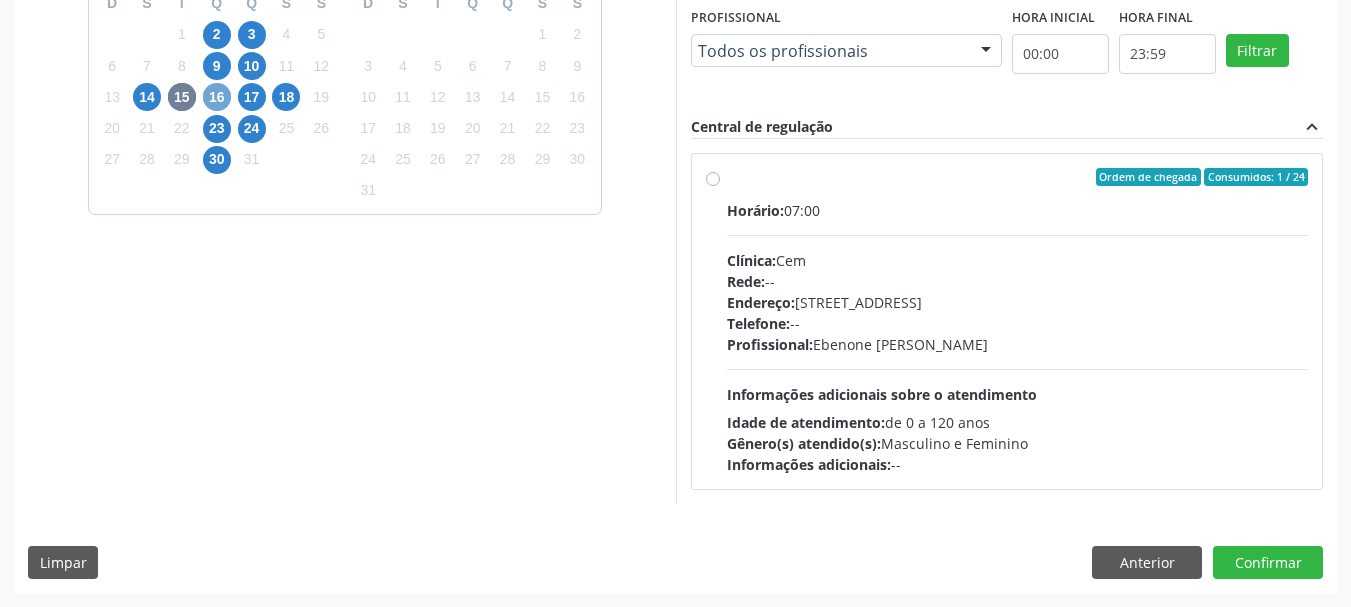 click on "16" at bounding box center (217, 97) 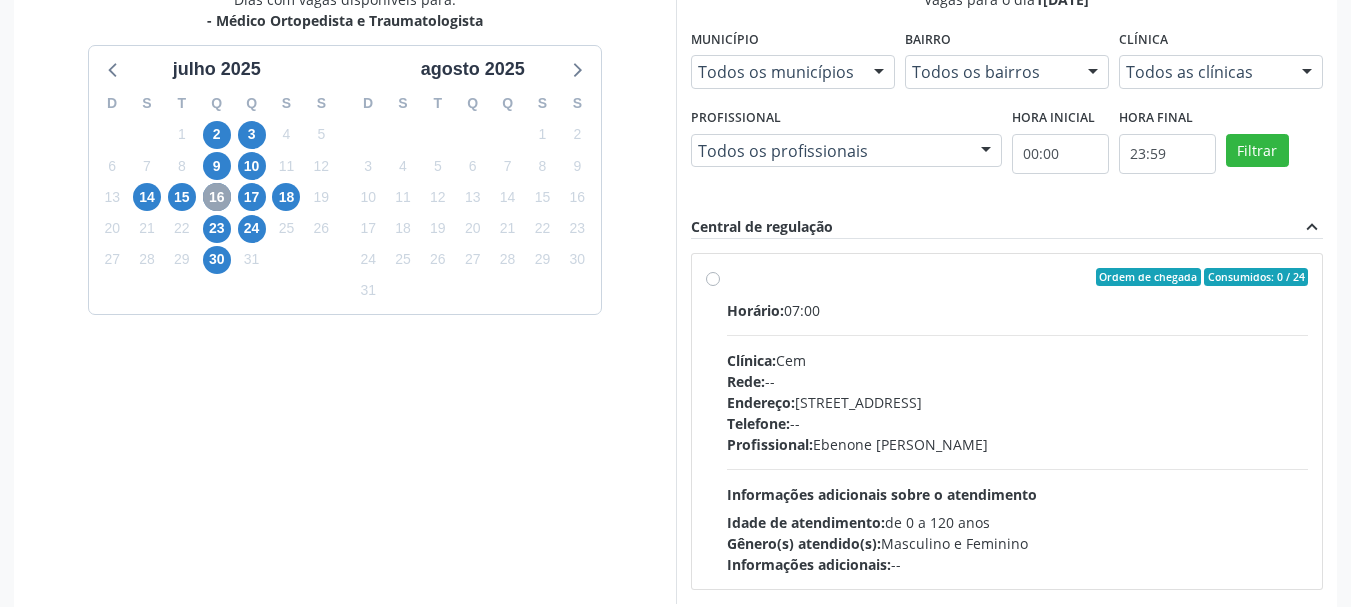 scroll, scrollTop: 352, scrollLeft: 0, axis: vertical 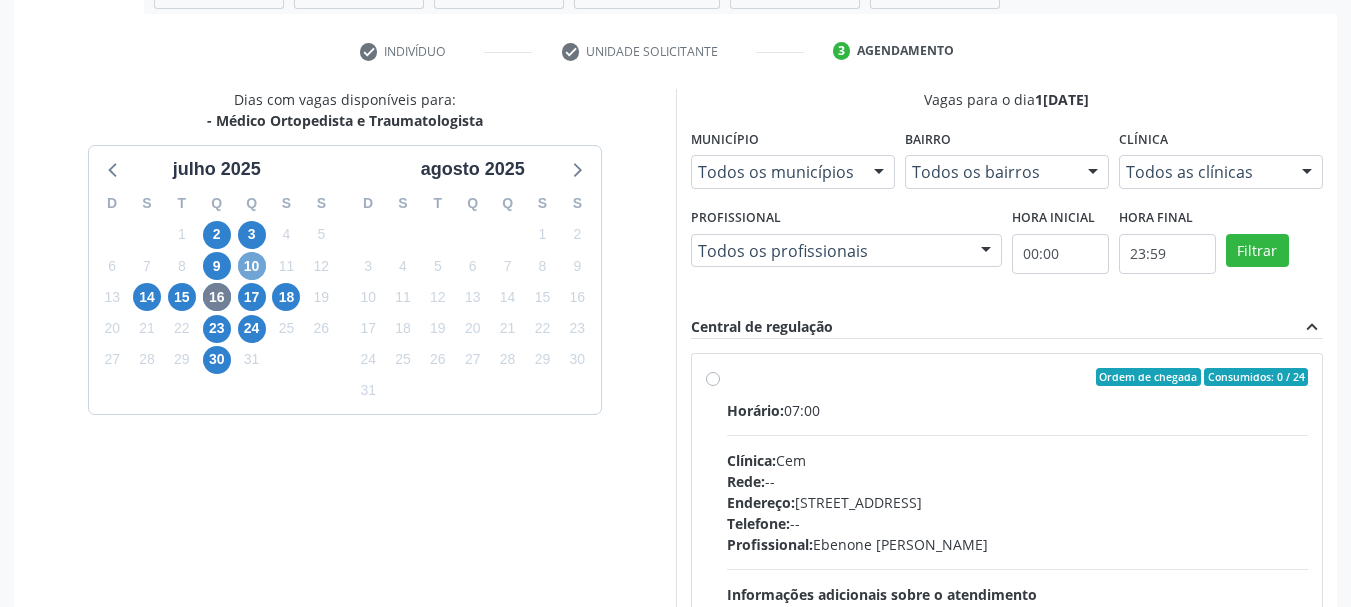 click on "10" at bounding box center (252, 266) 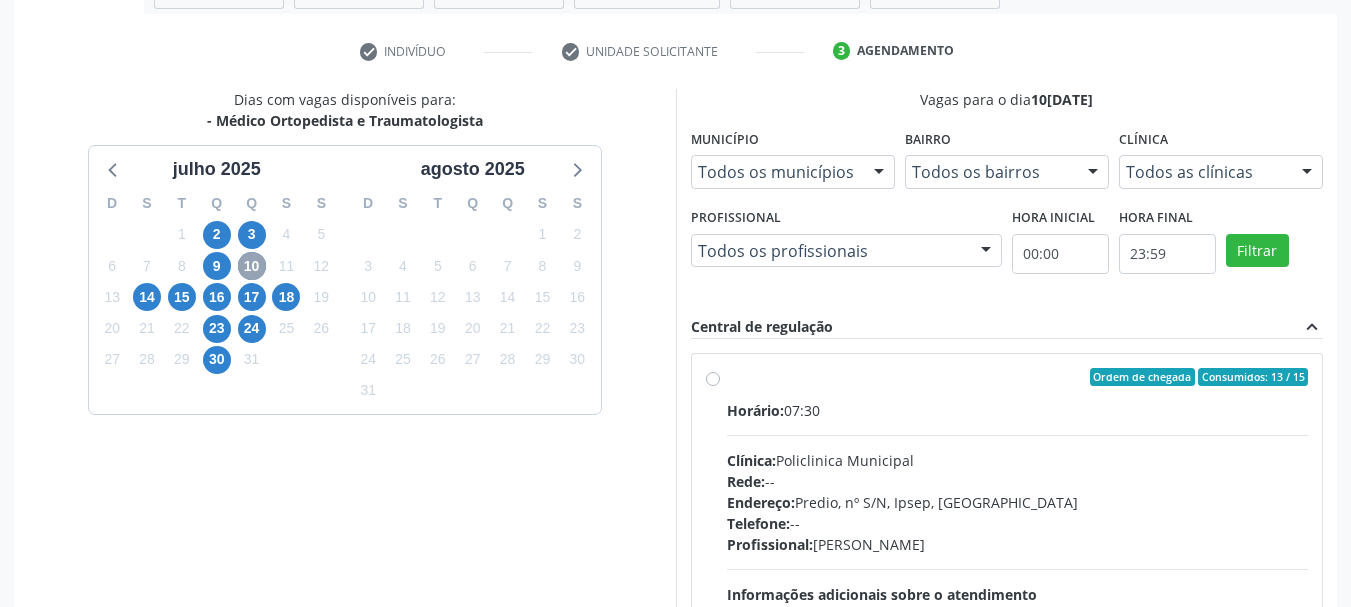 scroll, scrollTop: 452, scrollLeft: 0, axis: vertical 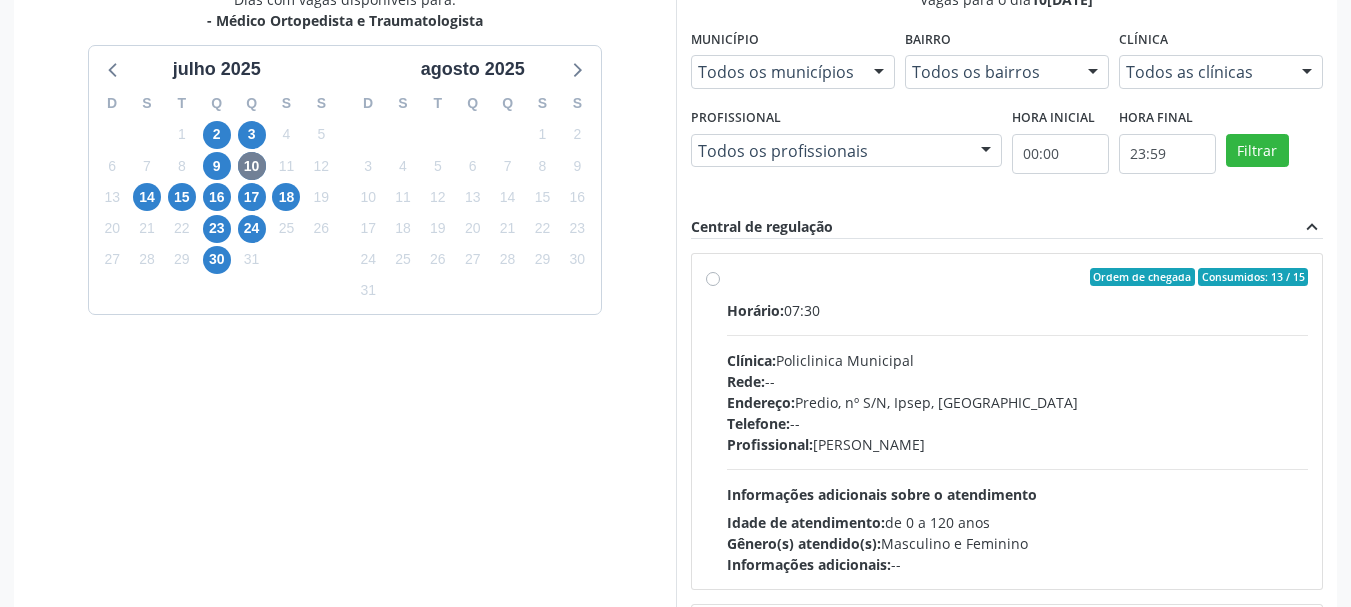 click on "Ordem de chegada
Consumidos: 13 / 15
Horário:   07:30
Clínica:  Policlinica Municipal
Rede:
--
Endereço:   Predio, nº S/N, Ipsep, Serra Talhada - PE
Telefone:   --
Profissional:
Eugenio Pericles Muniz Ferreira
Informações adicionais sobre o atendimento
Idade de atendimento:
de 0 a 120 anos
Gênero(s) atendido(s):
Masculino e Feminino
Informações adicionais:
--" at bounding box center [1018, 421] 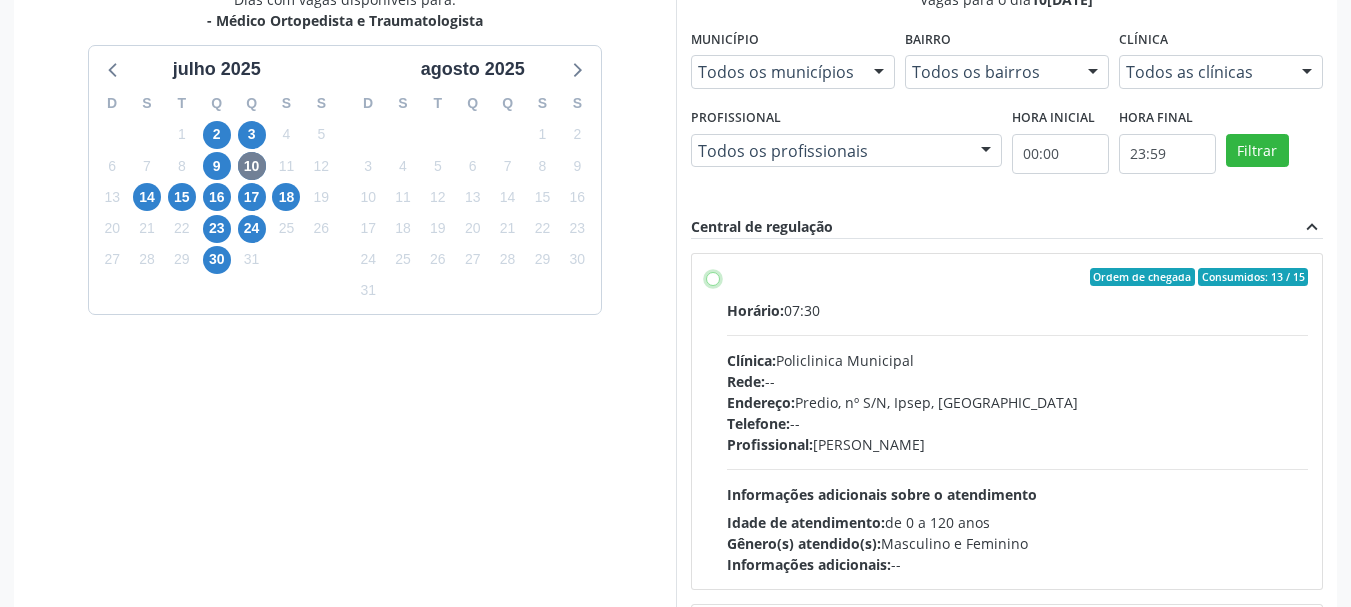 click on "Ordem de chegada
Consumidos: 13 / 15
Horário:   07:30
Clínica:  Policlinica Municipal
Rede:
--
Endereço:   Predio, nº S/N, Ipsep, Serra Talhada - PE
Telefone:   --
Profissional:
Eugenio Pericles Muniz Ferreira
Informações adicionais sobre o atendimento
Idade de atendimento:
de 0 a 120 anos
Gênero(s) atendido(s):
Masculino e Feminino
Informações adicionais:
--" at bounding box center (713, 277) 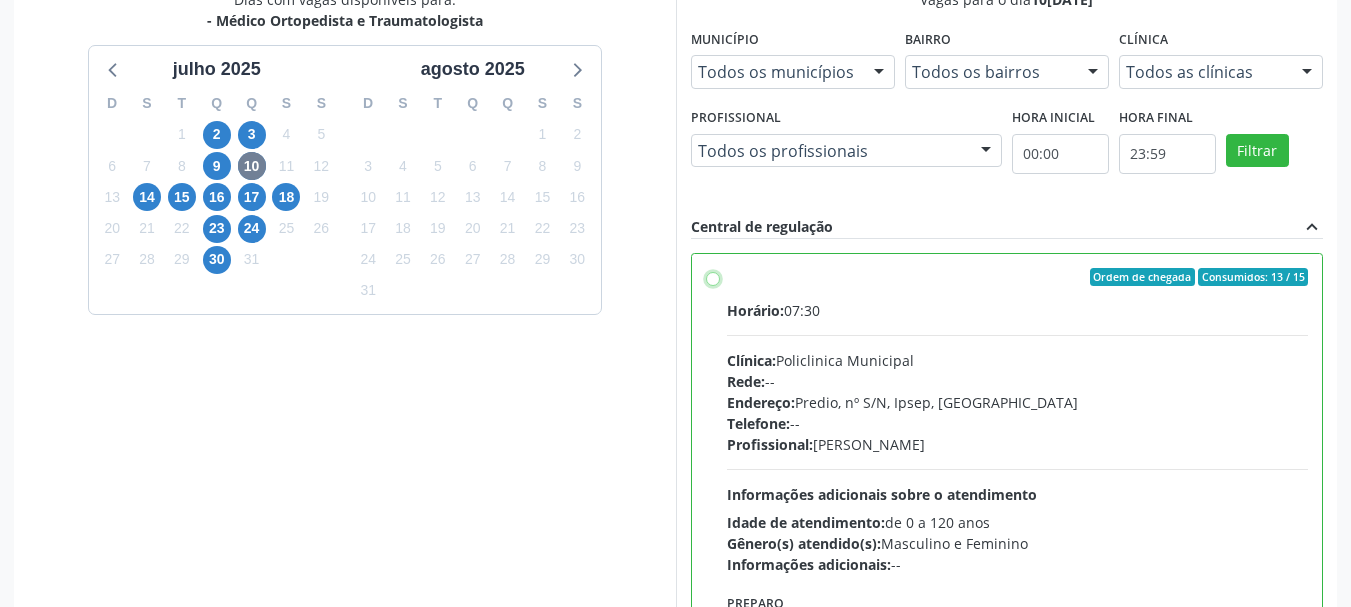 radio on "true" 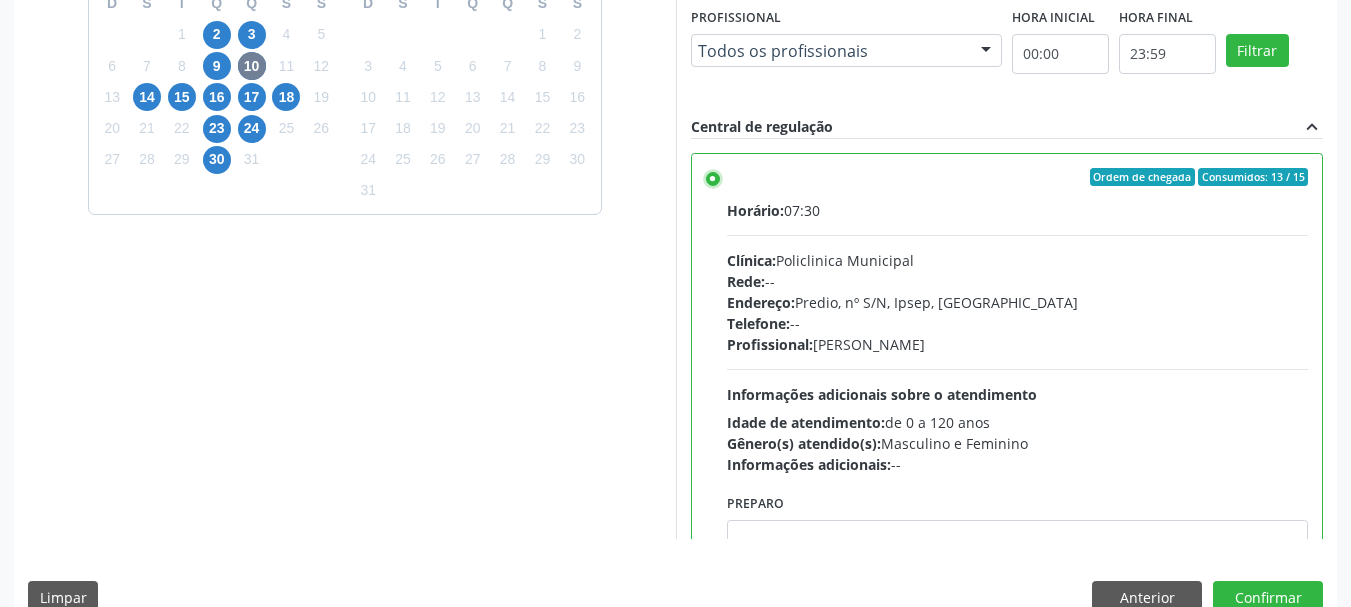 scroll, scrollTop: 588, scrollLeft: 0, axis: vertical 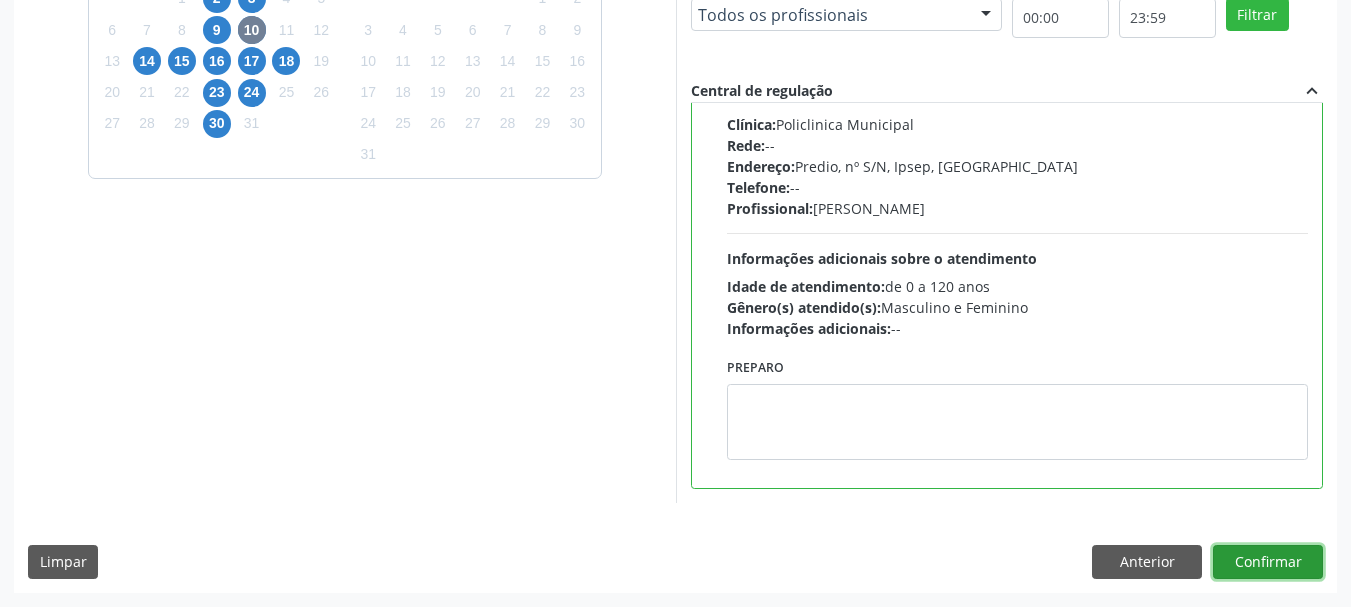 click on "Confirmar" at bounding box center [1268, 562] 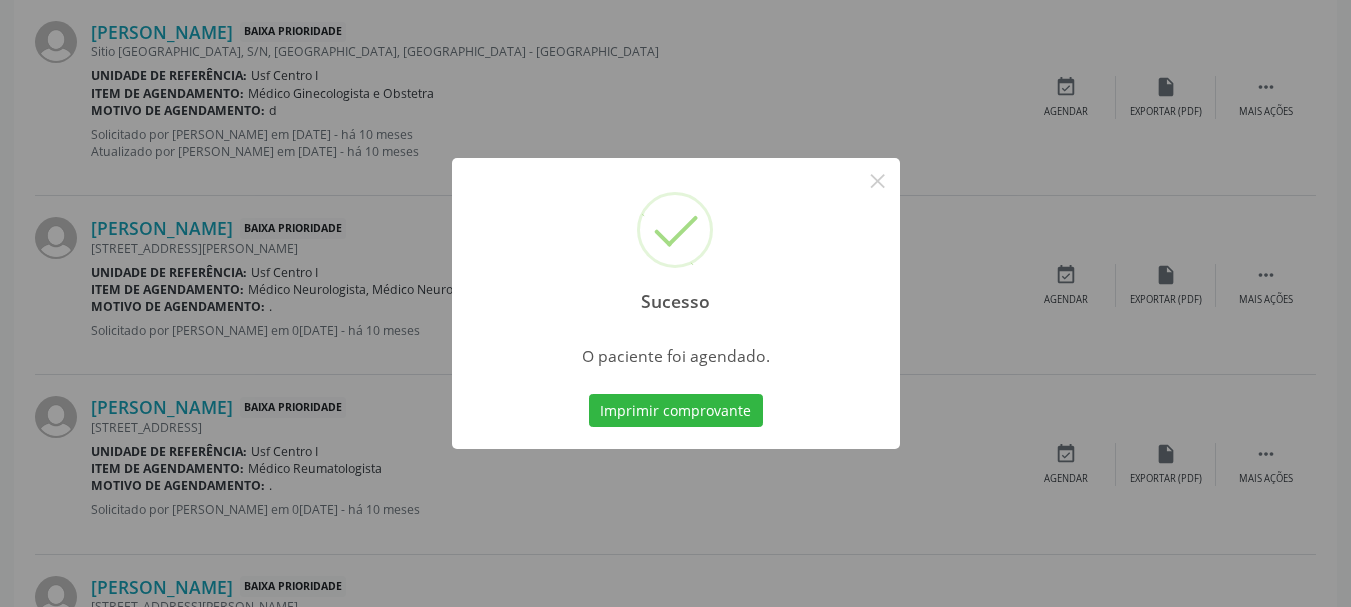 scroll, scrollTop: 60, scrollLeft: 0, axis: vertical 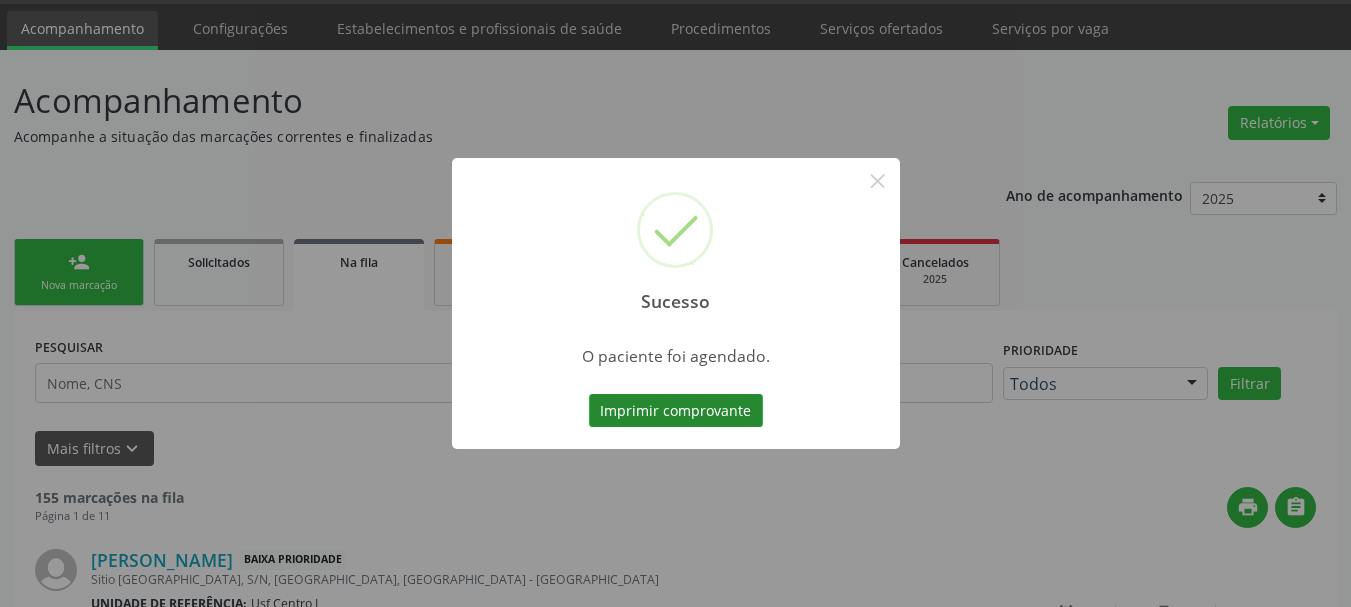 click on "Imprimir comprovante" at bounding box center (676, 411) 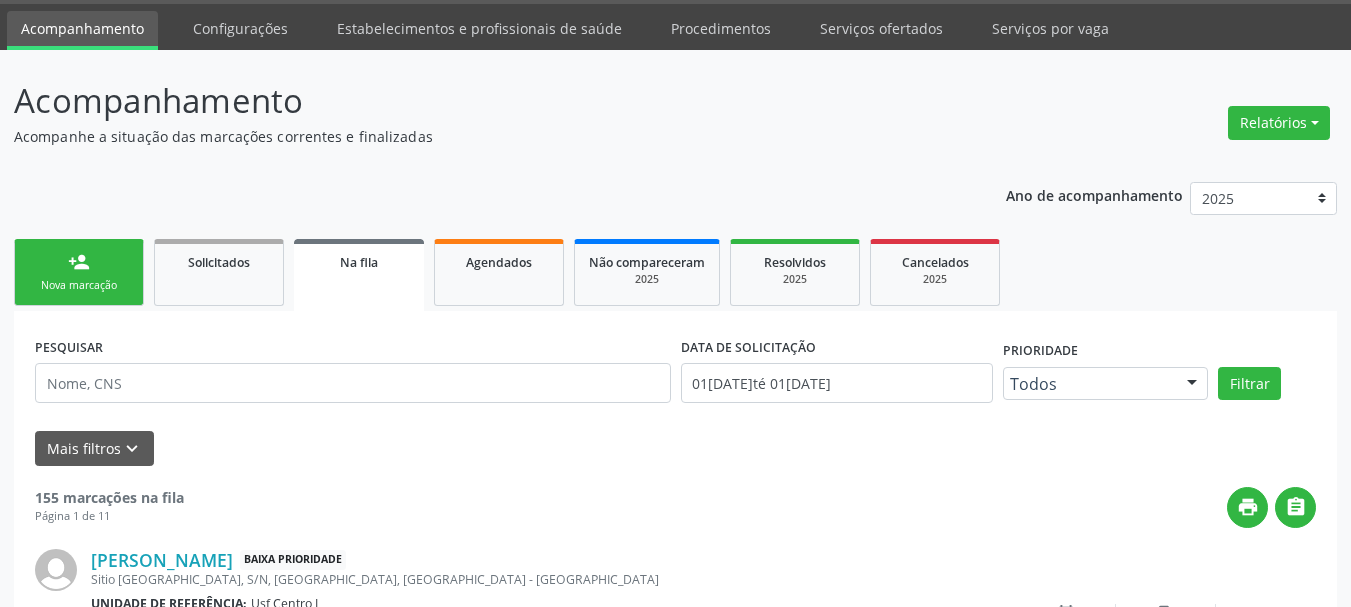 click on "person_add" at bounding box center [79, 262] 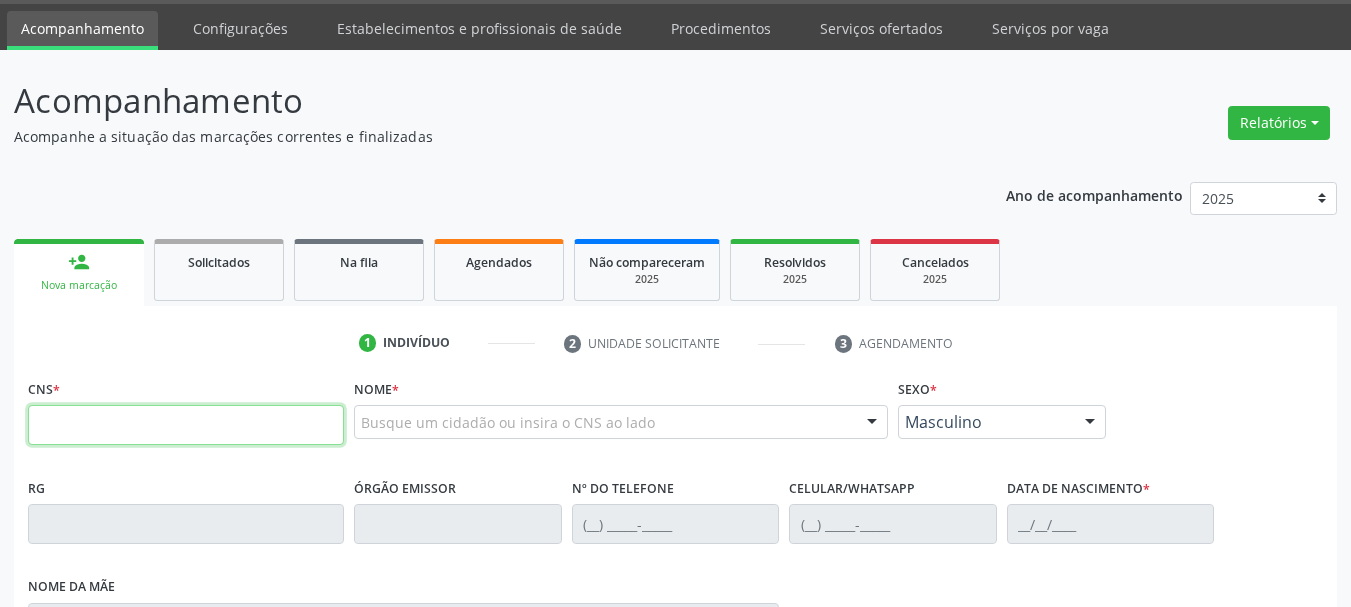 click at bounding box center [186, 425] 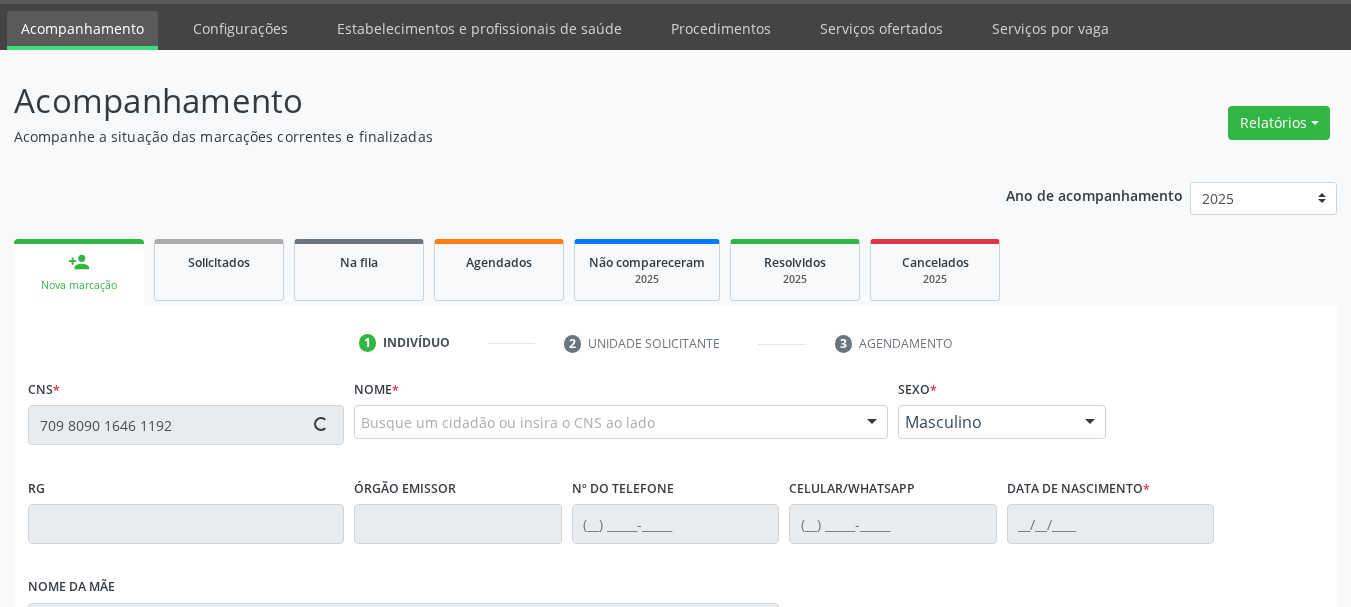 type on "709 8090 1646 1192" 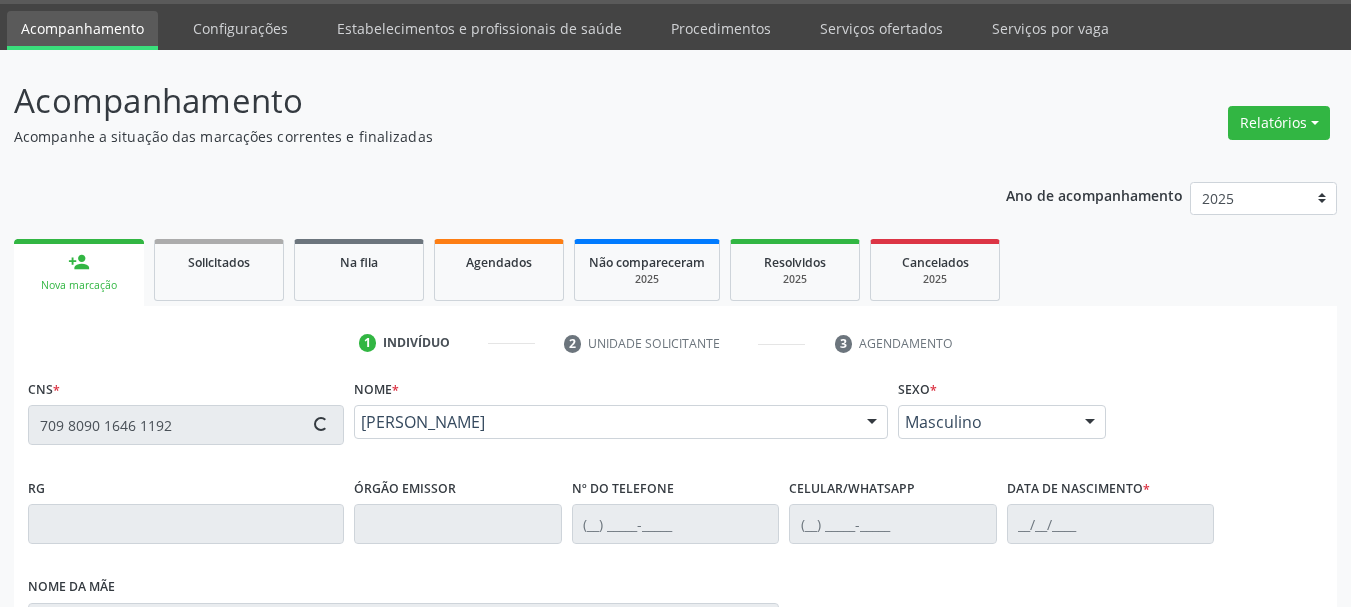 type on "(87) 98165-7116" 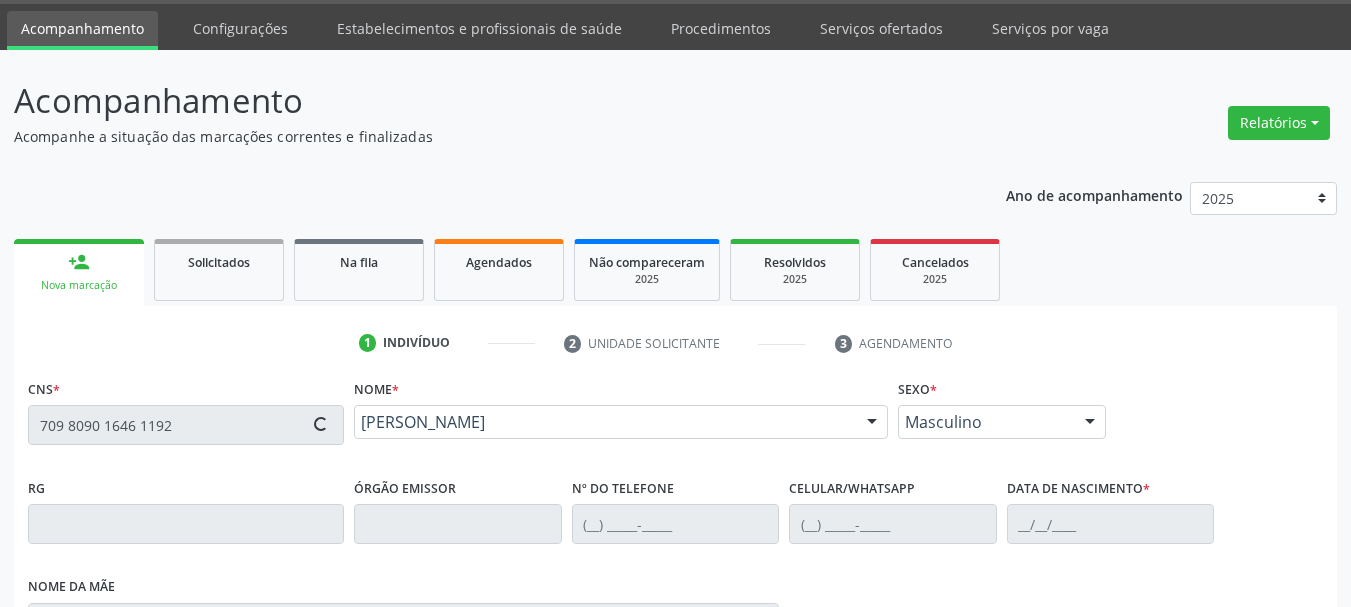 type on "14/03/1988" 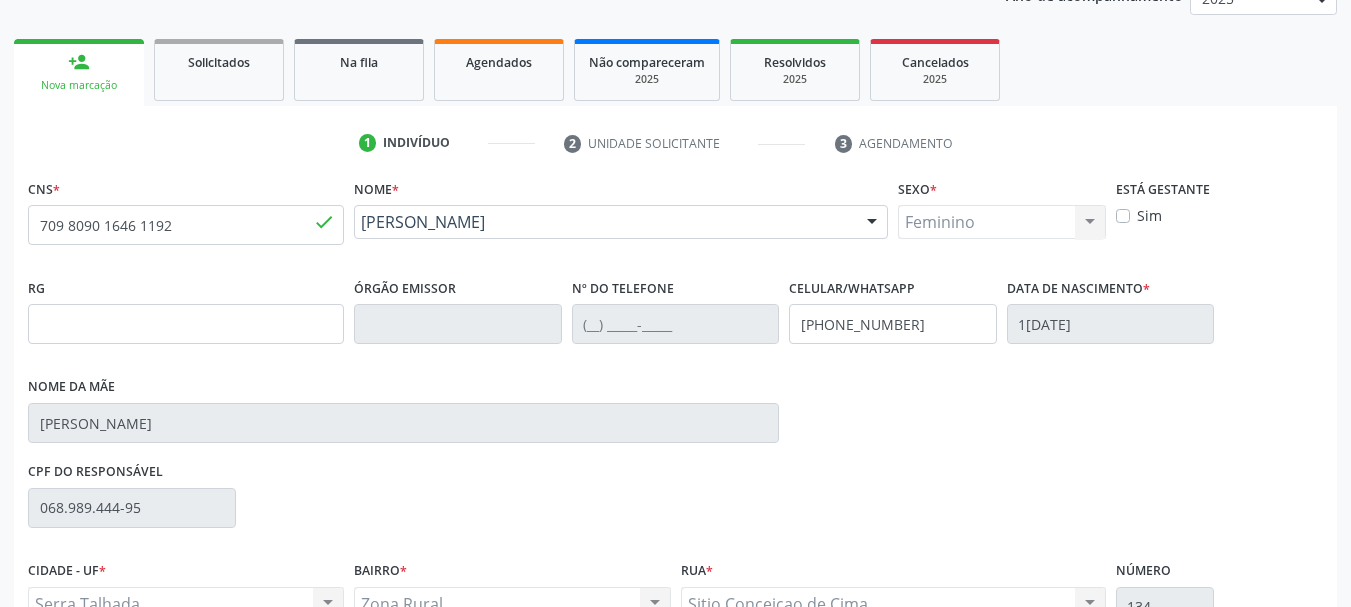 scroll, scrollTop: 460, scrollLeft: 0, axis: vertical 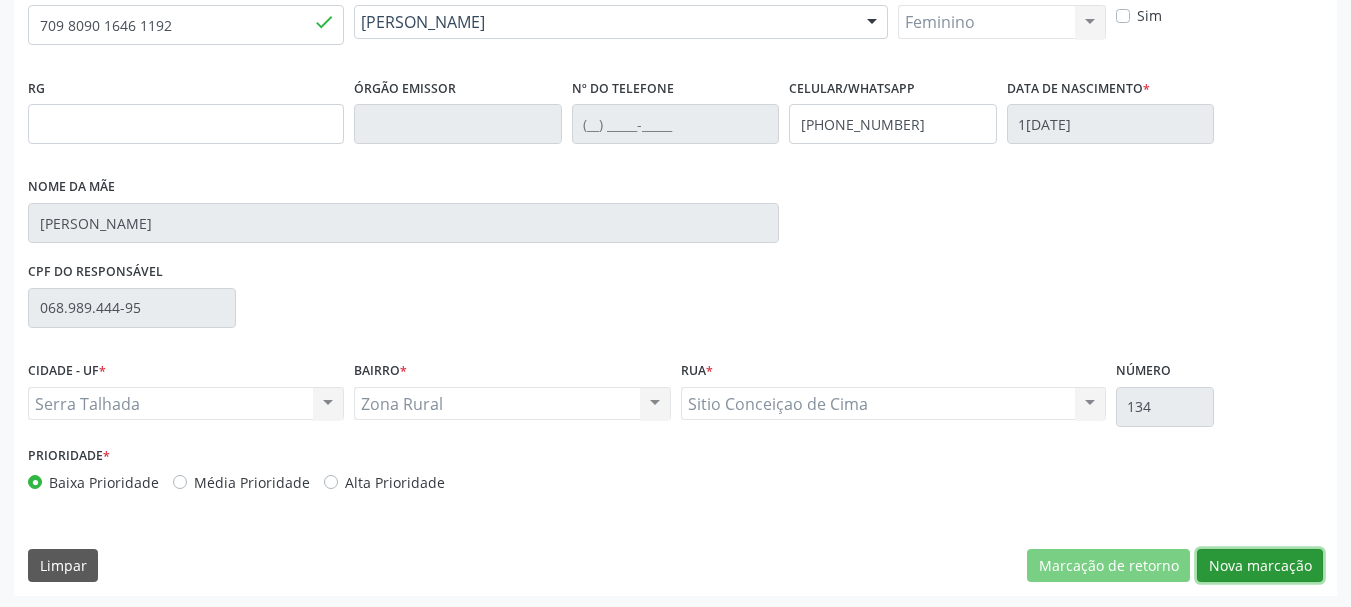 click on "Nova marcação" at bounding box center (1260, 566) 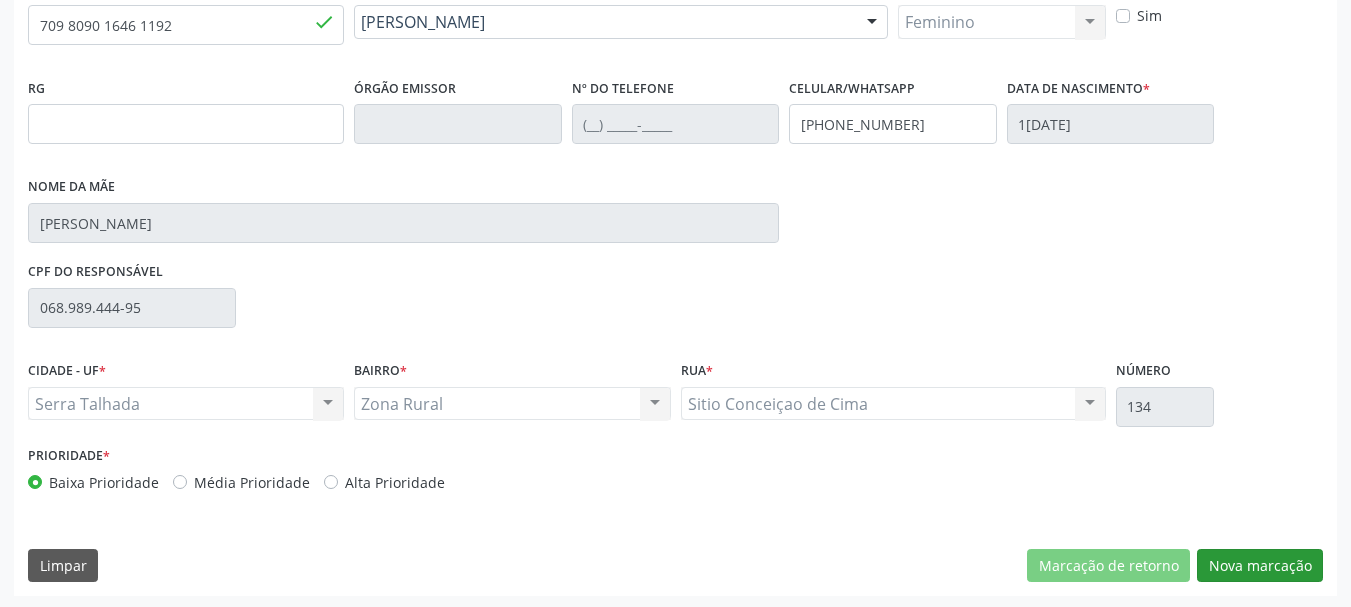scroll, scrollTop: 299, scrollLeft: 0, axis: vertical 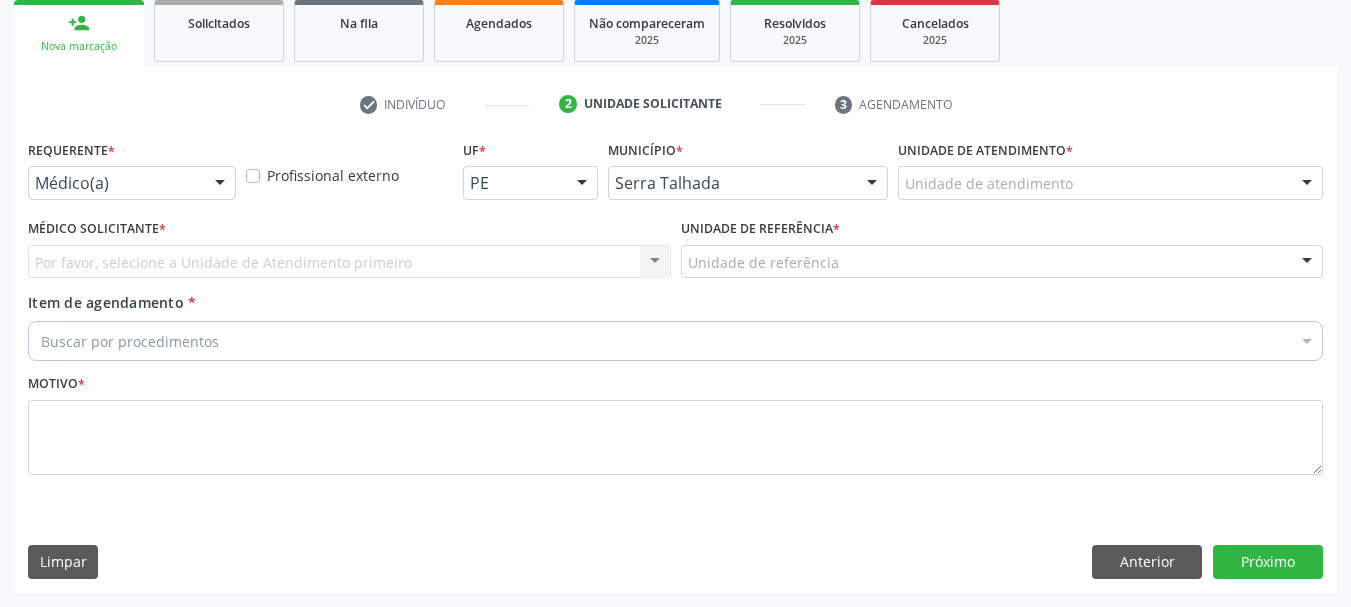 click at bounding box center [220, 184] 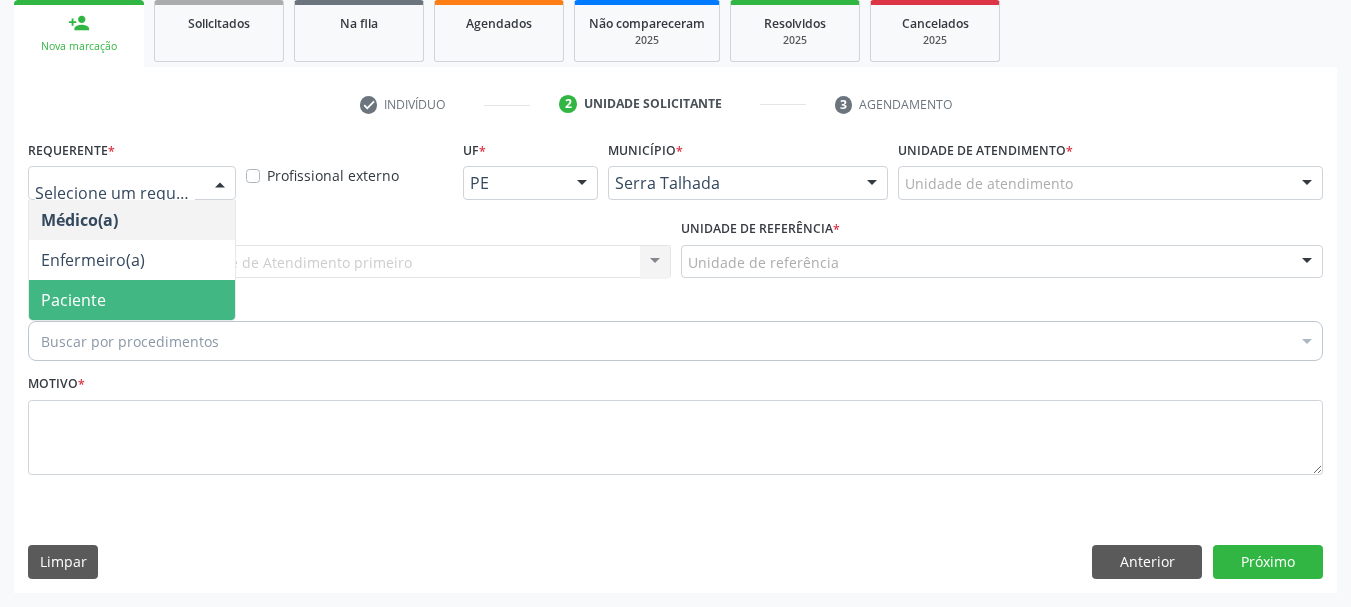 click on "Paciente" at bounding box center [73, 300] 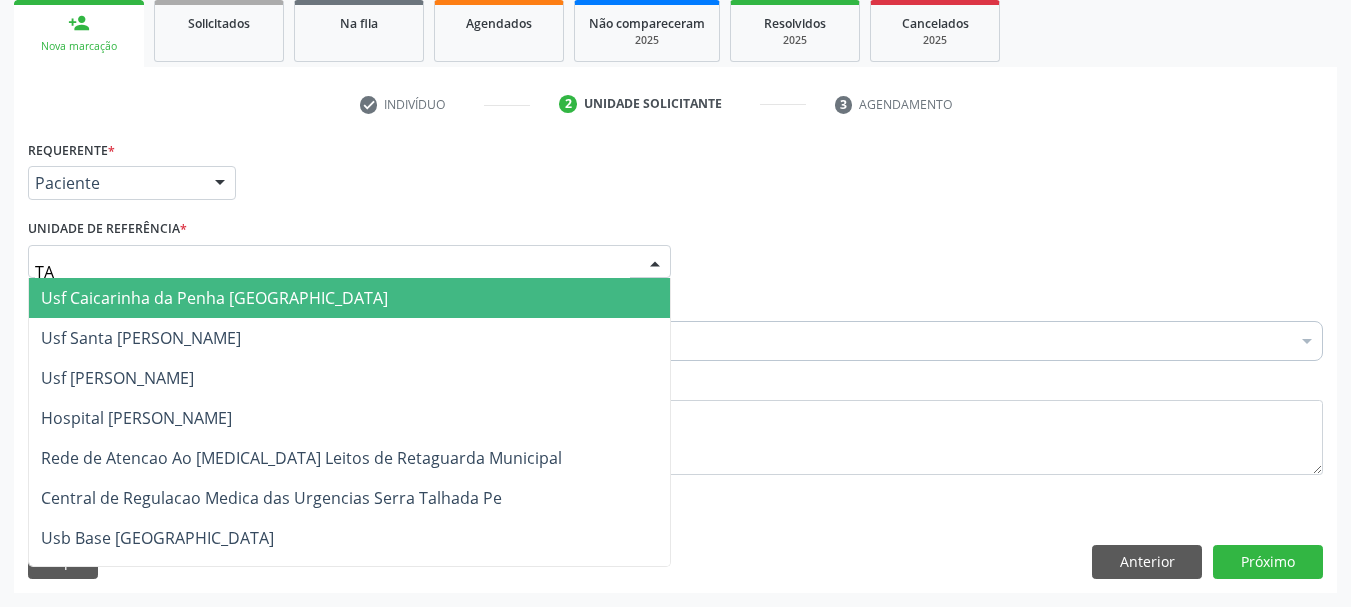 type on "TAU" 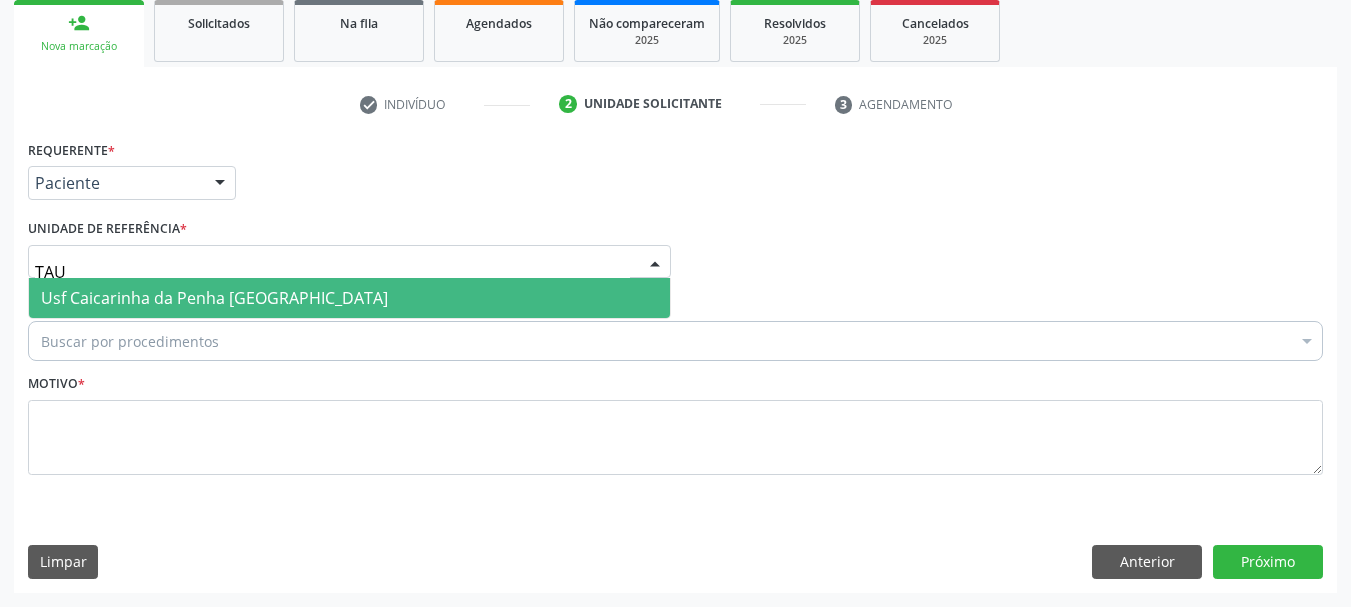 click on "Usf Caicarinha da Penha [GEOGRAPHIC_DATA]" at bounding box center (214, 298) 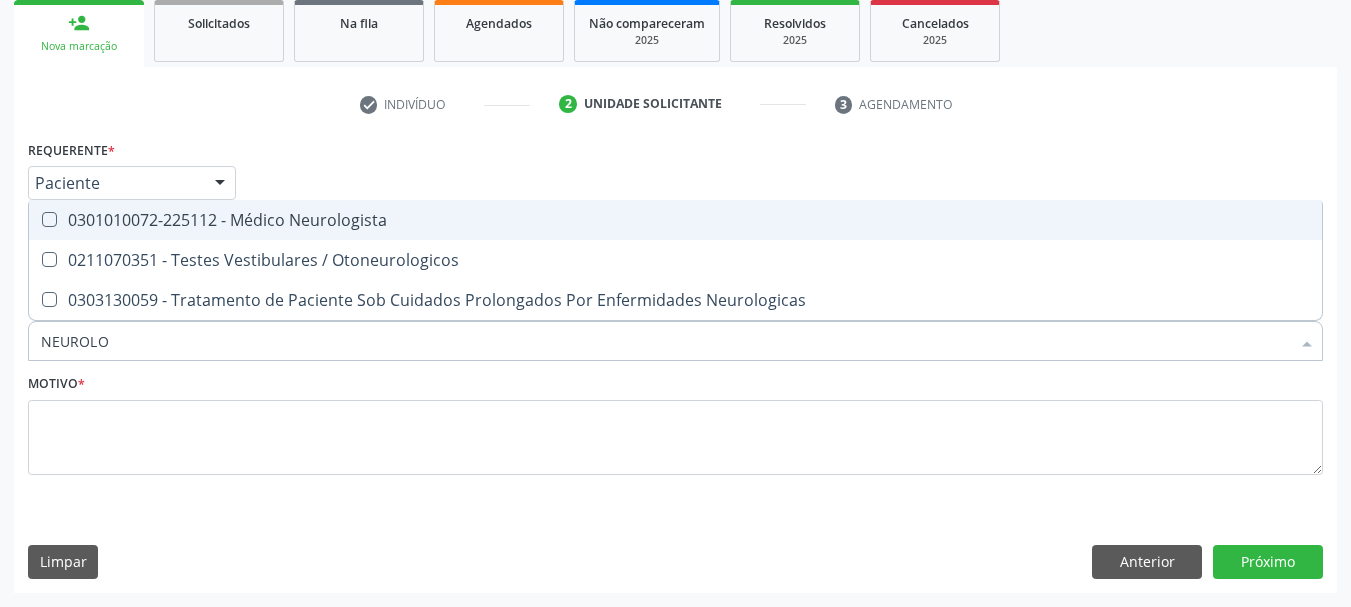 type on "NEUROLOG" 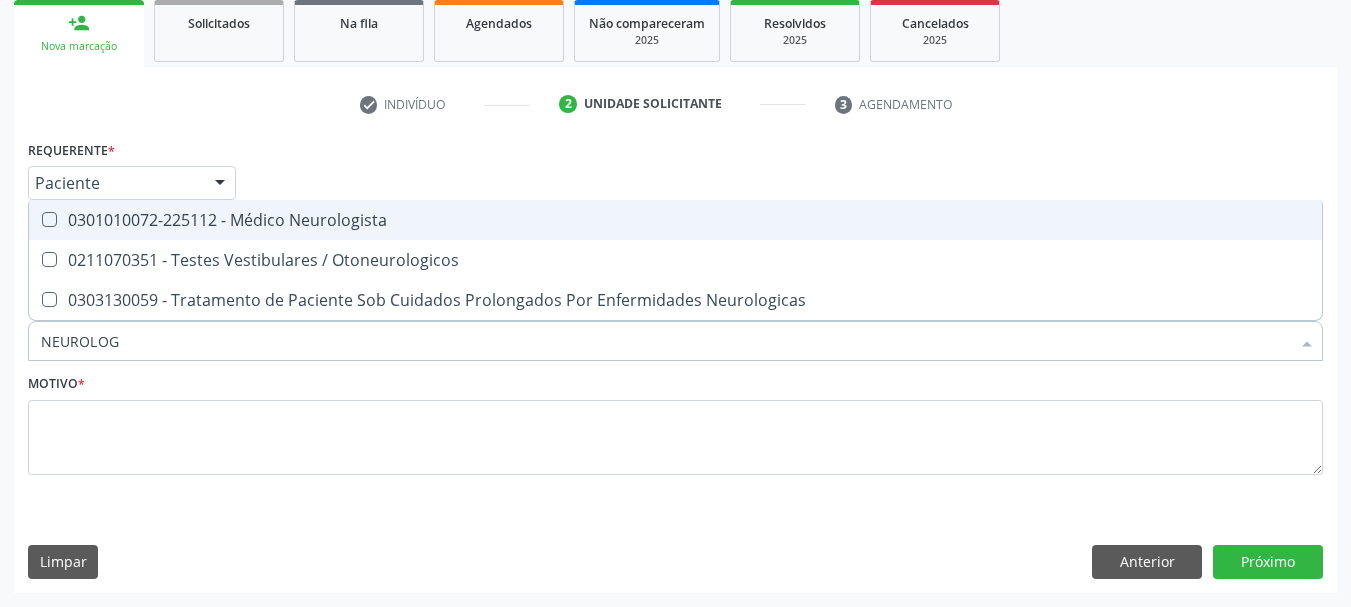click at bounding box center [49, 219] 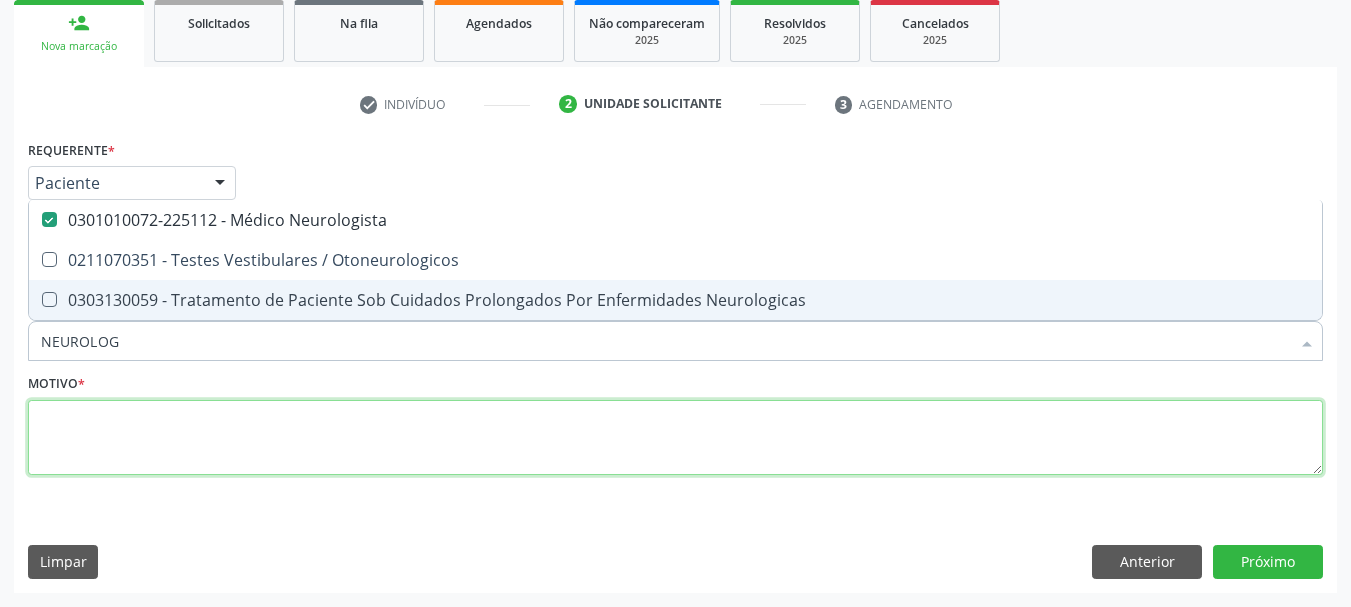 click at bounding box center (675, 438) 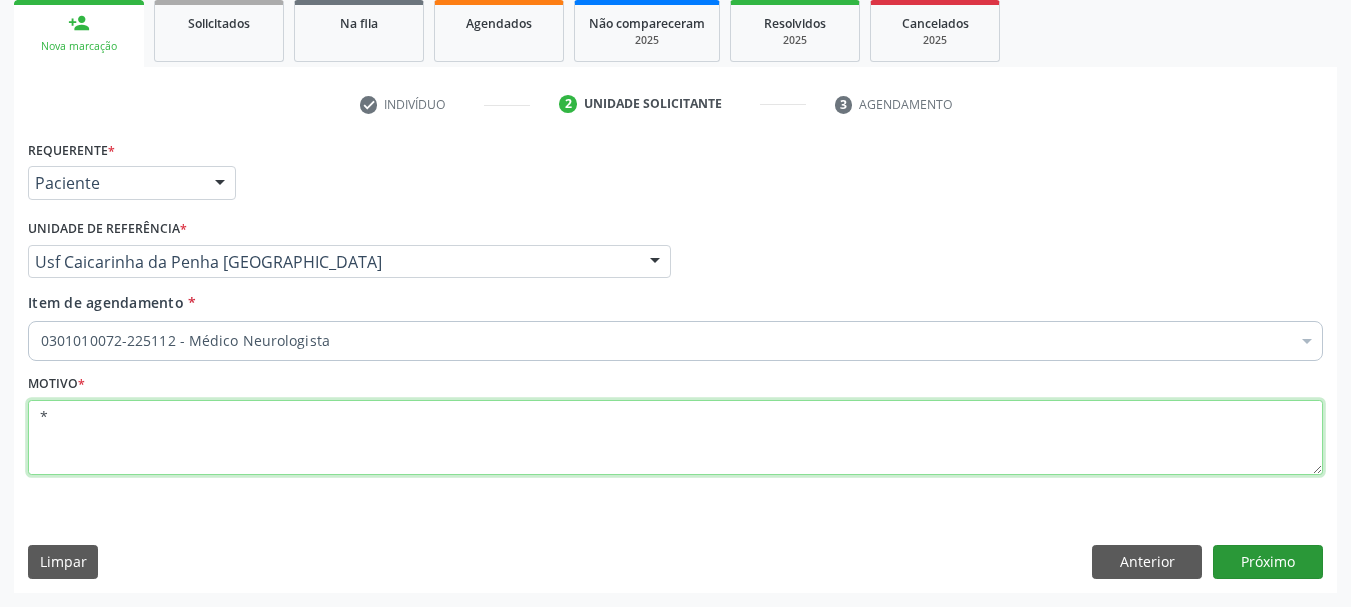 type on "*" 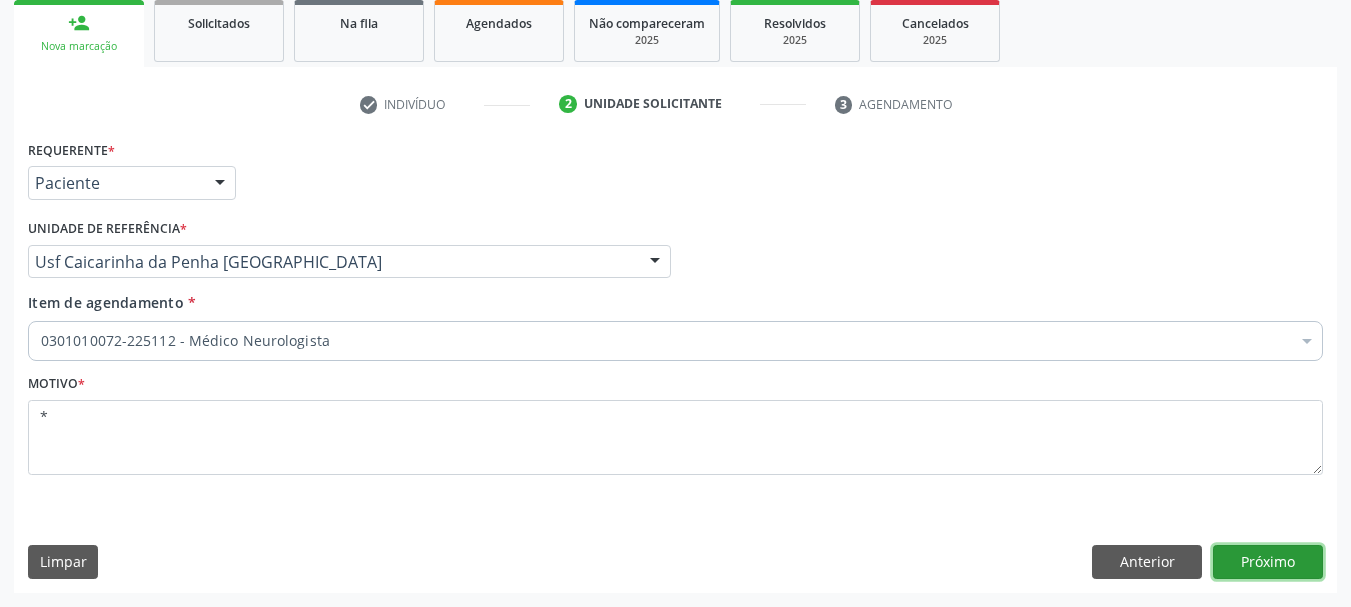 click on "Próximo" at bounding box center (1268, 562) 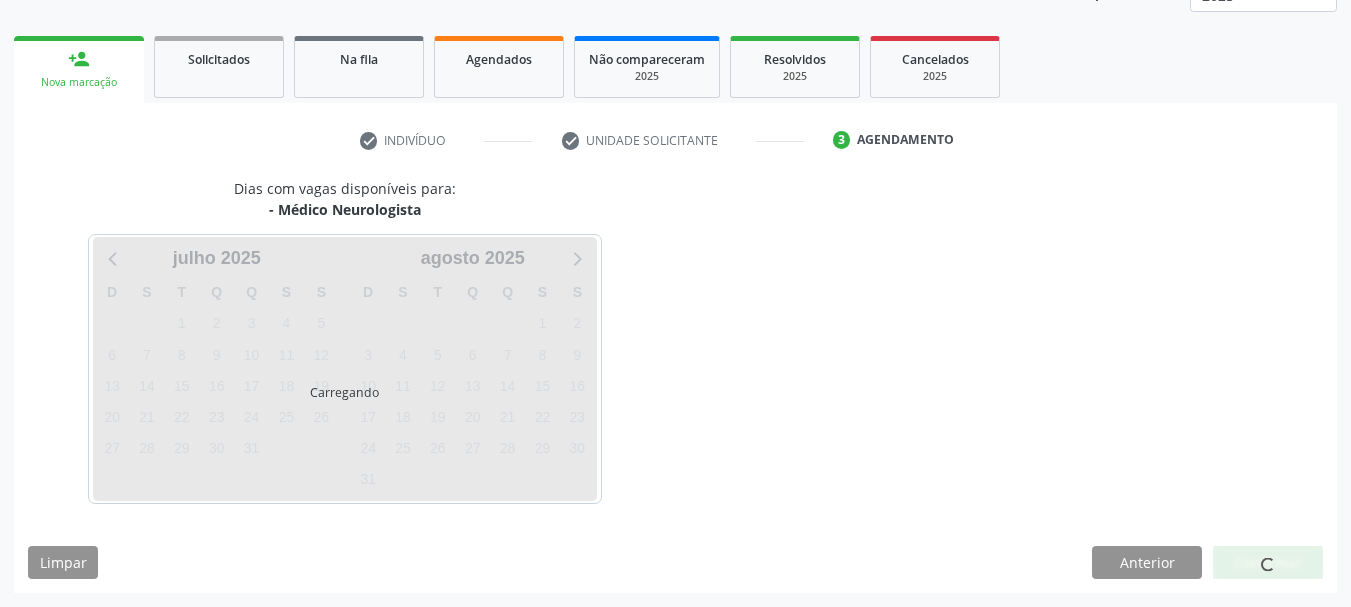 scroll, scrollTop: 263, scrollLeft: 0, axis: vertical 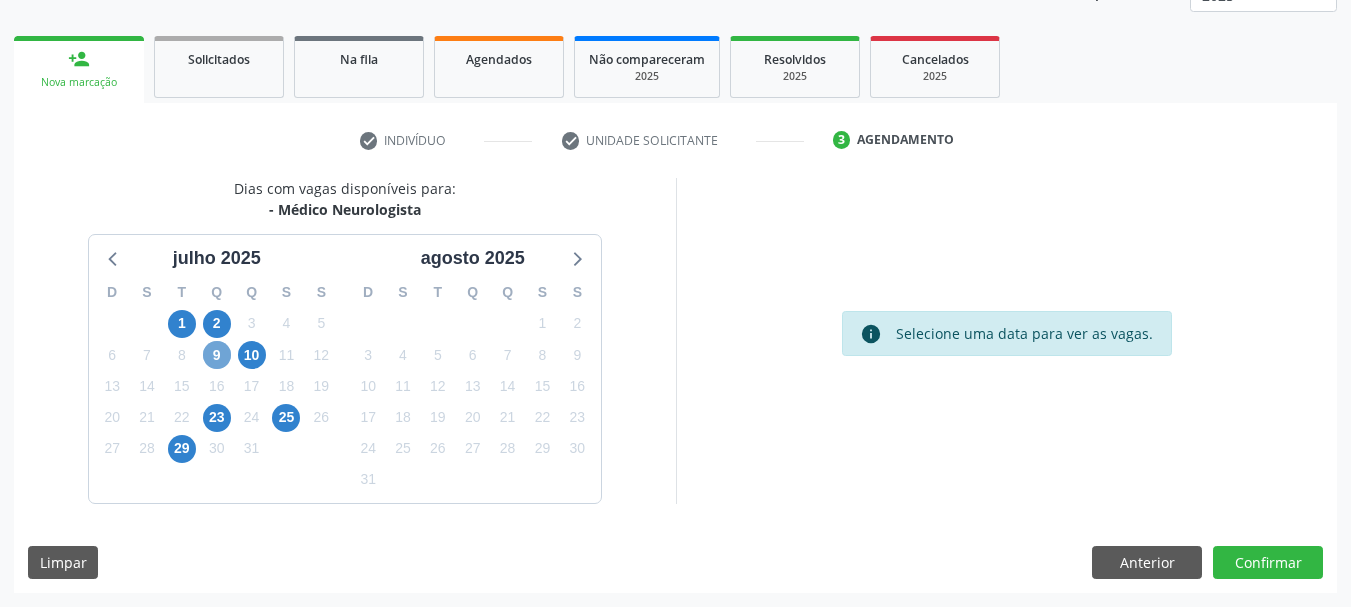 click on "9" at bounding box center (217, 355) 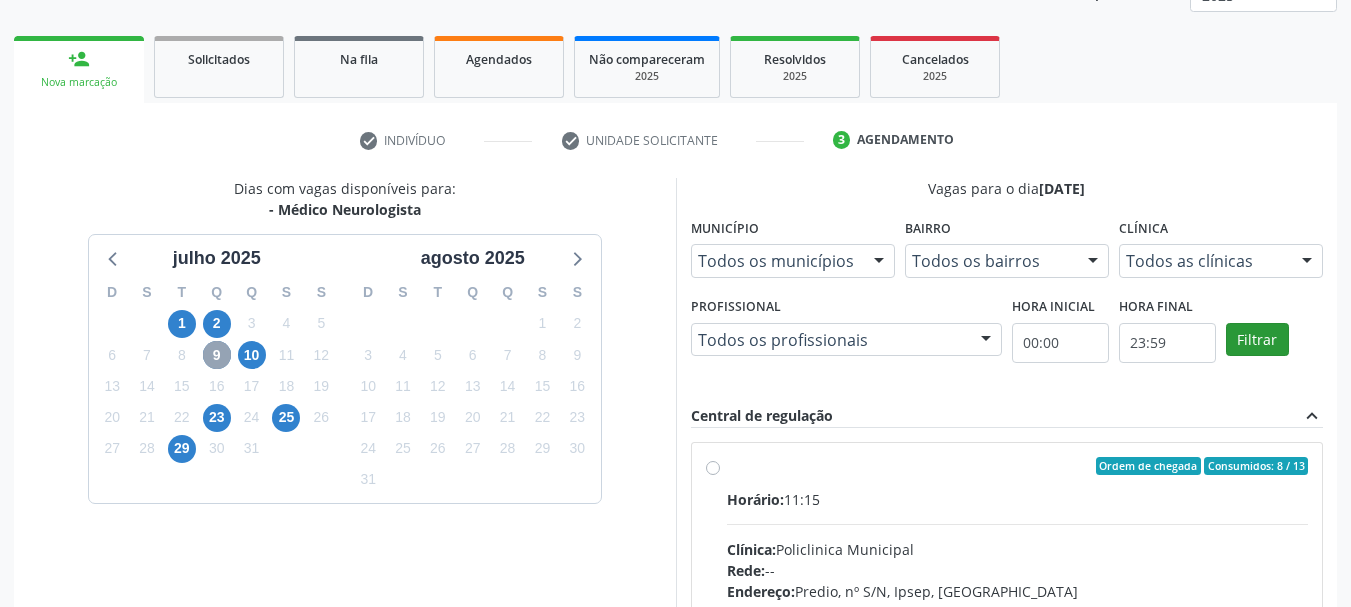 scroll, scrollTop: 363, scrollLeft: 0, axis: vertical 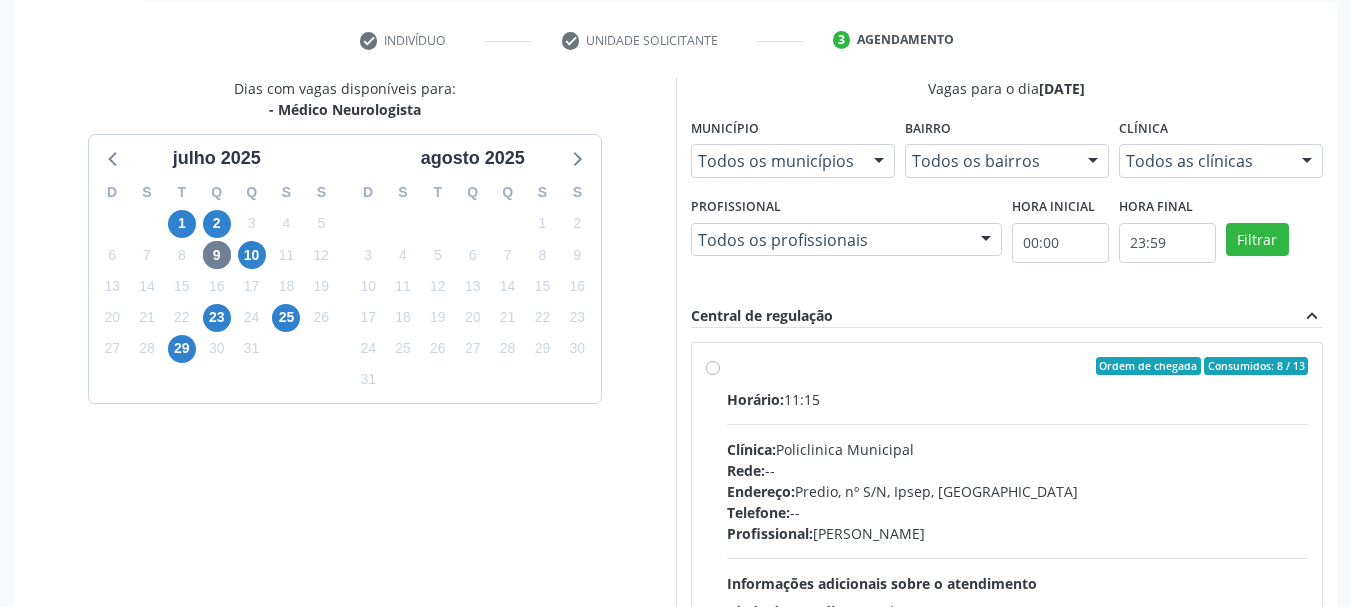click on "Ordem de chegada
Consumidos: 8 / 13
Horário:   11:15
Clínica:  Policlinica Municipal
Rede:
--
Endereço:   Predio, nº S/N, Ipsep, Serra Talhada - PE
Telefone:   --
Profissional:
Cecilia Fernandes Antas Florentino
Informações adicionais sobre o atendimento
Idade de atendimento:
de 0 a 120 anos
Gênero(s) atendido(s):
Masculino e Feminino
Informações adicionais:
--" at bounding box center (1018, 510) 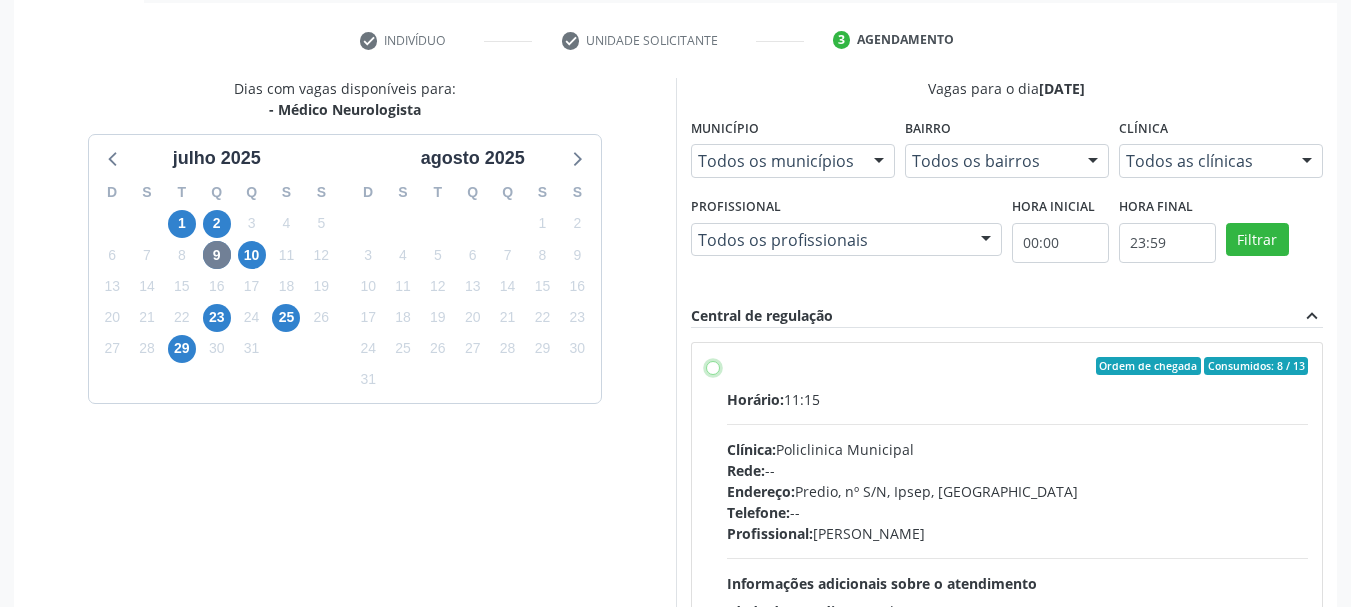 click on "Ordem de chegada
Consumidos: 8 / 13
Horário:   11:15
Clínica:  Policlinica Municipal
Rede:
--
Endereço:   Predio, nº S/N, Ipsep, Serra Talhada - PE
Telefone:   --
Profissional:
Cecilia Fernandes Antas Florentino
Informações adicionais sobre o atendimento
Idade de atendimento:
de 0 a 120 anos
Gênero(s) atendido(s):
Masculino e Feminino
Informações adicionais:
--" at bounding box center [713, 366] 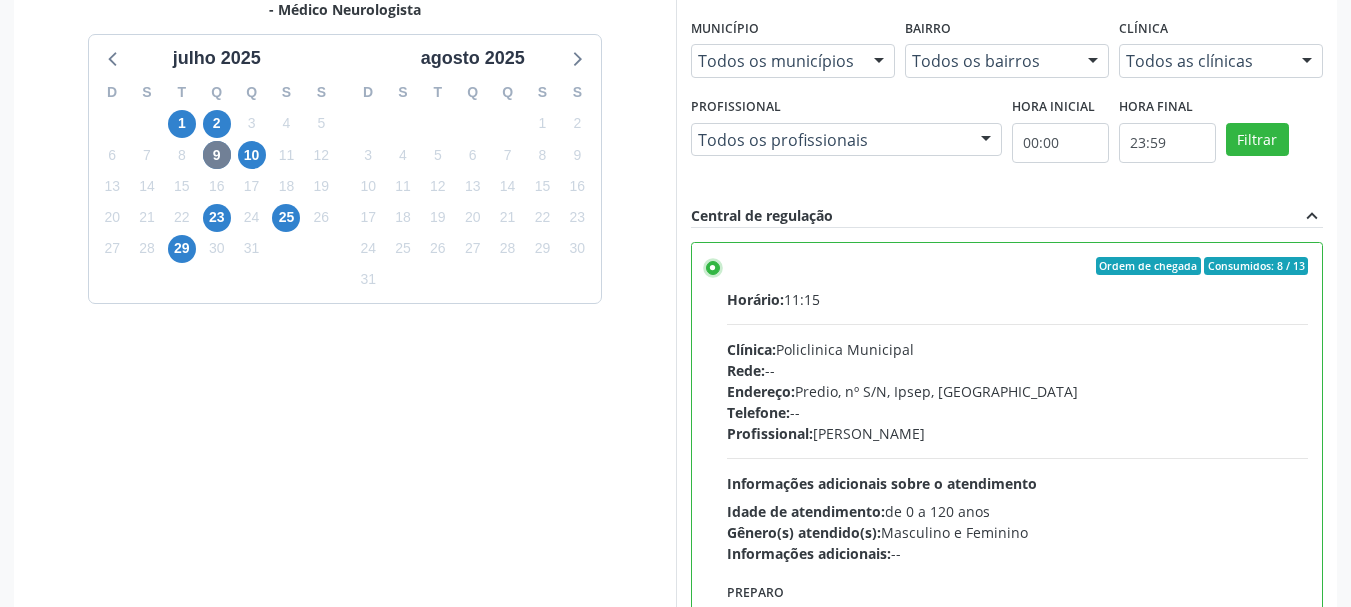scroll, scrollTop: 588, scrollLeft: 0, axis: vertical 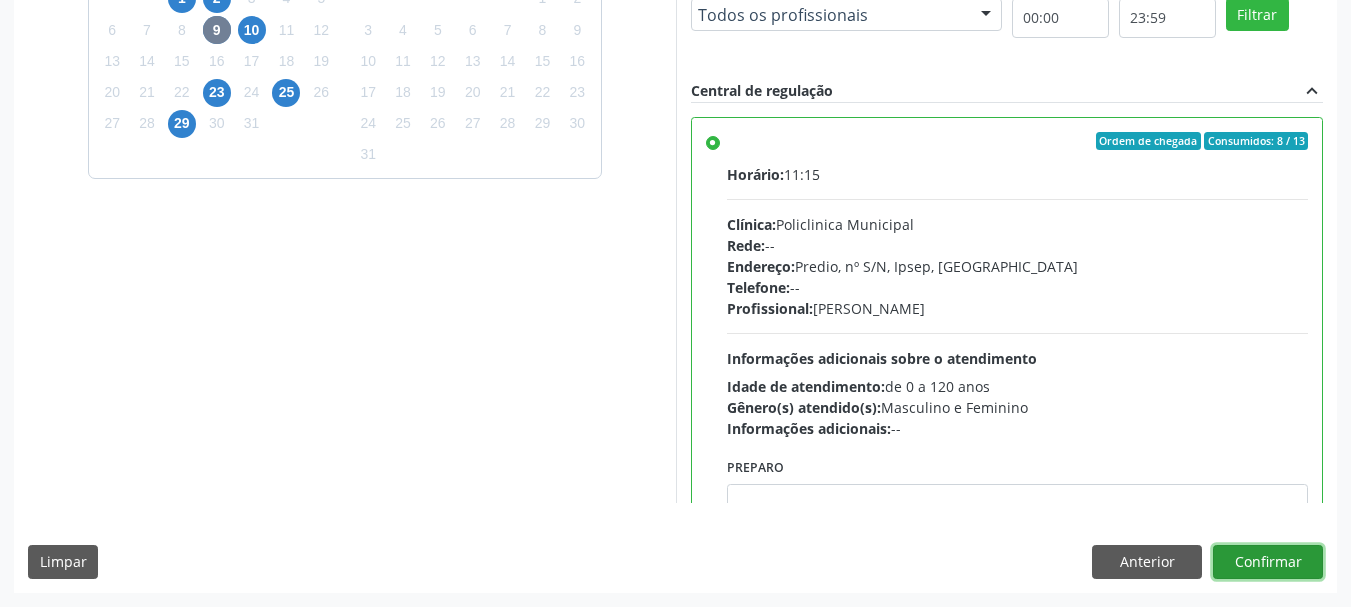 click on "Confirmar" at bounding box center [1268, 562] 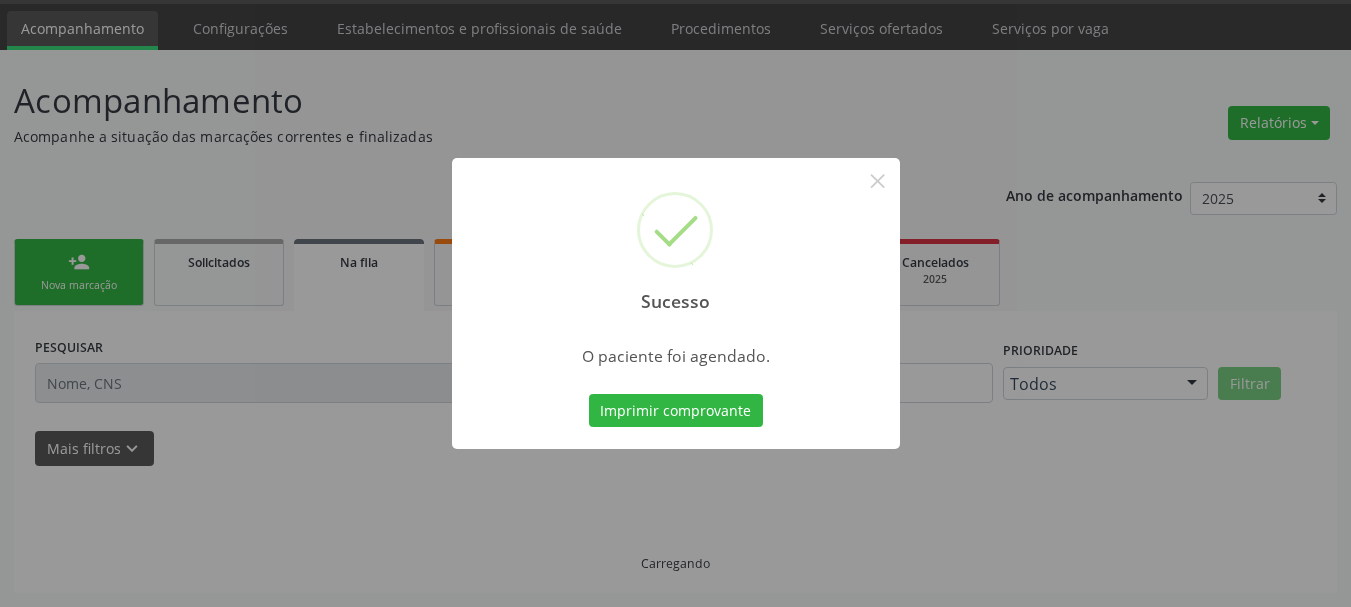 scroll, scrollTop: 60, scrollLeft: 0, axis: vertical 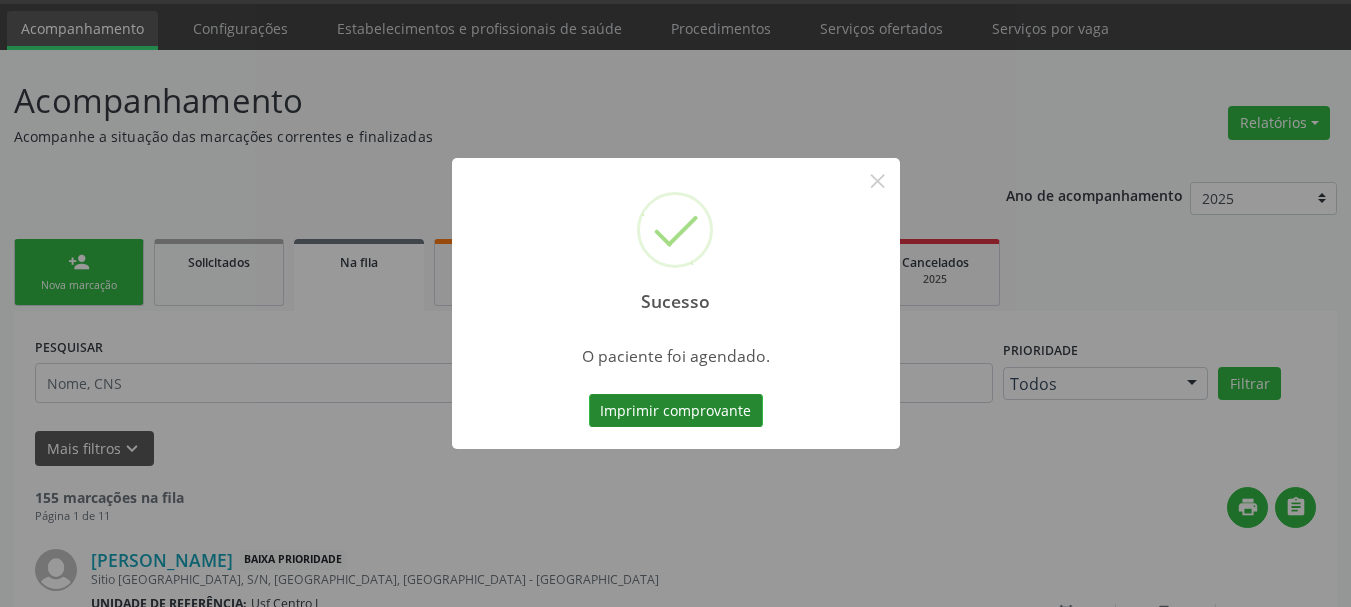 click on "Imprimir comprovante" at bounding box center (676, 411) 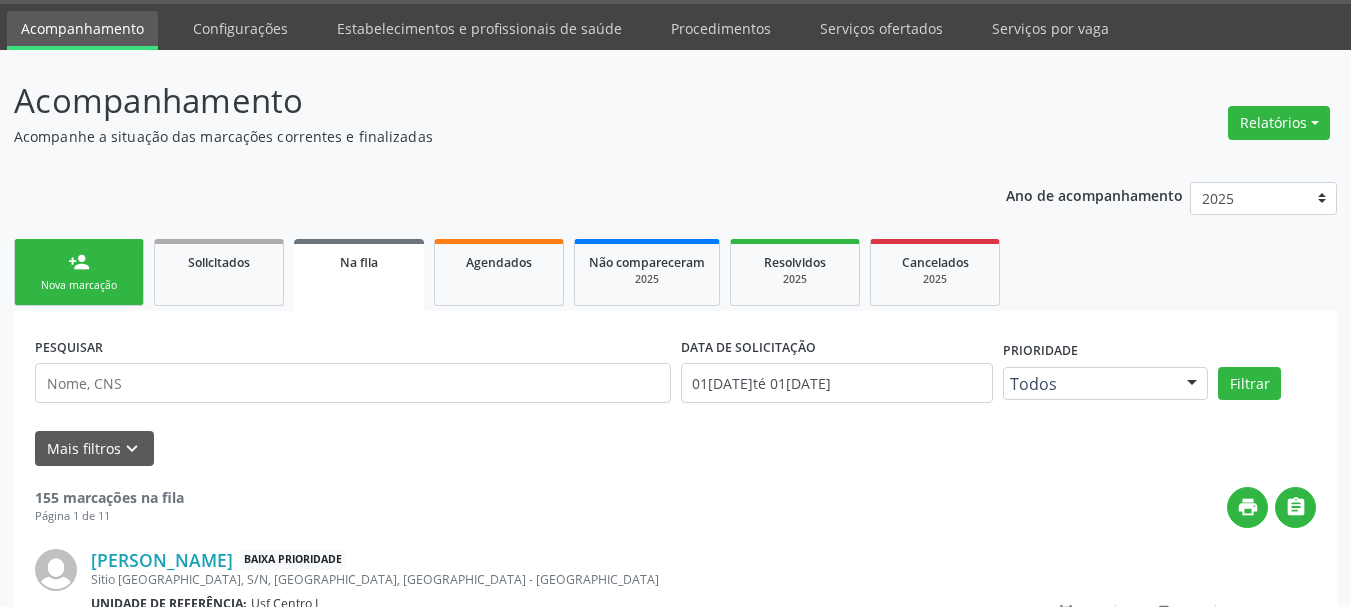 click on "person_add
Nova marcação" at bounding box center (79, 272) 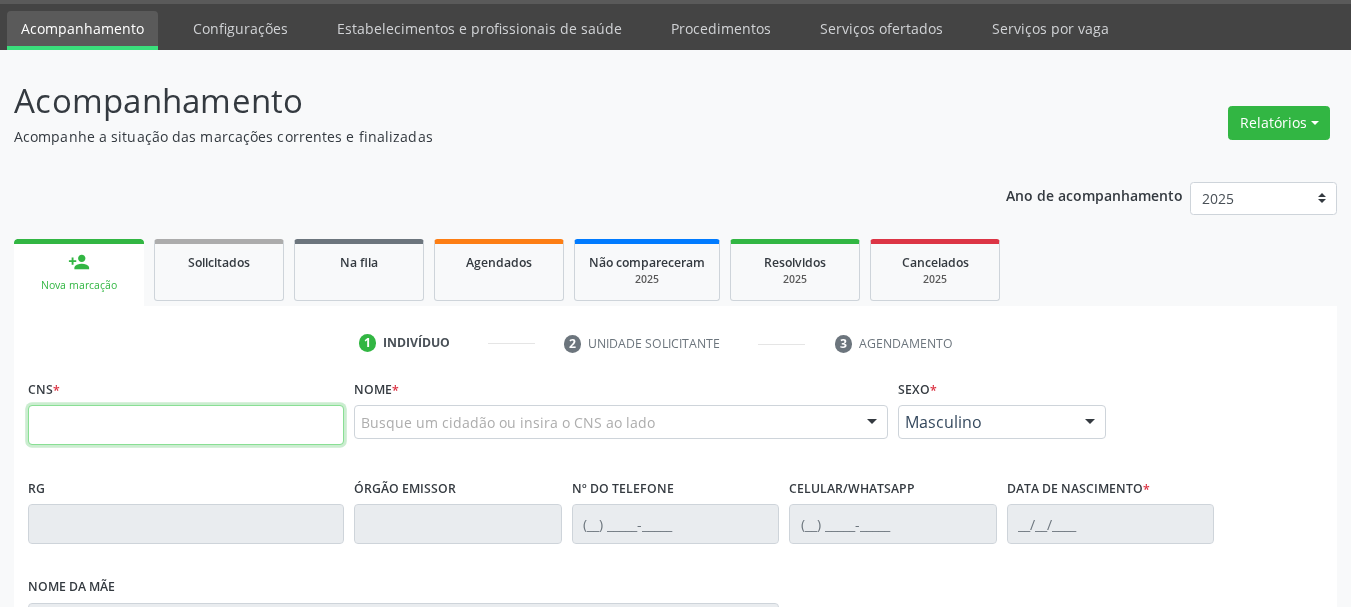 click at bounding box center [186, 425] 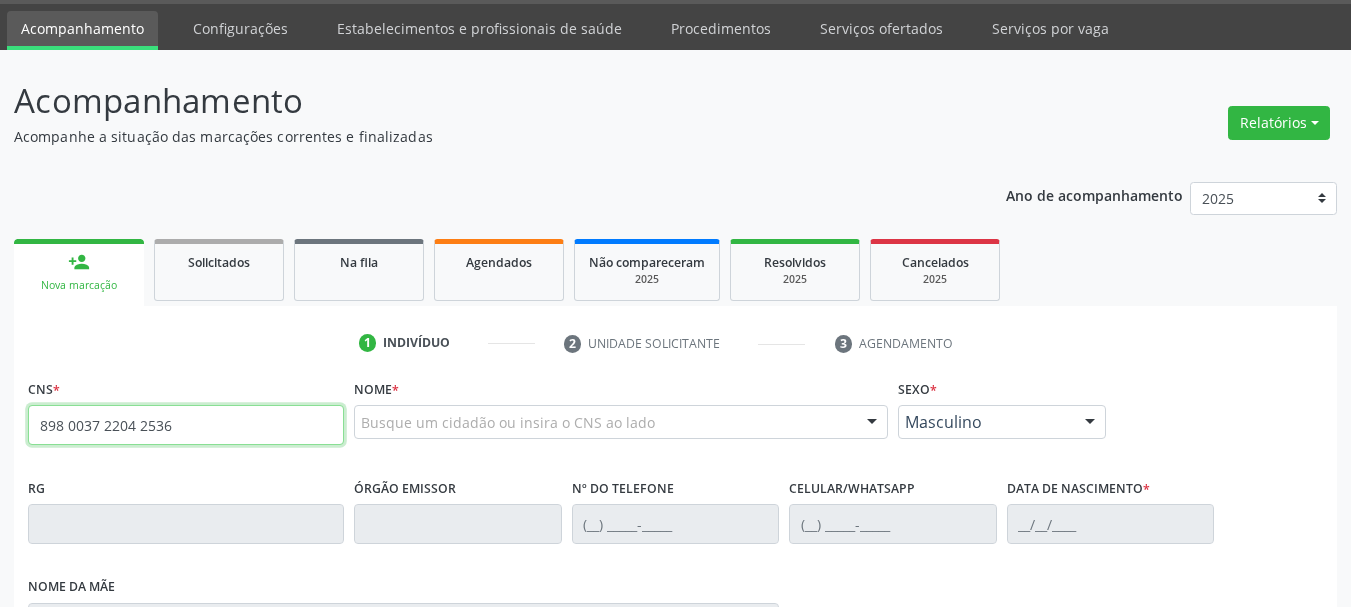 type on "898 0037 2204 2536" 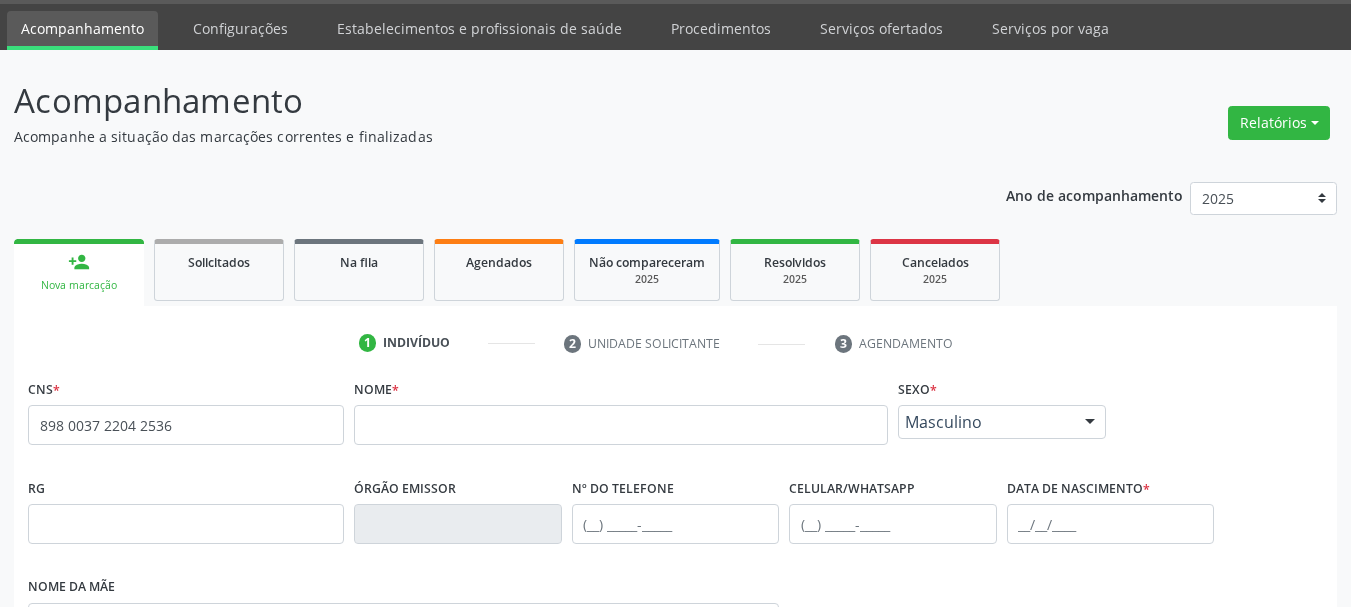 click on "Nome
*" at bounding box center [621, 409] 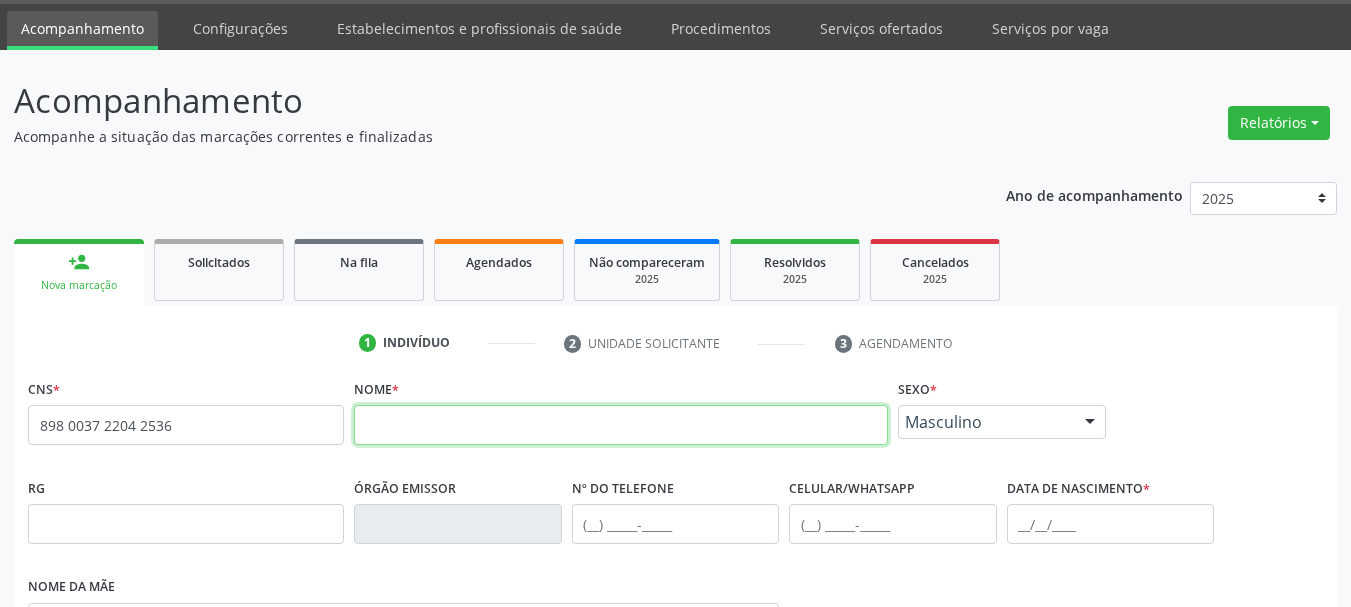 click at bounding box center [621, 425] 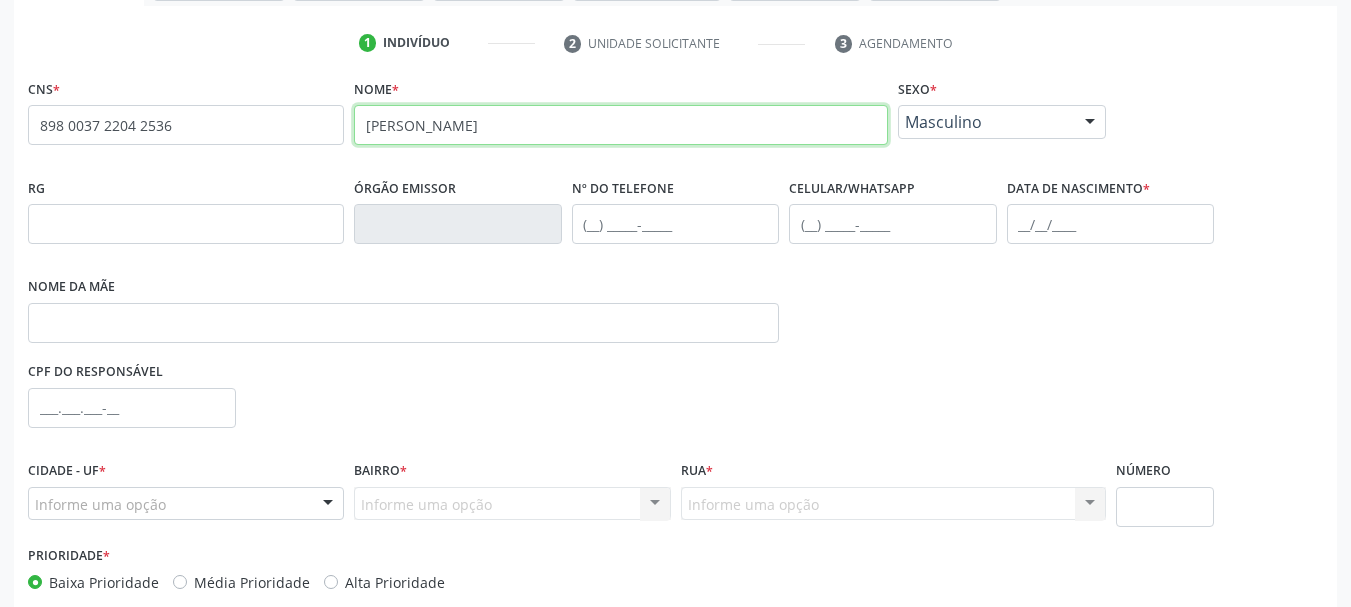 scroll, scrollTop: 460, scrollLeft: 0, axis: vertical 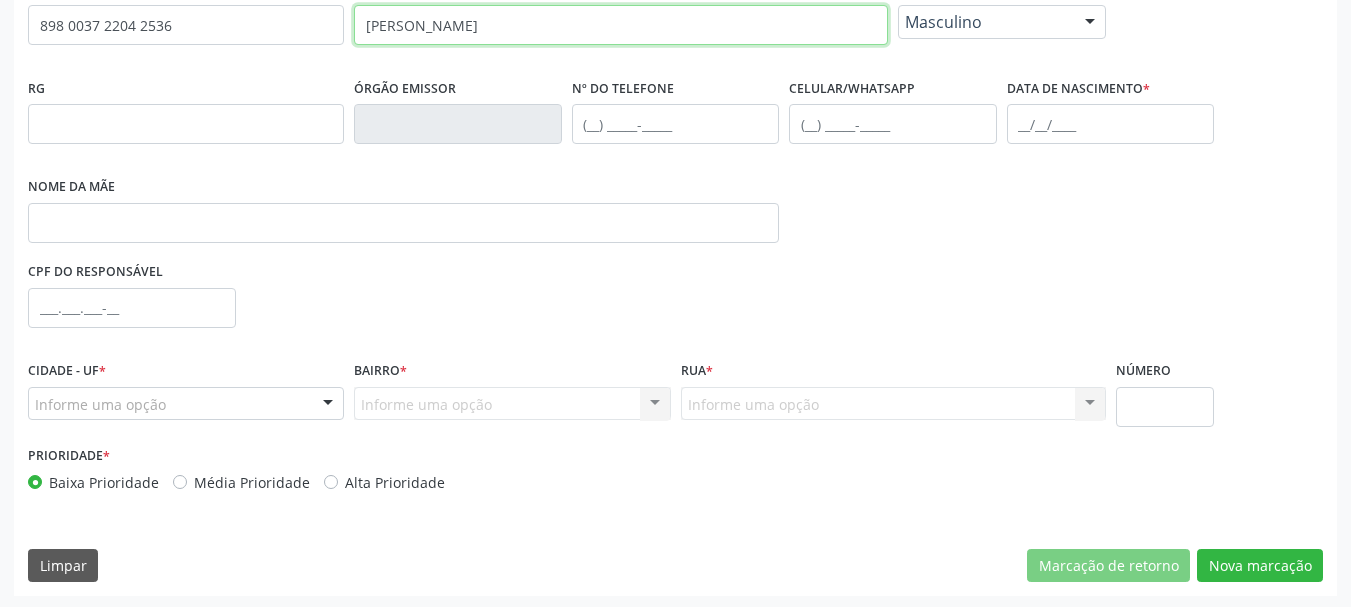 type on "JOAO GOMES DOS SANTOS" 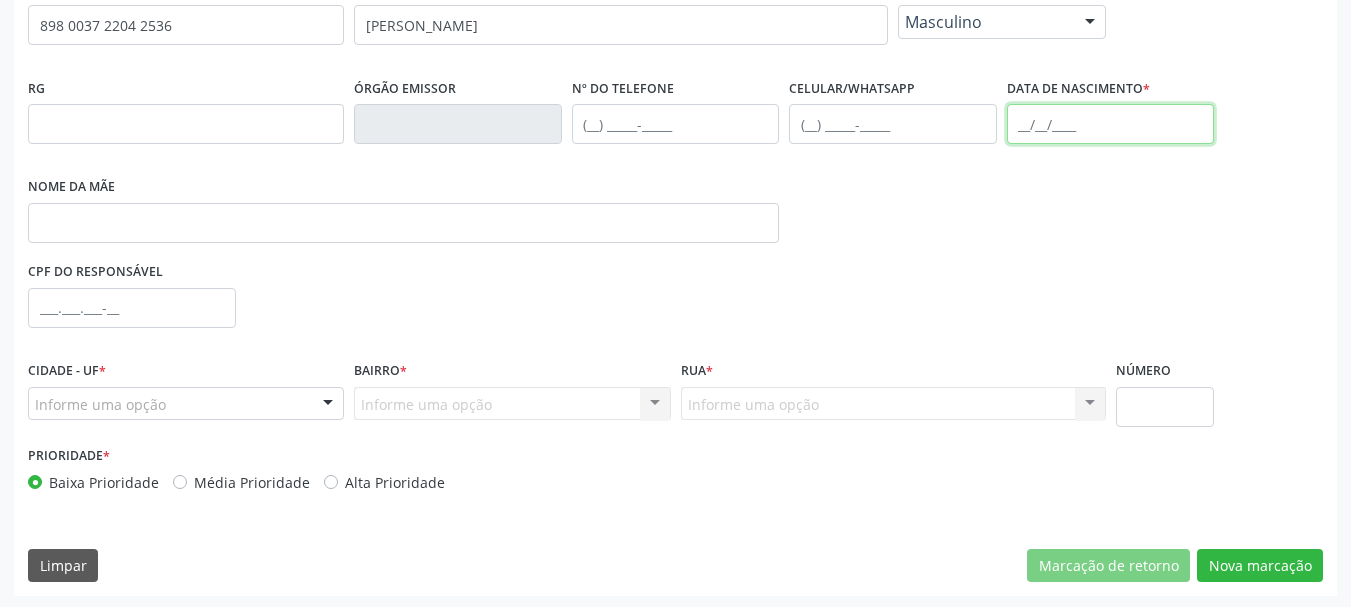 click at bounding box center (1111, 124) 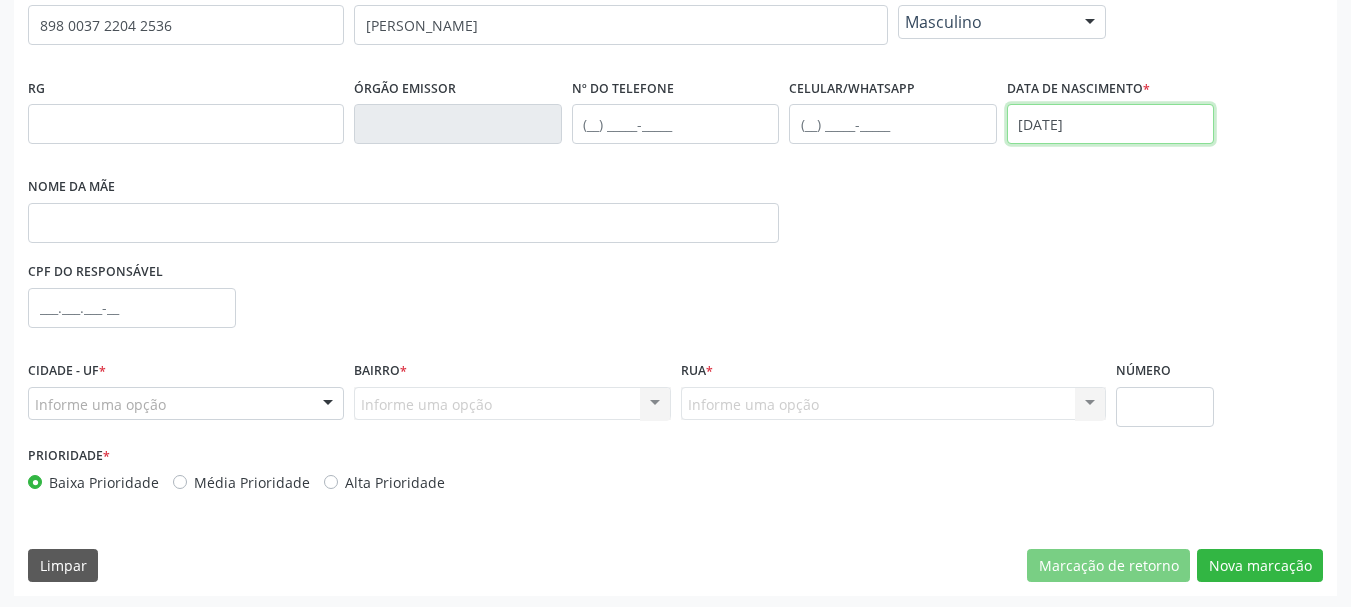 type on "14/07/1961" 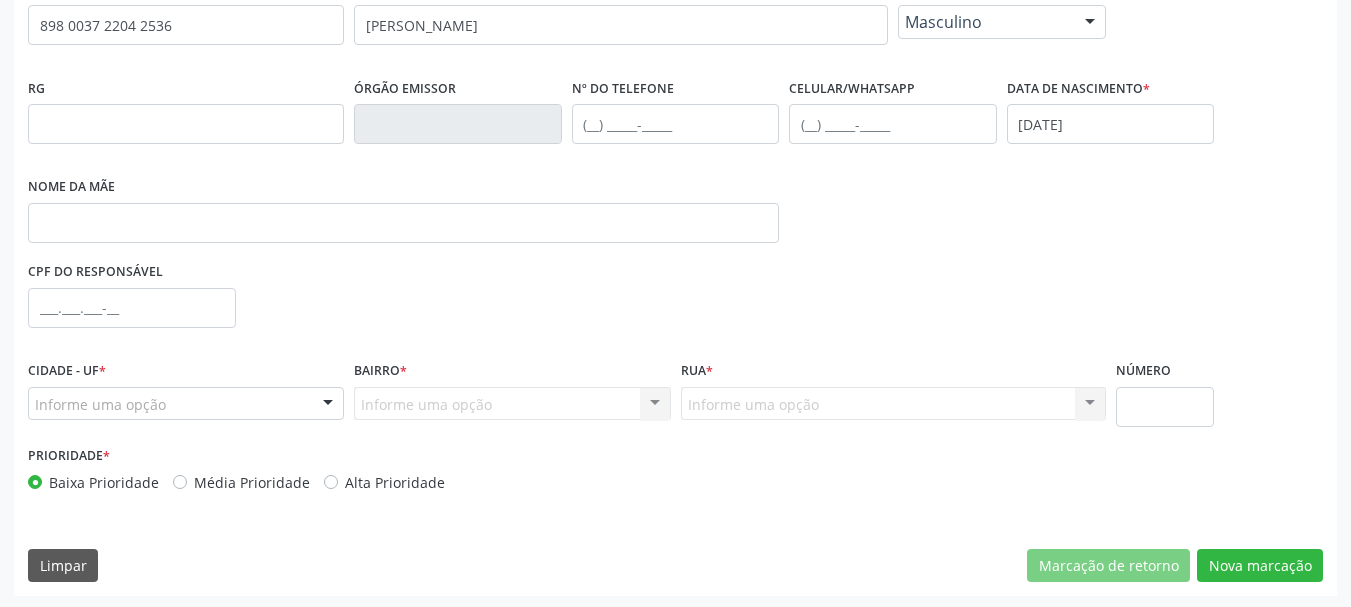 click on "Informe uma opção" at bounding box center [186, 404] 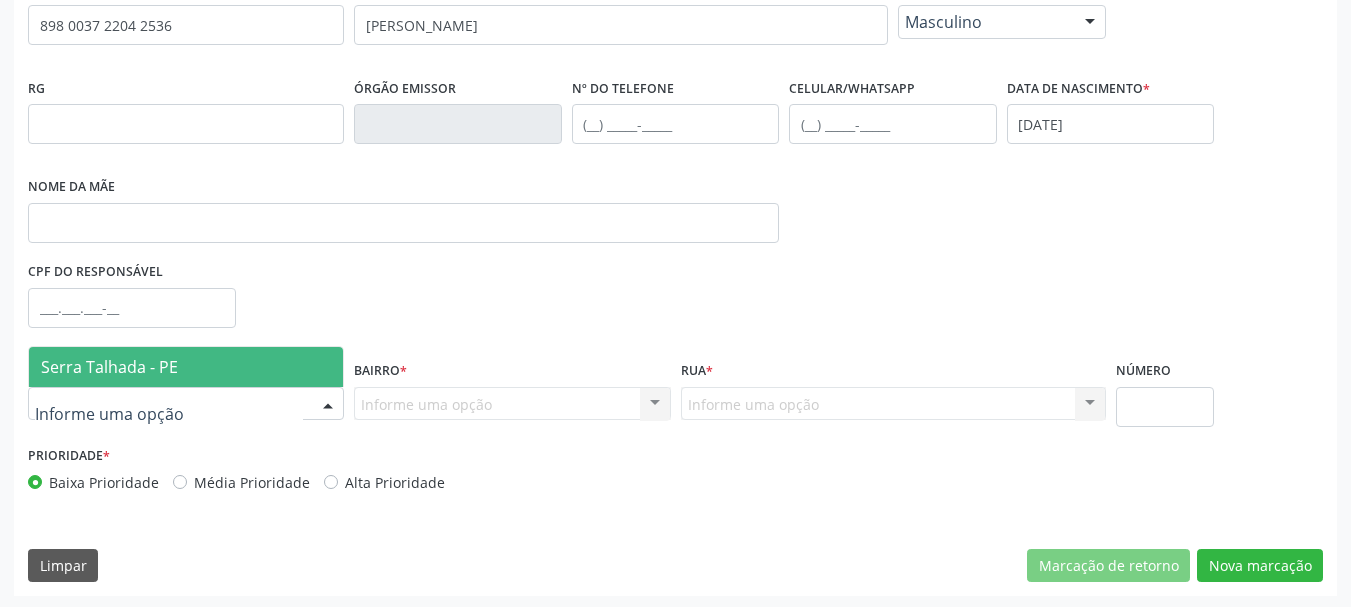 click on "Serra Talhada - PE" at bounding box center [186, 367] 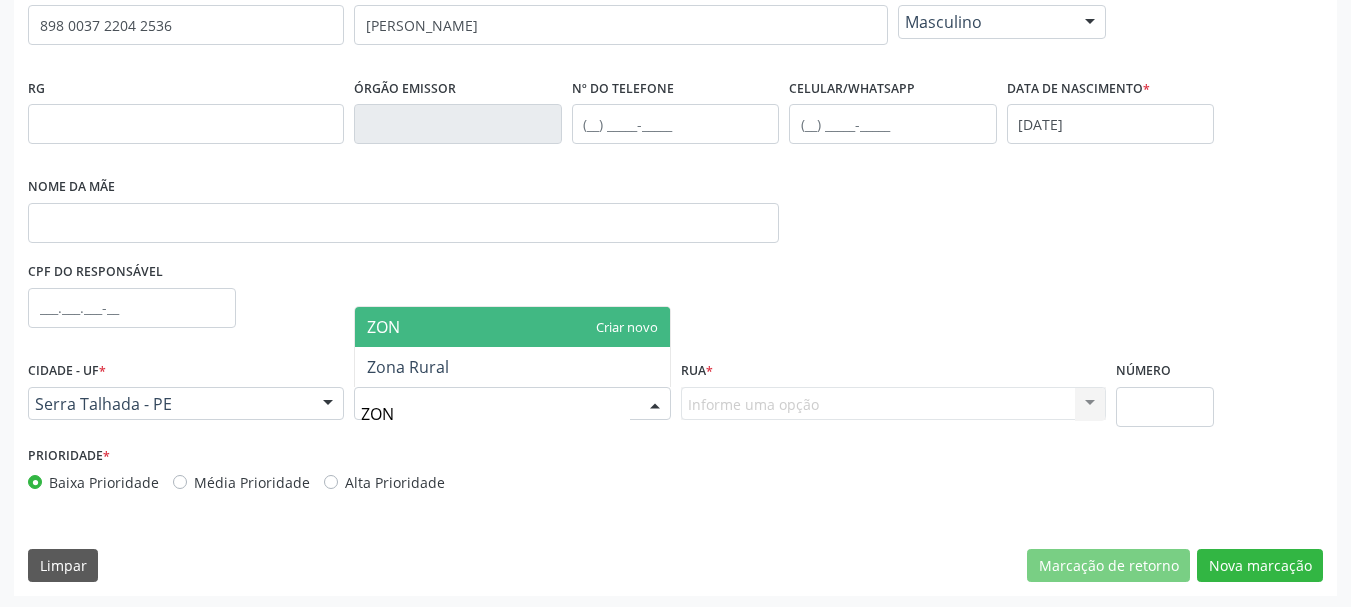 type on "ZONA" 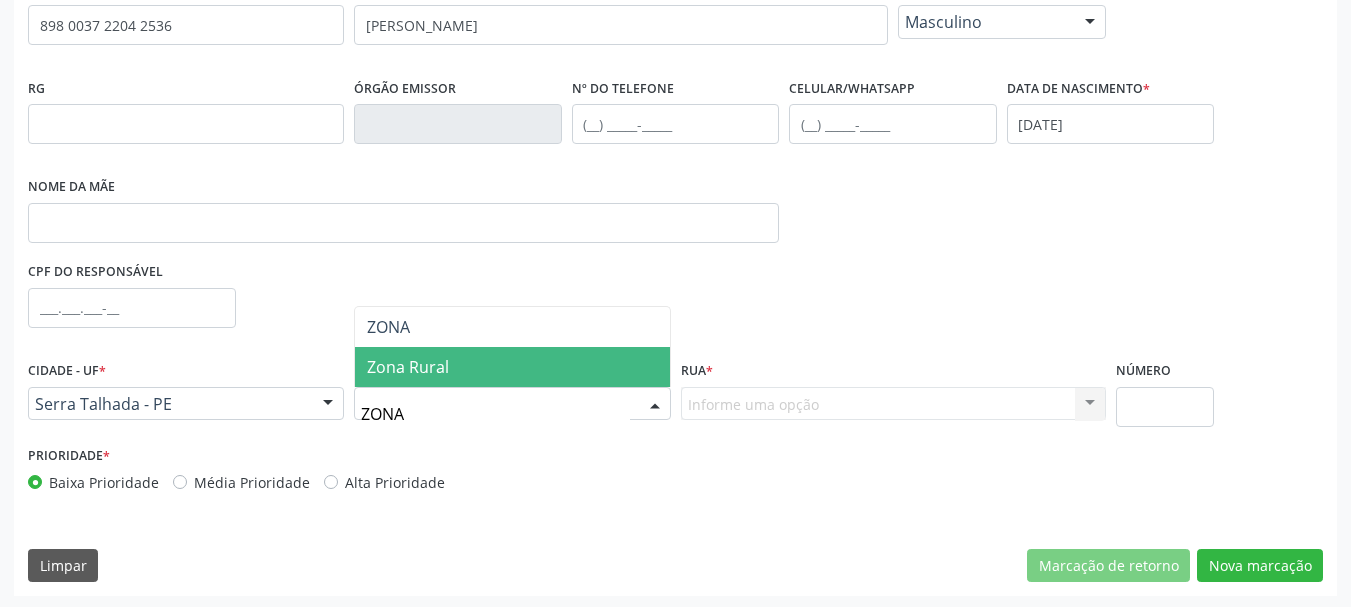 click on "Zona Rural" at bounding box center [408, 367] 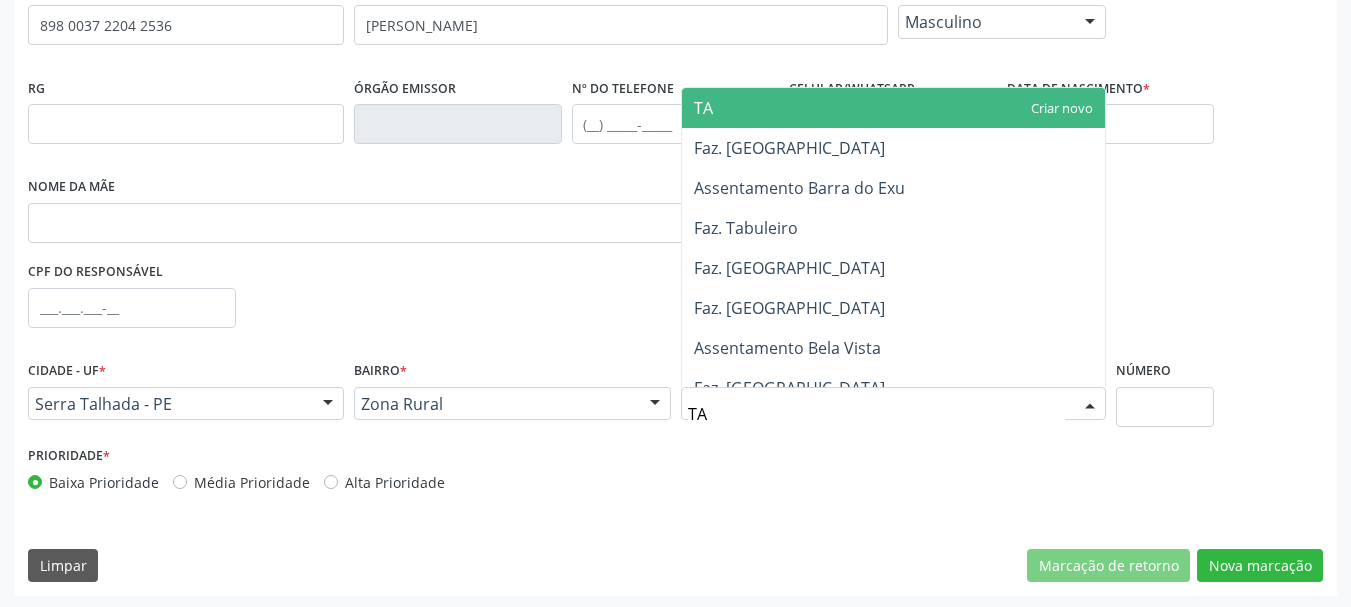 type on "TAU" 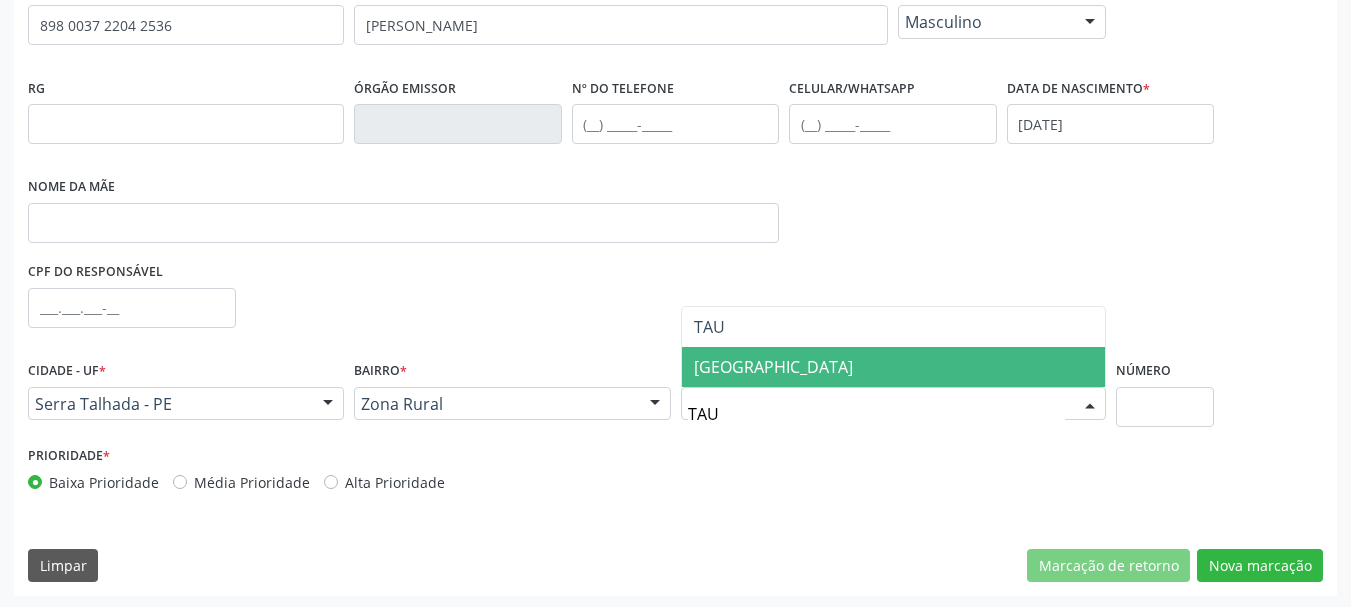 click on "[GEOGRAPHIC_DATA]" at bounding box center [893, 367] 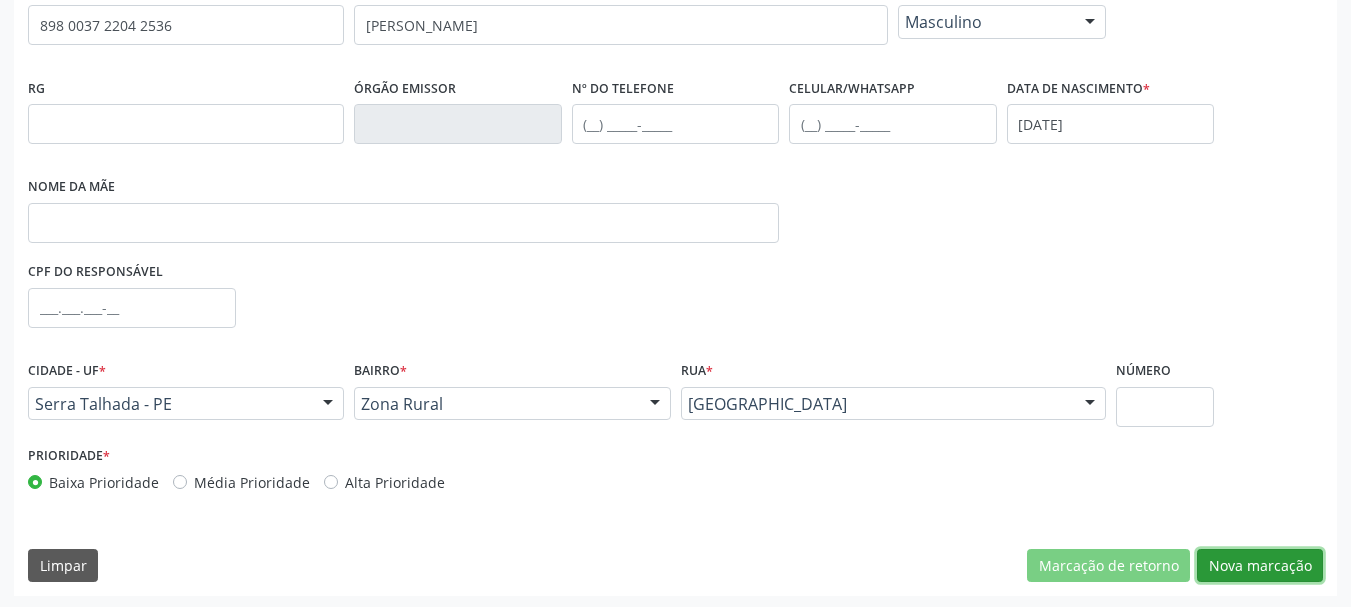 click on "Nova marcação" at bounding box center [1260, 566] 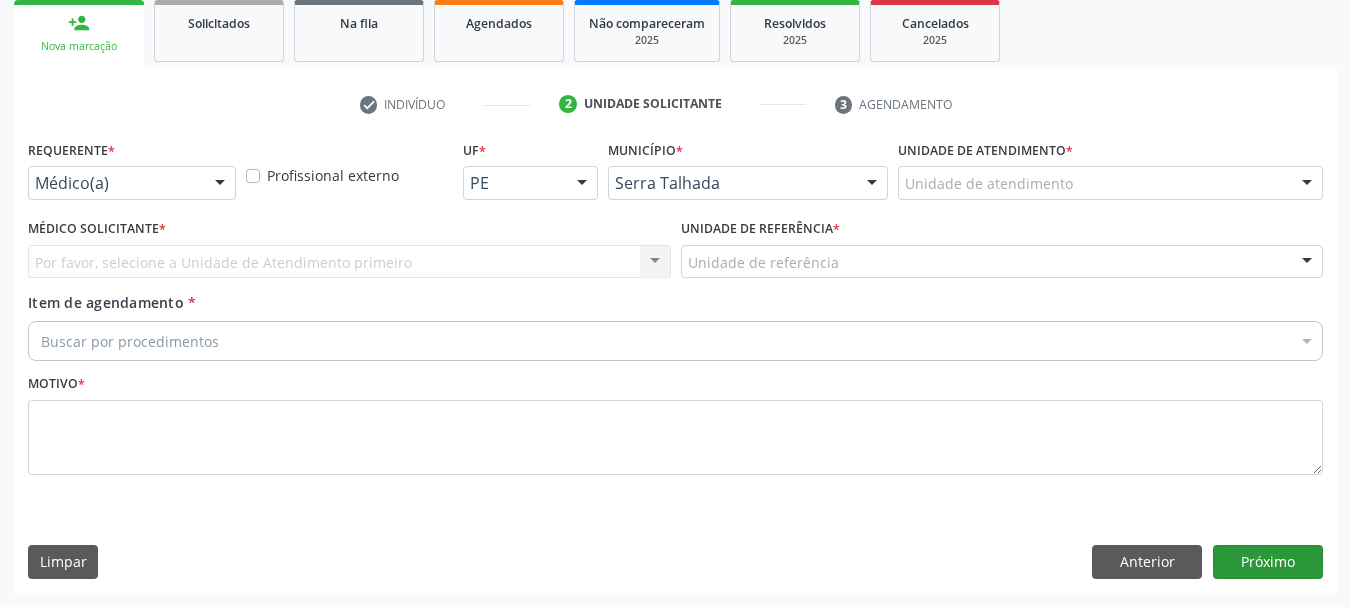 scroll, scrollTop: 299, scrollLeft: 0, axis: vertical 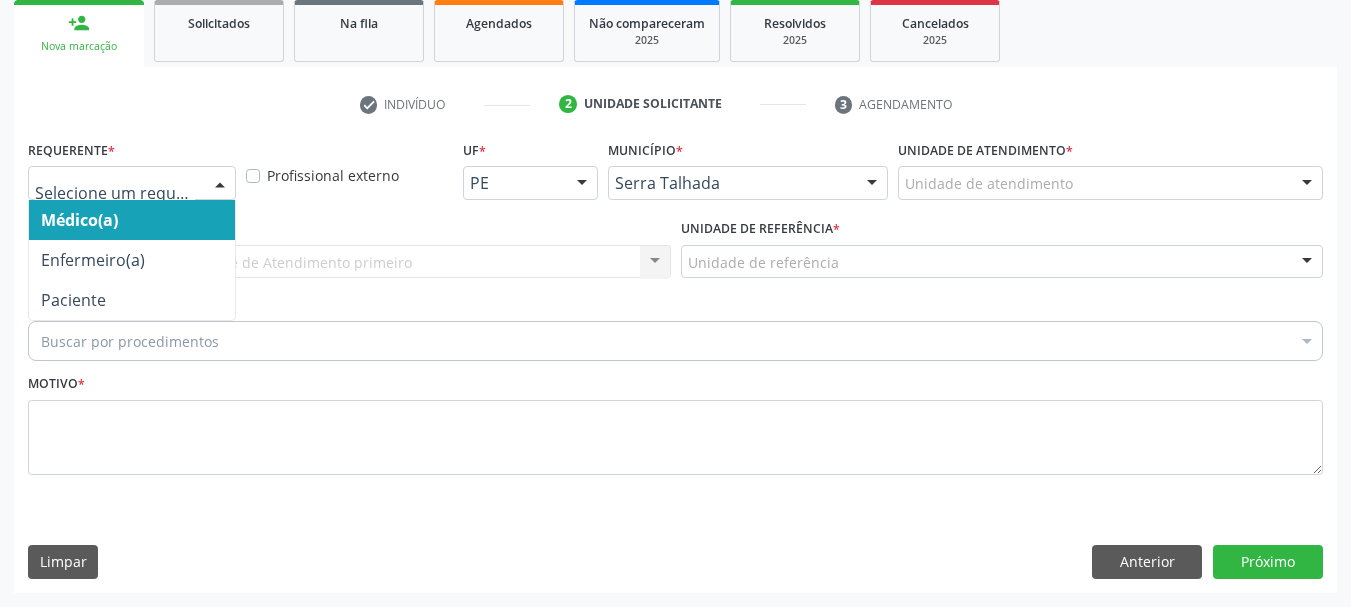 click on "Médico(a)   Enfermeiro(a)   Paciente
Nenhum resultado encontrado para: "   "
Não há nenhuma opção para ser exibida." at bounding box center (132, 183) 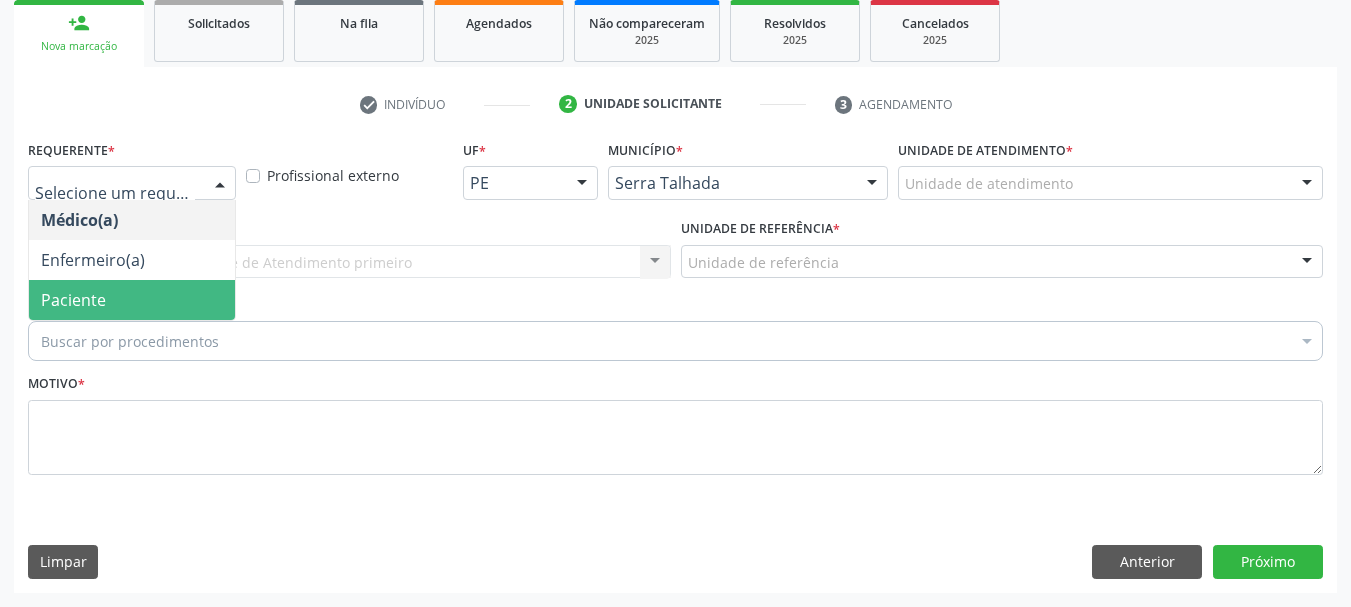 click on "Paciente" at bounding box center (73, 300) 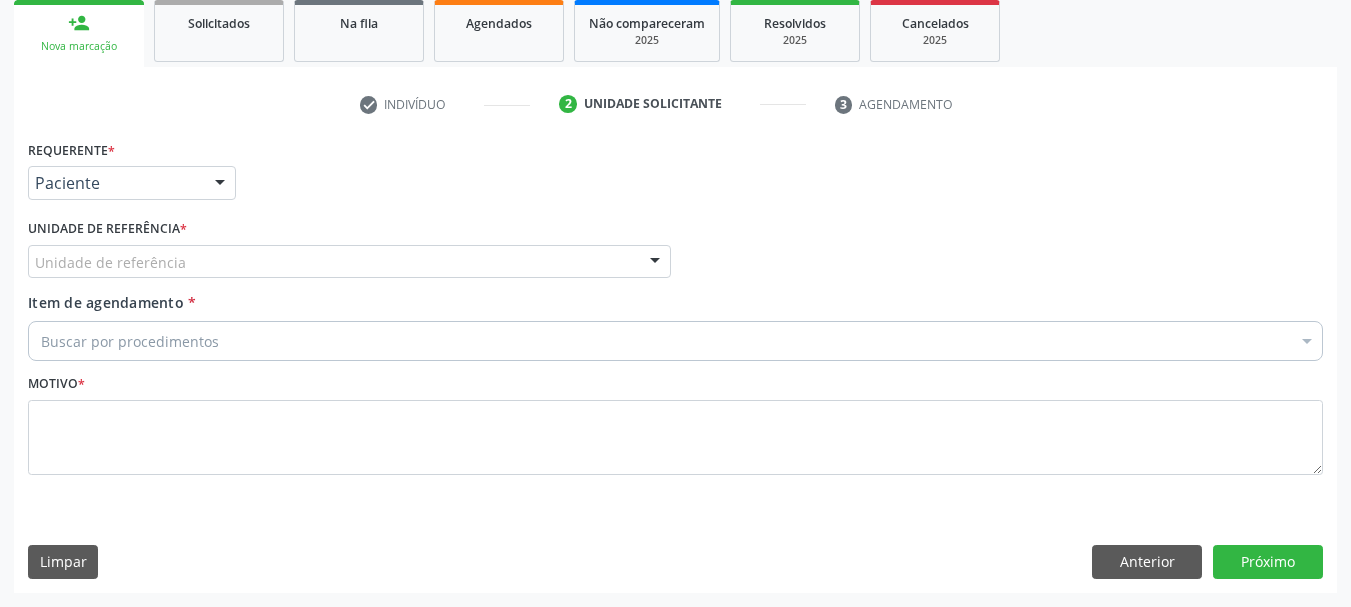 click on "Unidade de referência" at bounding box center [349, 262] 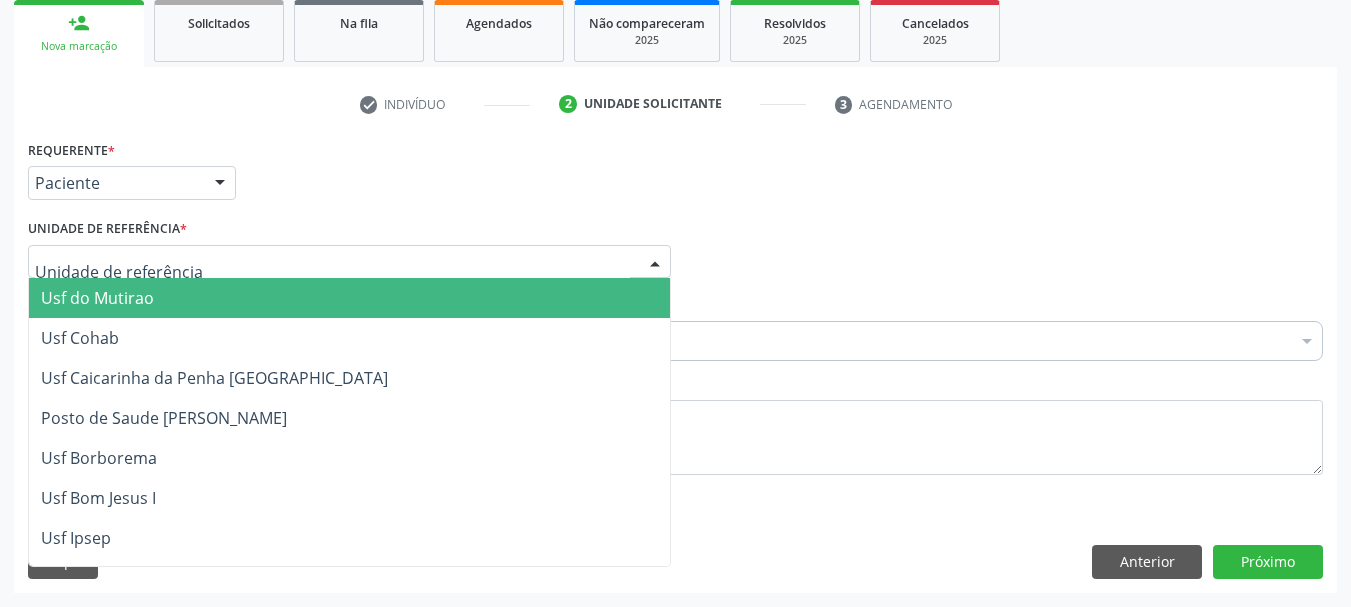type on "T" 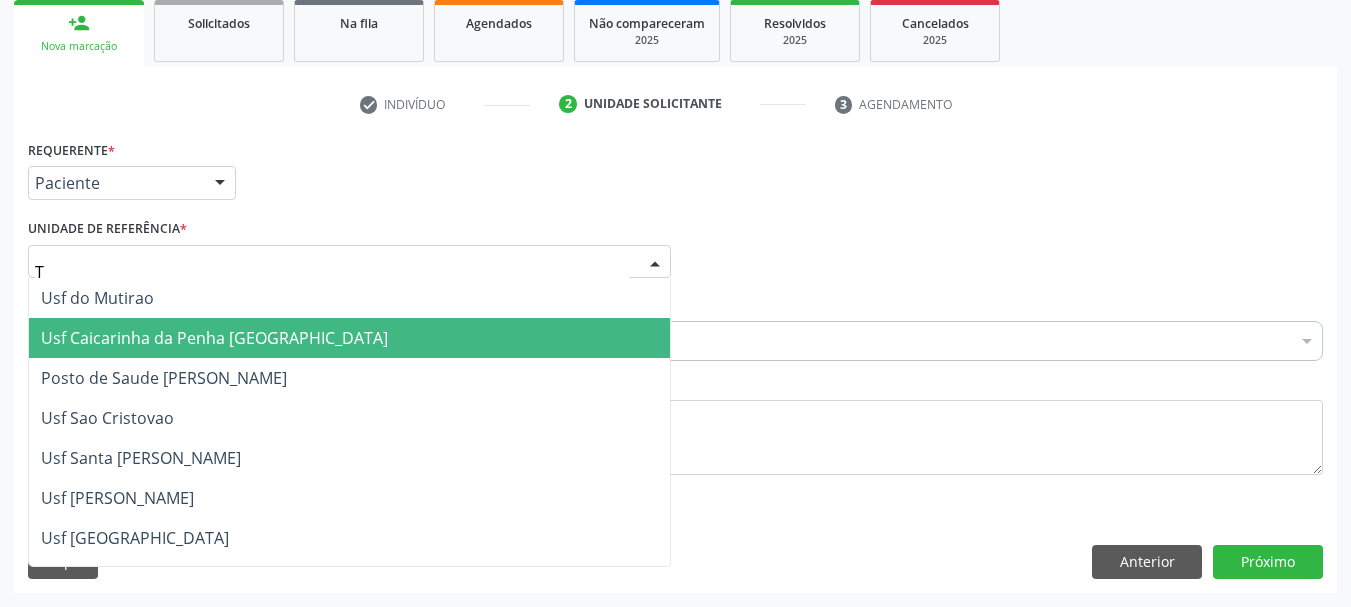 click on "Usf Caicarinha da Penha [GEOGRAPHIC_DATA]" at bounding box center [214, 338] 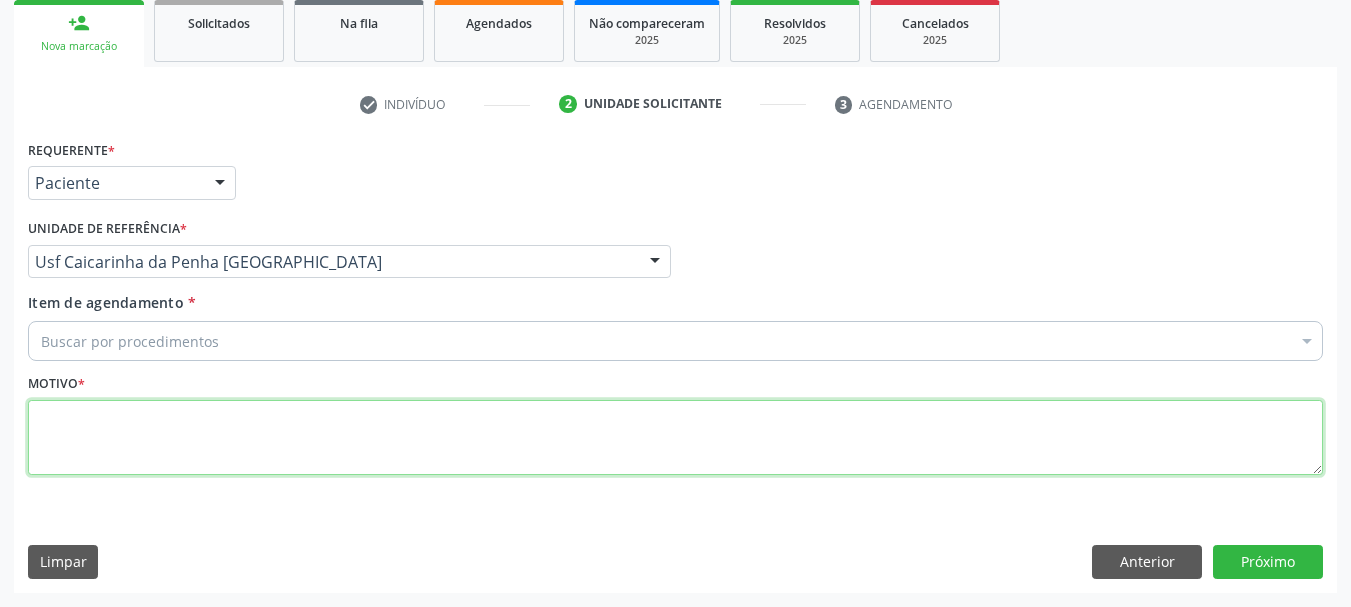 click at bounding box center (675, 438) 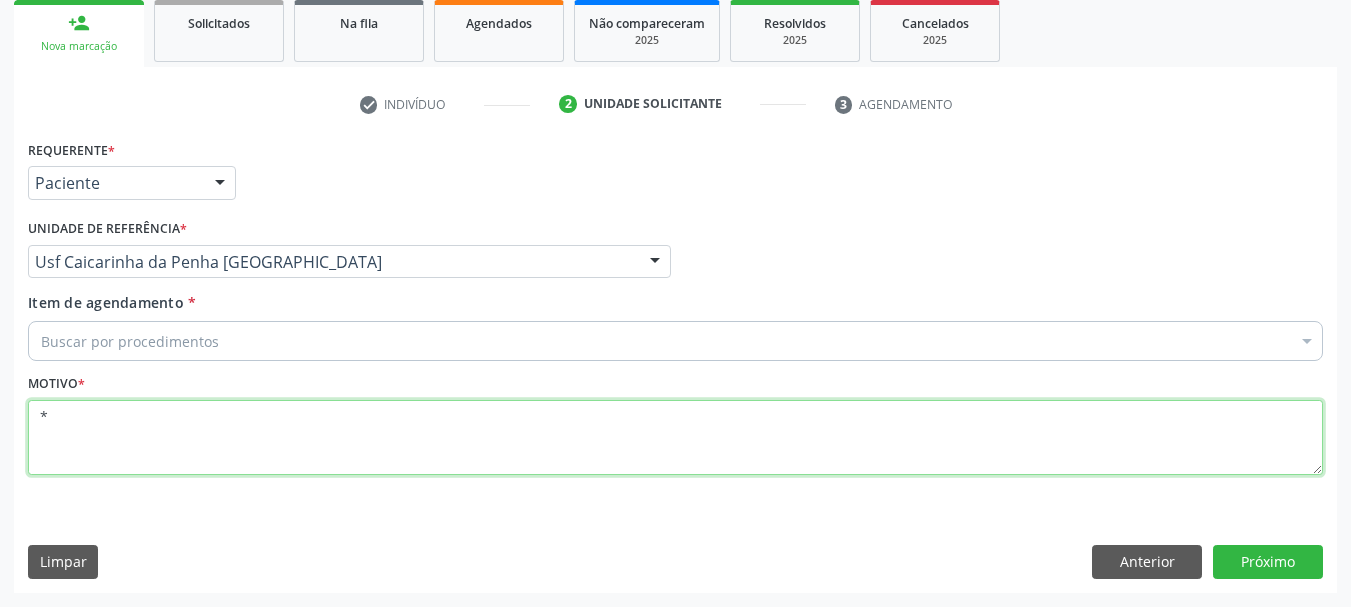 type on "*" 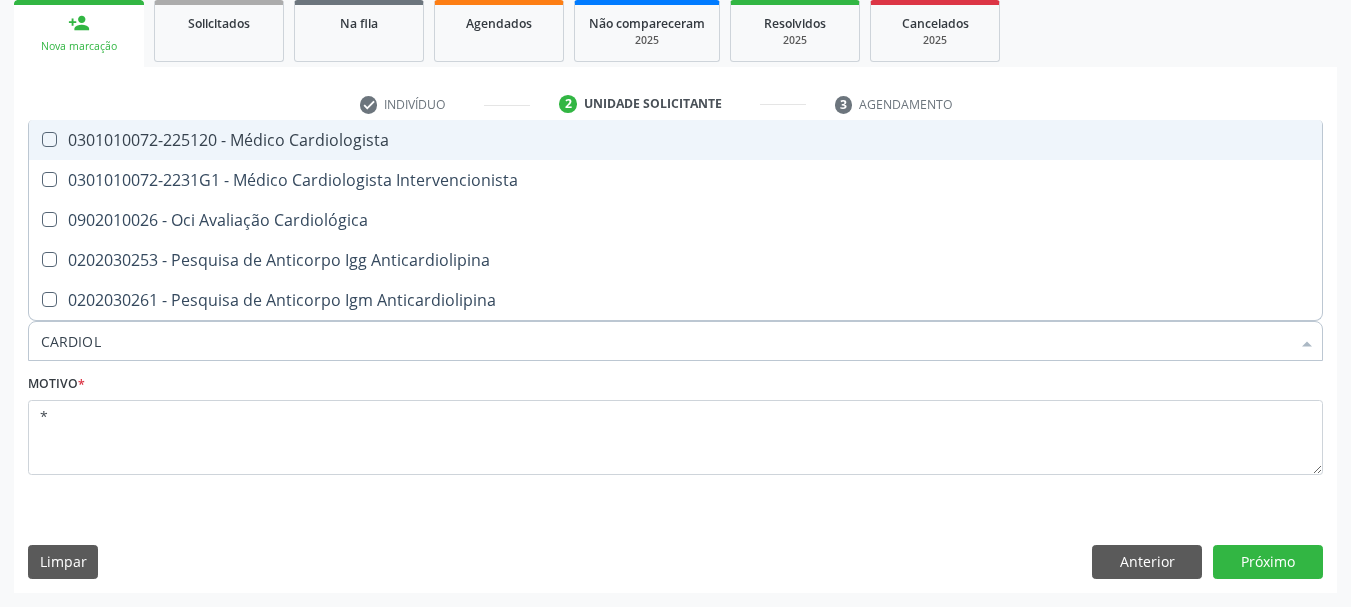 type on "CARDIOLO" 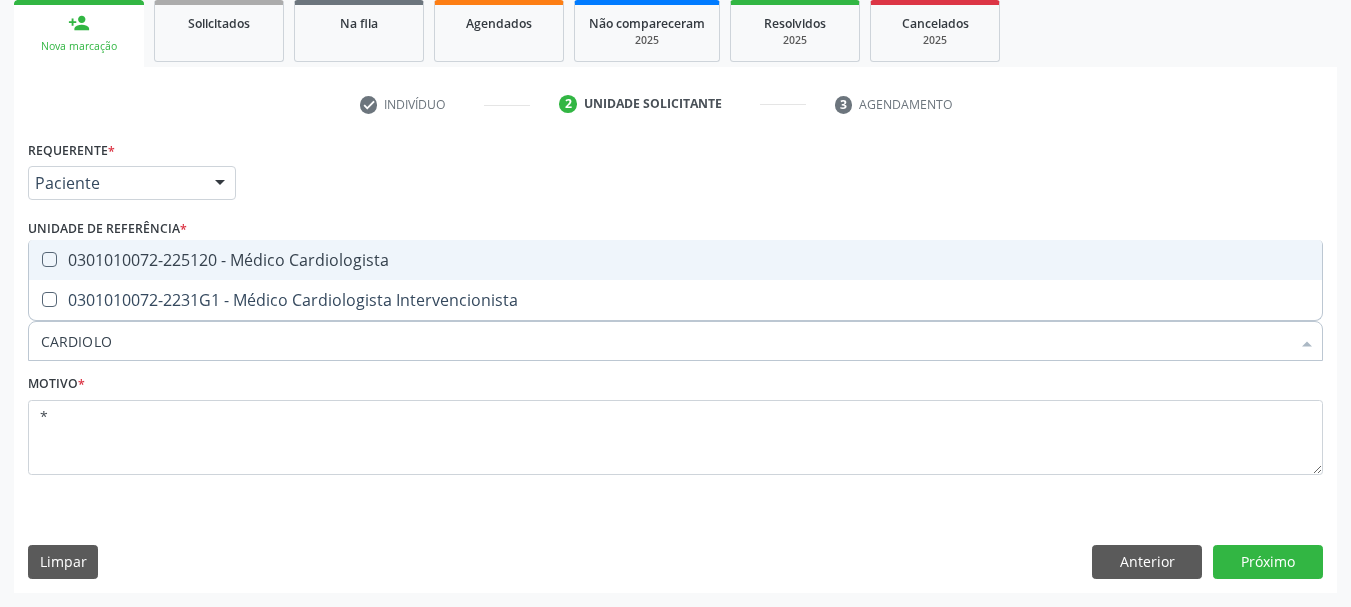 click at bounding box center (49, 259) 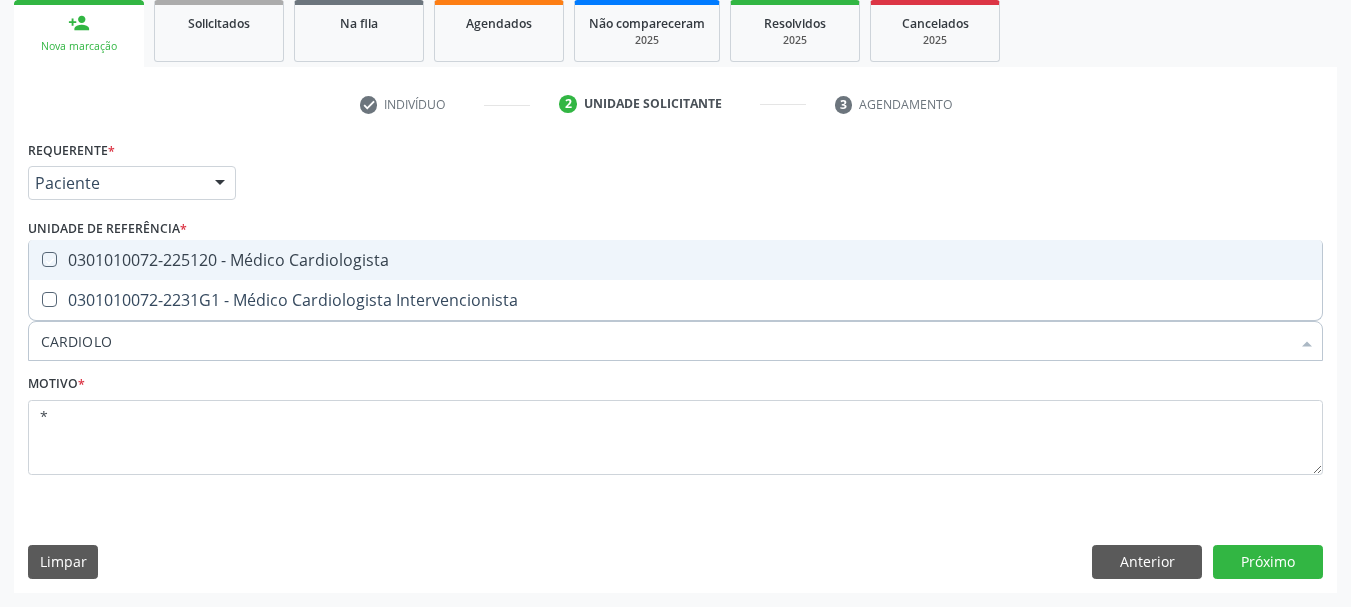 checkbox on "true" 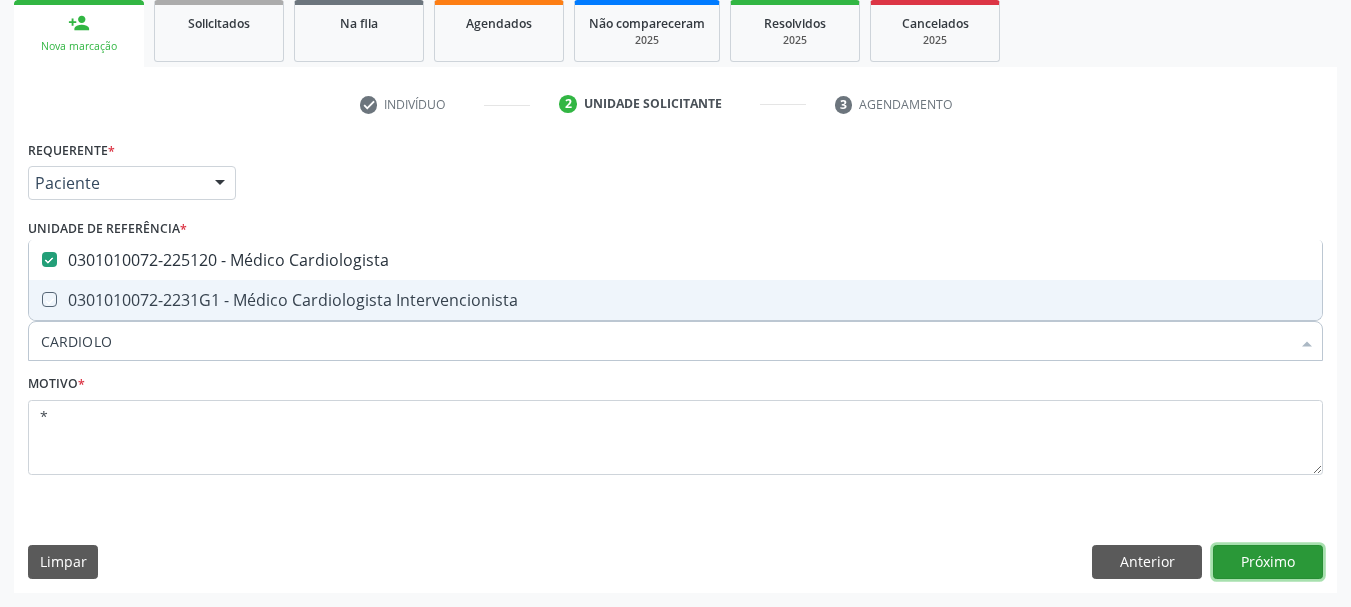 click on "Próximo" at bounding box center [1268, 562] 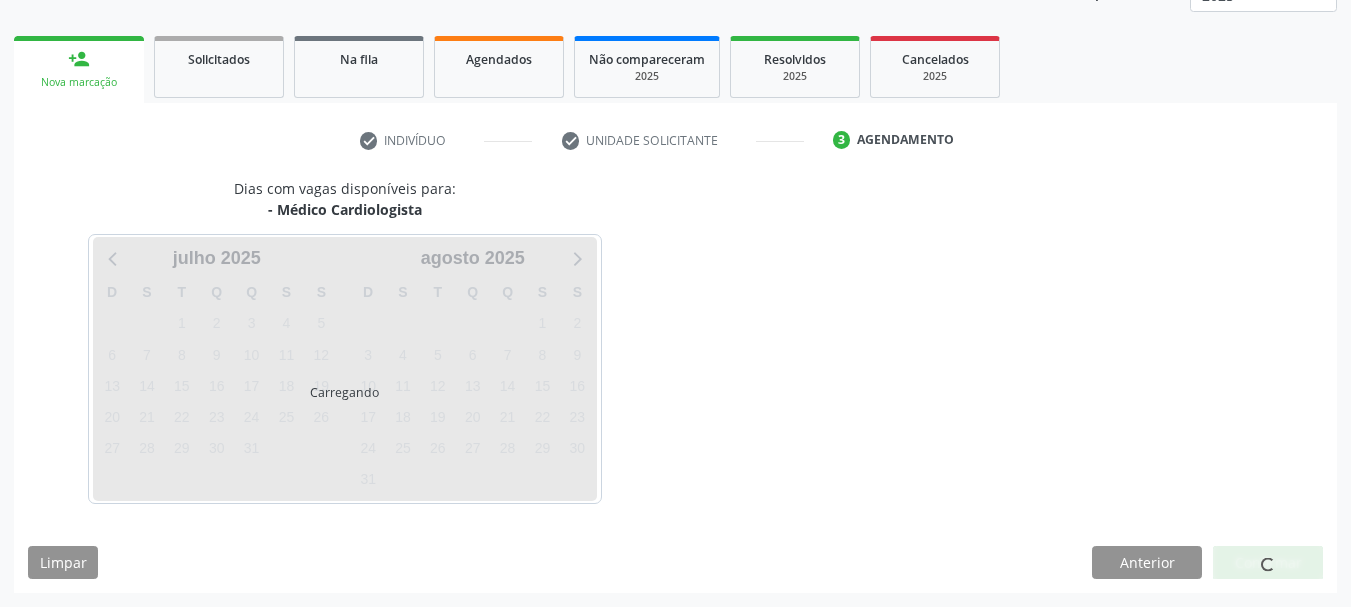 scroll, scrollTop: 263, scrollLeft: 0, axis: vertical 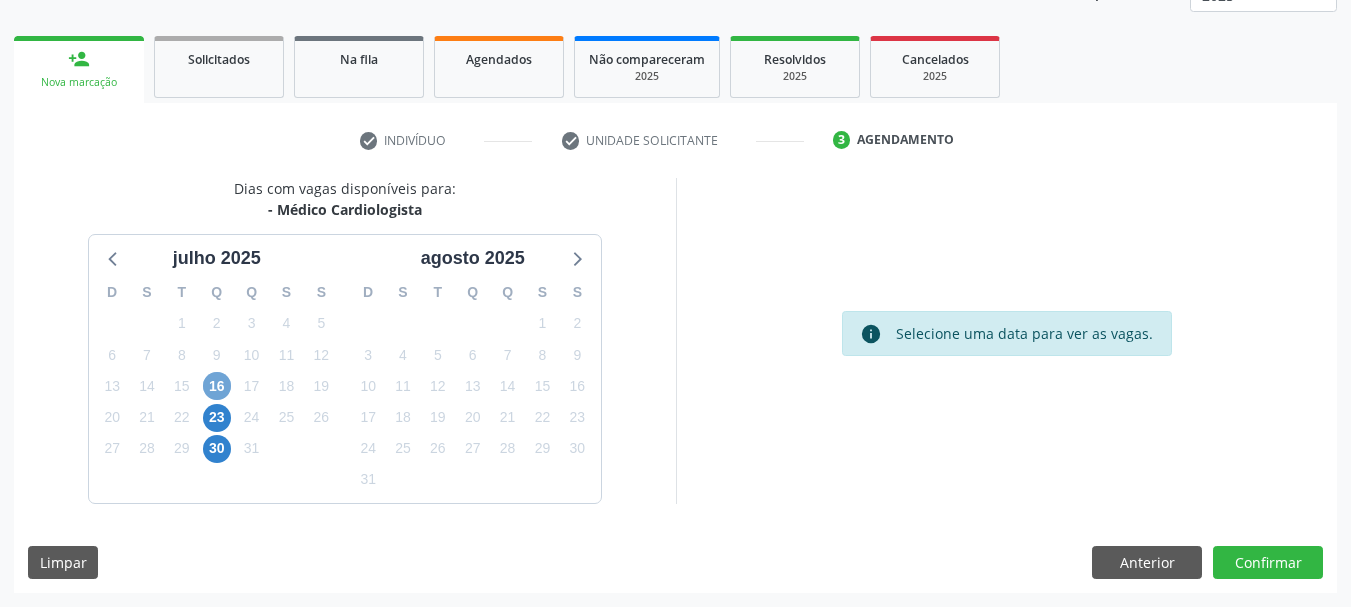 click on "16" at bounding box center [217, 386] 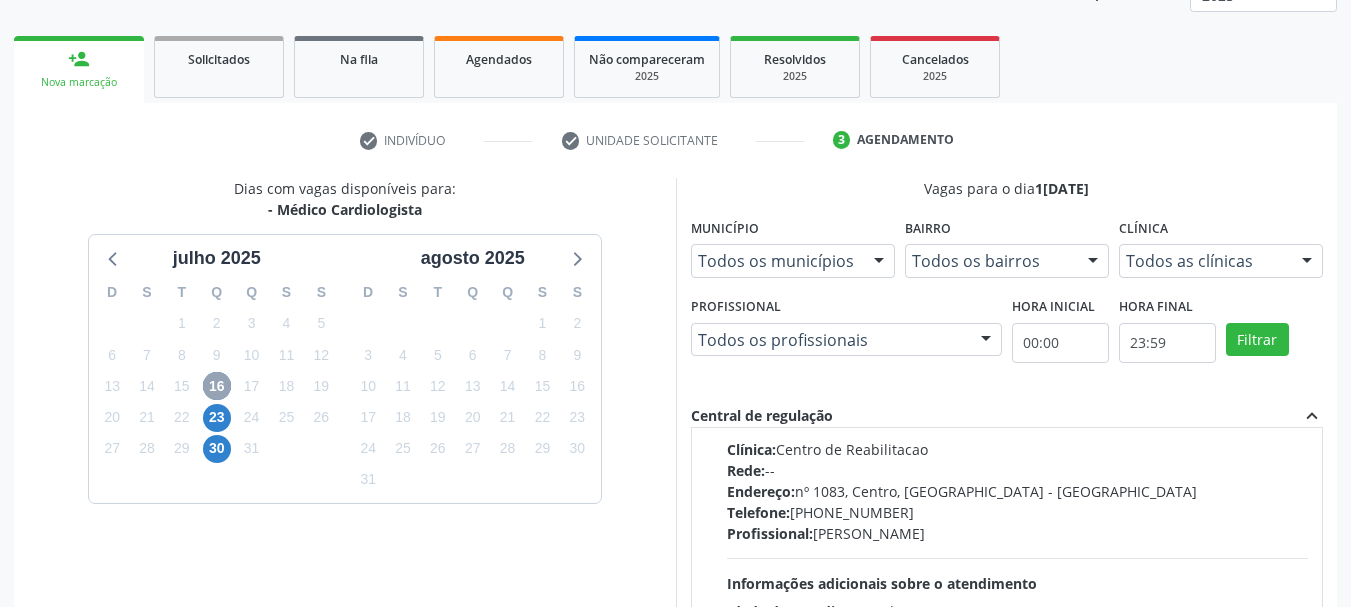 scroll, scrollTop: 0, scrollLeft: 0, axis: both 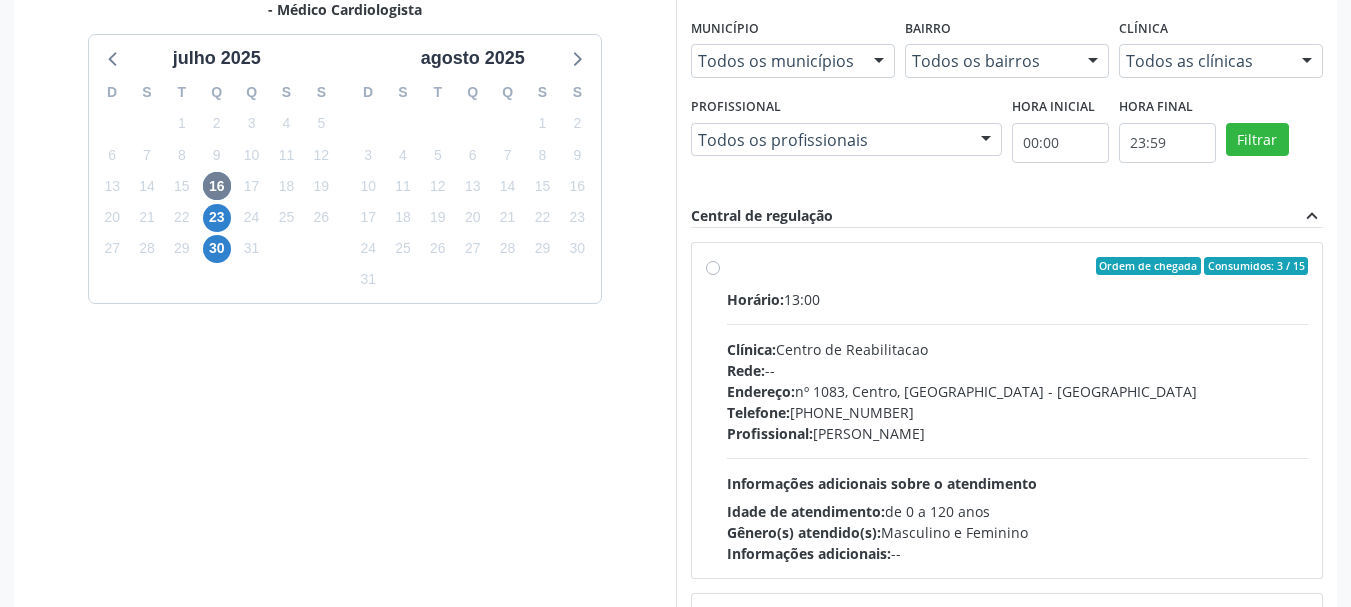 click on "Ordem de chegada
Consumidos: 3 / 15
Horário:   13:00
Clínica:  Centro de Reabilitacao
Rede:
--
Endereço:   nº 1083, Centro, Serra Talhada - PE
Telefone:   (81) 38313112
Profissional:
Antonio Eduardo de Melo Filho
Informações adicionais sobre o atendimento
Idade de atendimento:
de 0 a 120 anos
Gênero(s) atendido(s):
Masculino e Feminino
Informações adicionais:
--" at bounding box center (1018, 410) 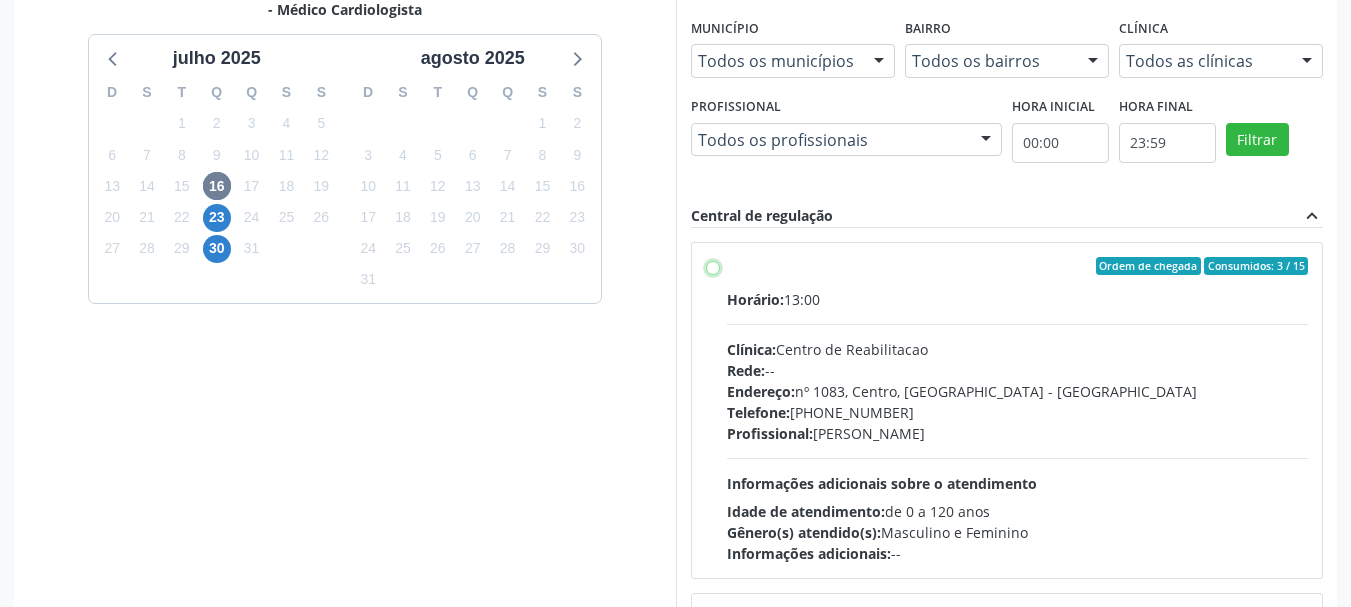 click on "Ordem de chegada
Consumidos: 3 / 15
Horário:   13:00
Clínica:  Centro de Reabilitacao
Rede:
--
Endereço:   nº 1083, Centro, Serra Talhada - PE
Telefone:   (81) 38313112
Profissional:
Antonio Eduardo de Melo Filho
Informações adicionais sobre o atendimento
Idade de atendimento:
de 0 a 120 anos
Gênero(s) atendido(s):
Masculino e Feminino
Informações adicionais:
--" at bounding box center [713, 266] 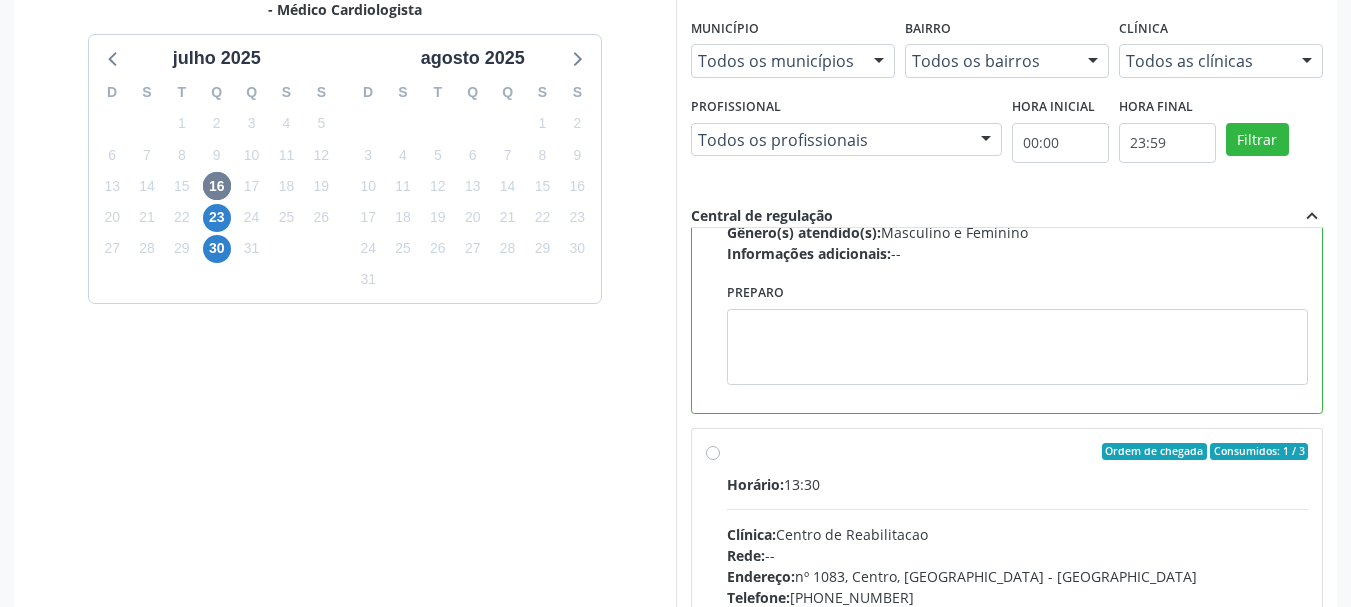 scroll, scrollTop: 100, scrollLeft: 0, axis: vertical 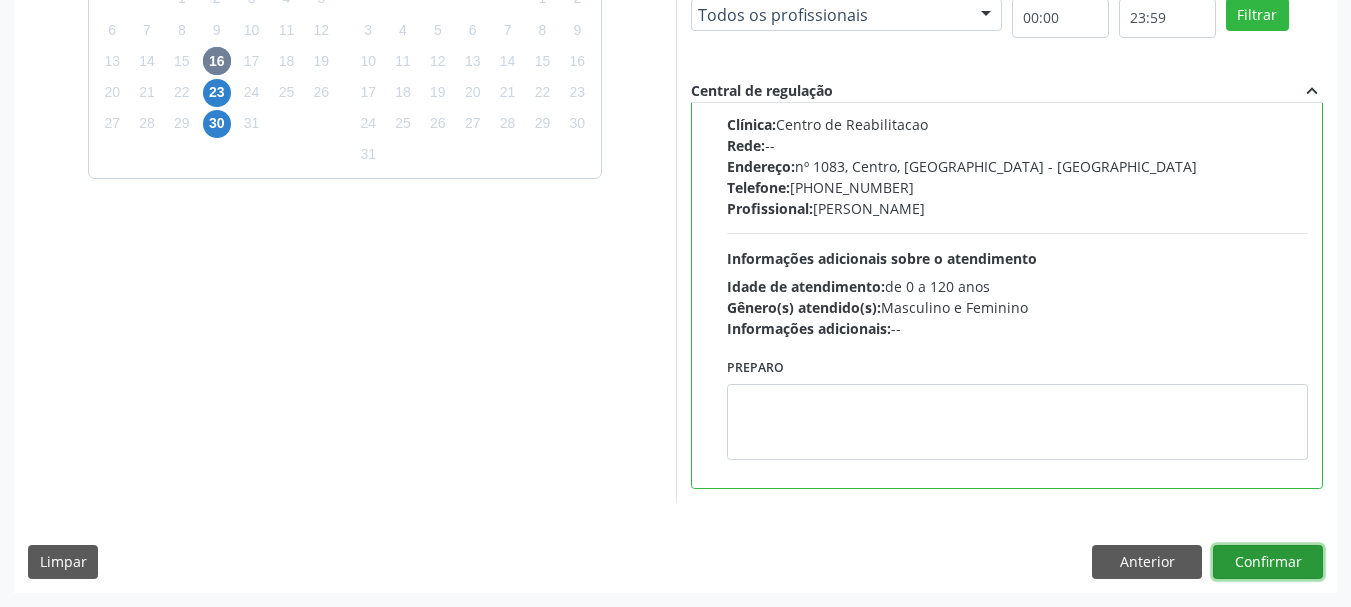 click on "Confirmar" at bounding box center (1268, 562) 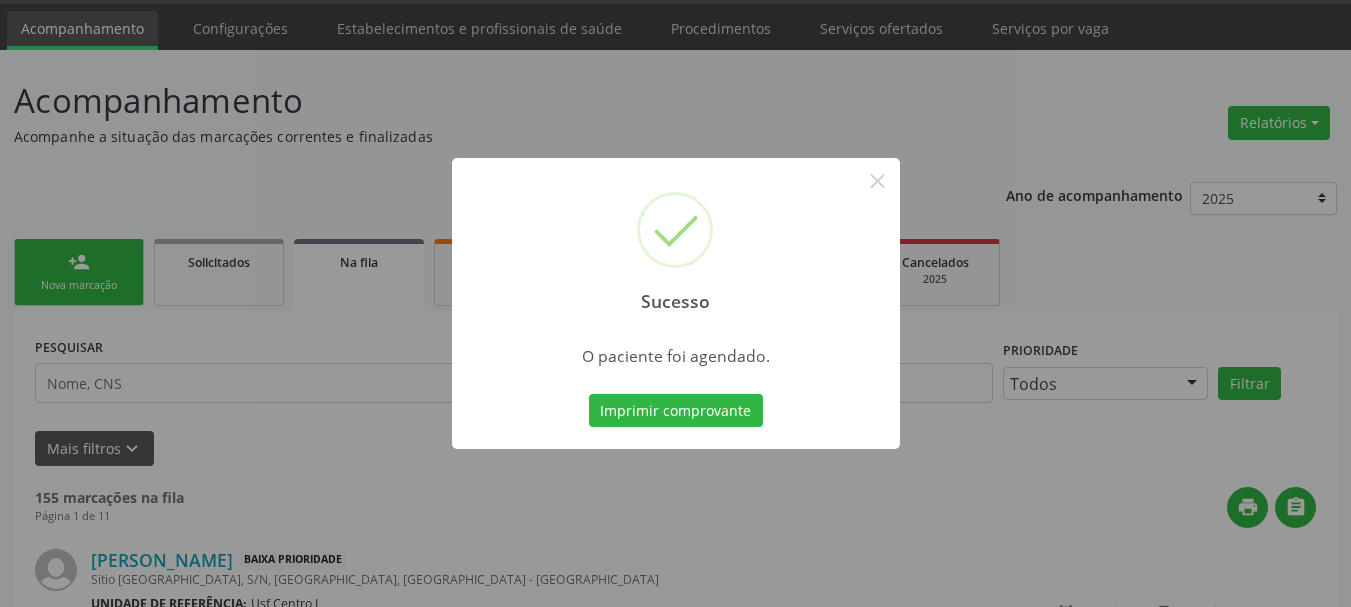 scroll, scrollTop: 0, scrollLeft: 0, axis: both 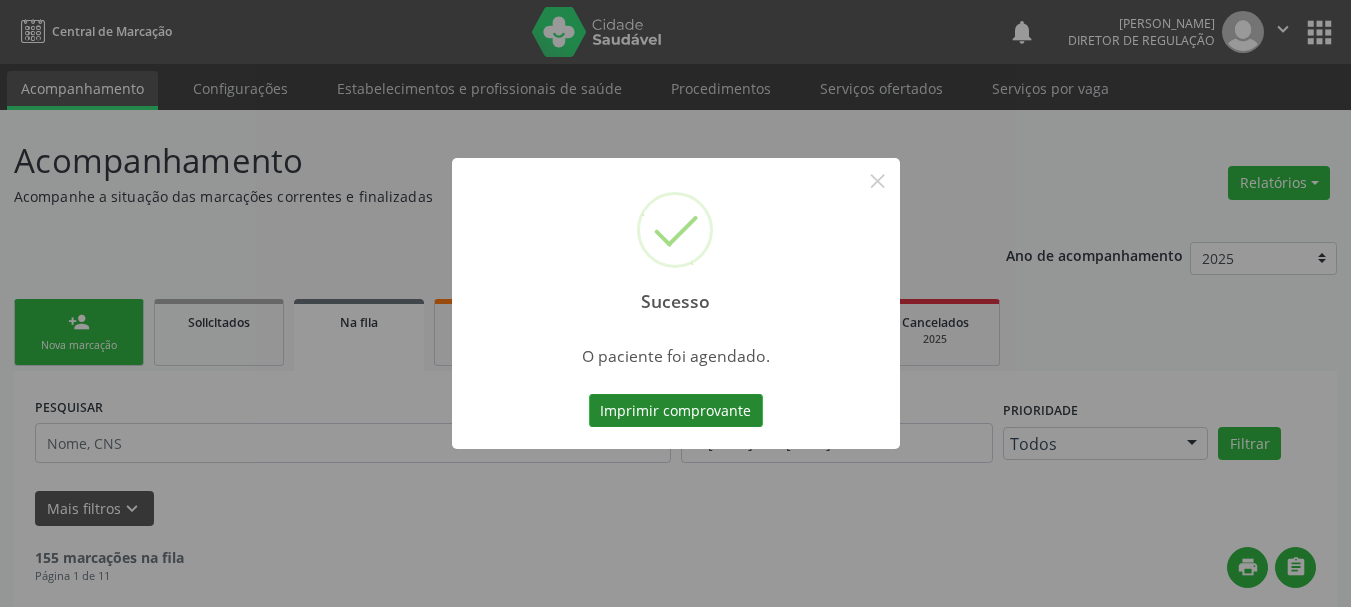click on "Imprimir comprovante" at bounding box center (676, 411) 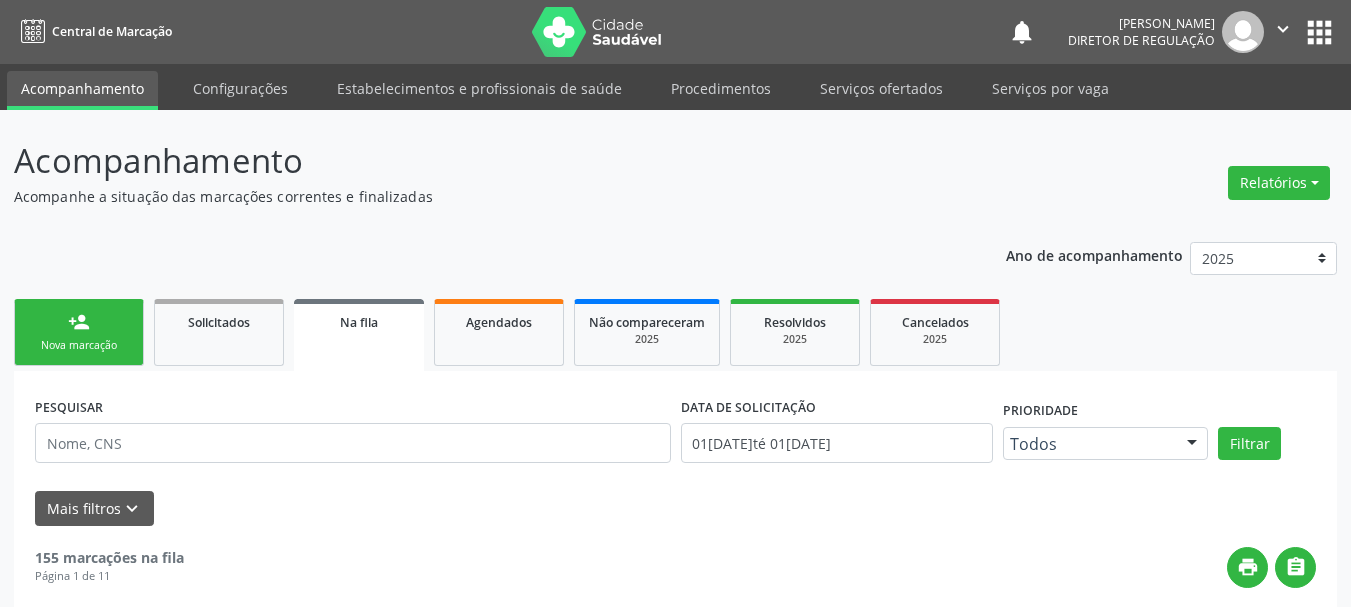 scroll, scrollTop: 100, scrollLeft: 0, axis: vertical 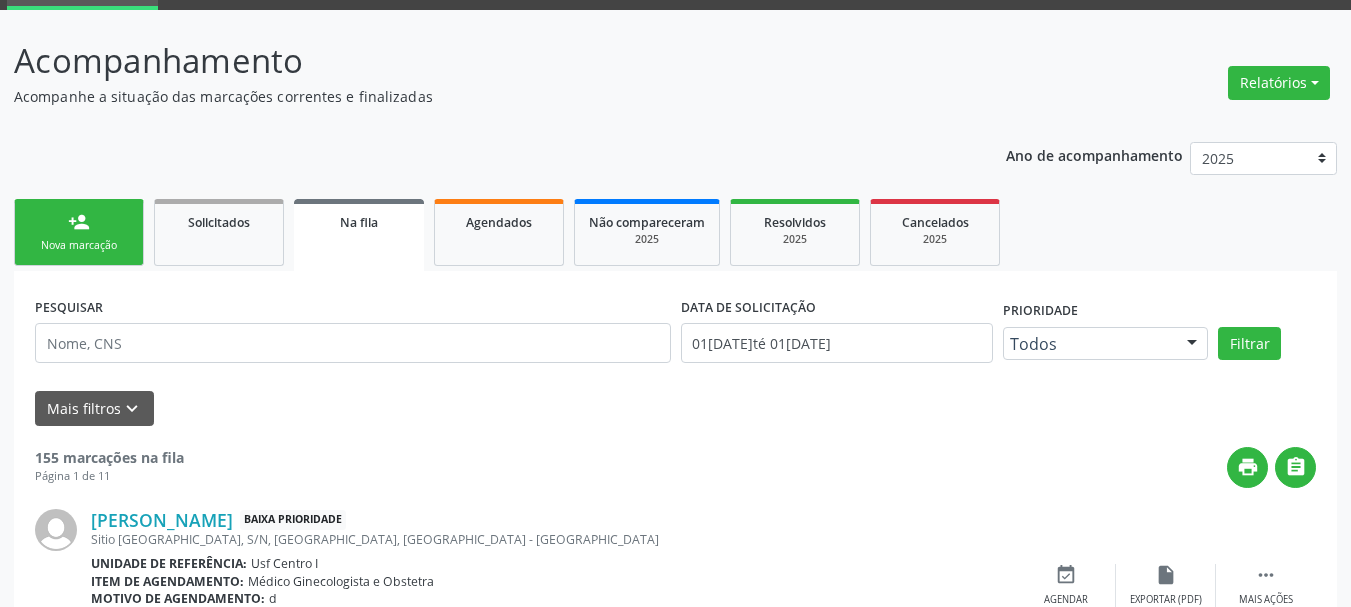 click on "person_add
Nova marcação" at bounding box center (79, 232) 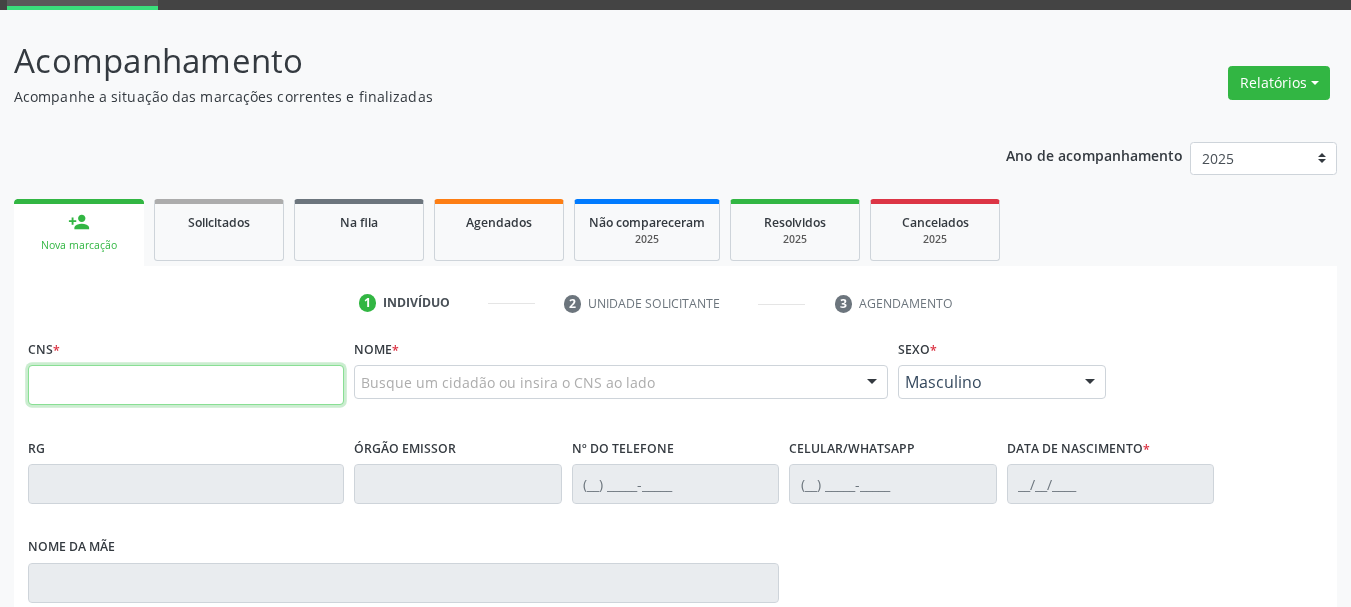 click at bounding box center [186, 385] 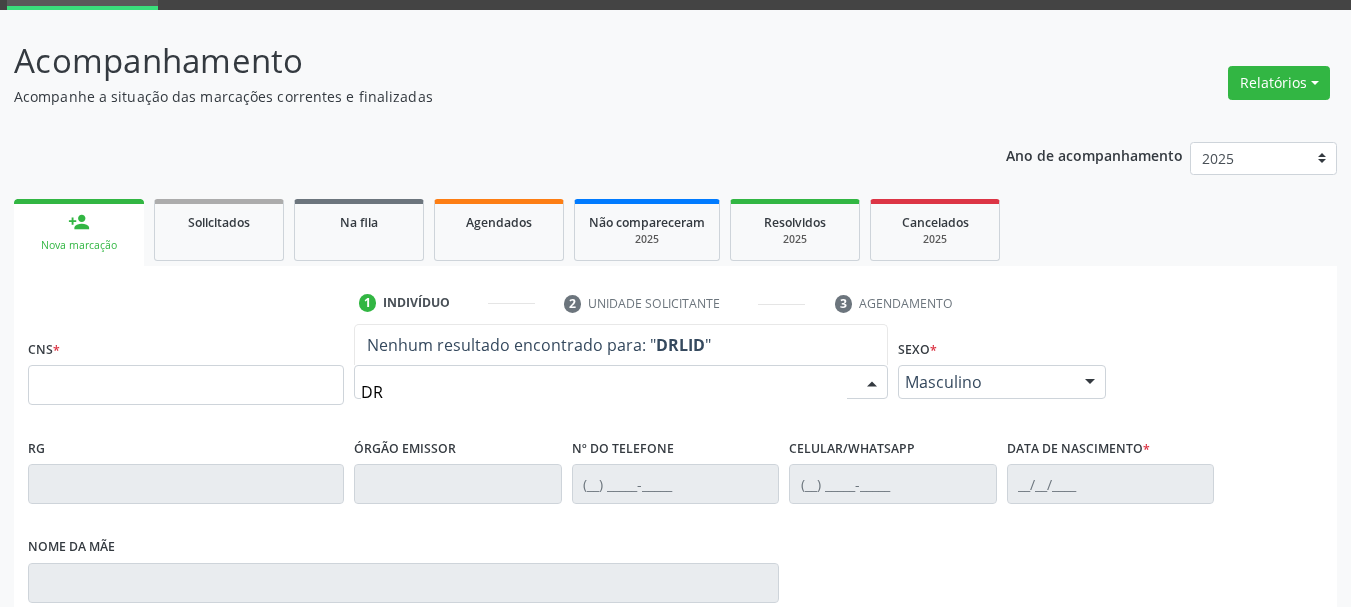 type on "D" 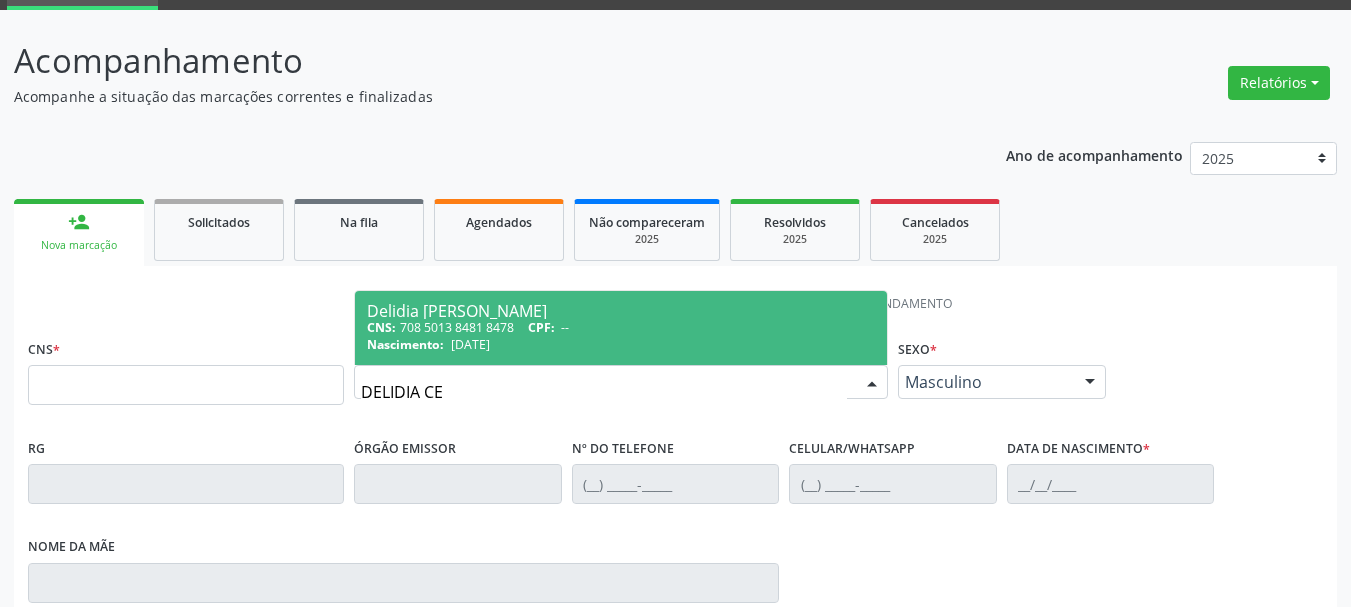 type on "DELIDIA C" 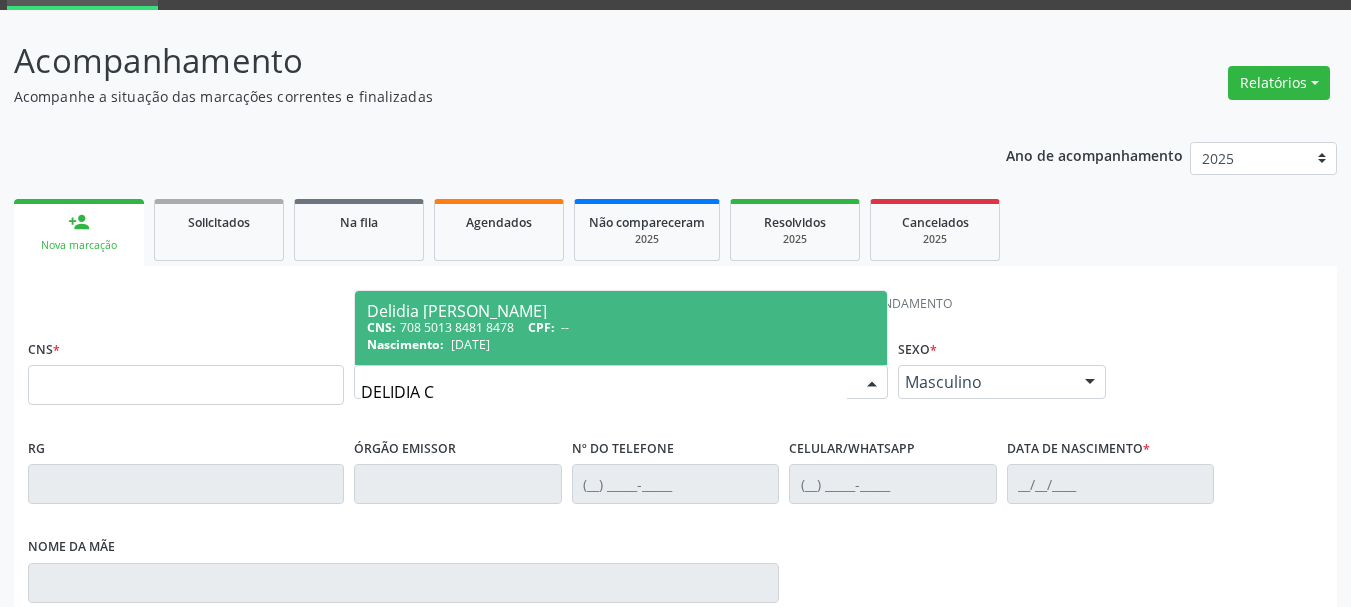 click on "CNS:
708 5013 8481 8478
CPF:    --" at bounding box center (621, 327) 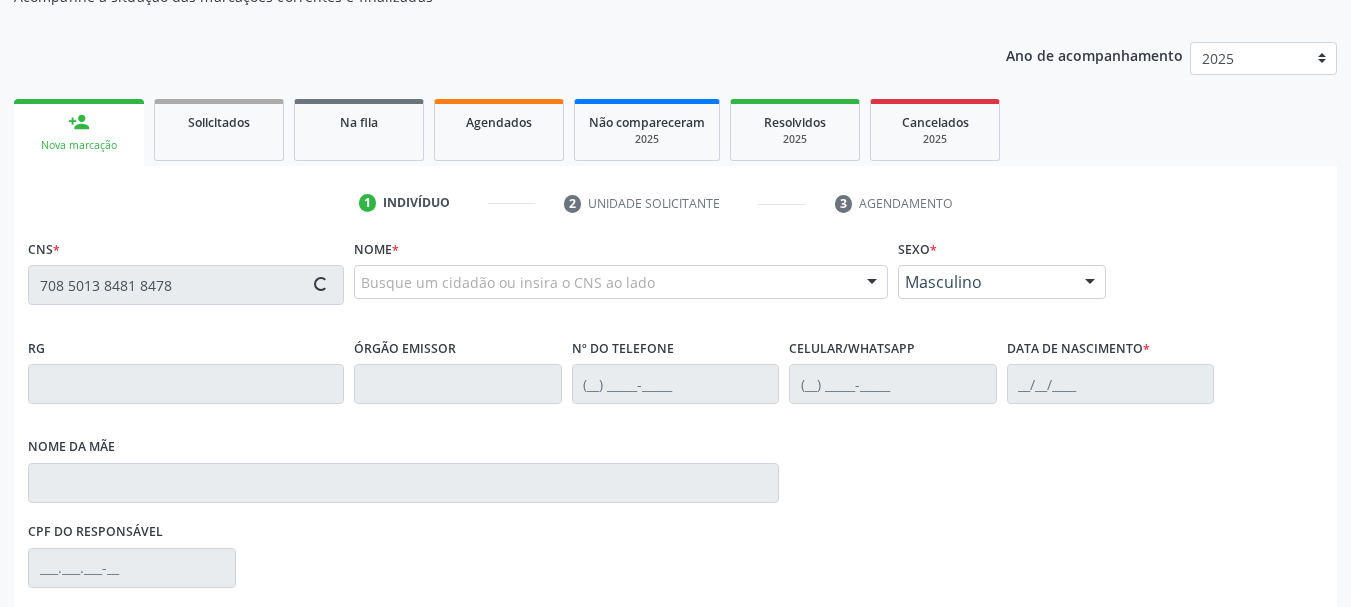 type on "708 5013 8481 8478" 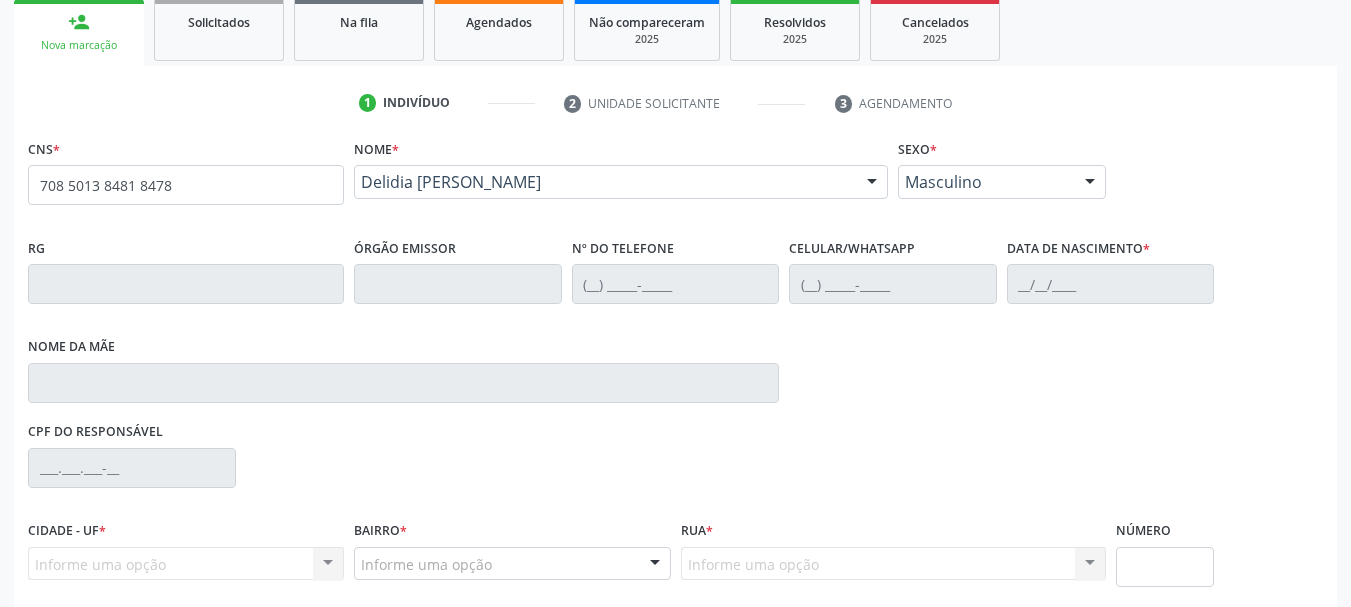 scroll, scrollTop: 463, scrollLeft: 0, axis: vertical 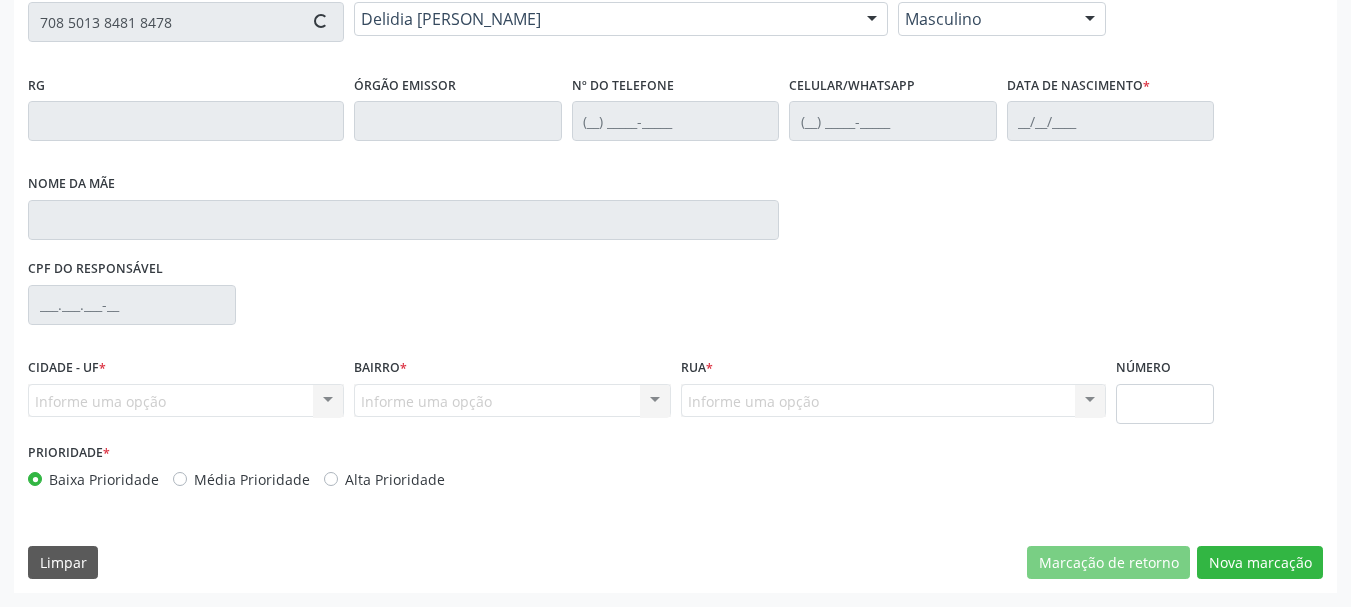 type on "(87) 98103-7391" 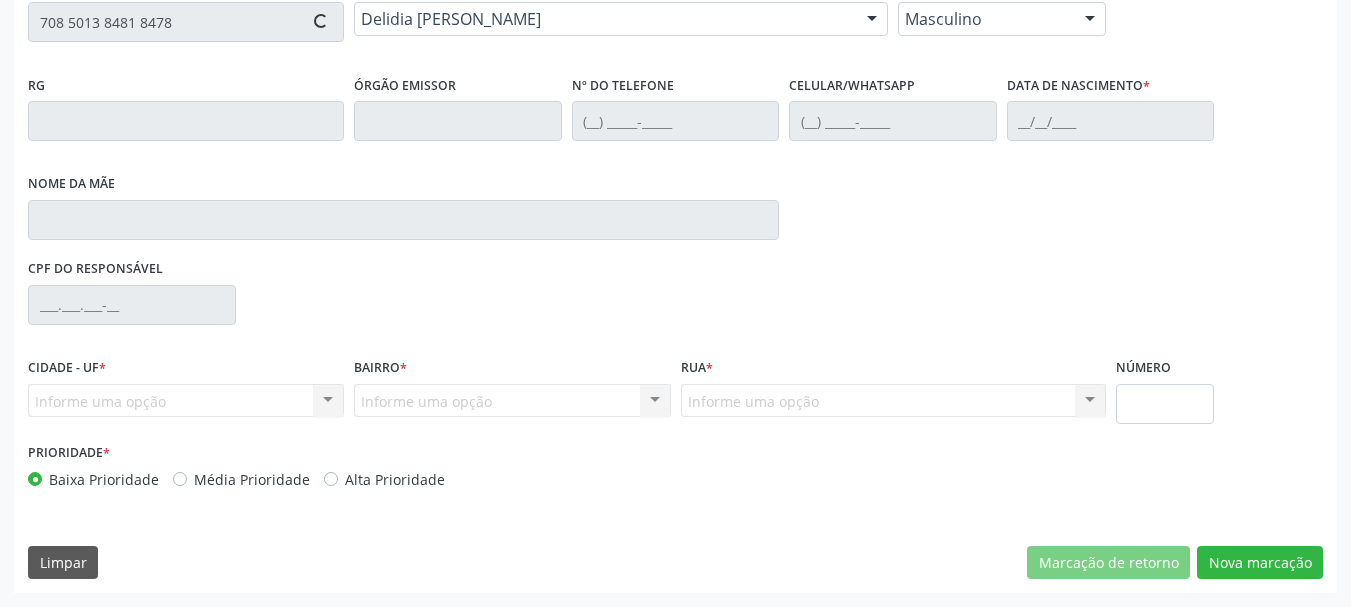 type on "22/05/1942" 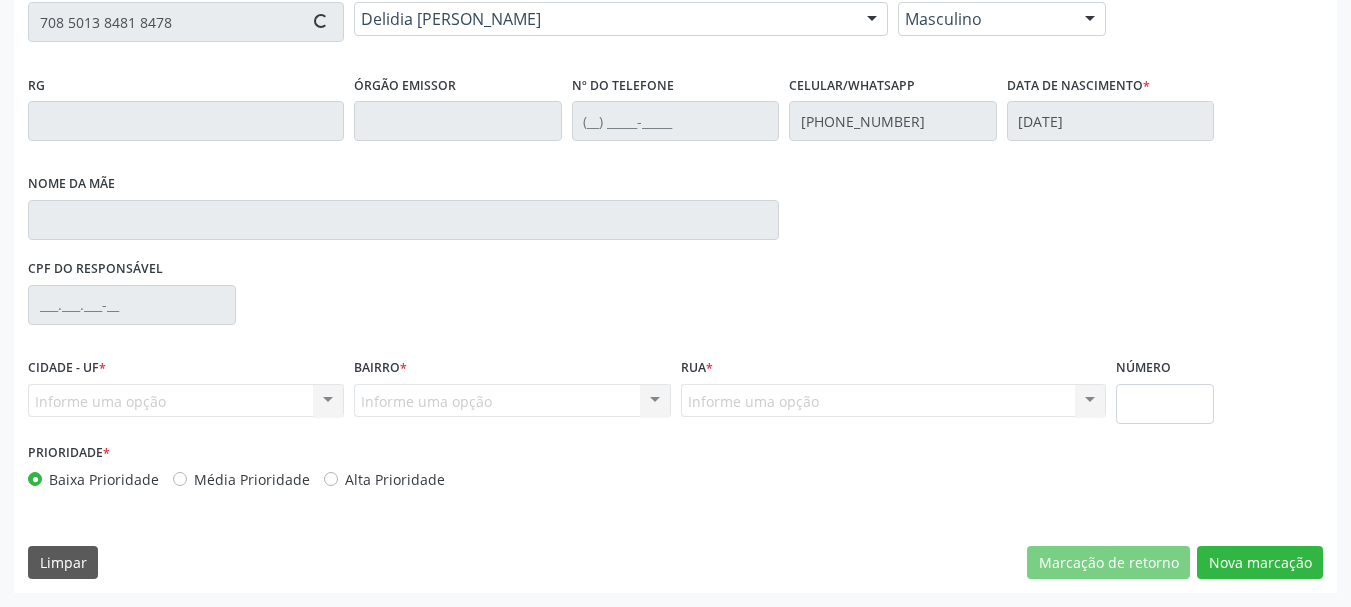 type on "Elina de Souza Ferraz" 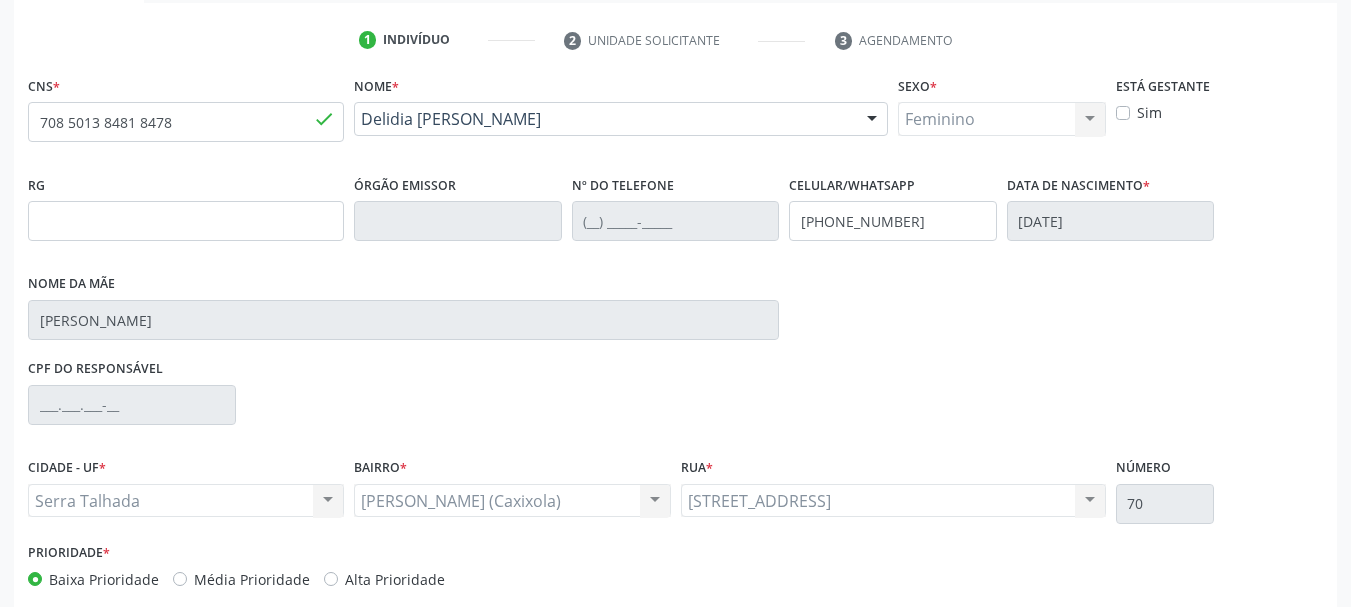 scroll, scrollTop: 463, scrollLeft: 0, axis: vertical 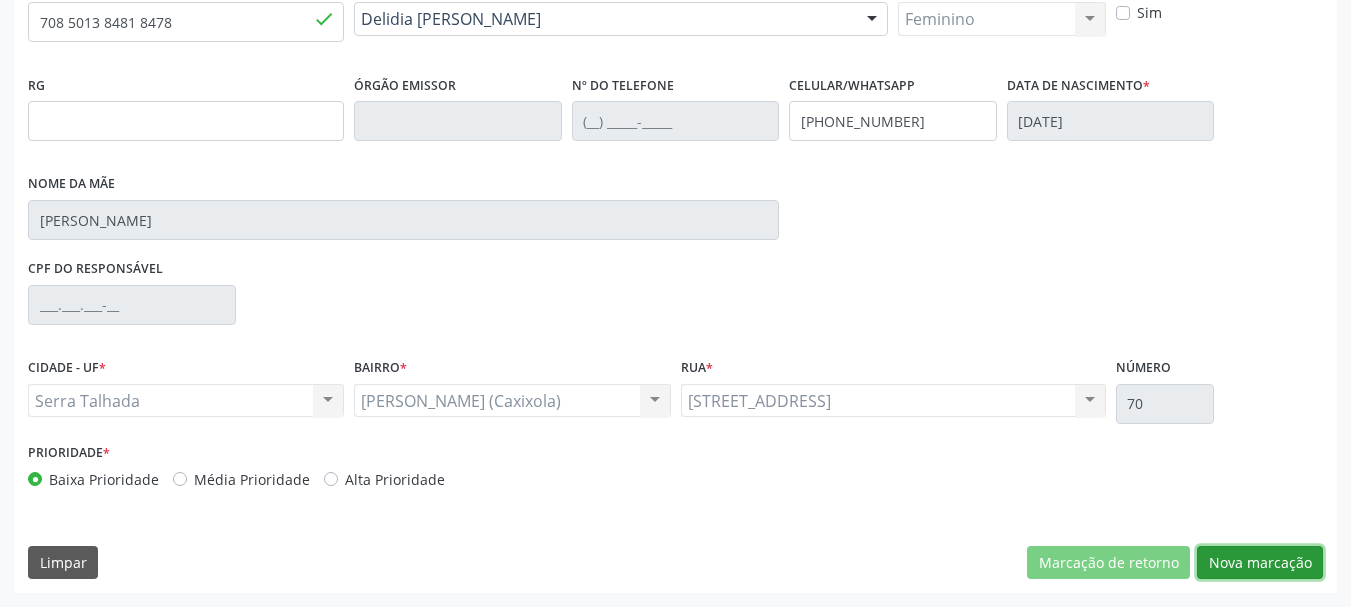 click on "Nova marcação" at bounding box center [1260, 563] 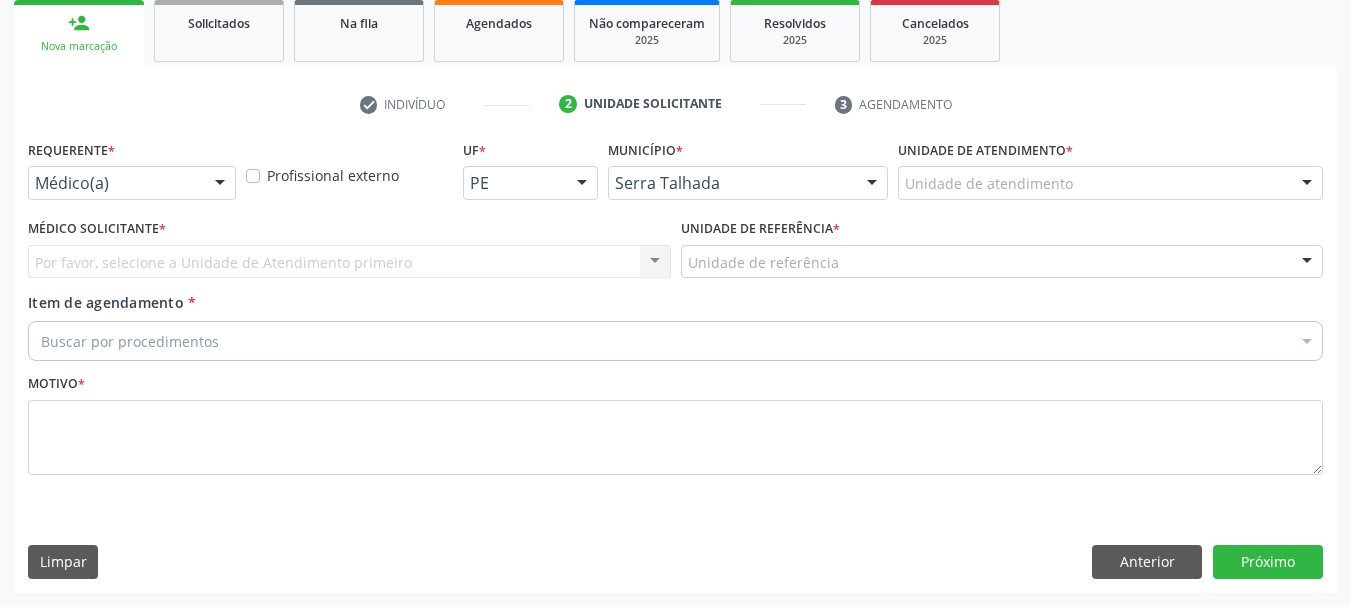 scroll, scrollTop: 299, scrollLeft: 0, axis: vertical 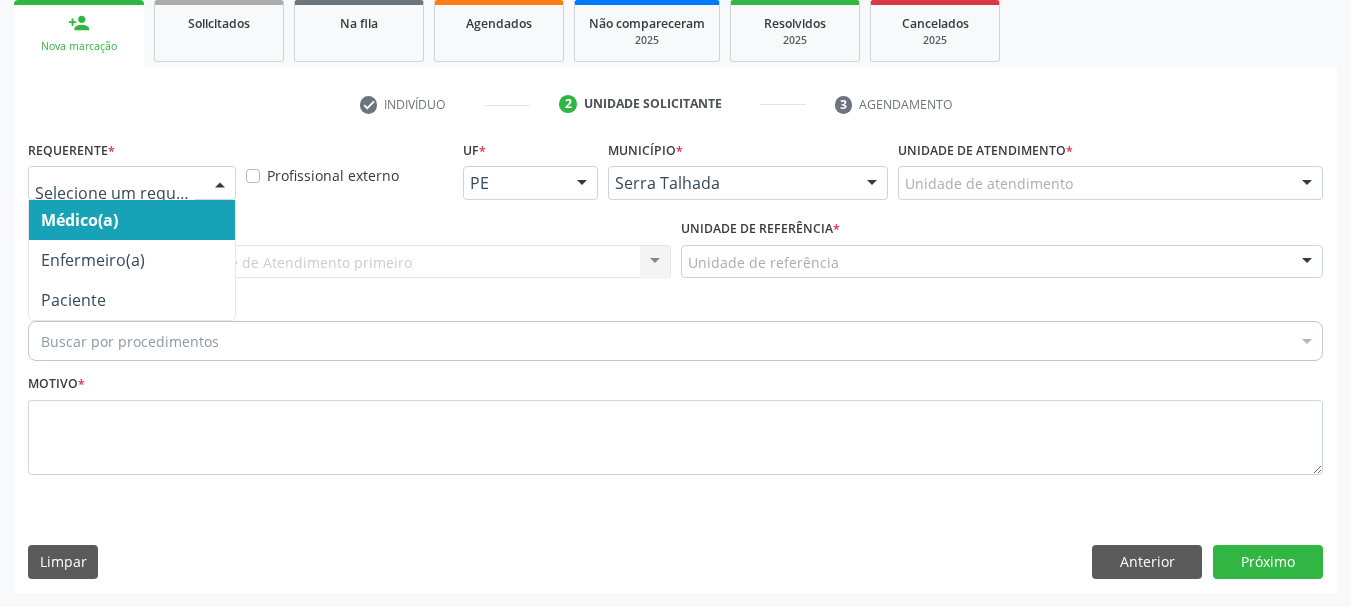 click at bounding box center [132, 183] 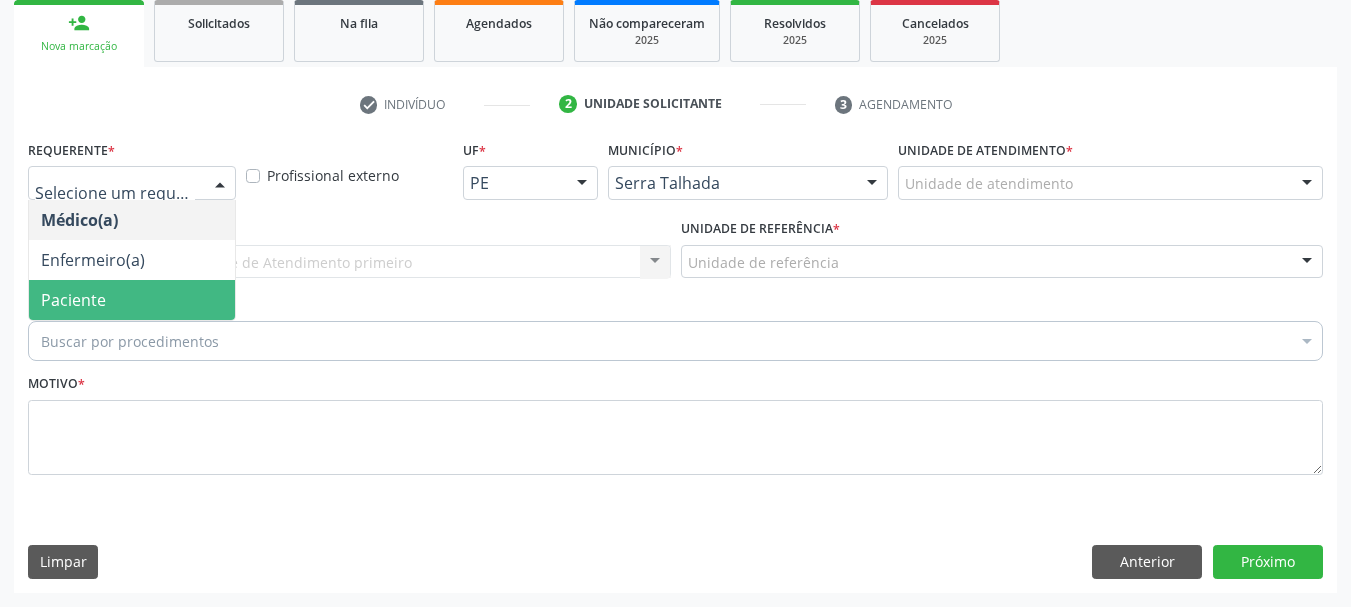 click on "Paciente" at bounding box center (73, 300) 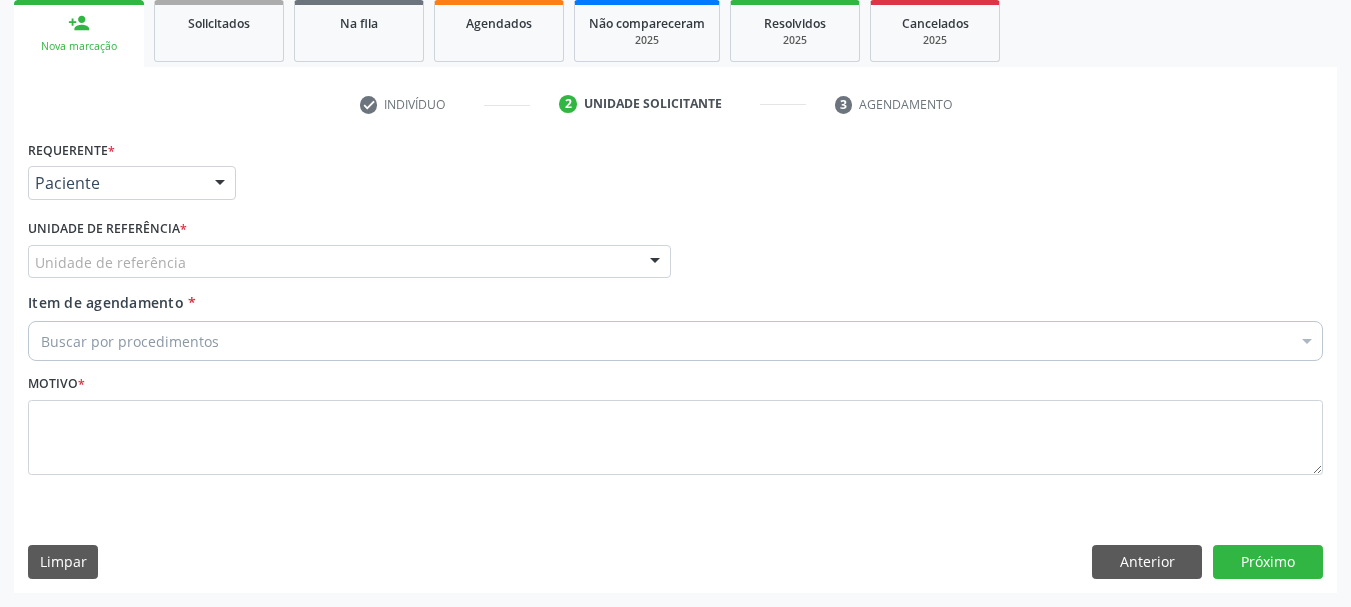 click on "Unidade de referência
*
Unidade de referência
Usf do Mutirao   Usf Cohab   Usf Caicarinha da Penha Tauapiranga   Posto de Saude Bernardo Vieira   Usf Borborema   Usf Bom Jesus I   Usf Ipsep   Usf Sao Cristovao   Usf Santa Rita Bernardo Vieira   Usf Cagep   Usf Caxixola   Usf Bom Jesus II   Usf Malhada Cortada   Usf Alto da Conceicao   Usf Varzea Aabb   Usf Ipsep II   Usf Cohab II   Usf Varzinha   Usf Ipa Faz Nova   Usf Centro I   Usf Vila Bela   Usf Centro II   Usf Luanda Jardim   Usf Ipsep III   Posto de Saude Logradouro   Posto de Saude Poco da Cerca   Posto de Saude de Juazeirinho   Central Regional de Rede de Frio Xi Geres   Hospital Eduardo Campos   Rede de Atencao Ao Covid 19 Leitos de Retaguarda Municipal   Posto de Saude Malhada da Areia   Posto de Saude Malhada do Jua   Vigilancia Epidemiologica   Central de Regulacao Medica das Urgencias Serra Talhada Pe   Usb Base Samu Serra Talhada   Usa Base Samu Serra Talhada   3 Grupamento de Bombeiros" at bounding box center [349, 246] 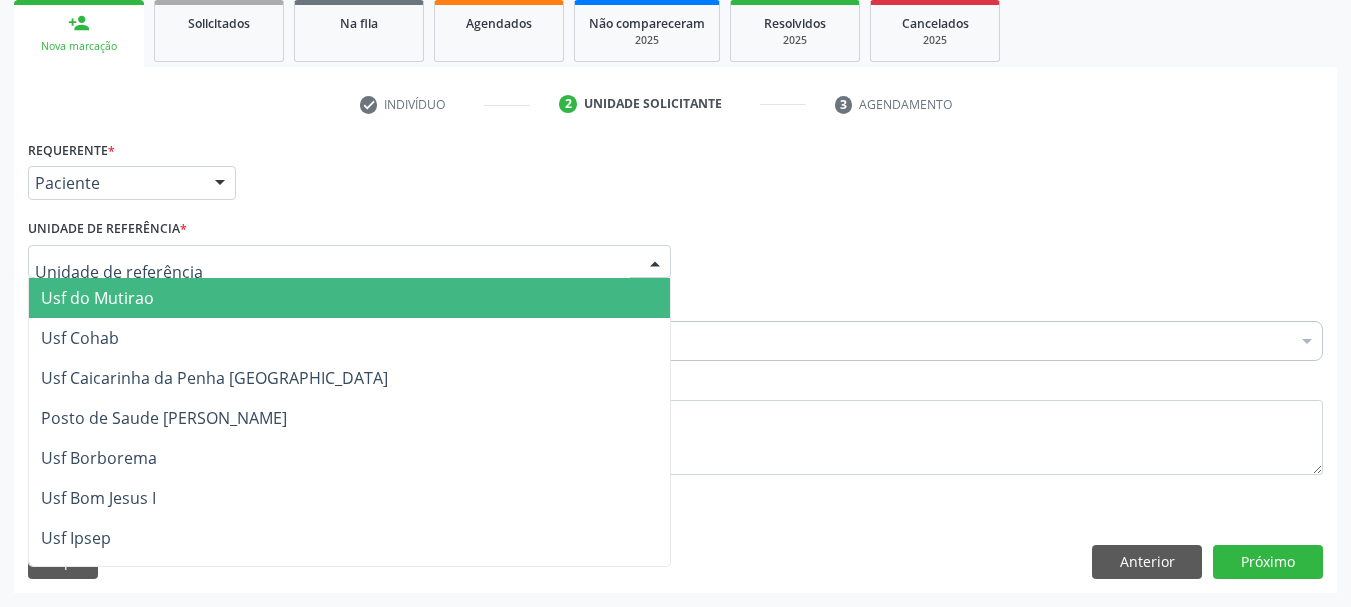 click at bounding box center (349, 262) 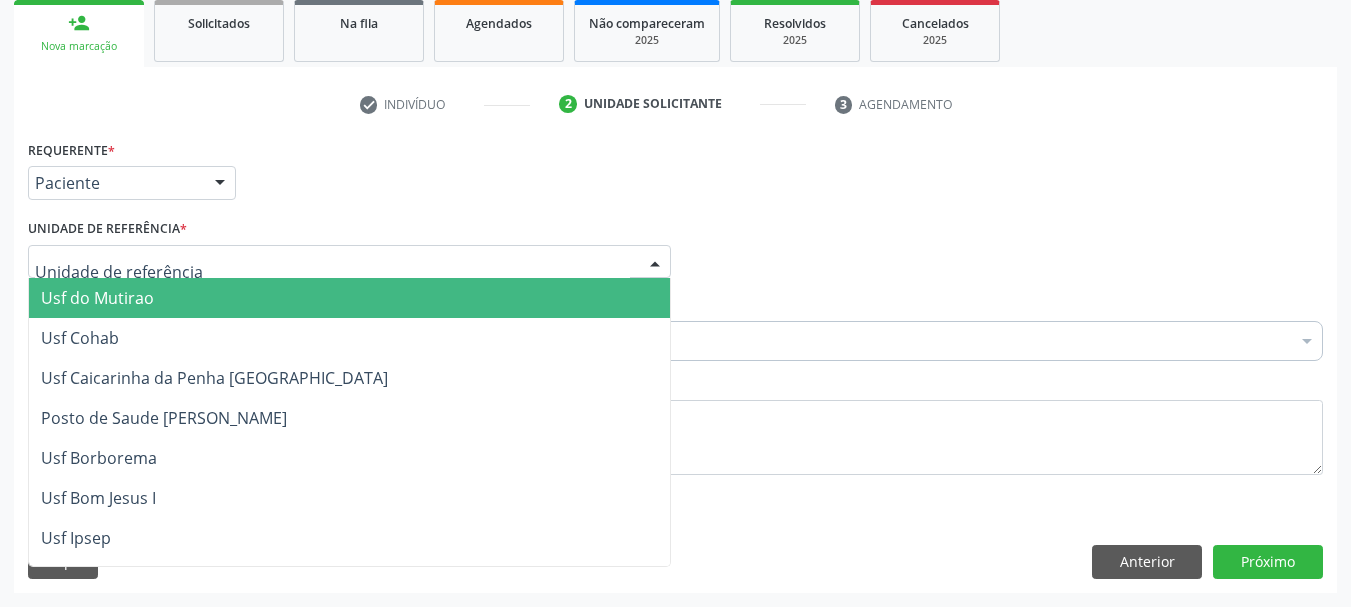 type on "T" 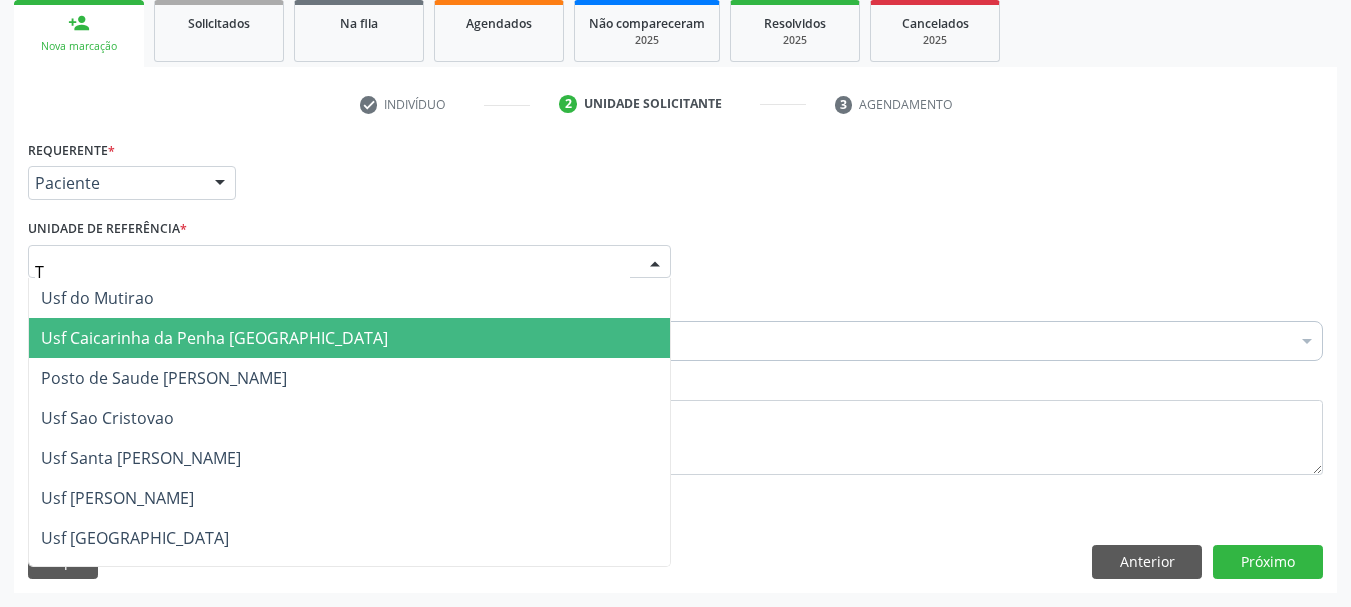 click on "Usf Caicarinha da Penha [GEOGRAPHIC_DATA]" at bounding box center (214, 338) 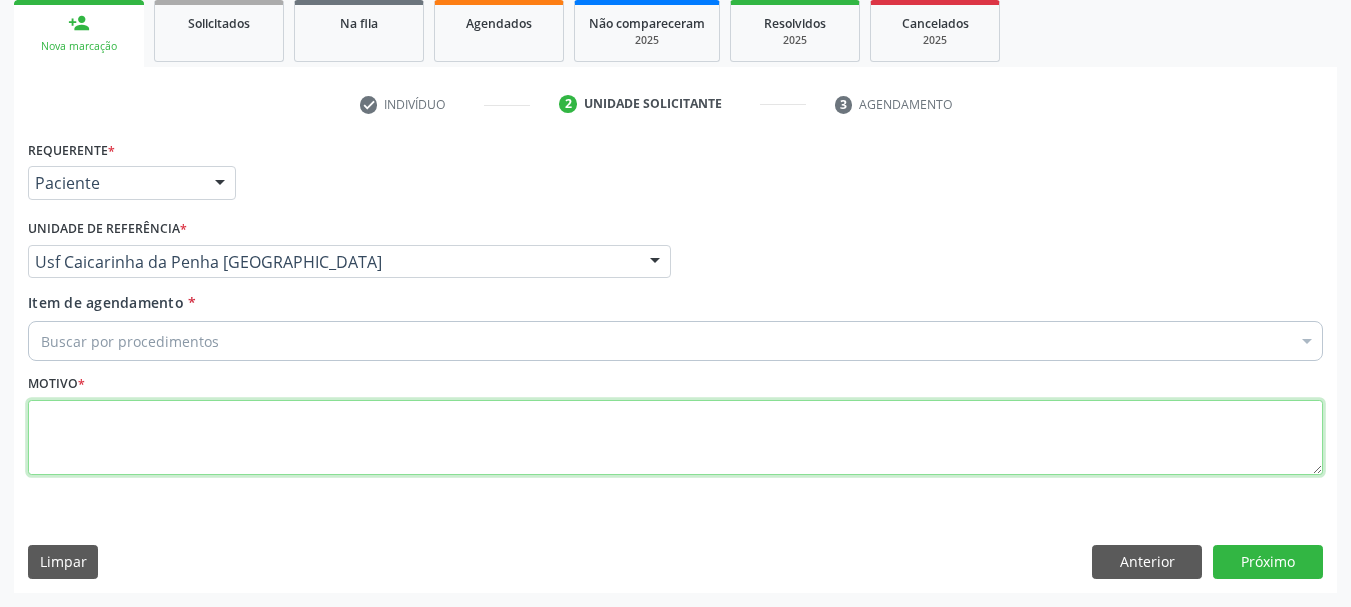 click at bounding box center (675, 438) 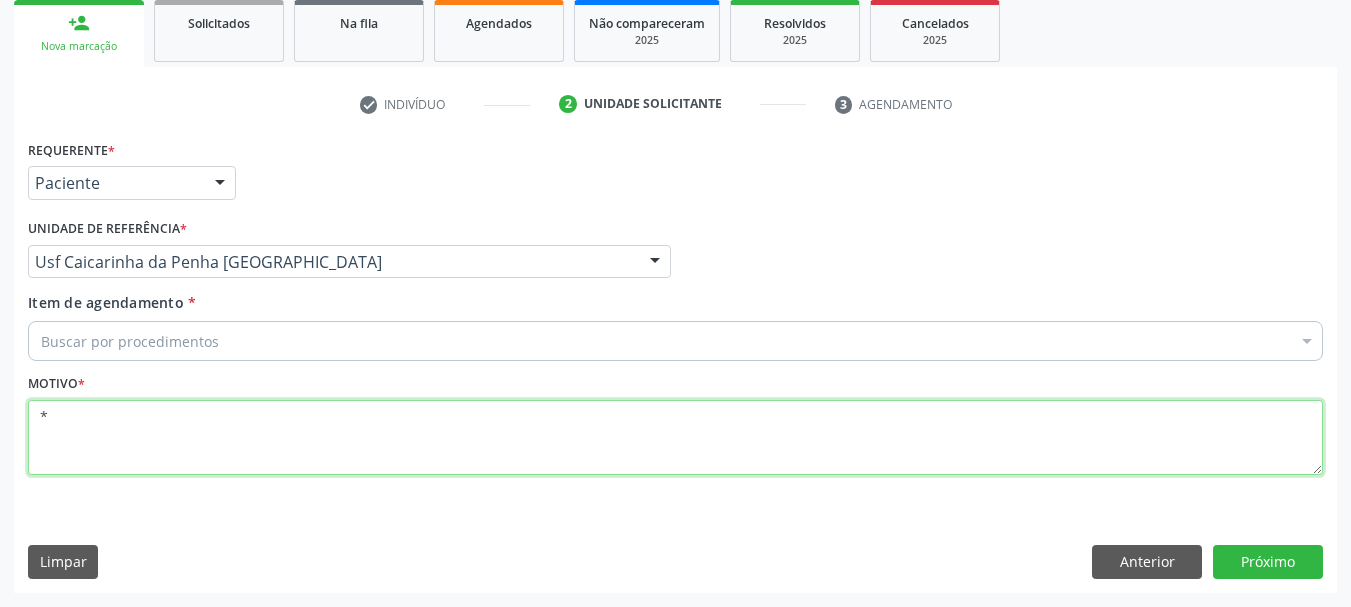 type on "*" 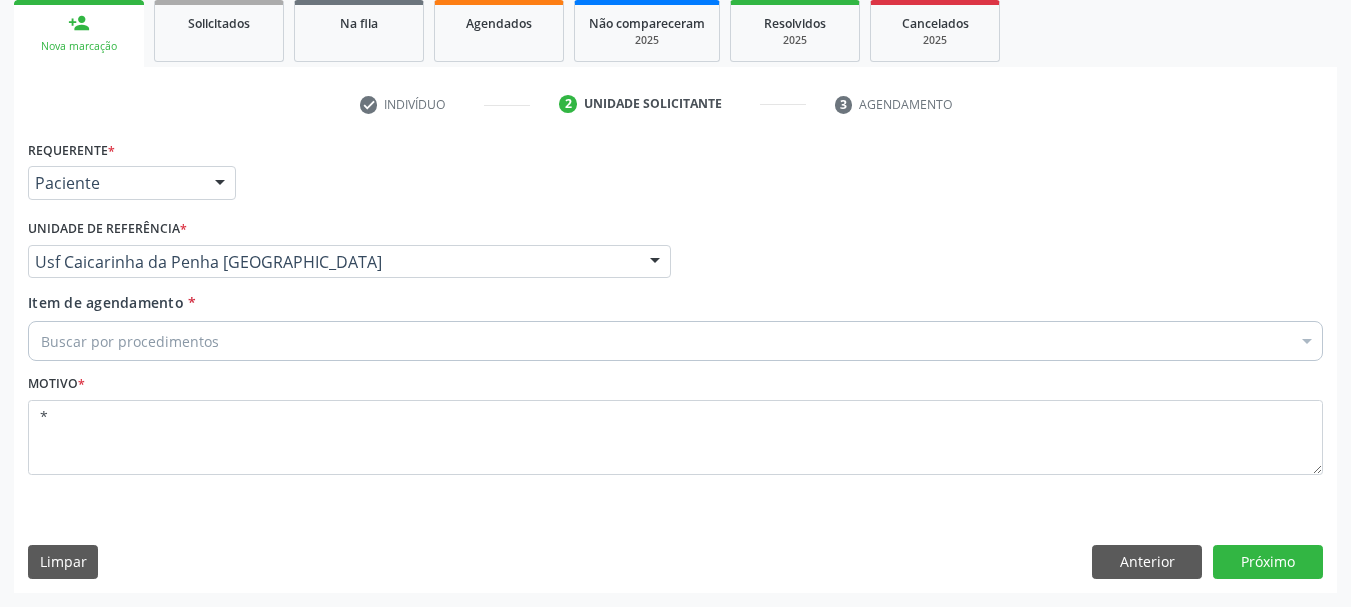 click on "Buscar por procedimentos" at bounding box center (675, 341) 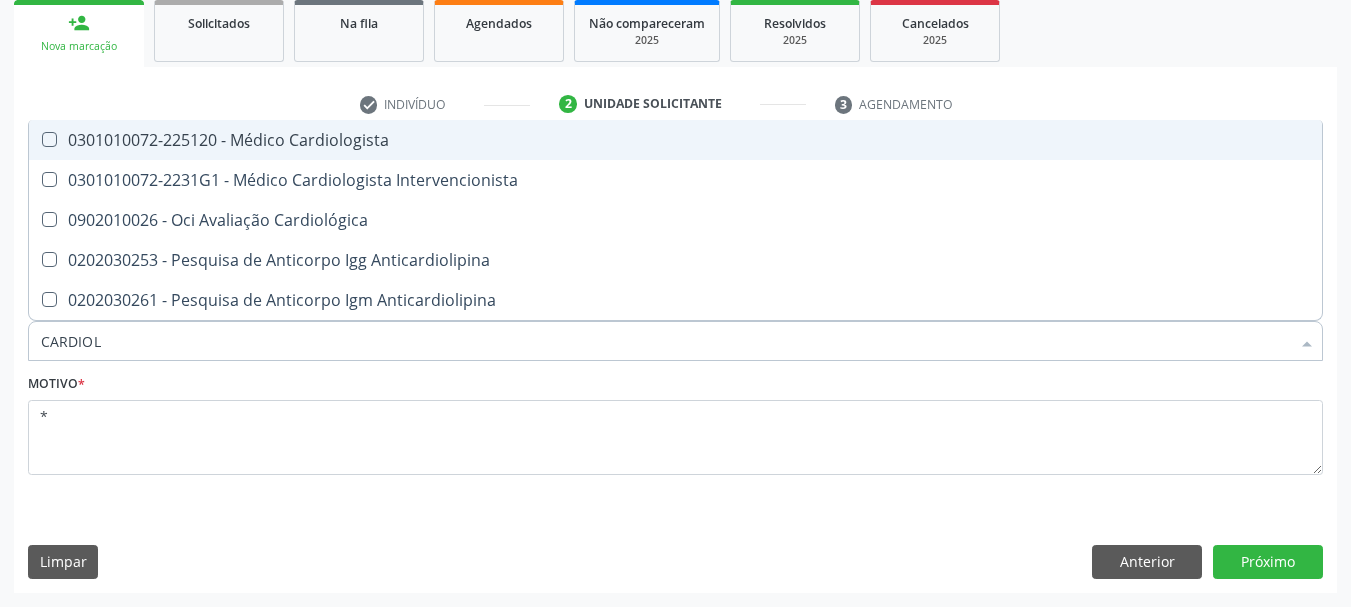 type on "CARDIOLO" 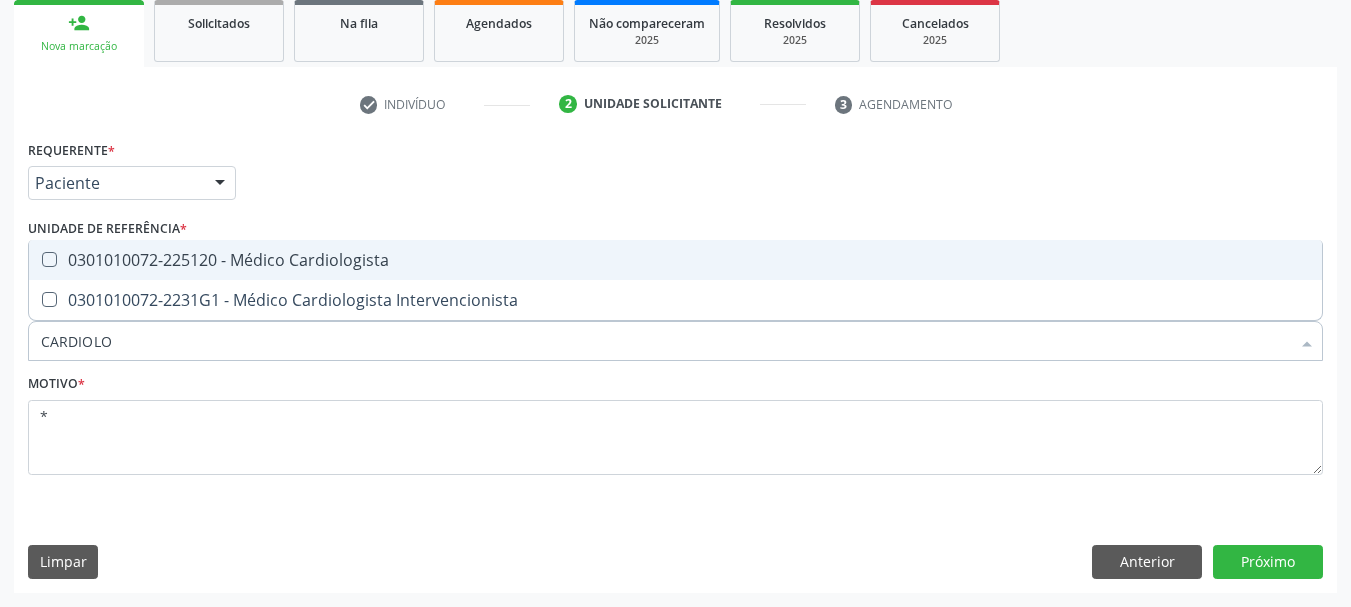 click at bounding box center (49, 259) 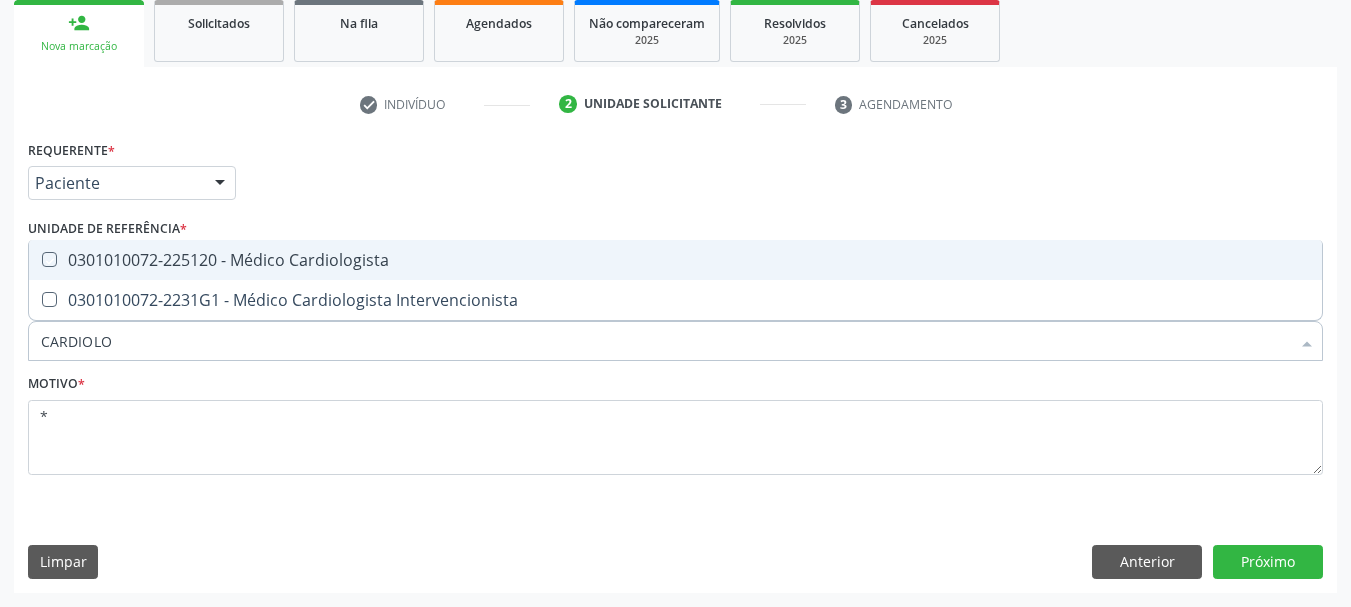 click at bounding box center (35, 259) 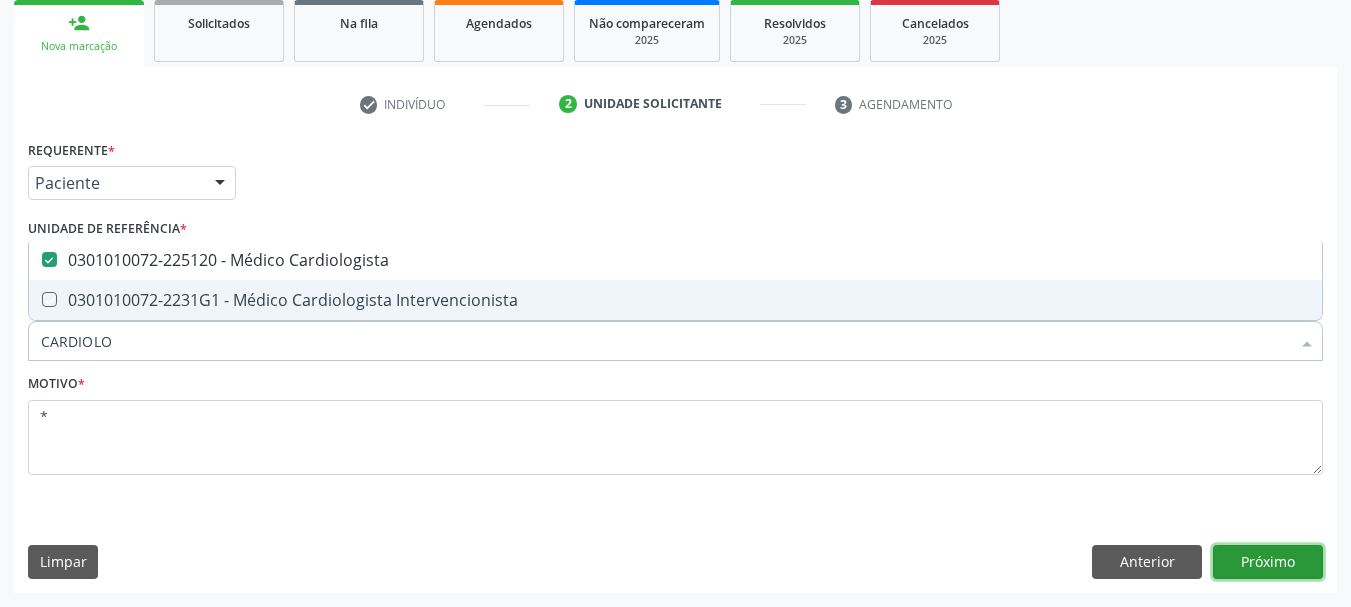 click on "Próximo" at bounding box center [1268, 562] 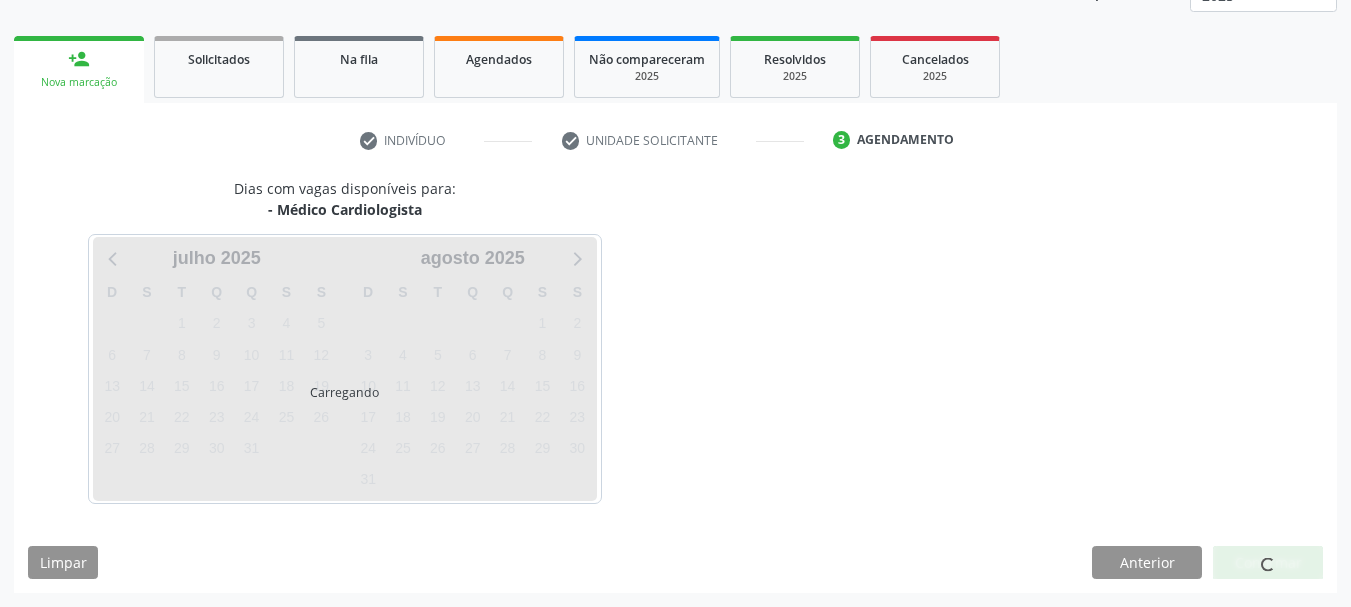 scroll, scrollTop: 263, scrollLeft: 0, axis: vertical 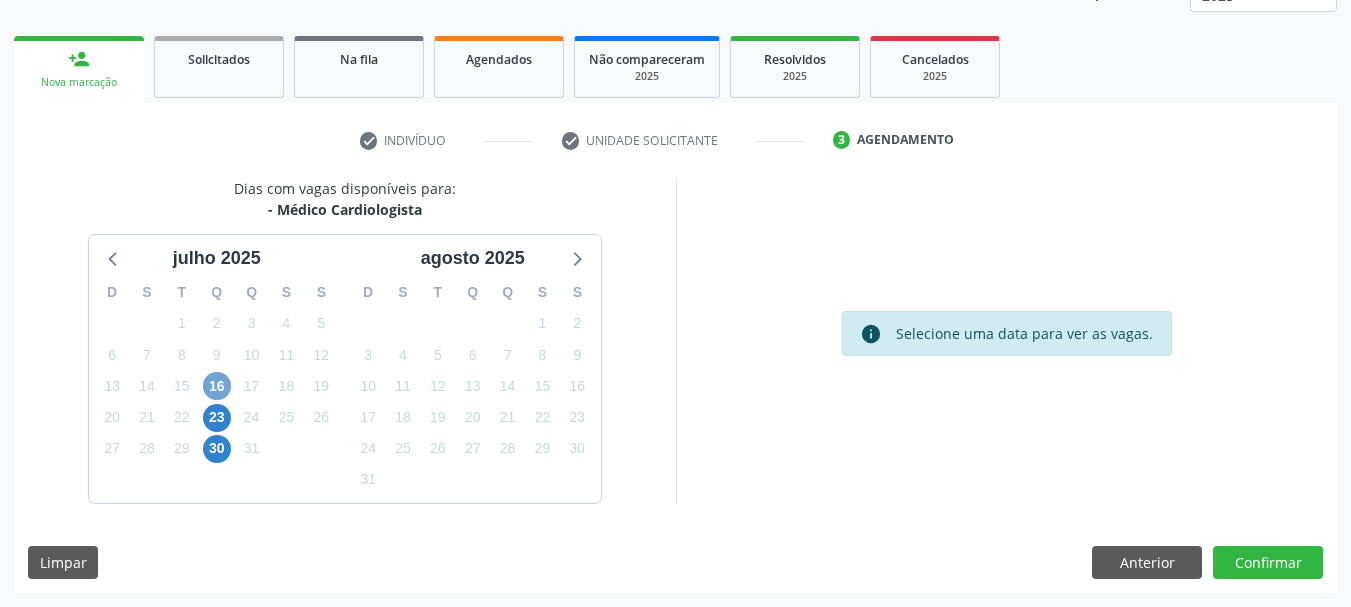 click on "16" at bounding box center (217, 386) 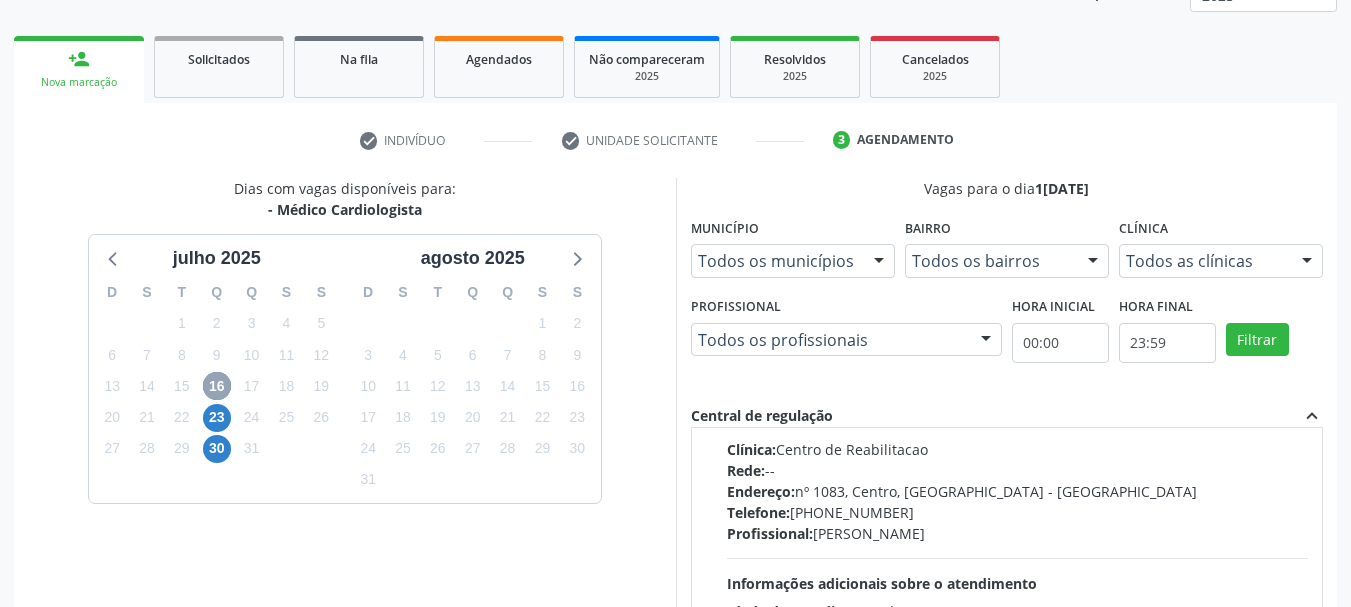 scroll, scrollTop: 0, scrollLeft: 0, axis: both 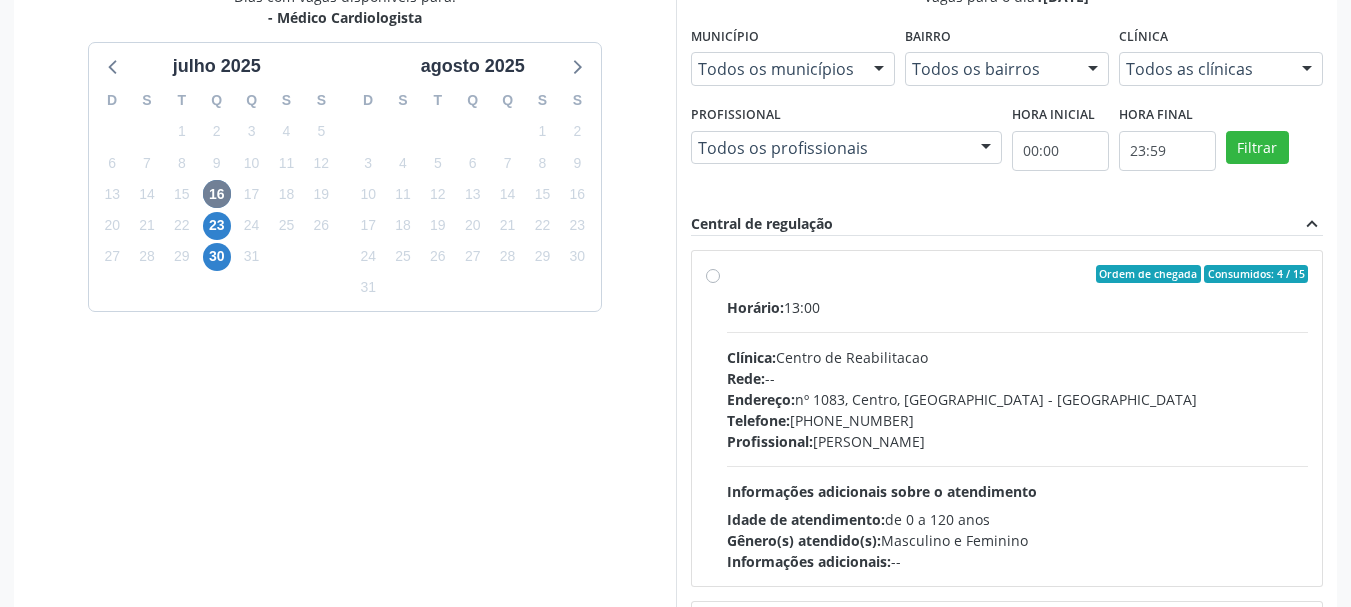 click on "Horário:   13:00" at bounding box center [1018, 307] 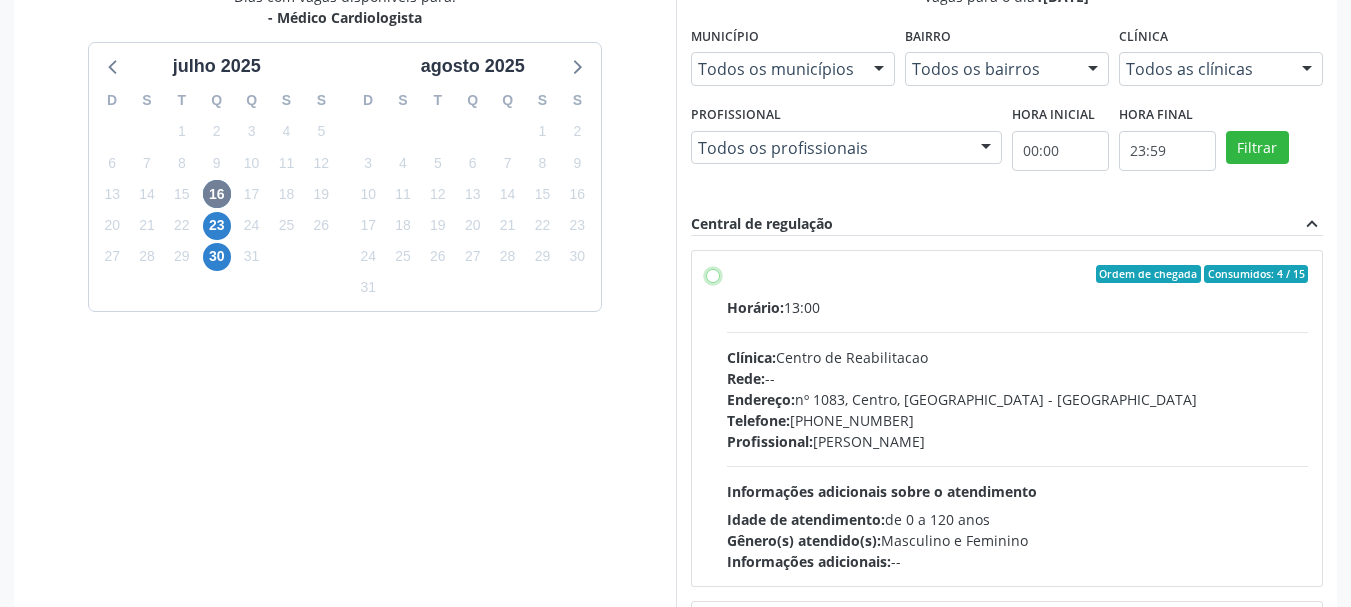 click on "Ordem de chegada
Consumidos: 4 / 15
Horário:   13:00
Clínica:  Centro de Reabilitacao
Rede:
--
Endereço:   nº 1083, Centro, Serra Talhada - PE
Telefone:   (81) 38313112
Profissional:
Antonio Eduardo de Melo Filho
Informações adicionais sobre o atendimento
Idade de atendimento:
de 0 a 120 anos
Gênero(s) atendido(s):
Masculino e Feminino
Informações adicionais:
--" at bounding box center [713, 274] 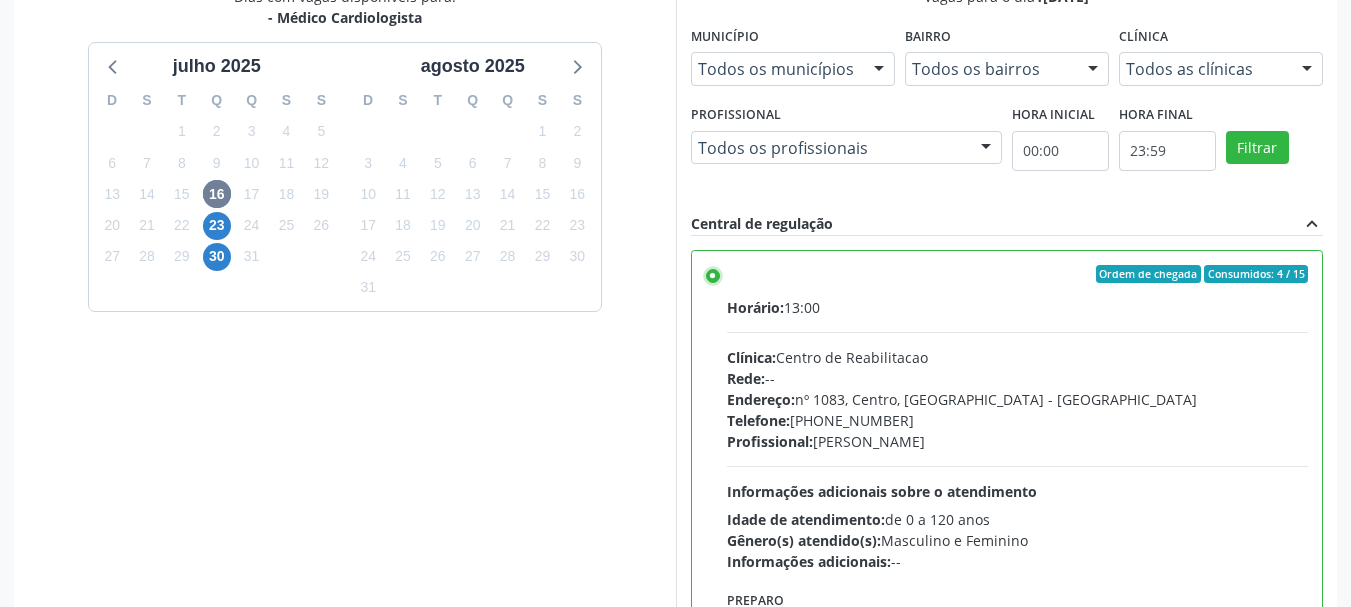 scroll, scrollTop: 588, scrollLeft: 0, axis: vertical 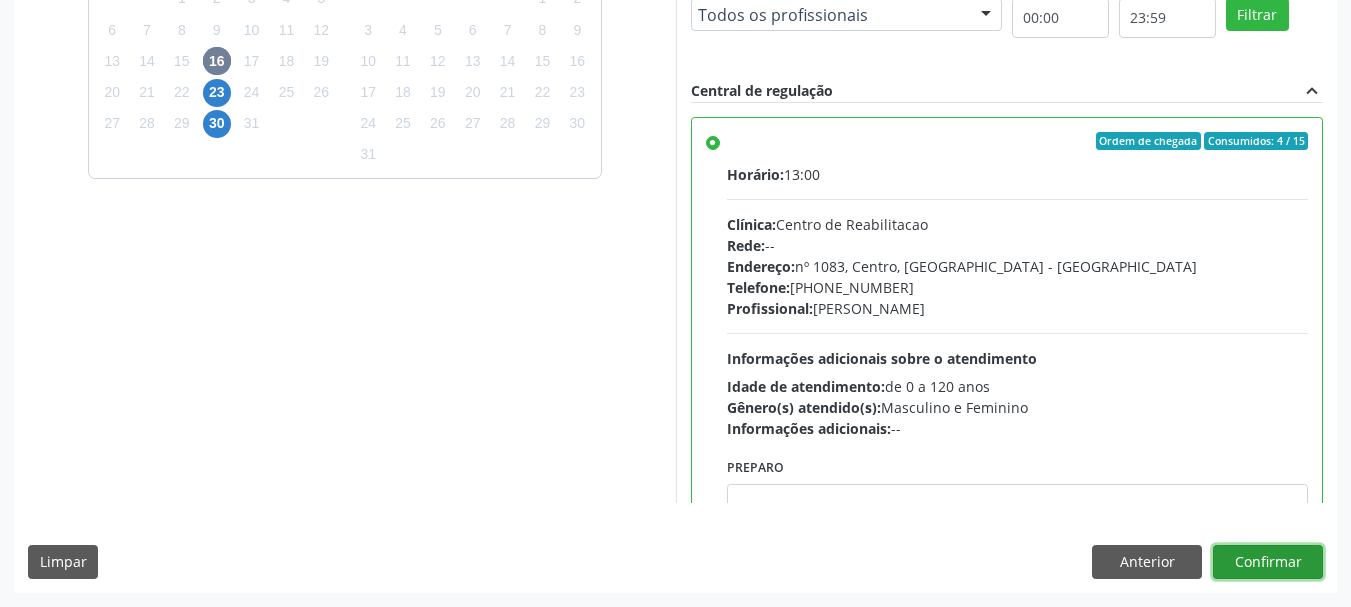 click on "Confirmar" at bounding box center (1268, 562) 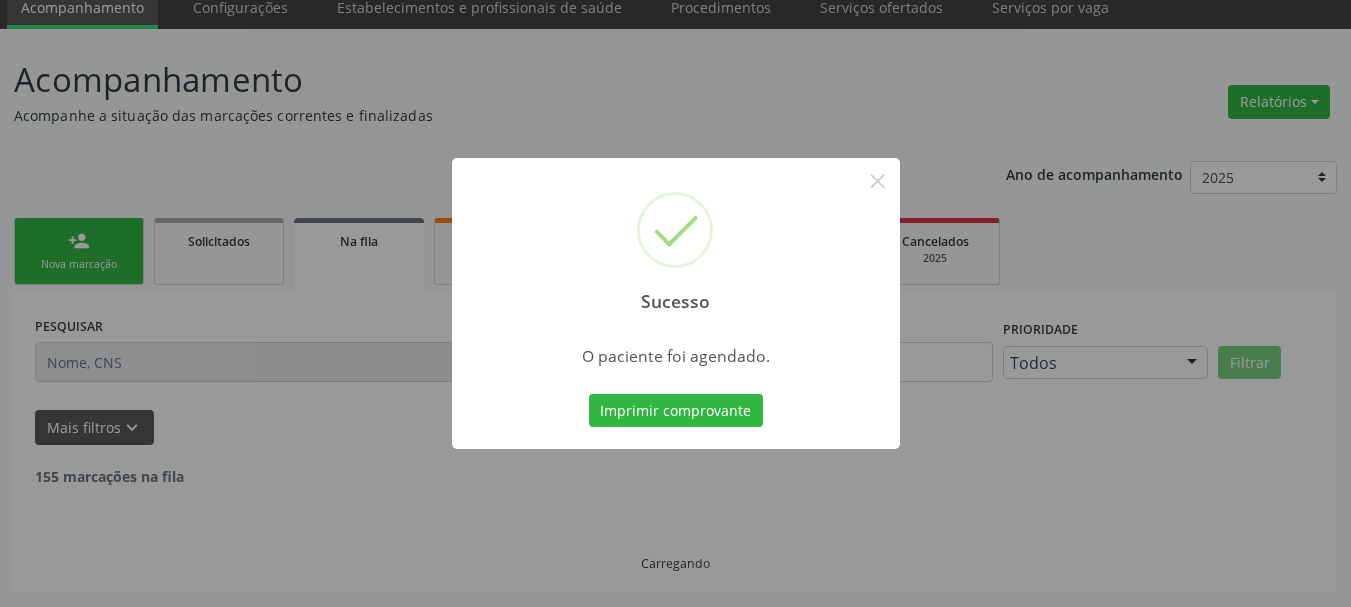 scroll, scrollTop: 60, scrollLeft: 0, axis: vertical 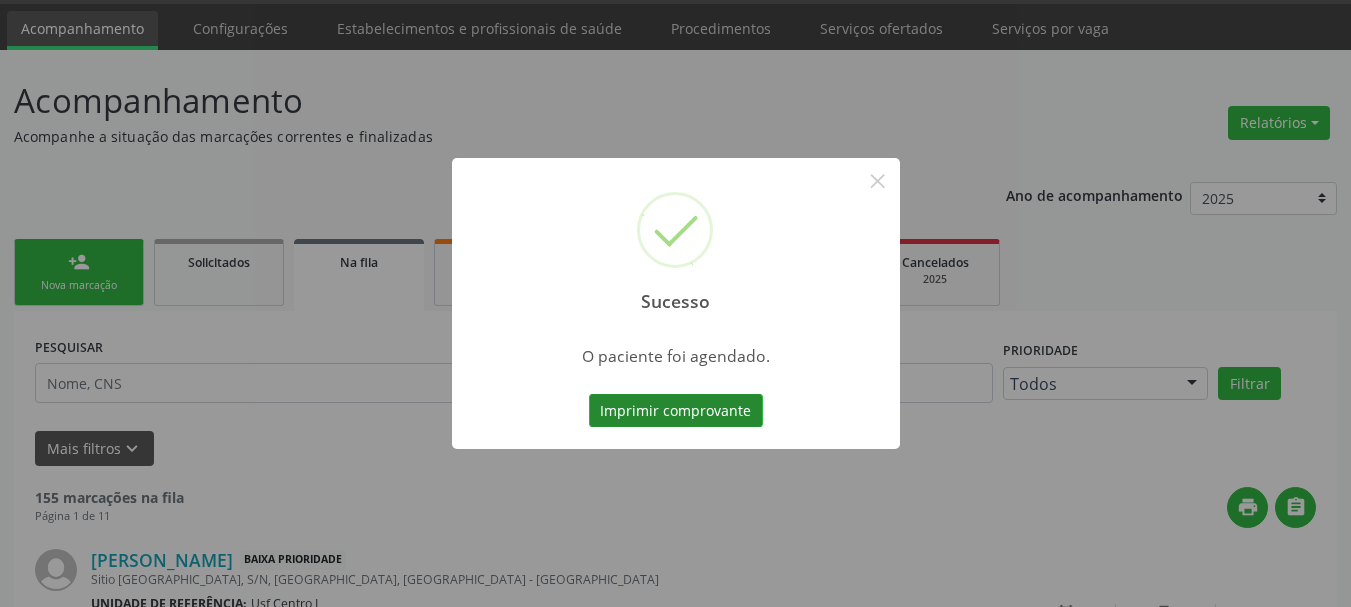 click on "Imprimir comprovante" at bounding box center (676, 411) 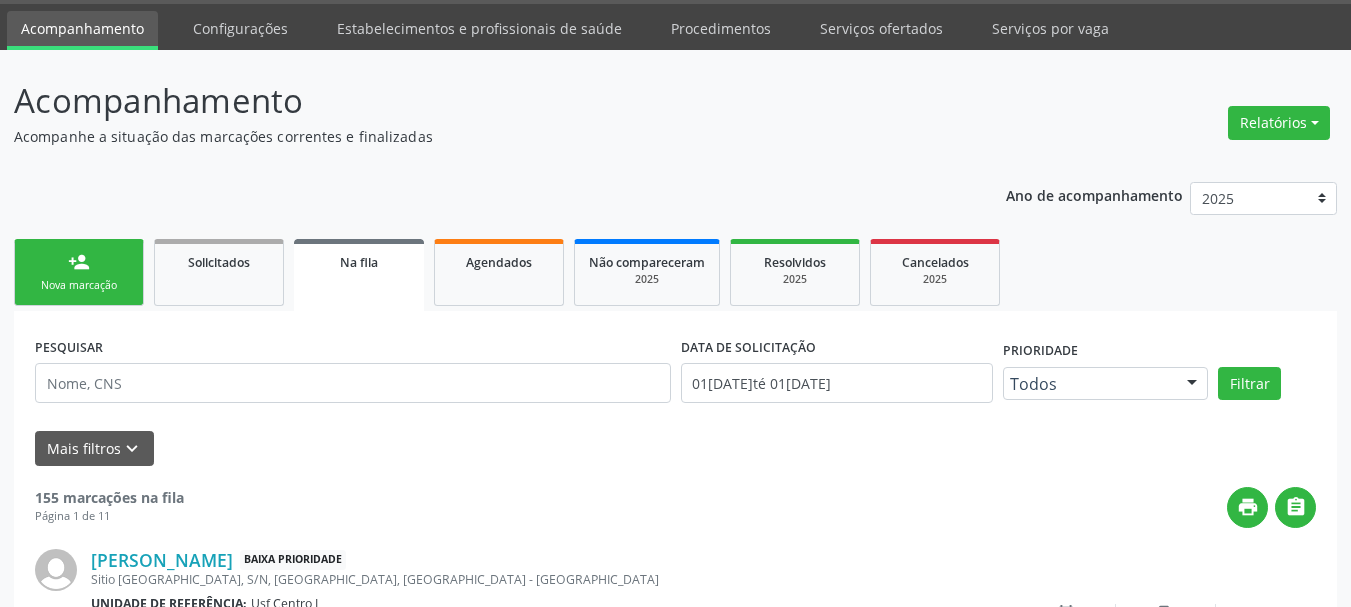 click on "Nova marcação" at bounding box center [79, 285] 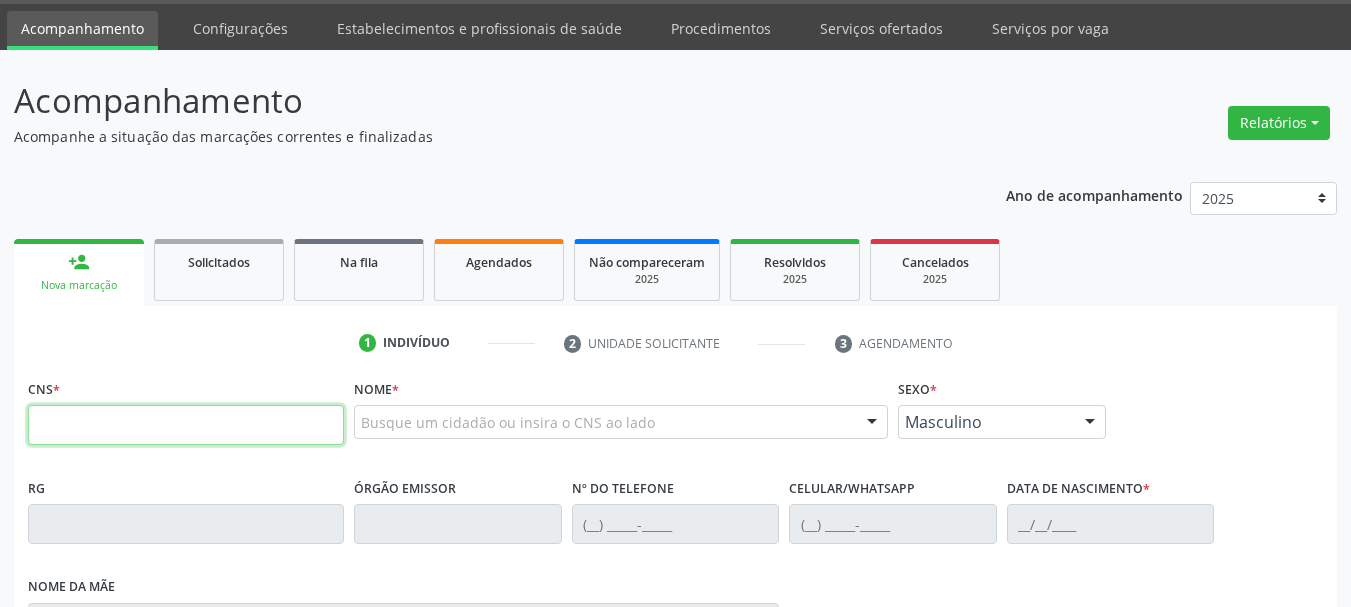 click at bounding box center (186, 425) 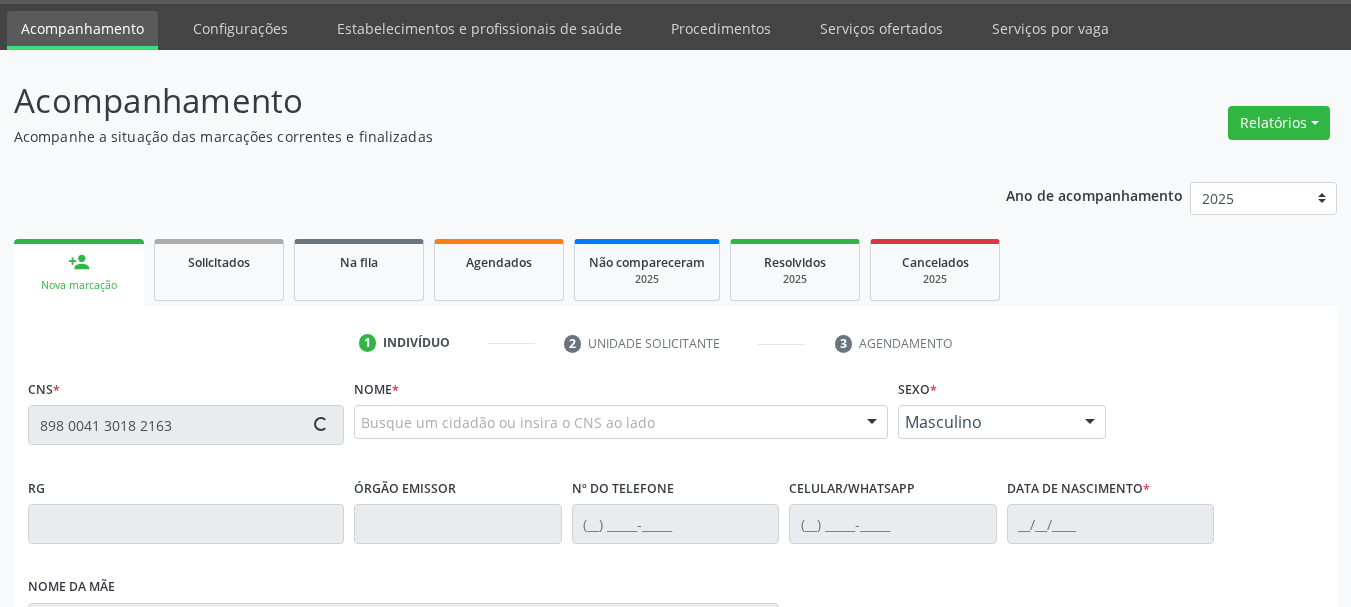 type on "898 0041 3018 2163" 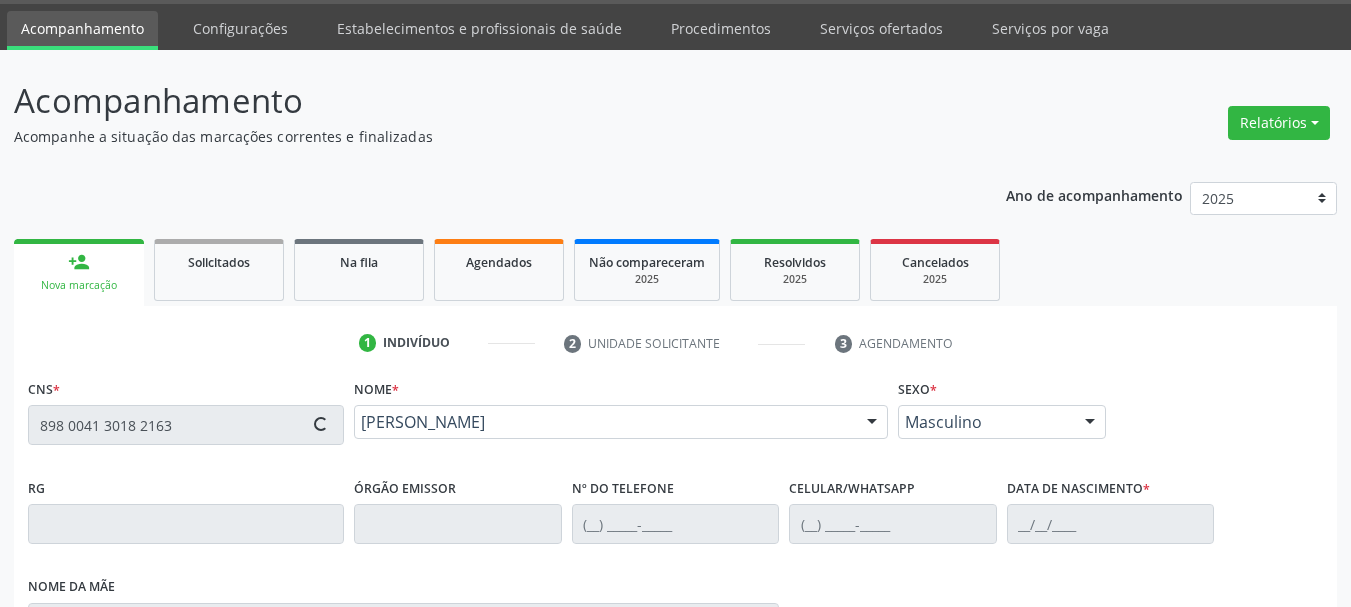 type on "(87) 8105-8408" 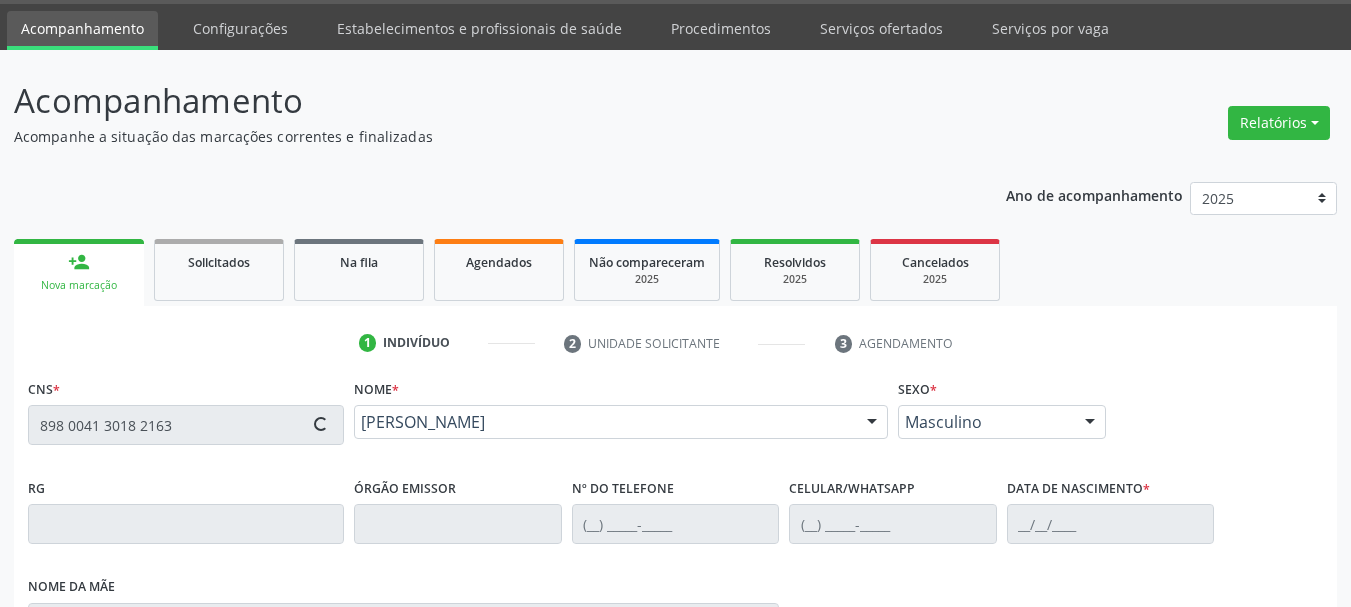 type on "12/12/2013" 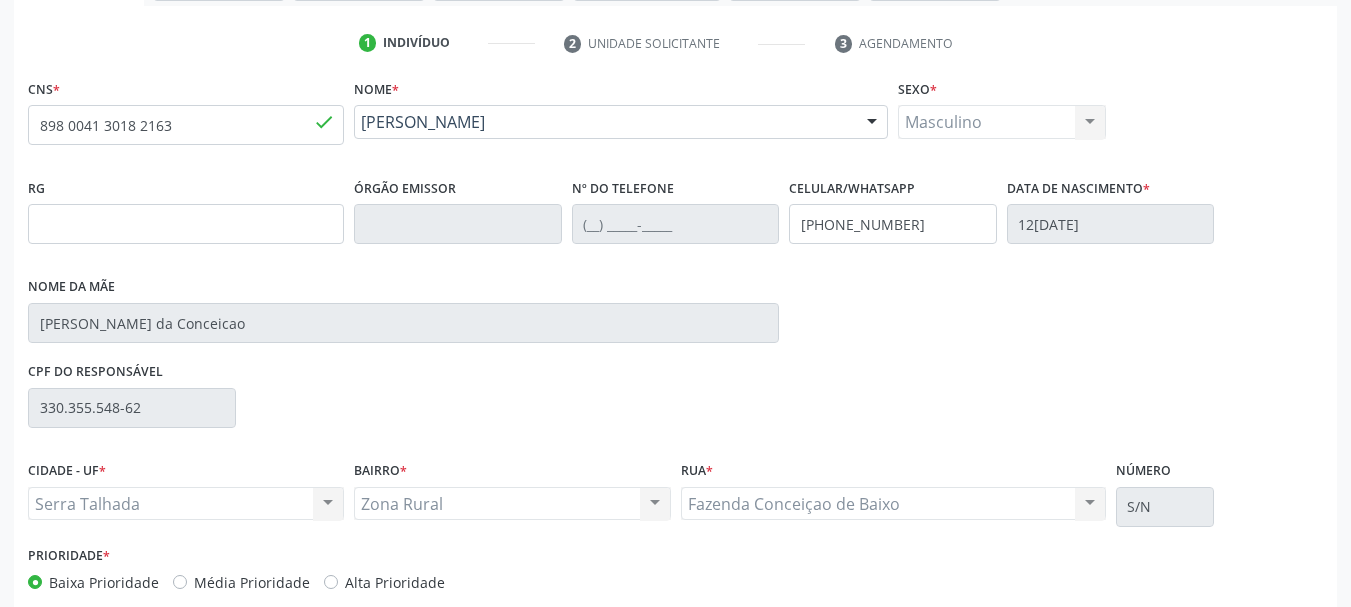 scroll, scrollTop: 463, scrollLeft: 0, axis: vertical 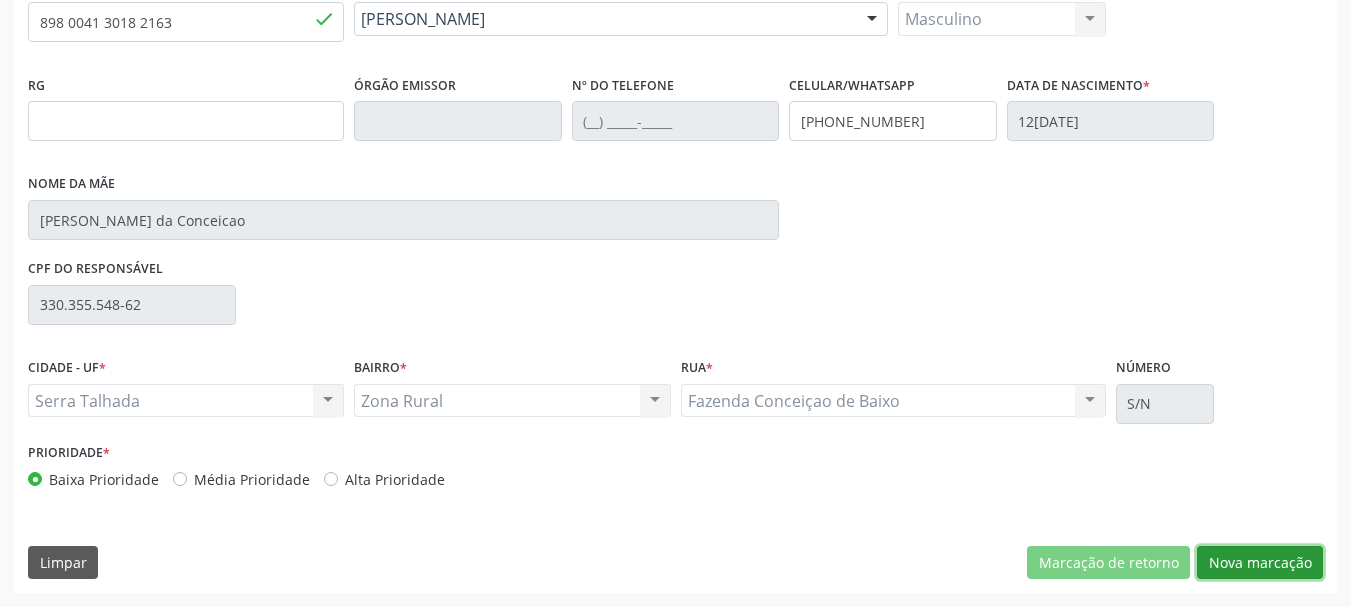 click on "Nova marcação" at bounding box center [1260, 563] 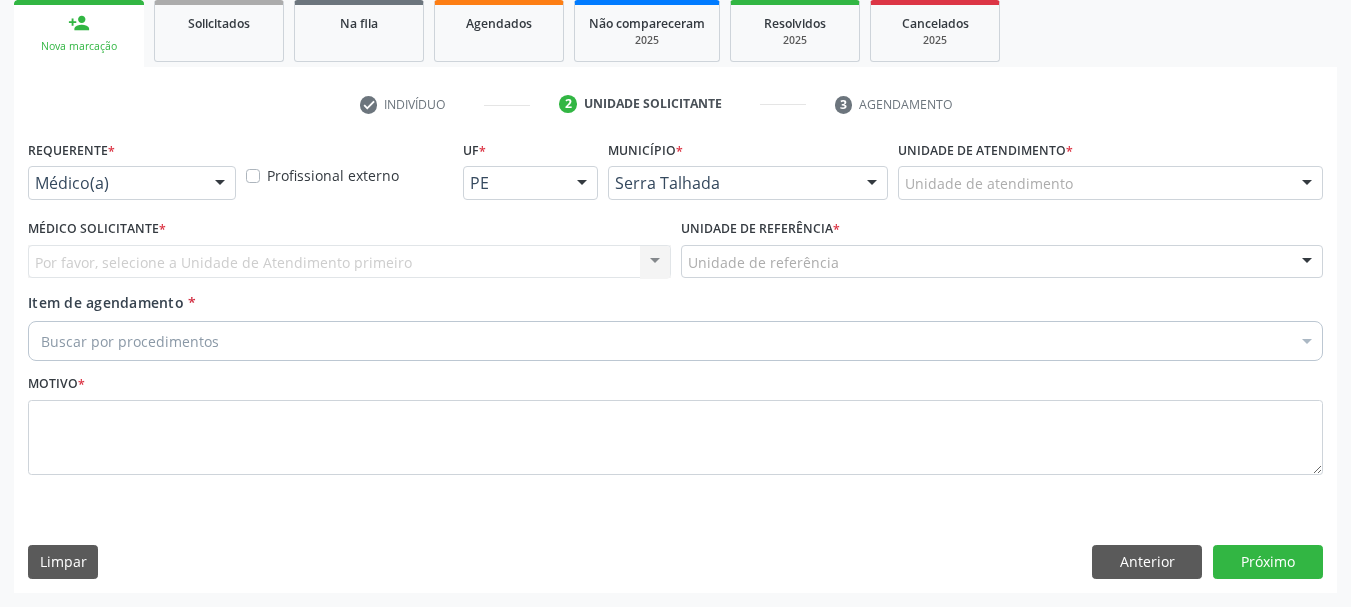 scroll, scrollTop: 299, scrollLeft: 0, axis: vertical 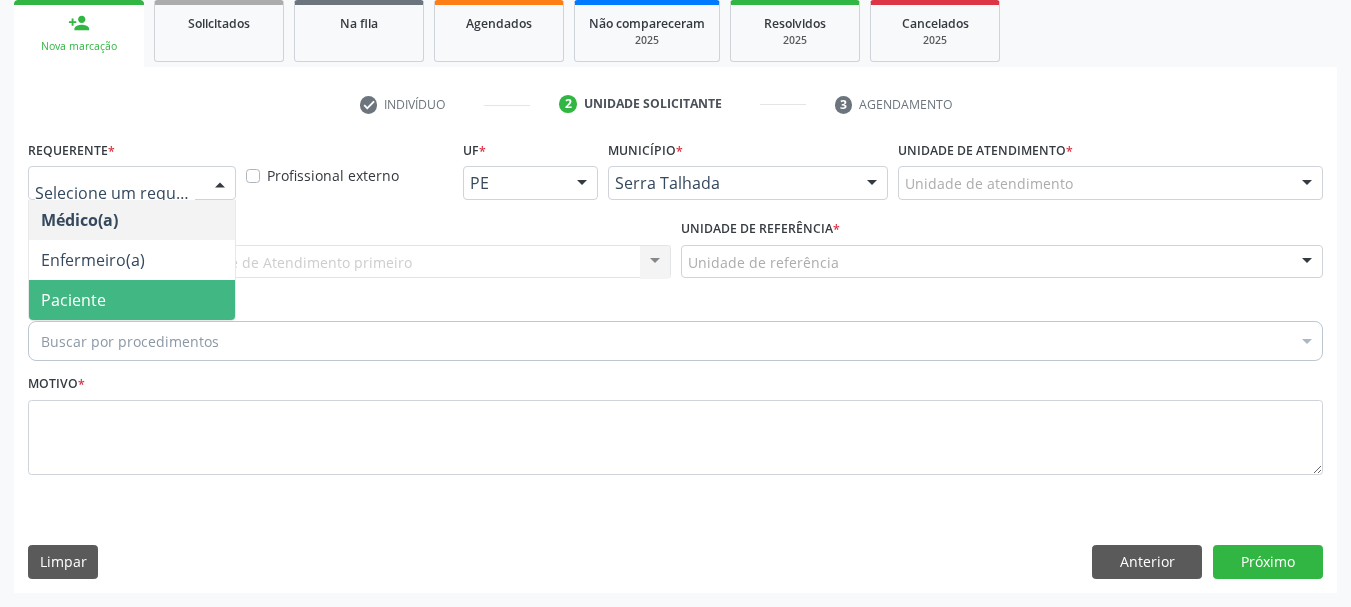 click on "Paciente" at bounding box center (73, 300) 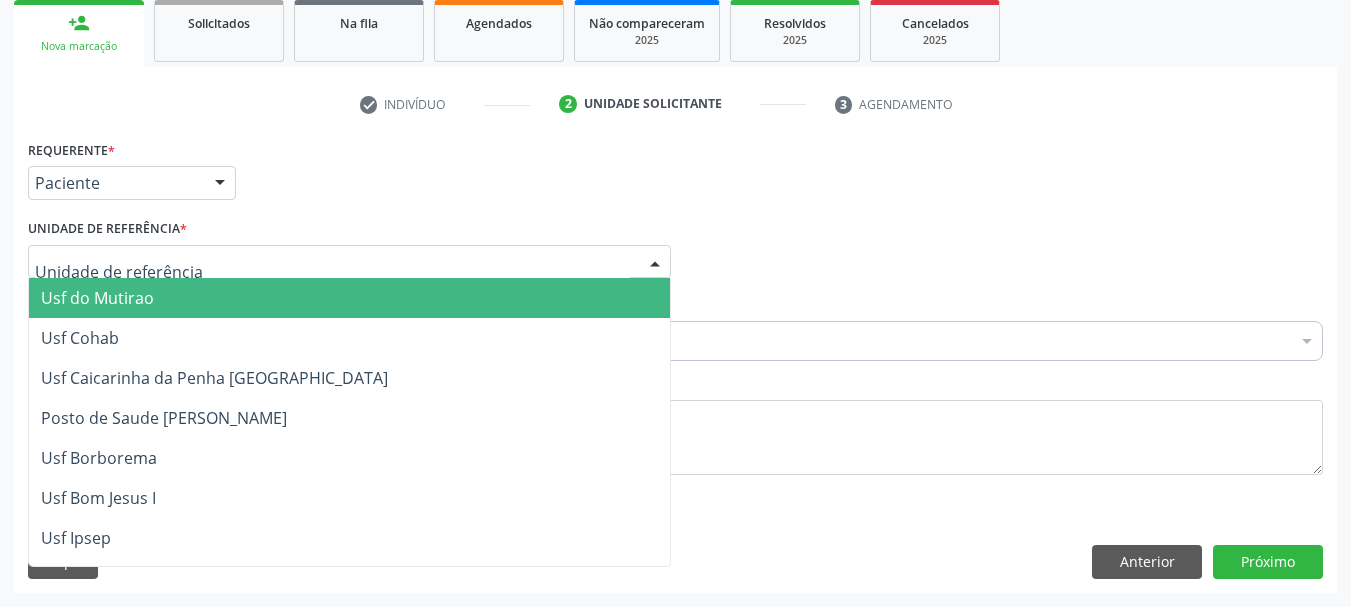 type on "T" 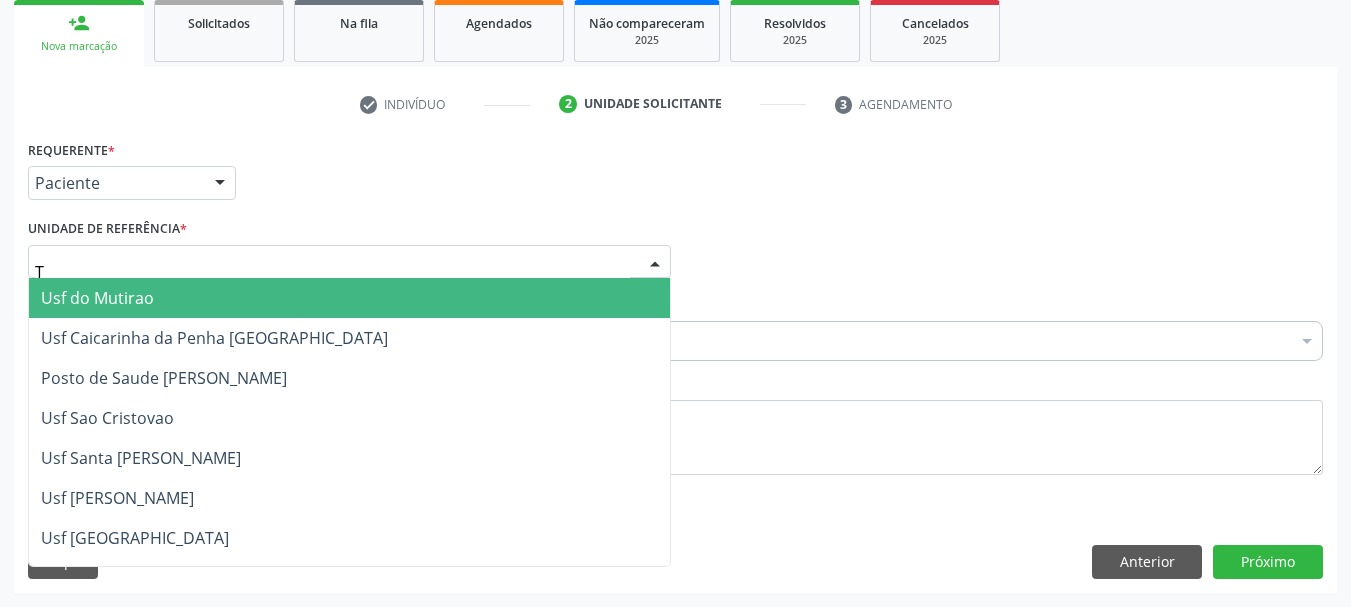 click on "Usf do Mutirao" at bounding box center [97, 298] 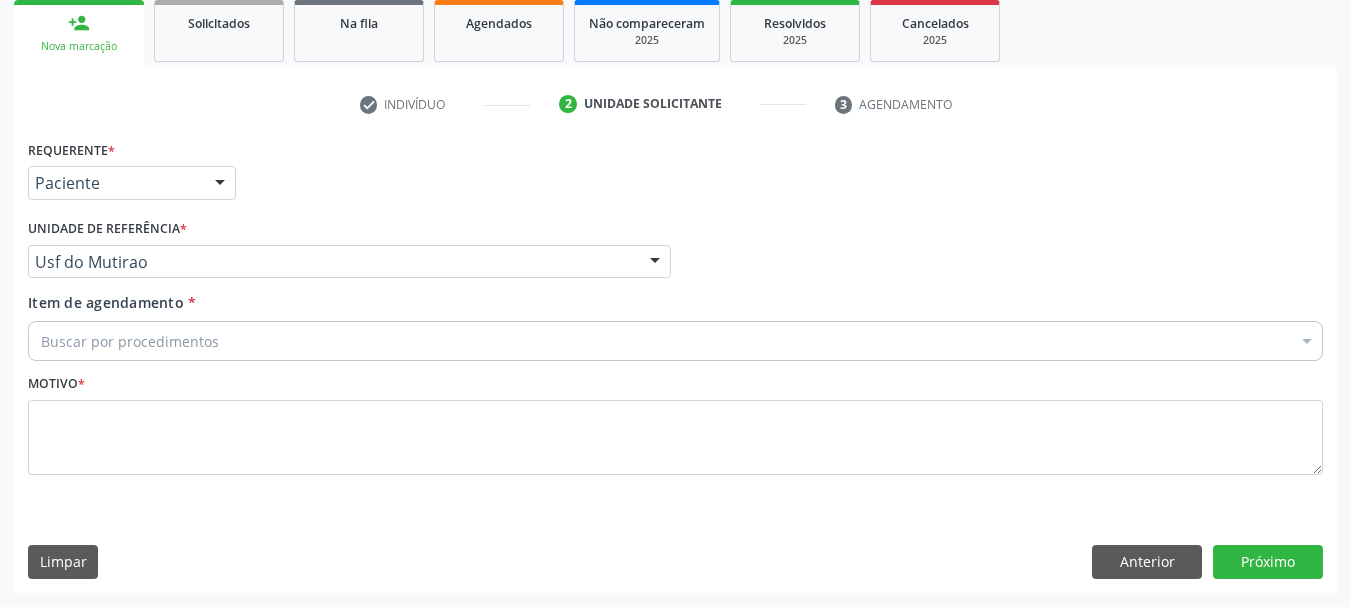 click on "Buscar por procedimentos" at bounding box center (675, 341) 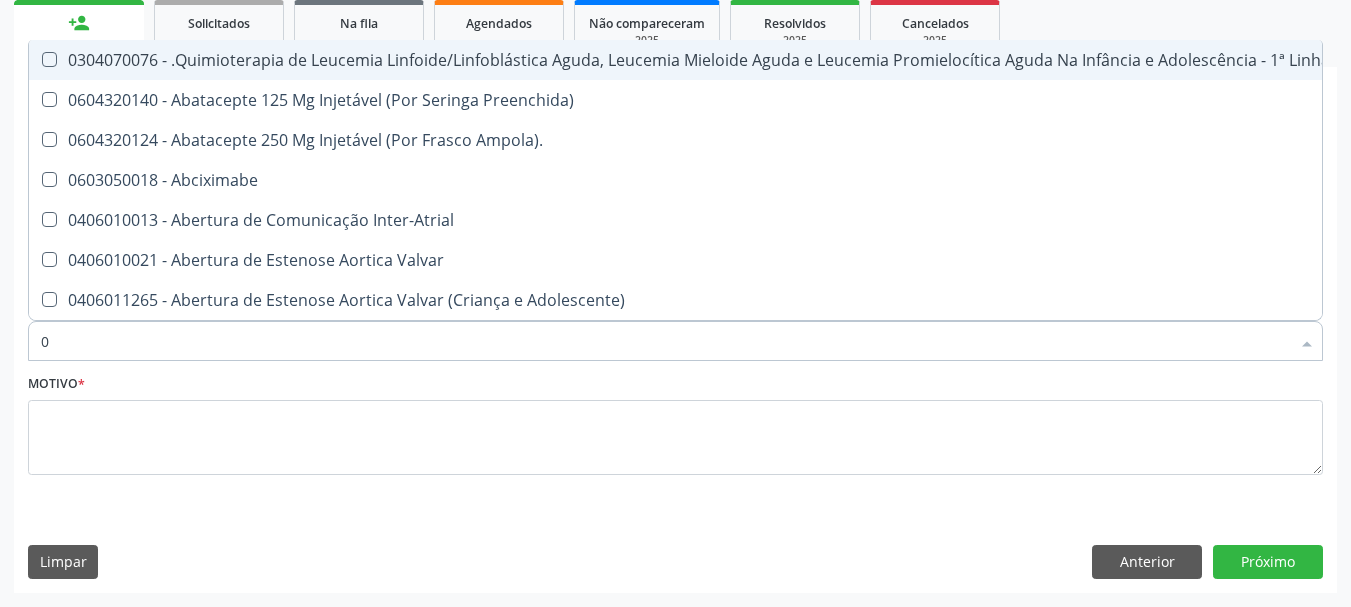type on "03" 